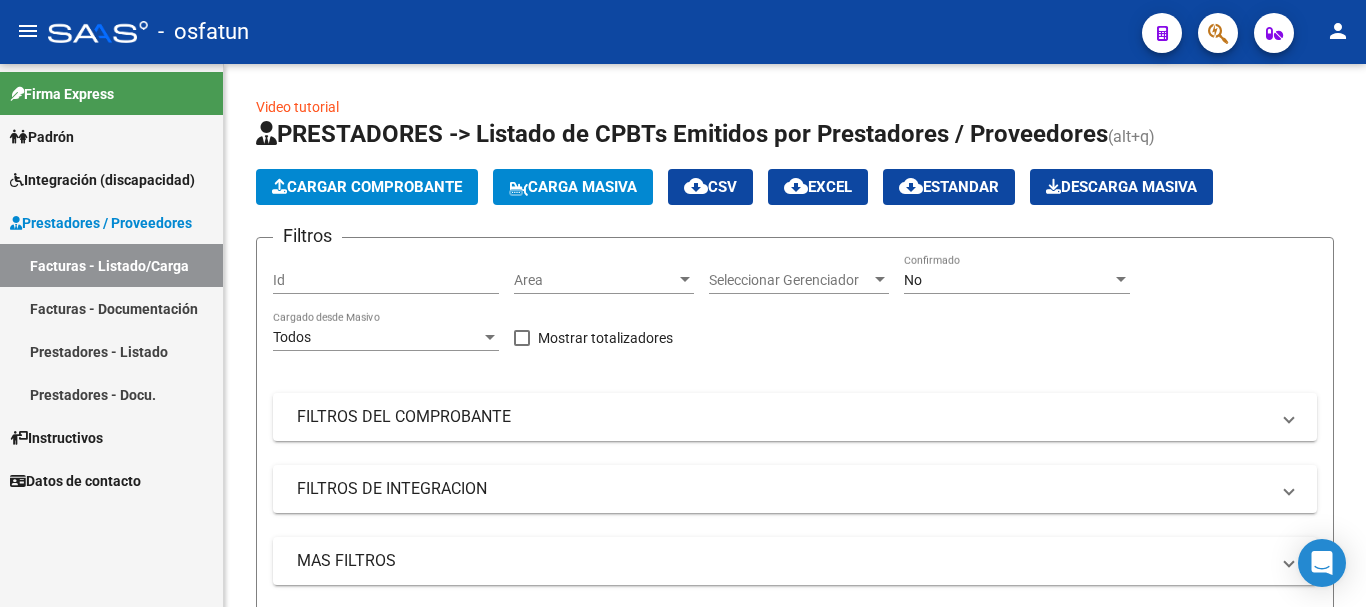 scroll, scrollTop: 0, scrollLeft: 0, axis: both 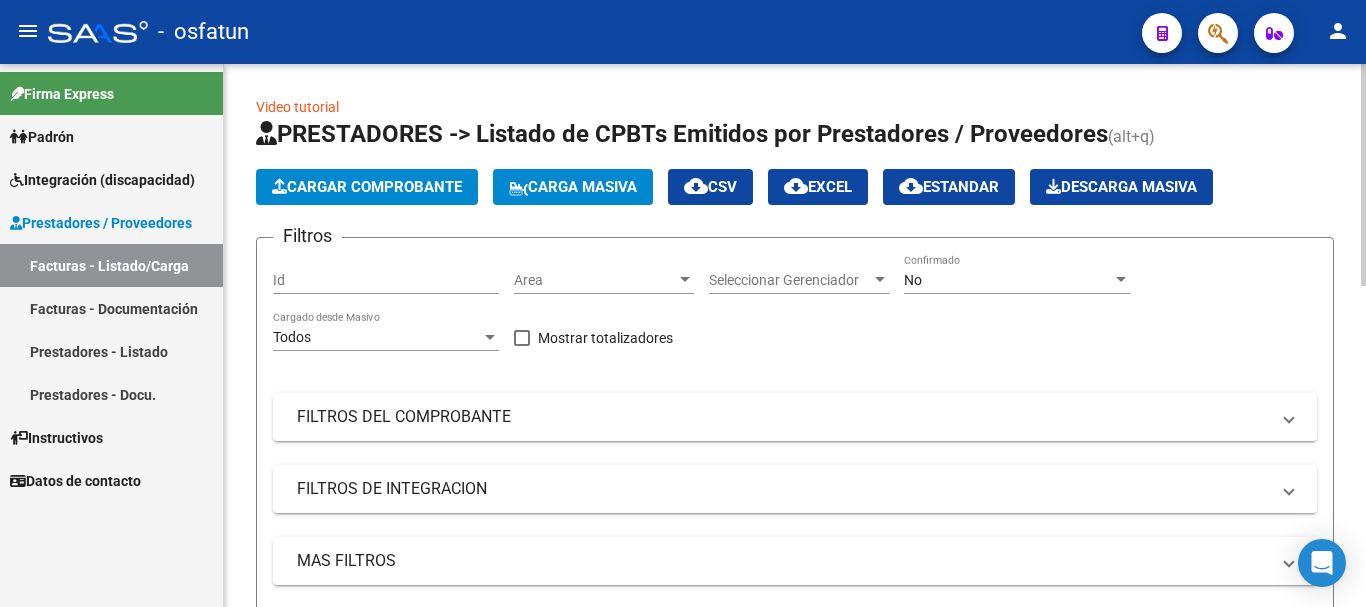 click on "Cargar Comprobante" 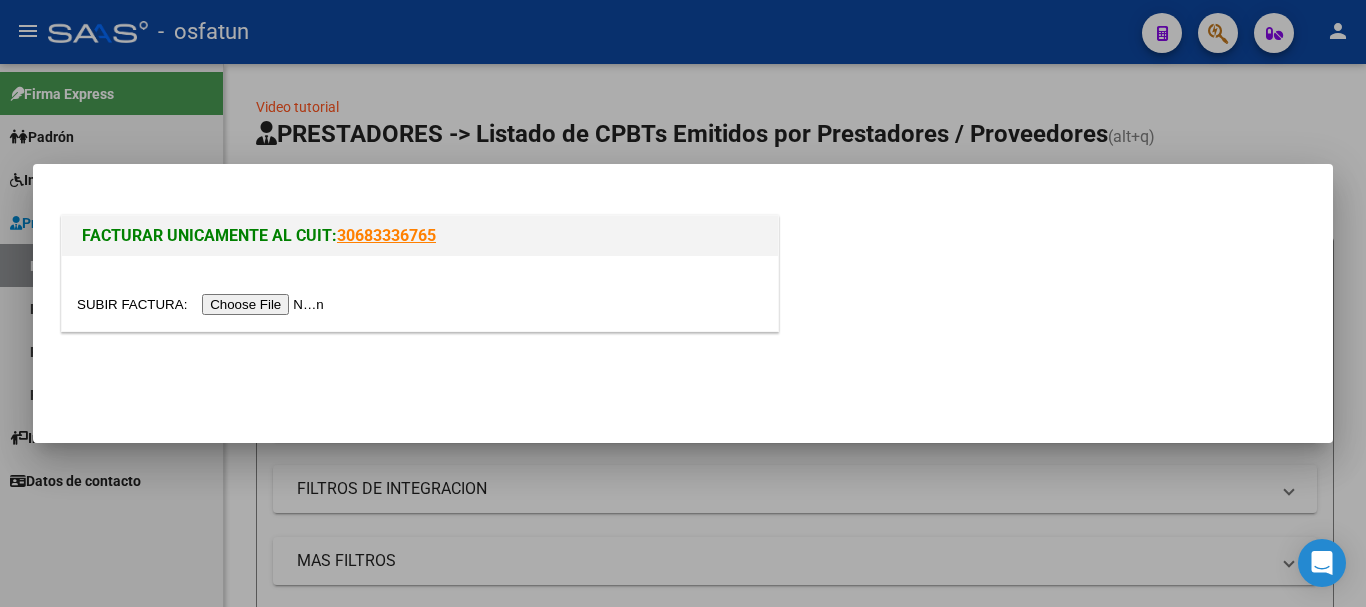 click at bounding box center (203, 304) 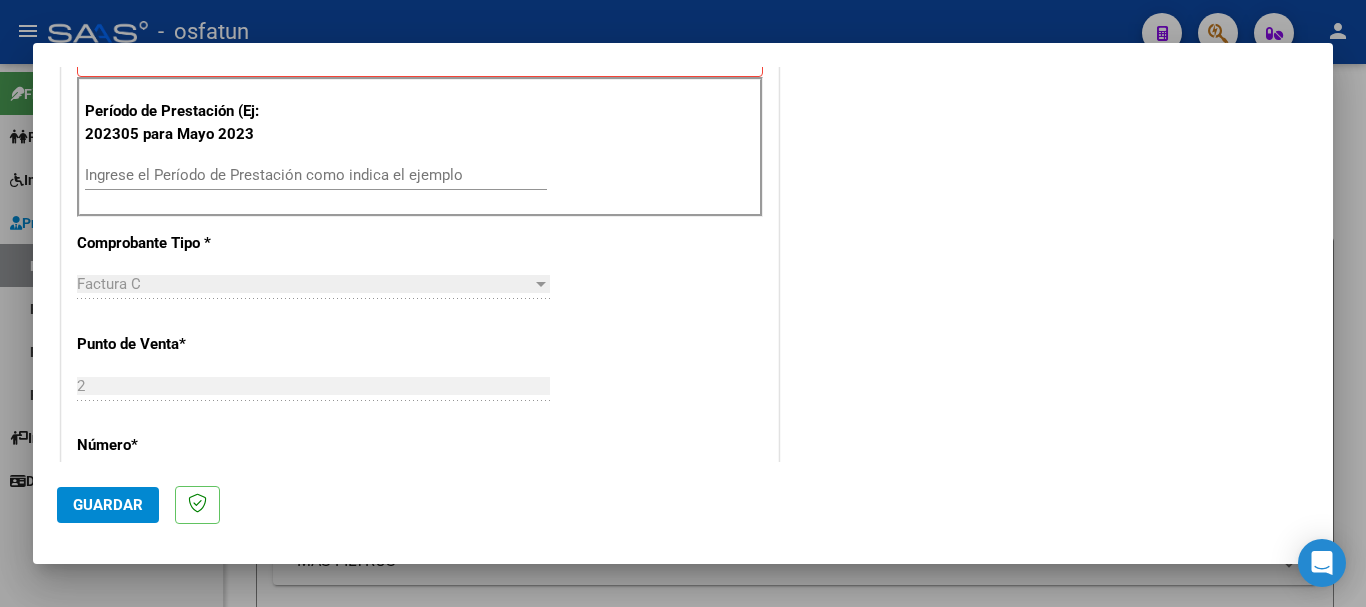 scroll, scrollTop: 716, scrollLeft: 0, axis: vertical 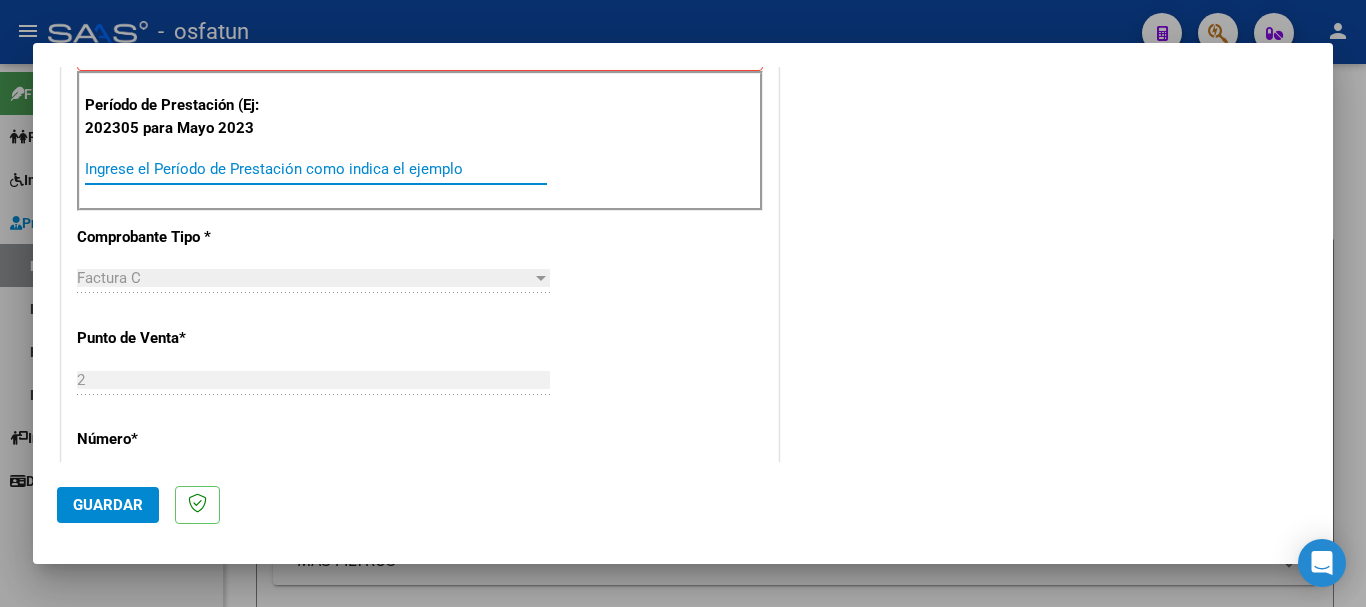 click on "Ingrese el Período de Prestación como indica el ejemplo" at bounding box center (316, 169) 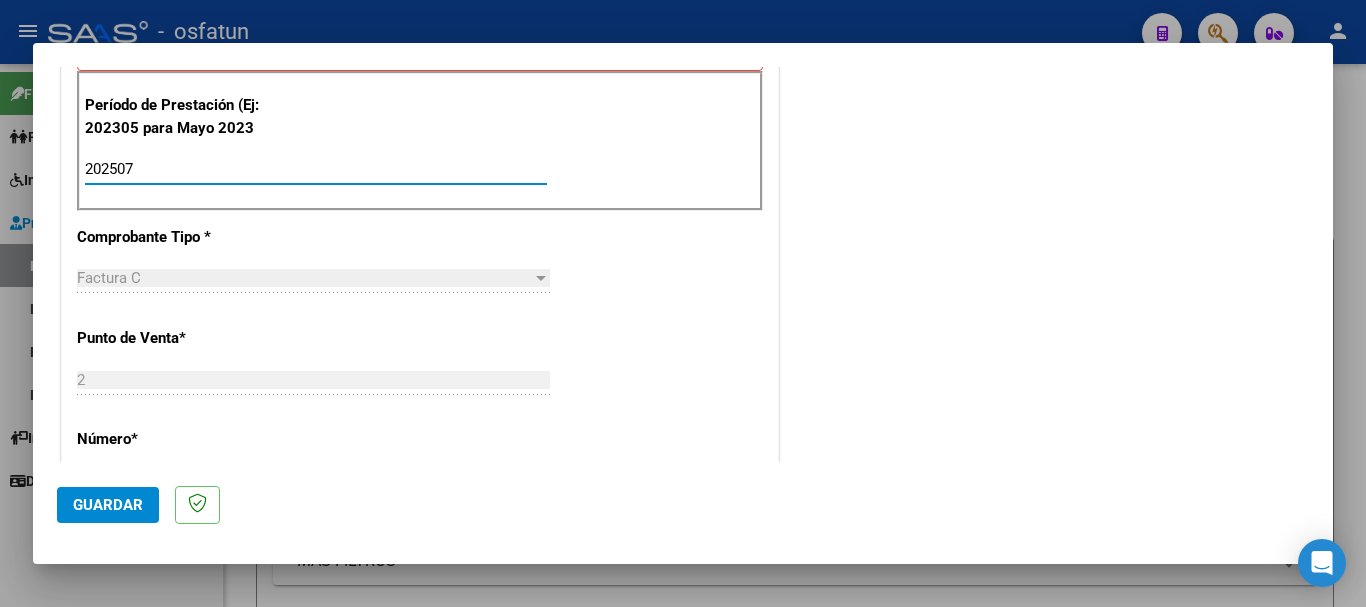 type on "202507" 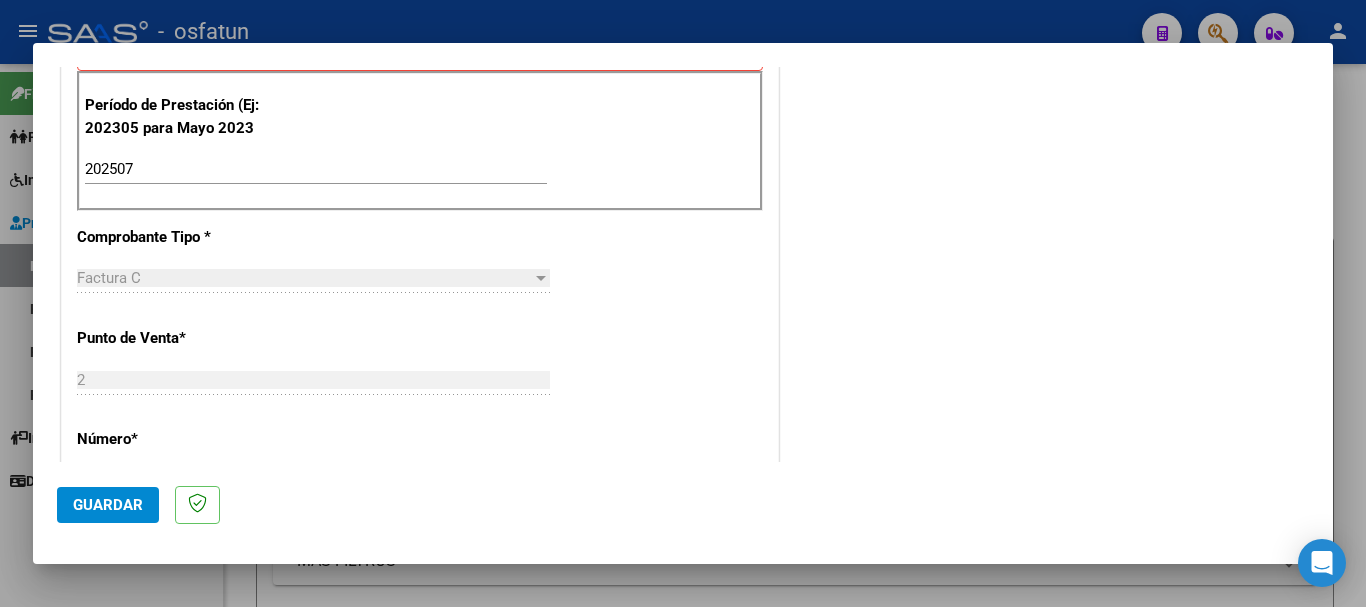 scroll, scrollTop: 1580, scrollLeft: 0, axis: vertical 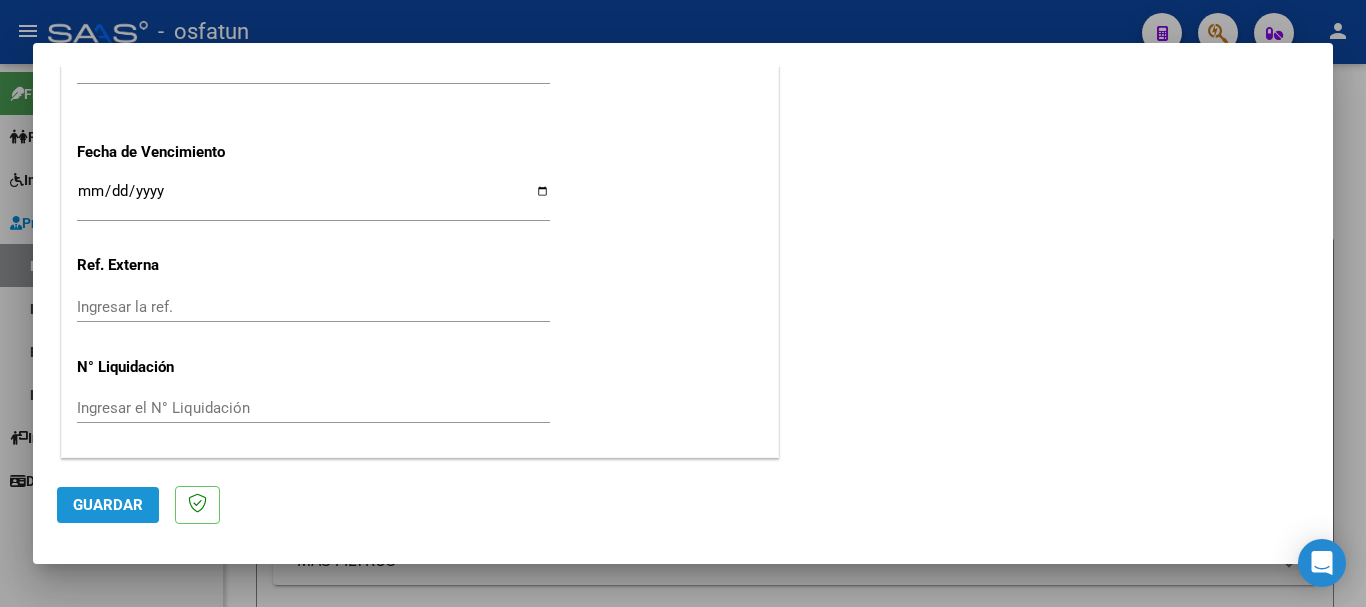 click on "Guardar" 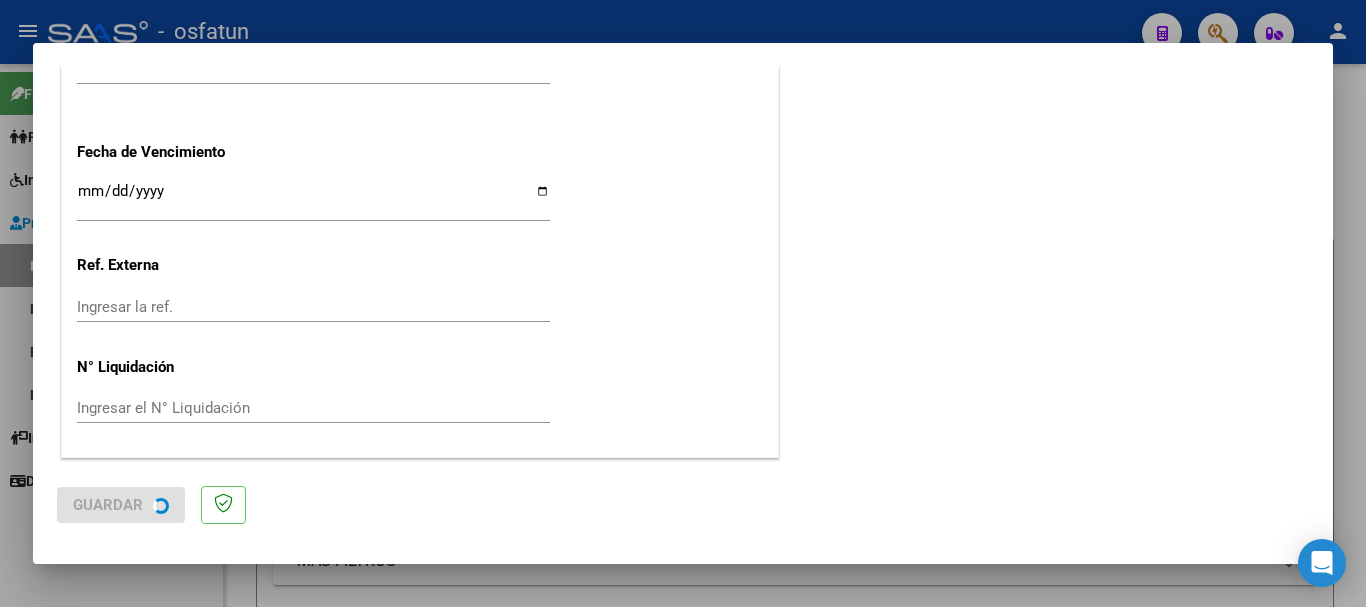 scroll, scrollTop: 0, scrollLeft: 0, axis: both 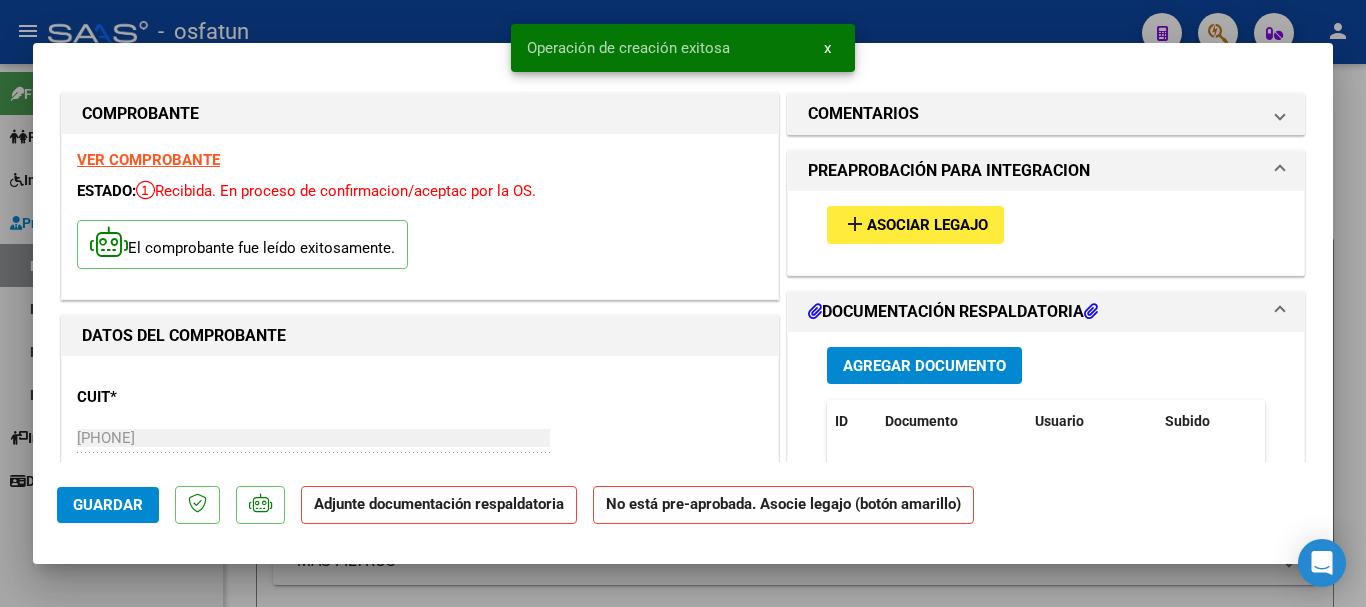 click on "Asociar Legajo" at bounding box center (927, 226) 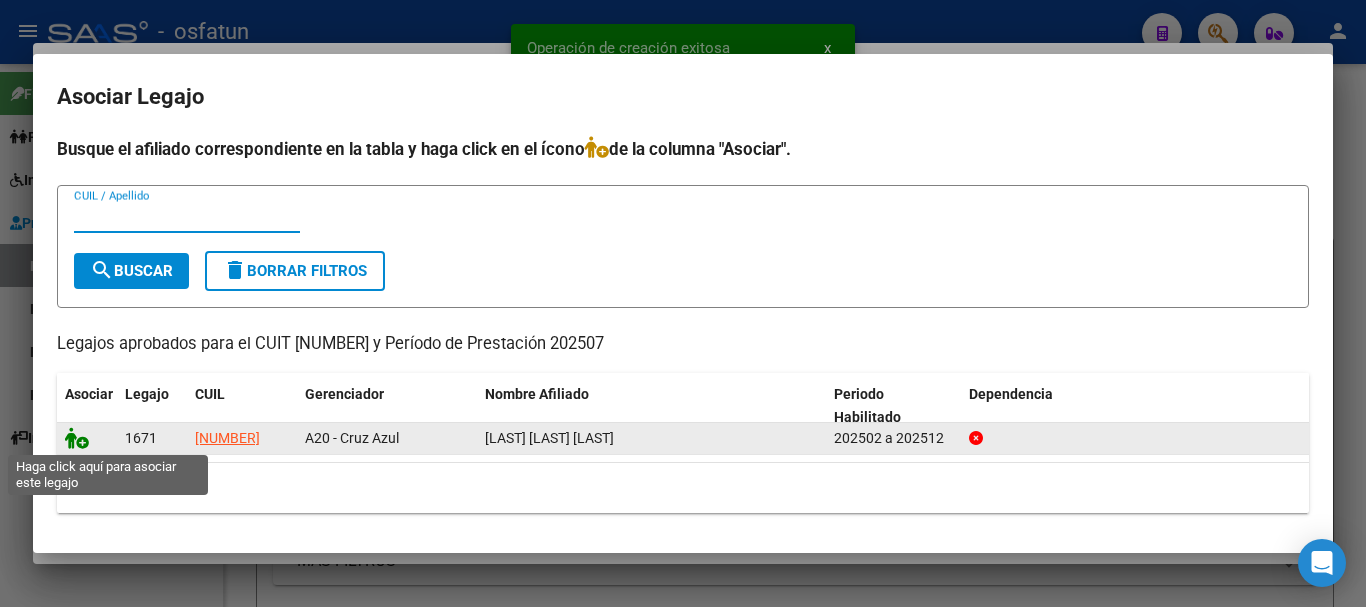 click 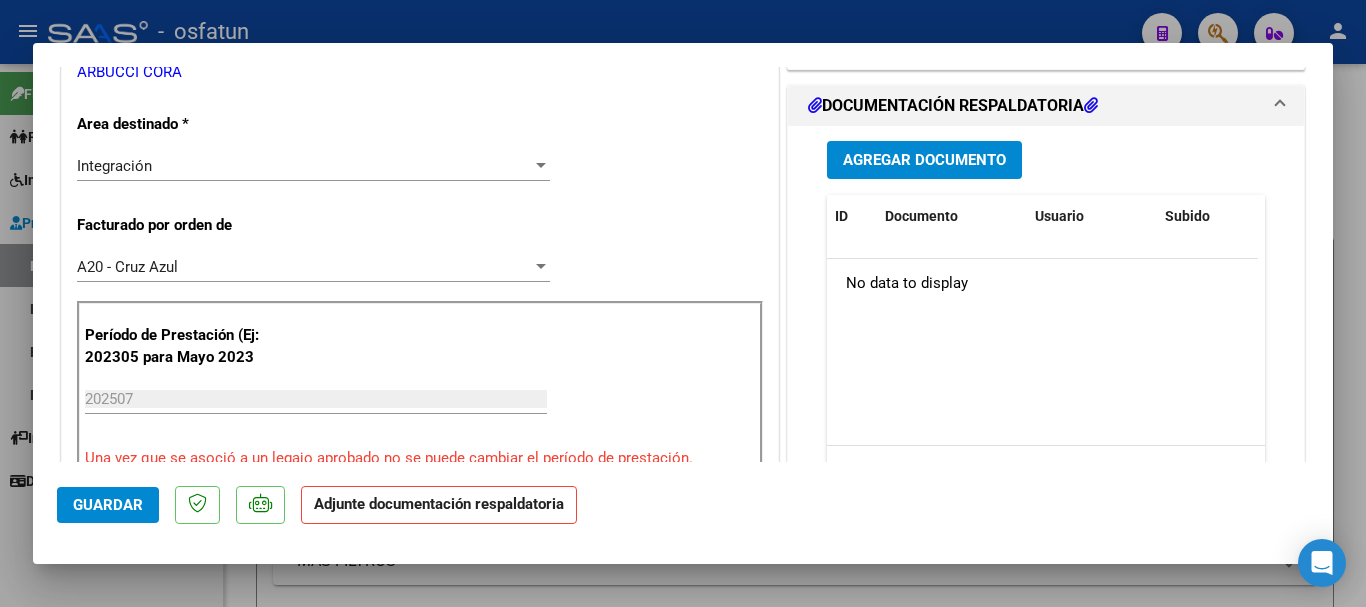 scroll, scrollTop: 587, scrollLeft: 0, axis: vertical 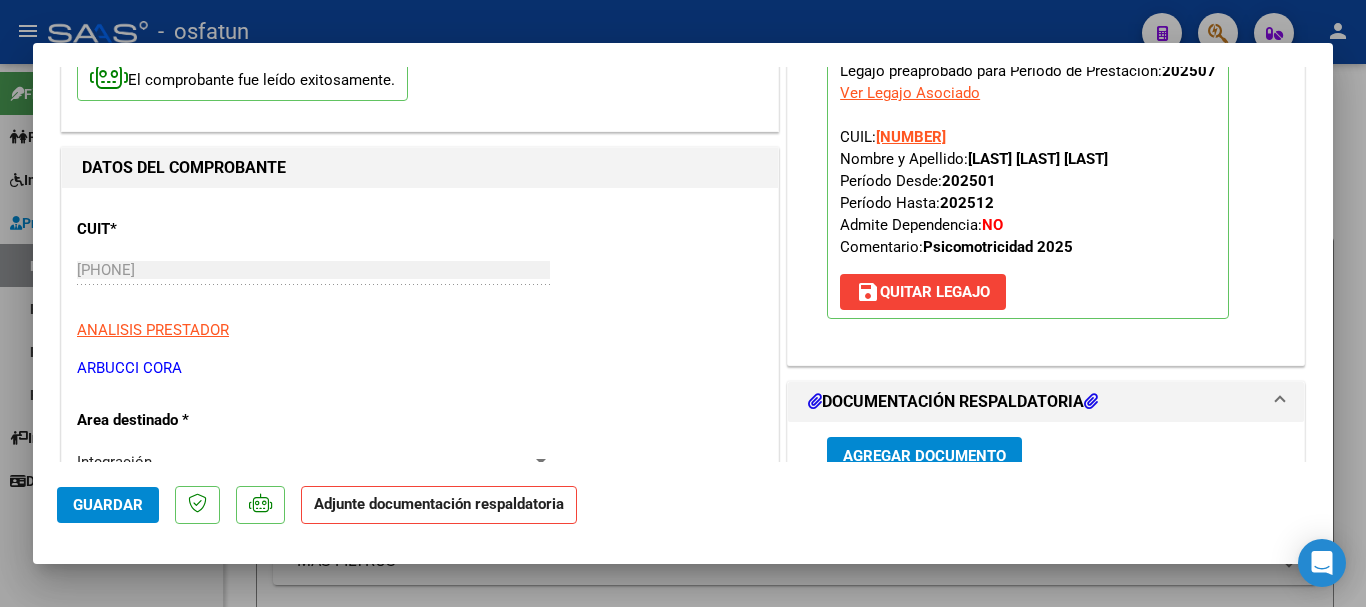 click on "Agregar Documento" at bounding box center [924, 457] 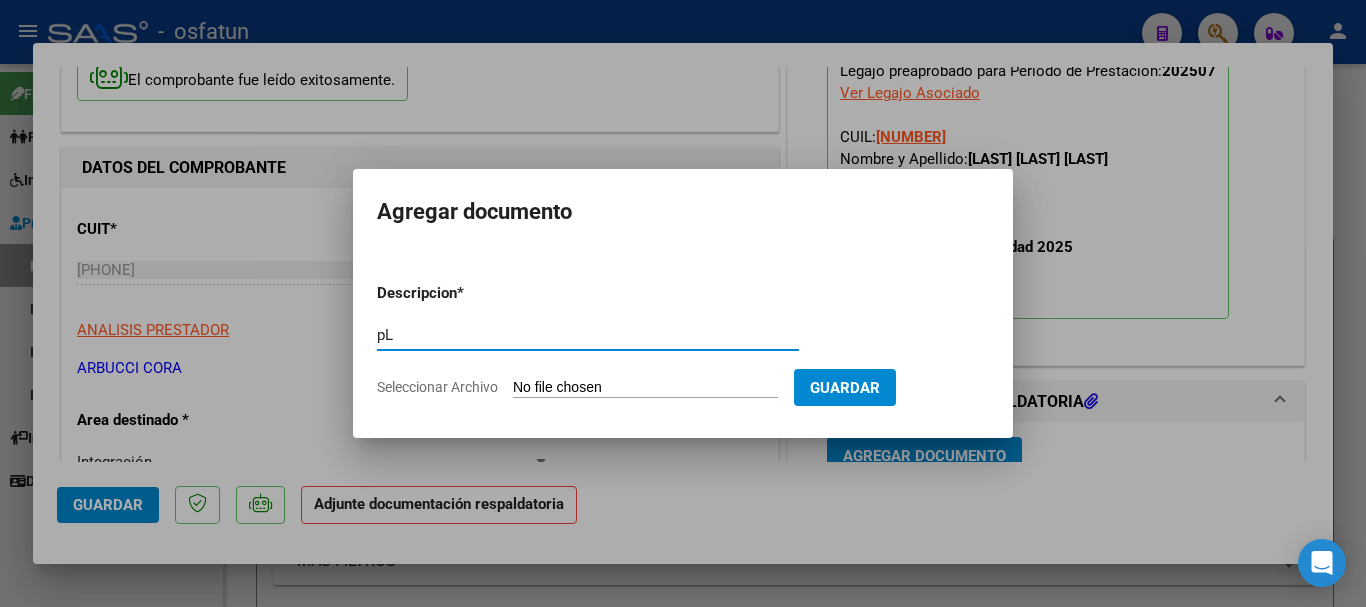 type on "p" 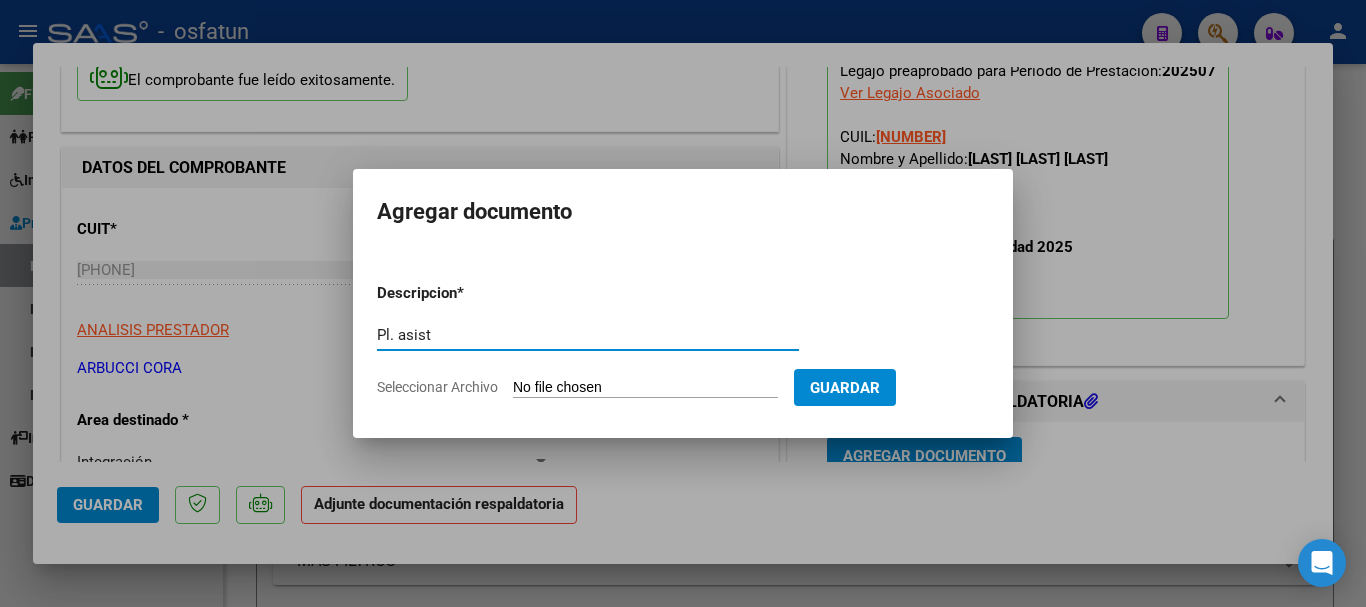 type on "Pl. asist" 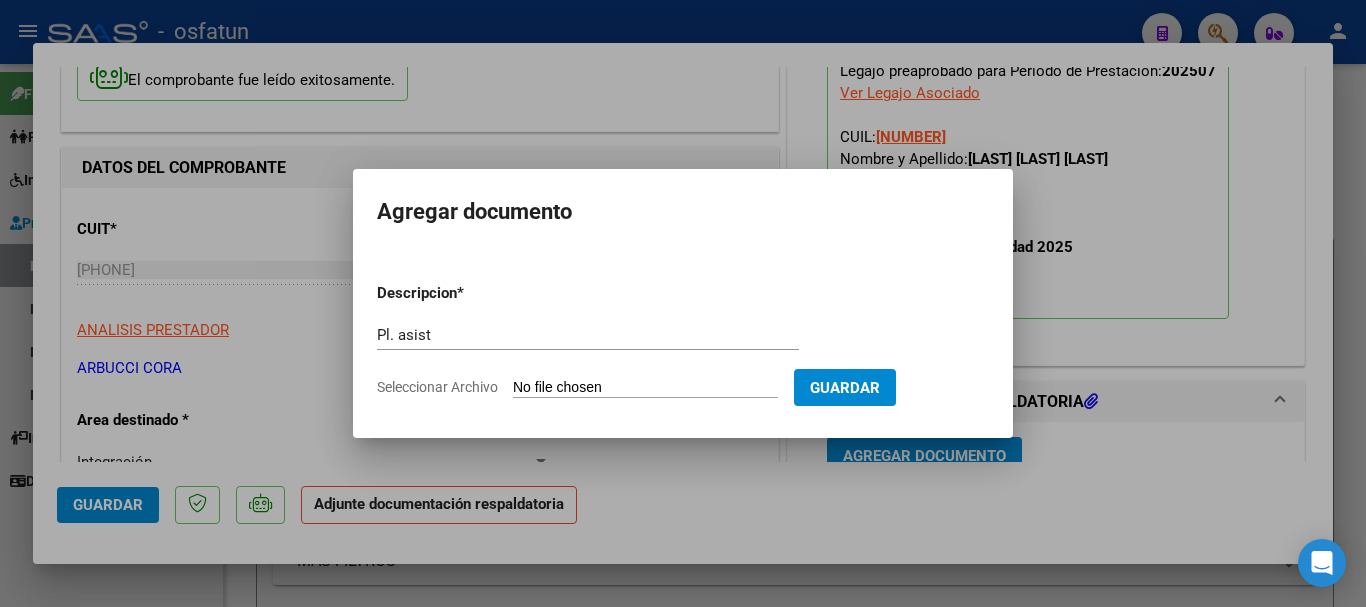 click on "Seleccionar Archivo" at bounding box center (645, 388) 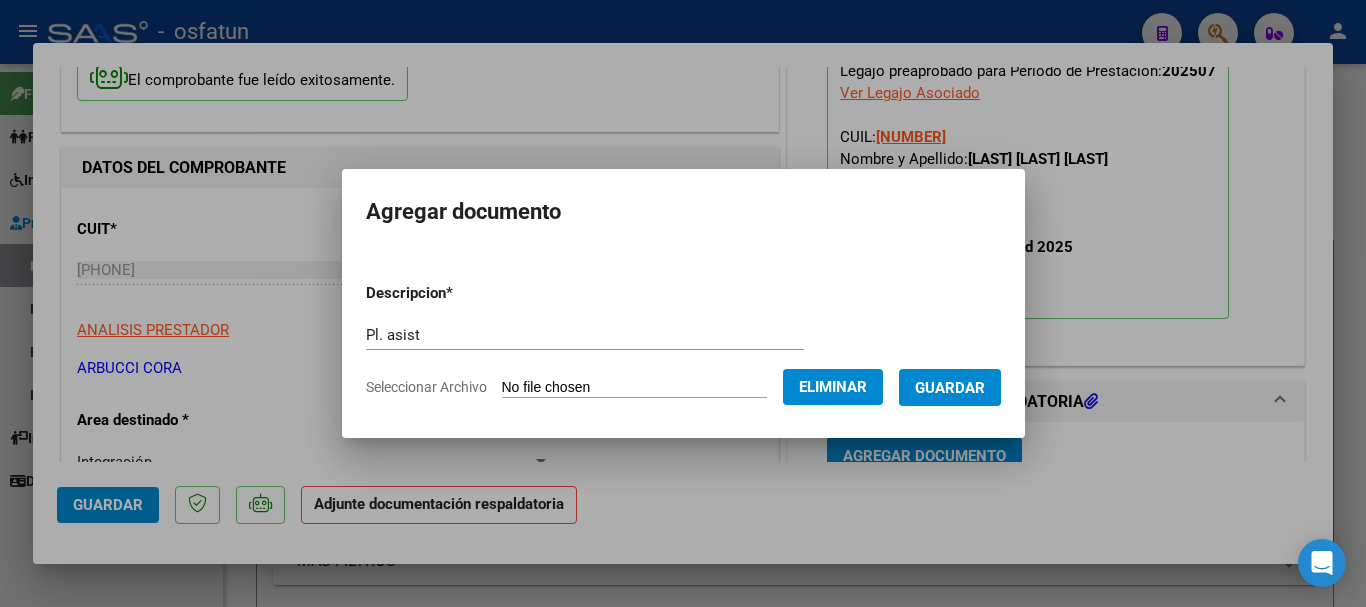 click on "Guardar" at bounding box center (950, 388) 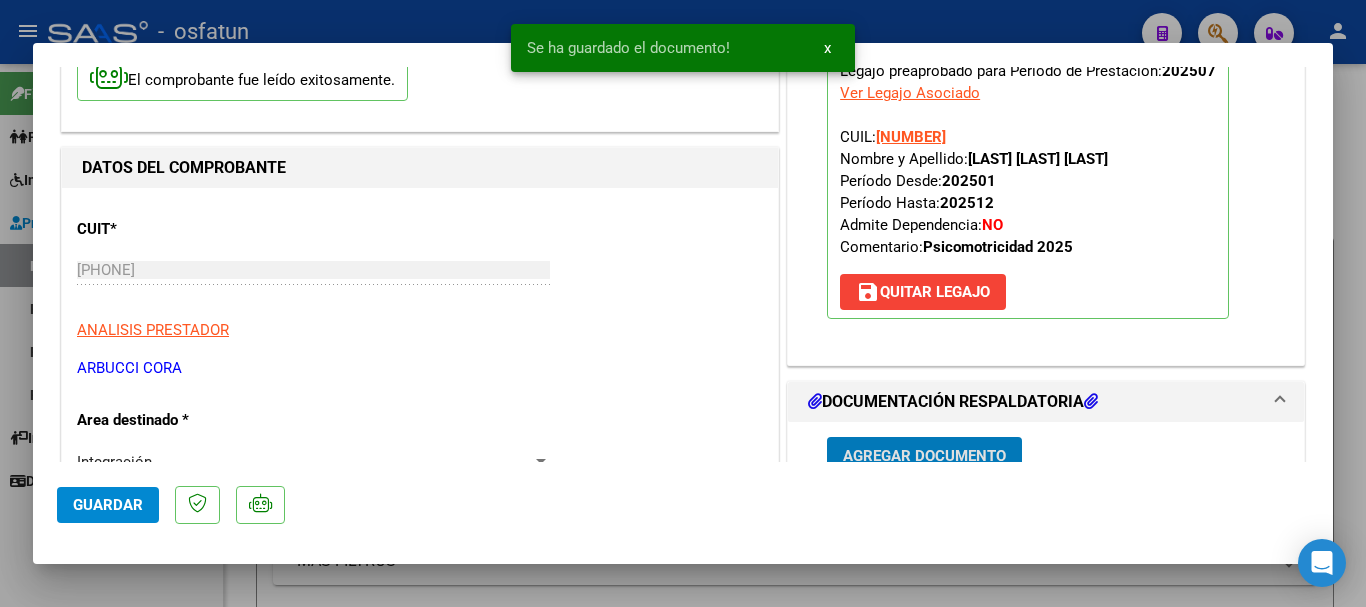 scroll, scrollTop: 181, scrollLeft: 0, axis: vertical 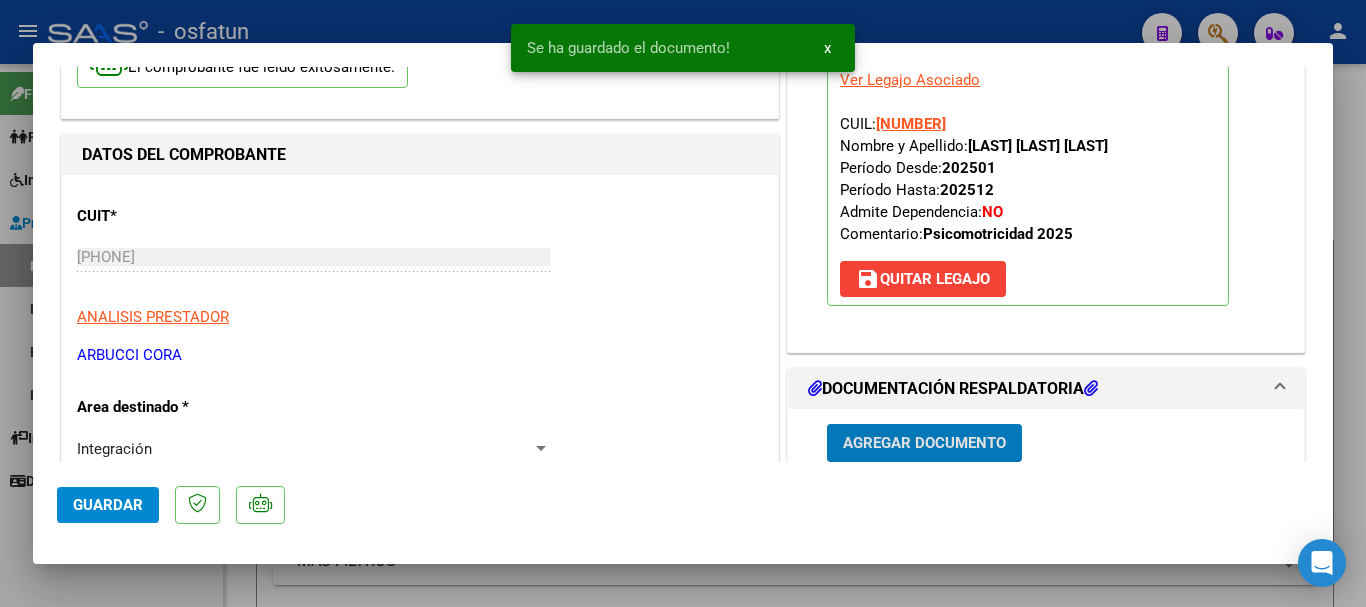 click on "Agregar Documento" at bounding box center (924, 444) 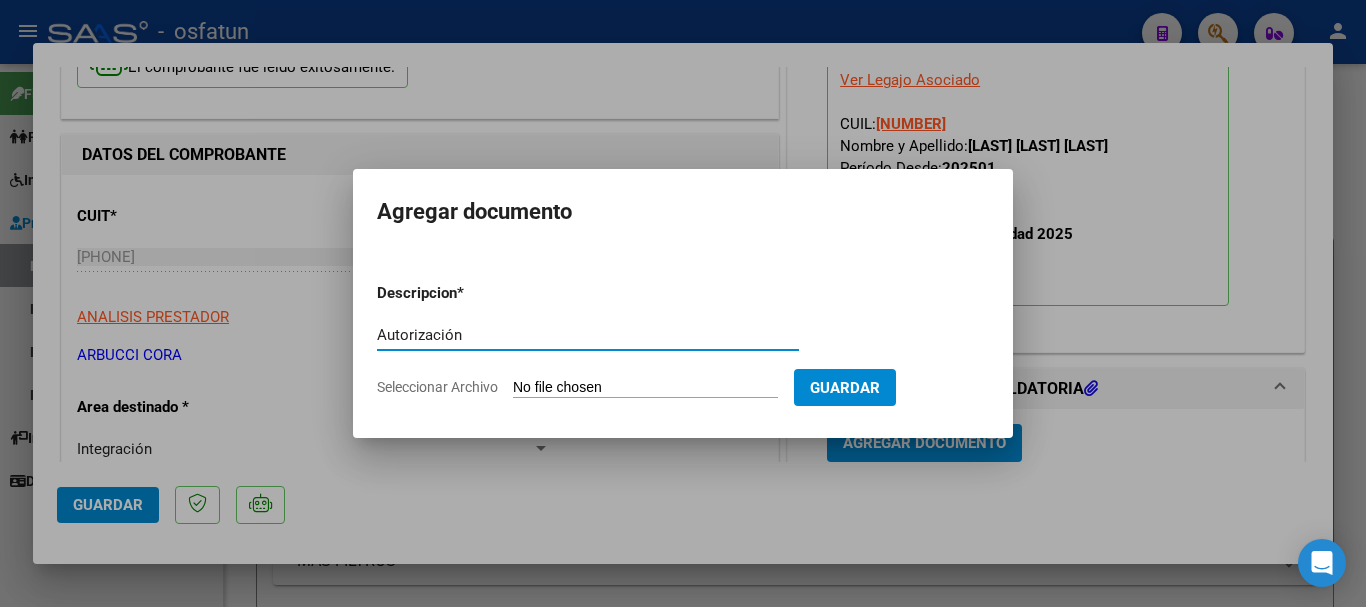 type on "Autorización" 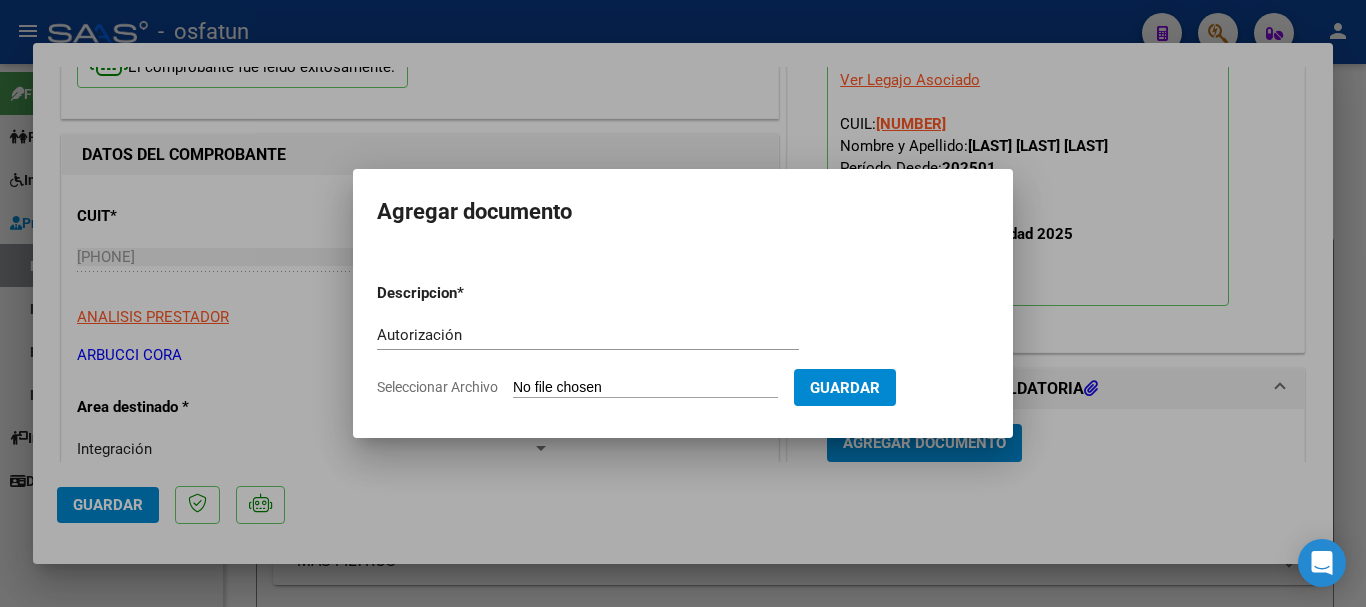 click on "Seleccionar Archivo" at bounding box center [645, 388] 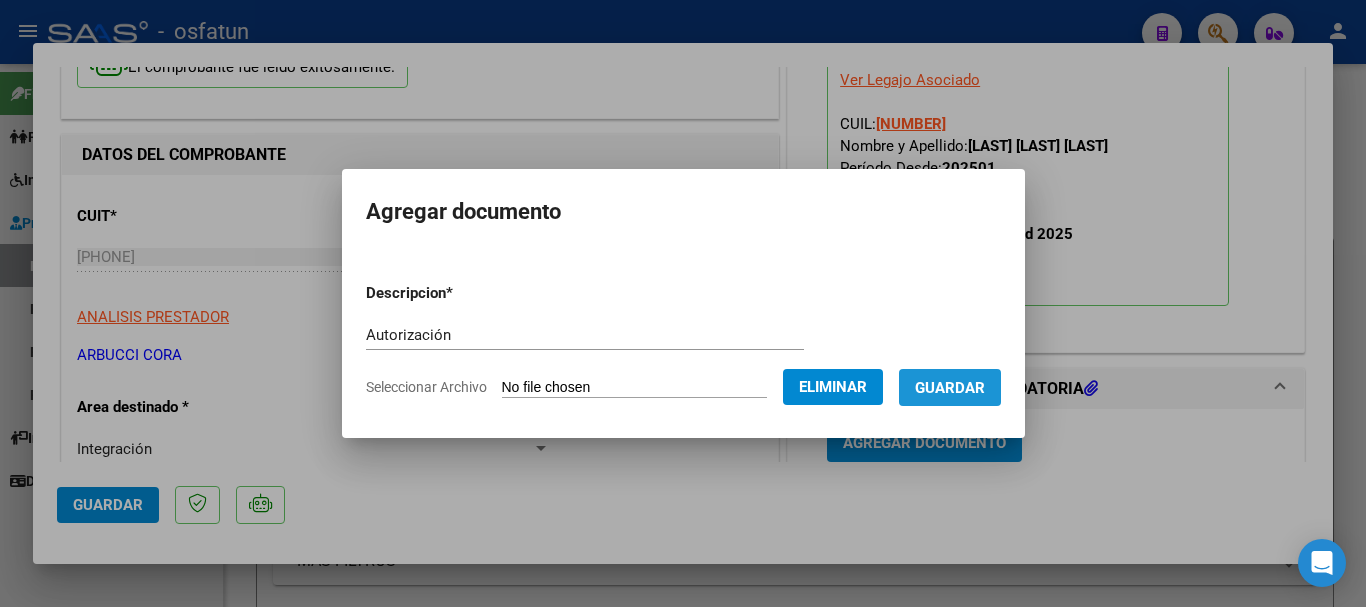 drag, startPoint x: 964, startPoint y: 396, endPoint x: 458, endPoint y: 462, distance: 510.2862 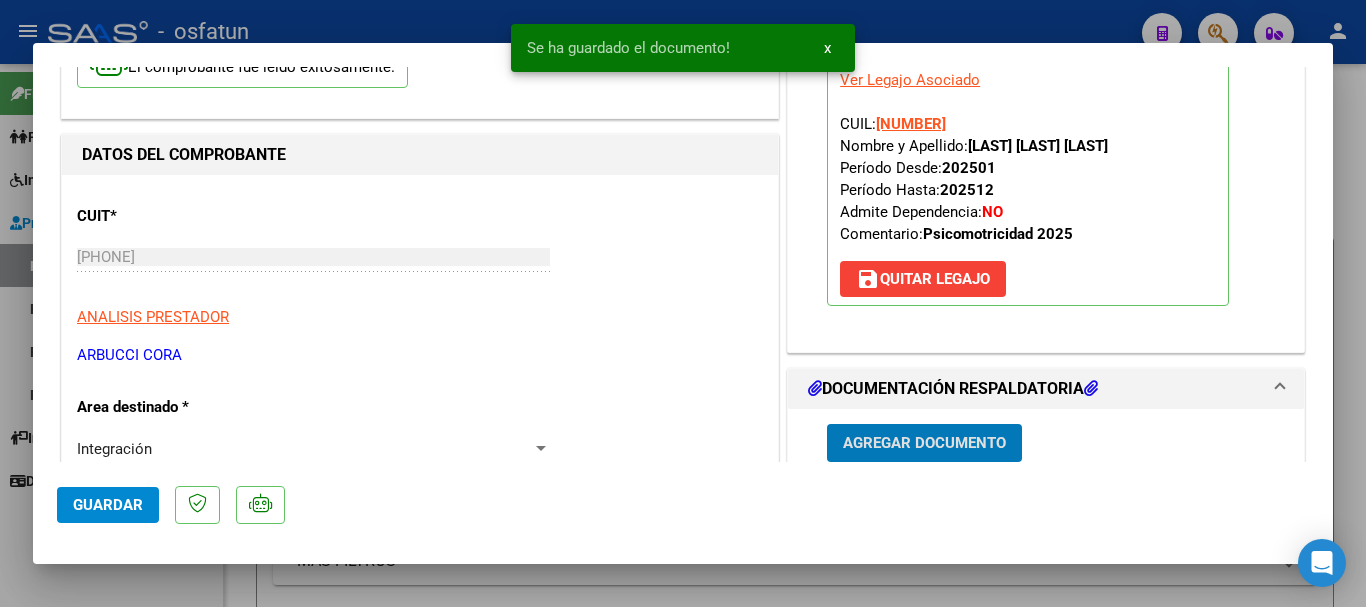 click on "Guardar" 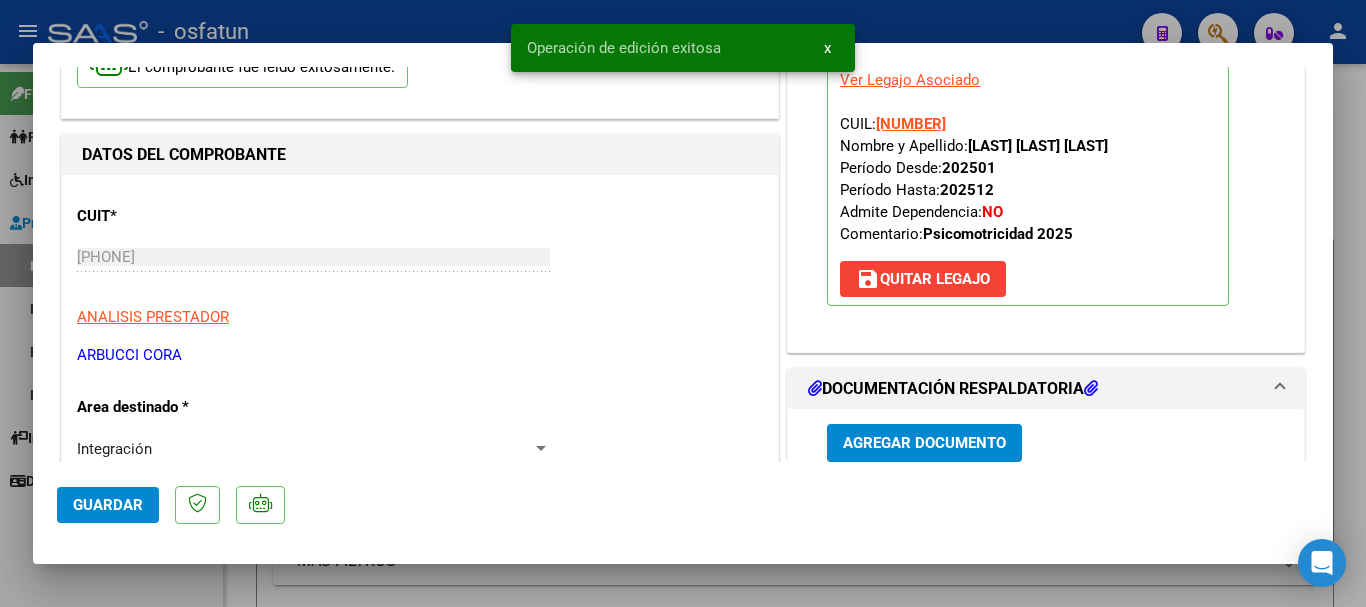 scroll, scrollTop: 0, scrollLeft: 0, axis: both 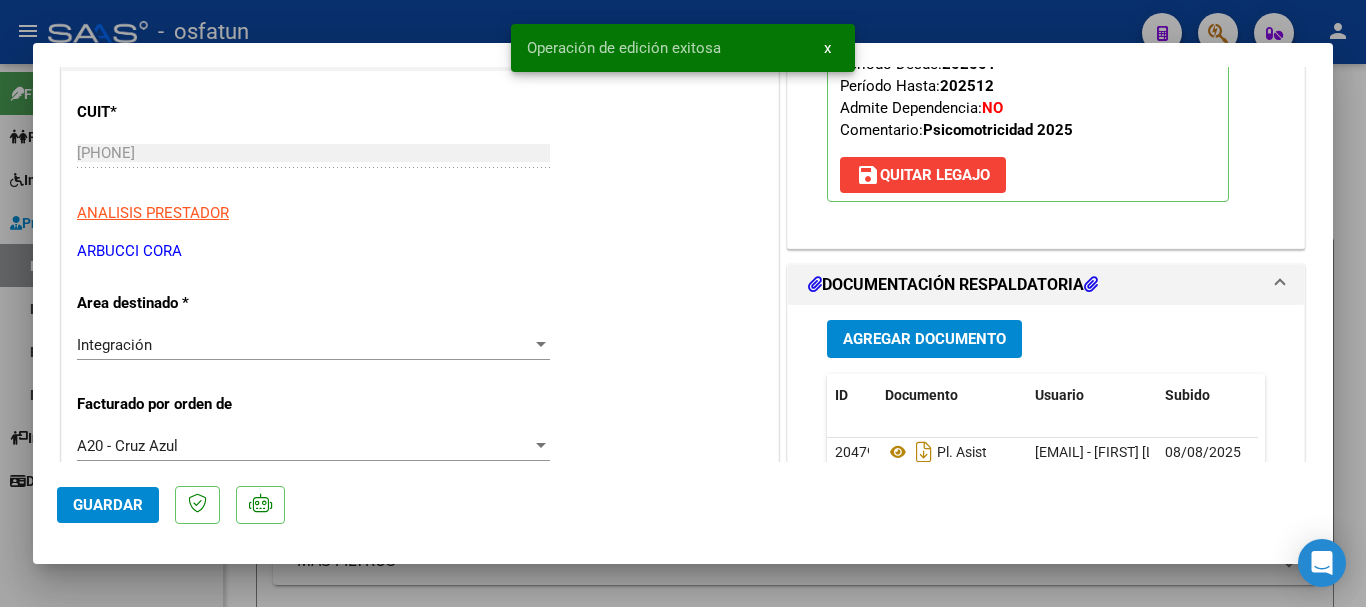 click at bounding box center [683, 303] 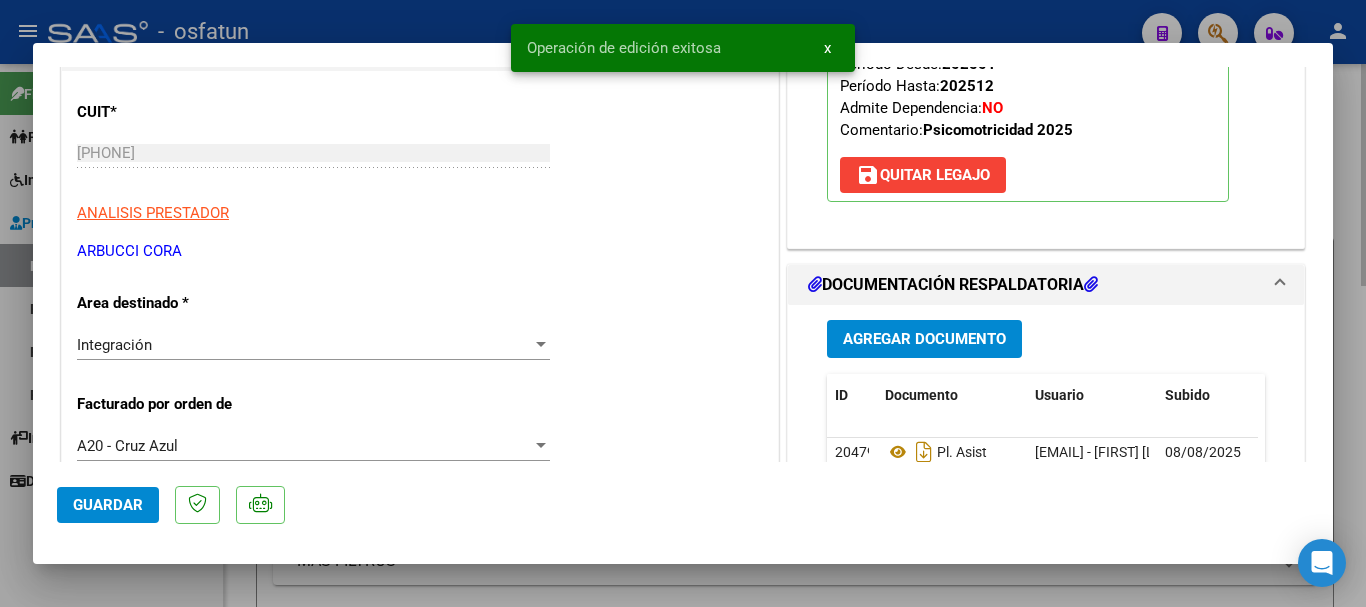 type 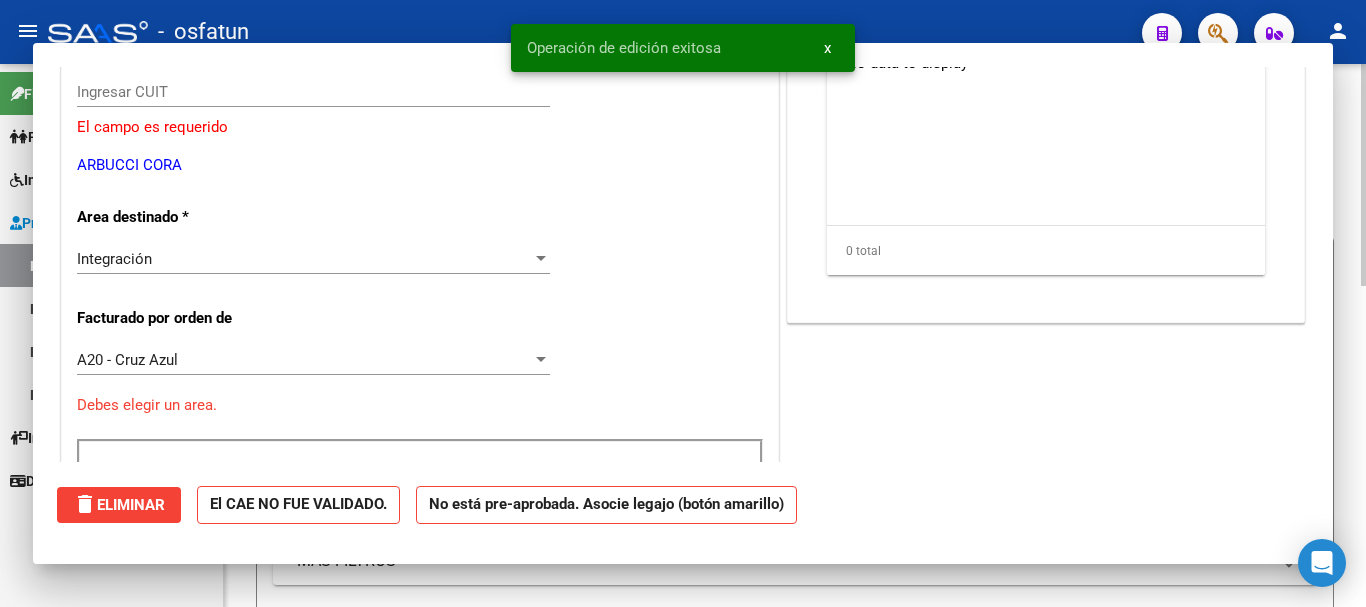 scroll, scrollTop: 224, scrollLeft: 0, axis: vertical 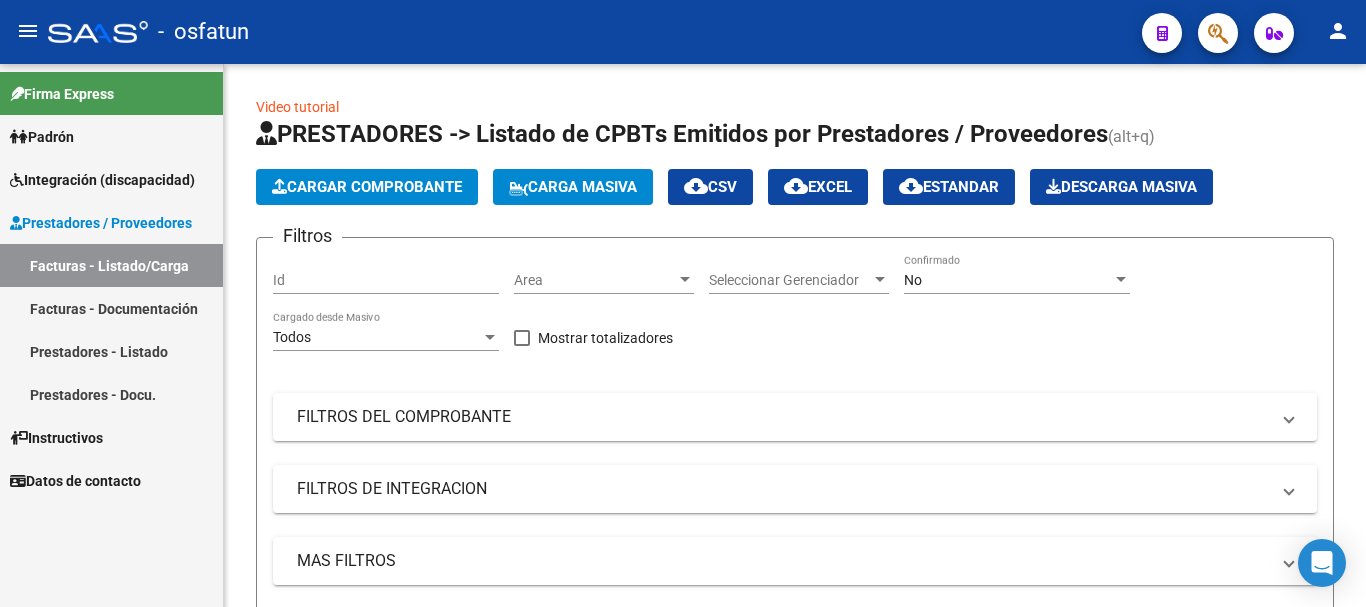click on "Facturas - Listado/Carga" at bounding box center [111, 265] 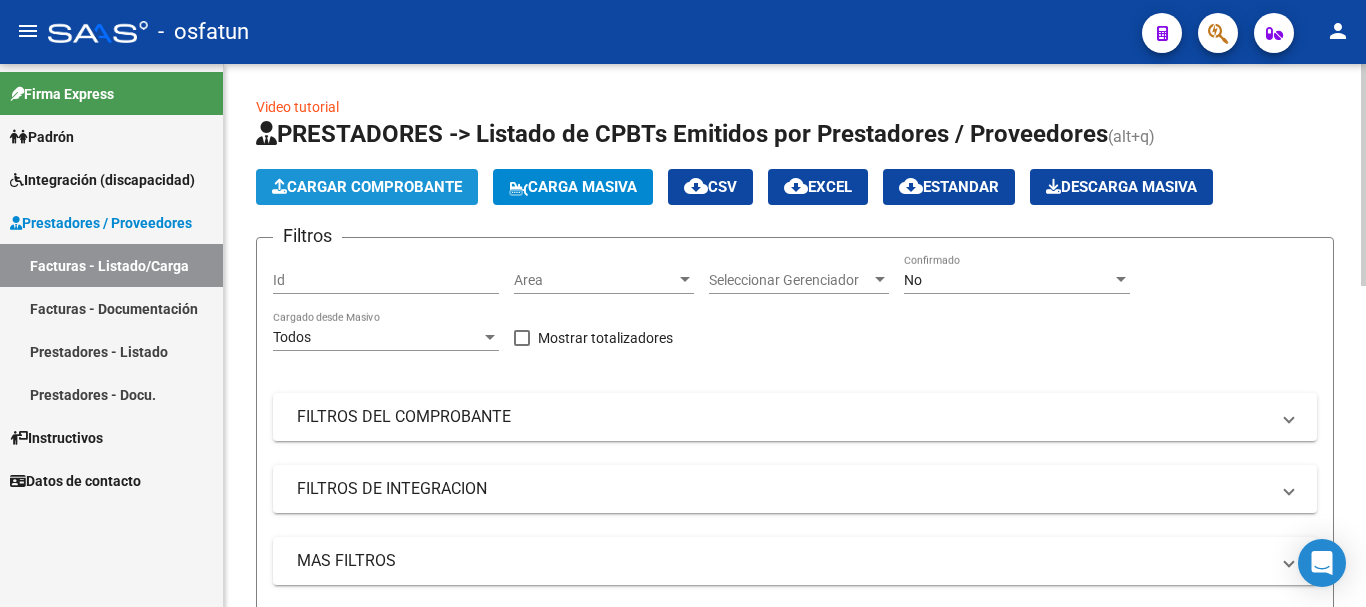 click on "Cargar Comprobante" 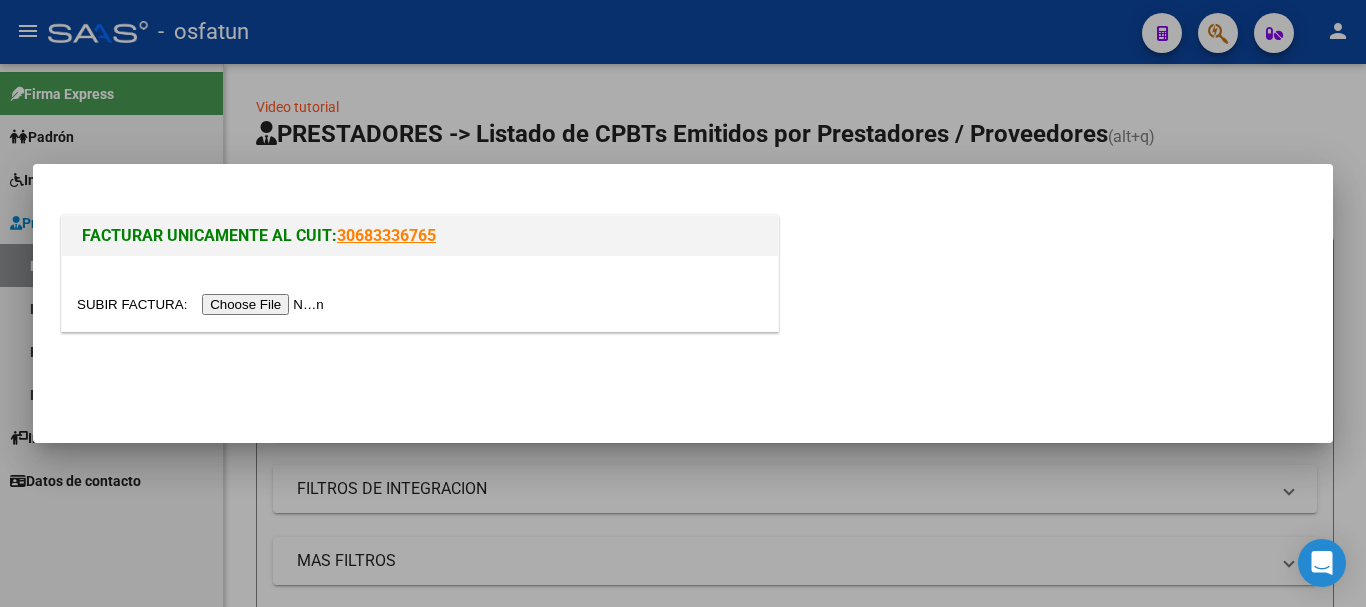 click at bounding box center (203, 304) 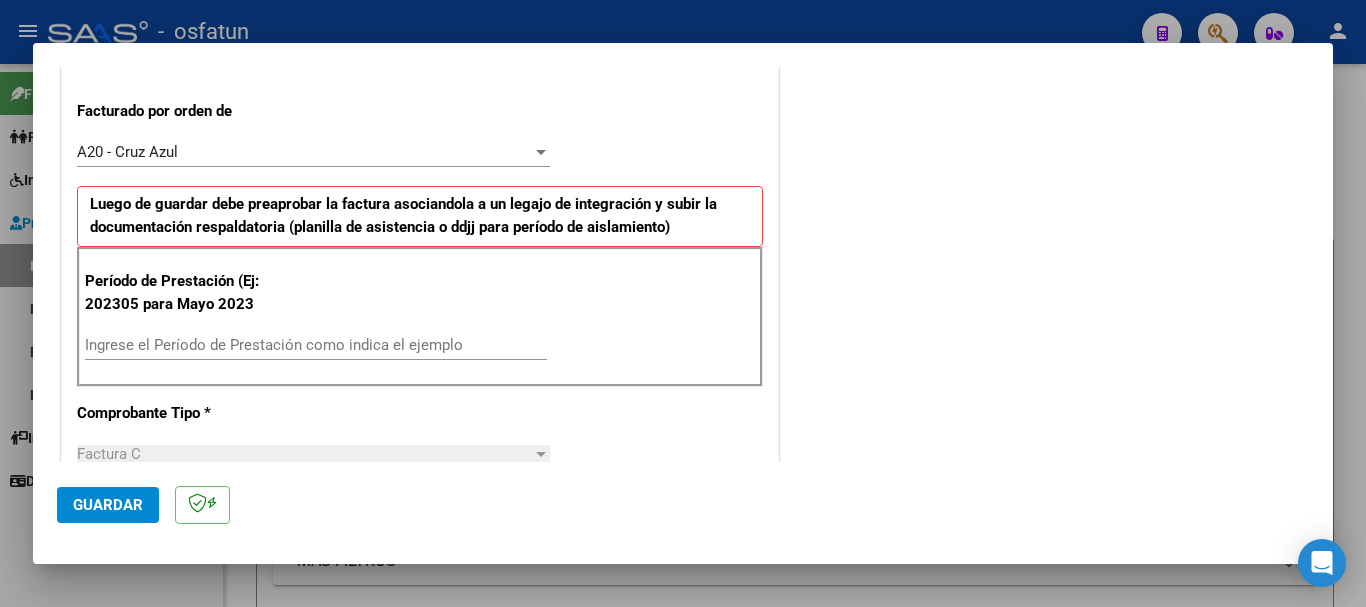 scroll, scrollTop: 407, scrollLeft: 0, axis: vertical 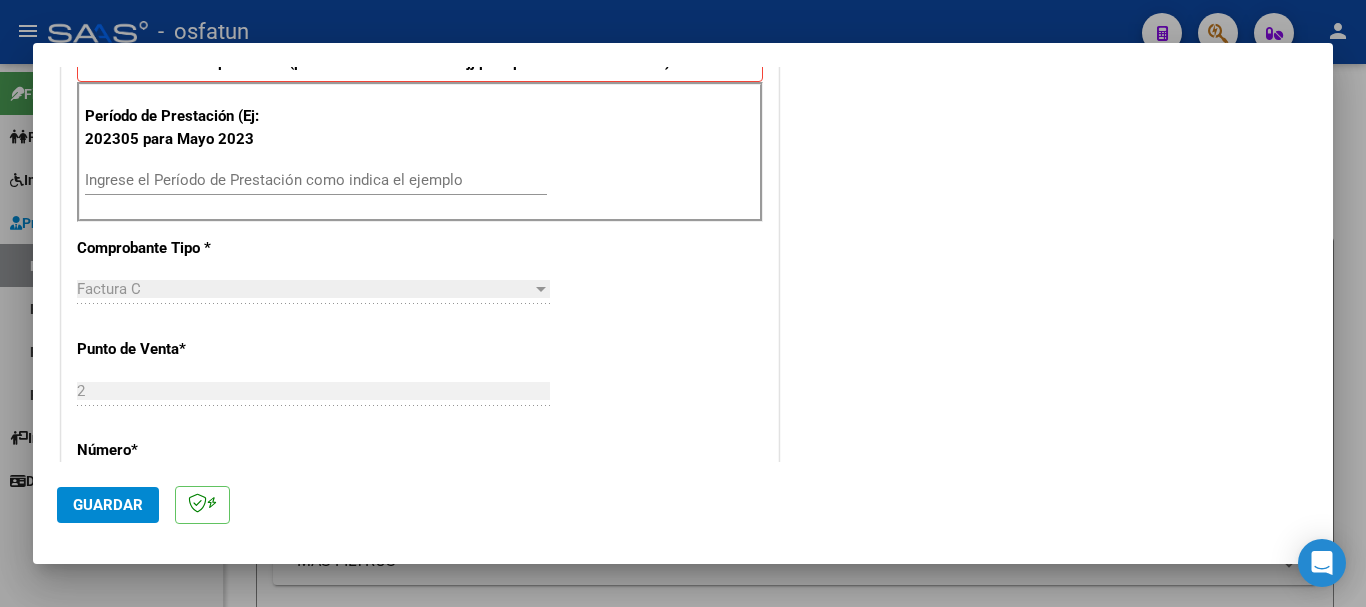 click on "Ingrese el Período de Prestación como indica el ejemplo" at bounding box center [316, 180] 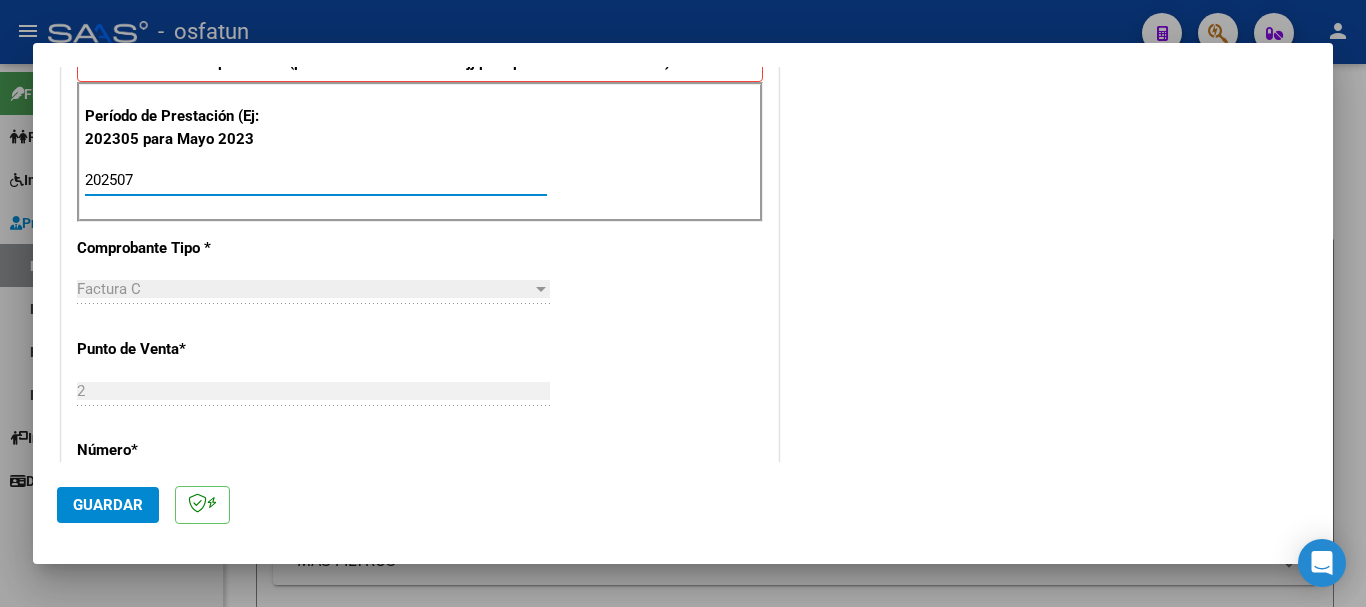 type on "202507" 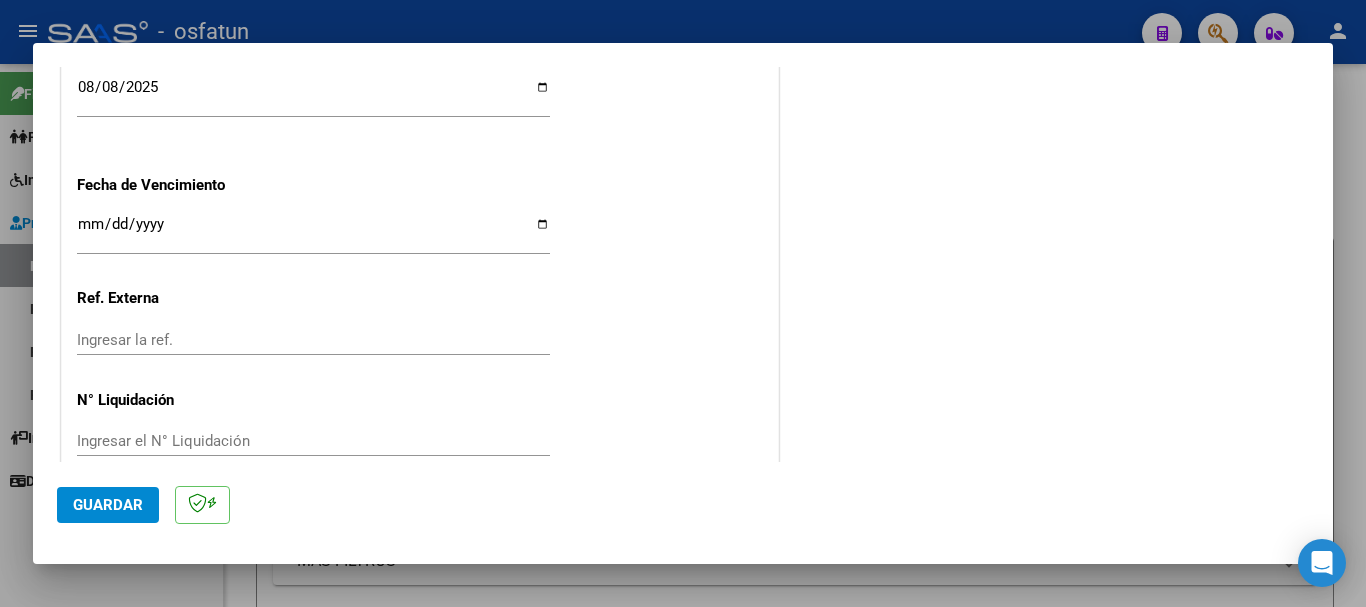 scroll, scrollTop: 1580, scrollLeft: 0, axis: vertical 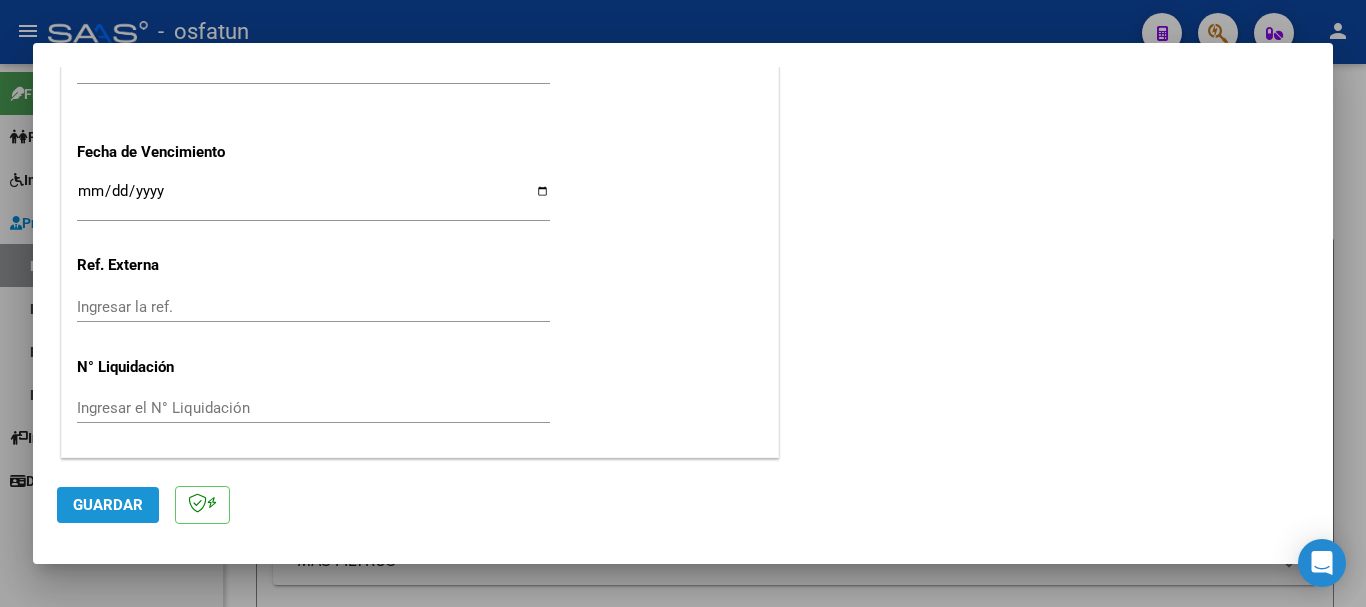 click on "Guardar" 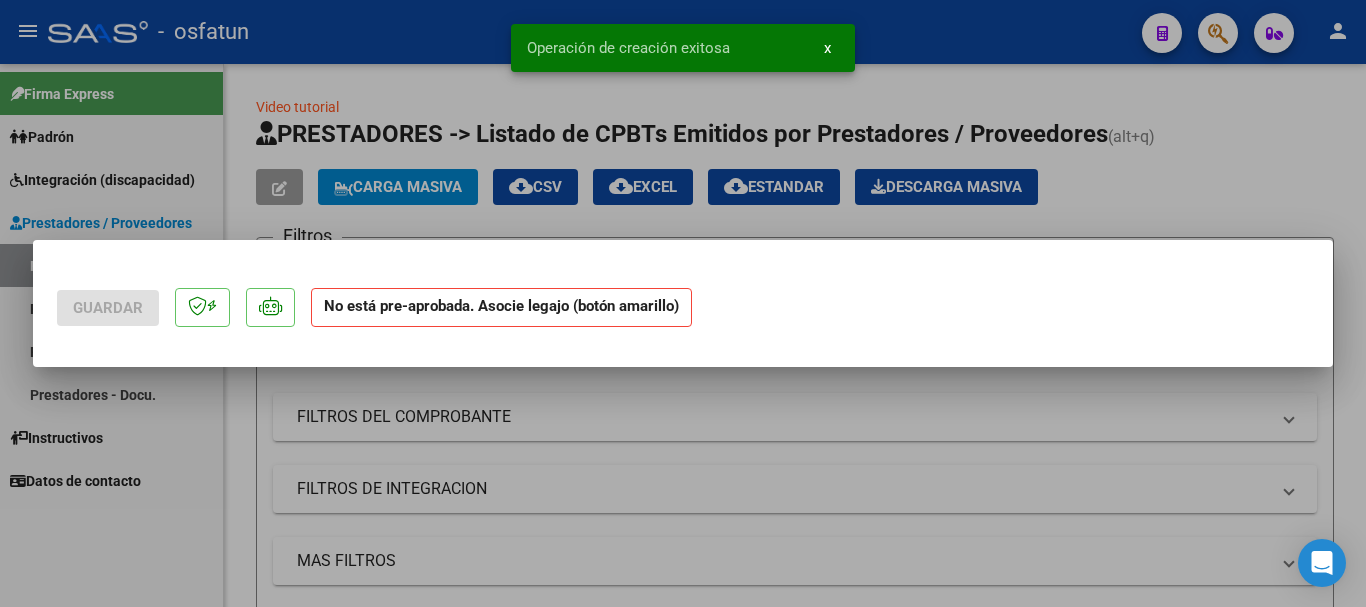 scroll, scrollTop: 0, scrollLeft: 0, axis: both 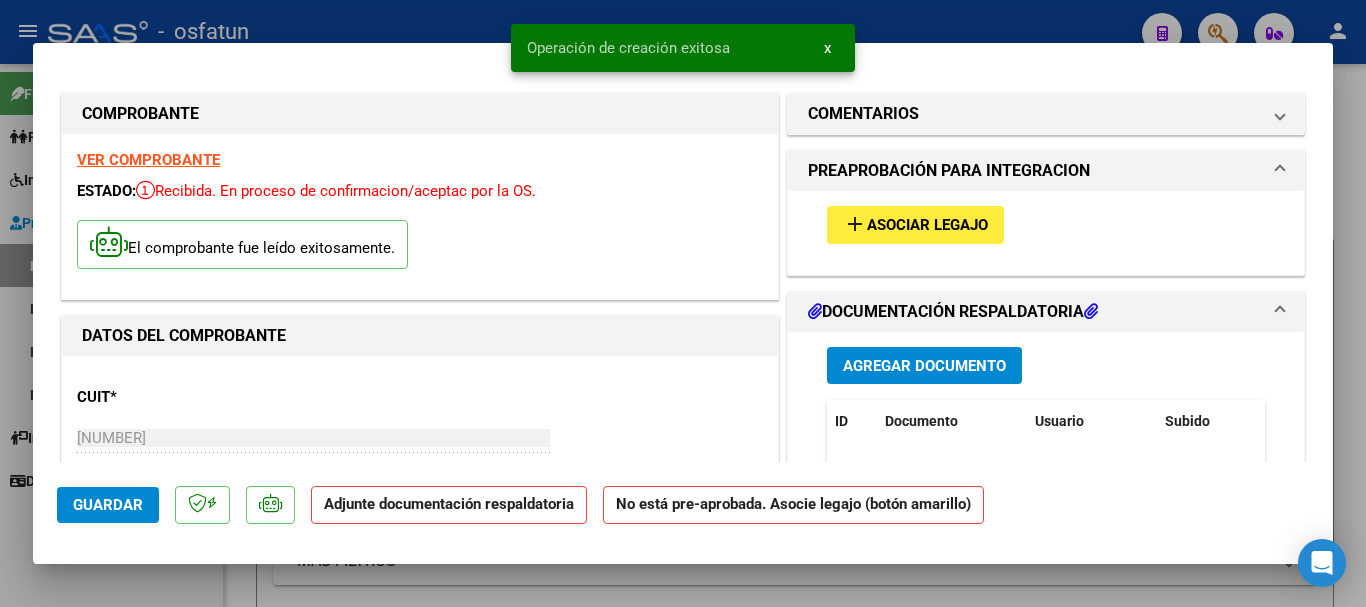 click on "Asociar Legajo" at bounding box center (927, 226) 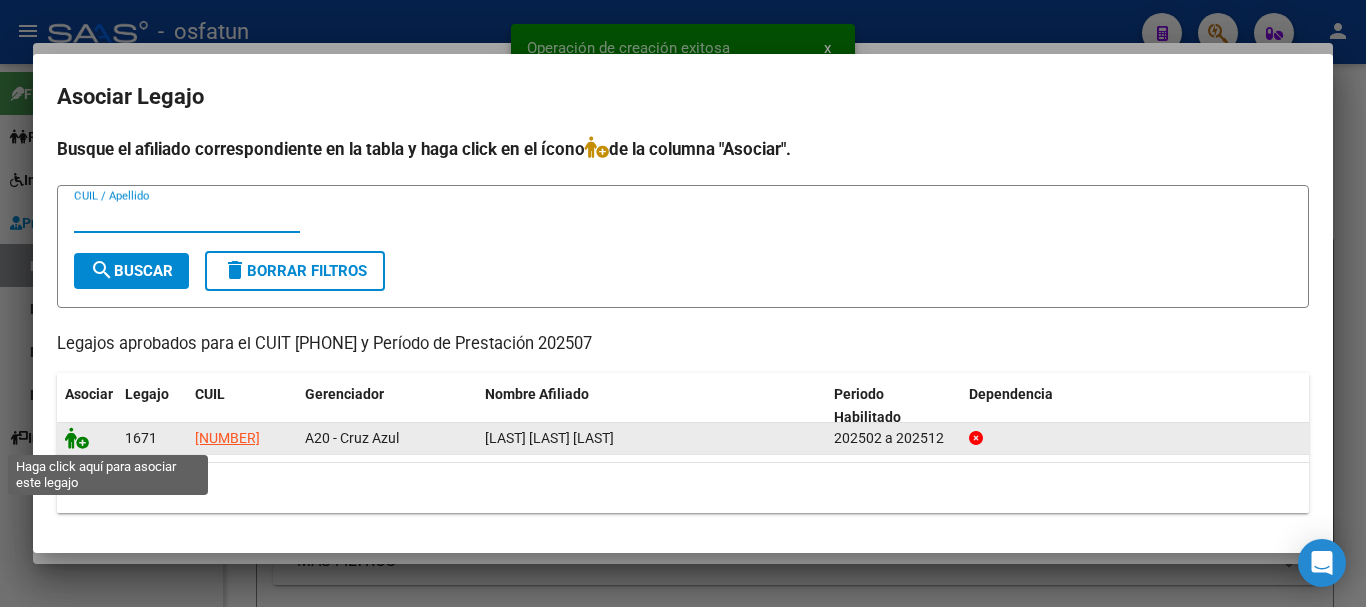 click 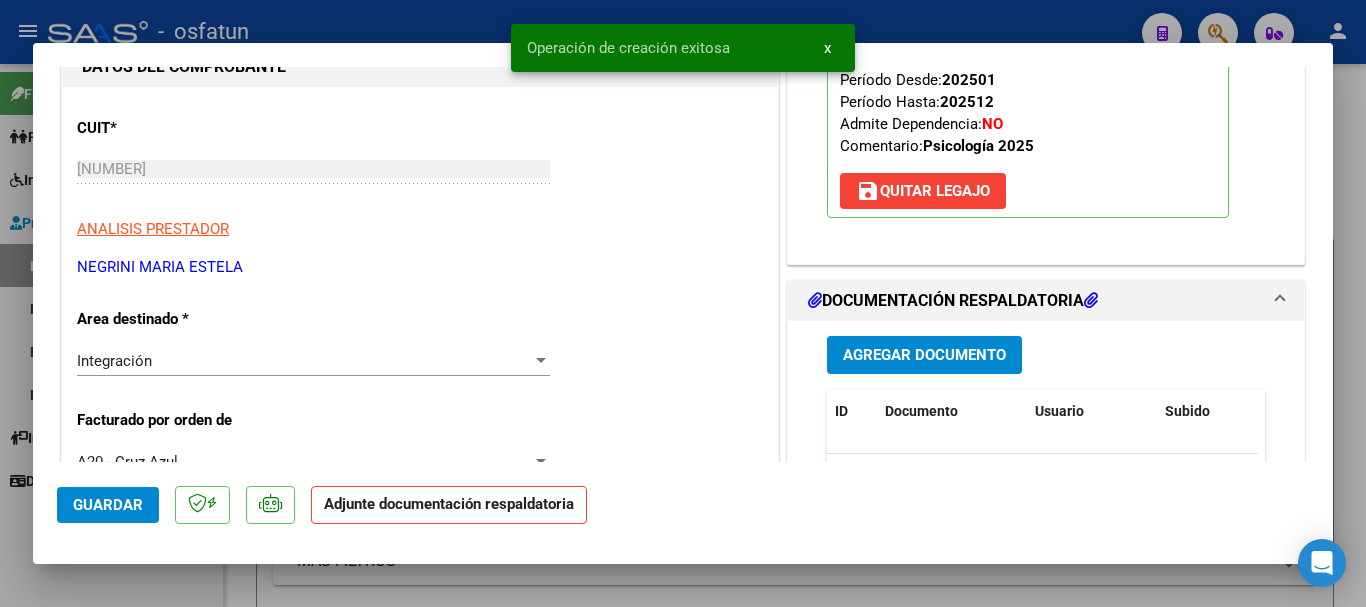 scroll, scrollTop: 313, scrollLeft: 0, axis: vertical 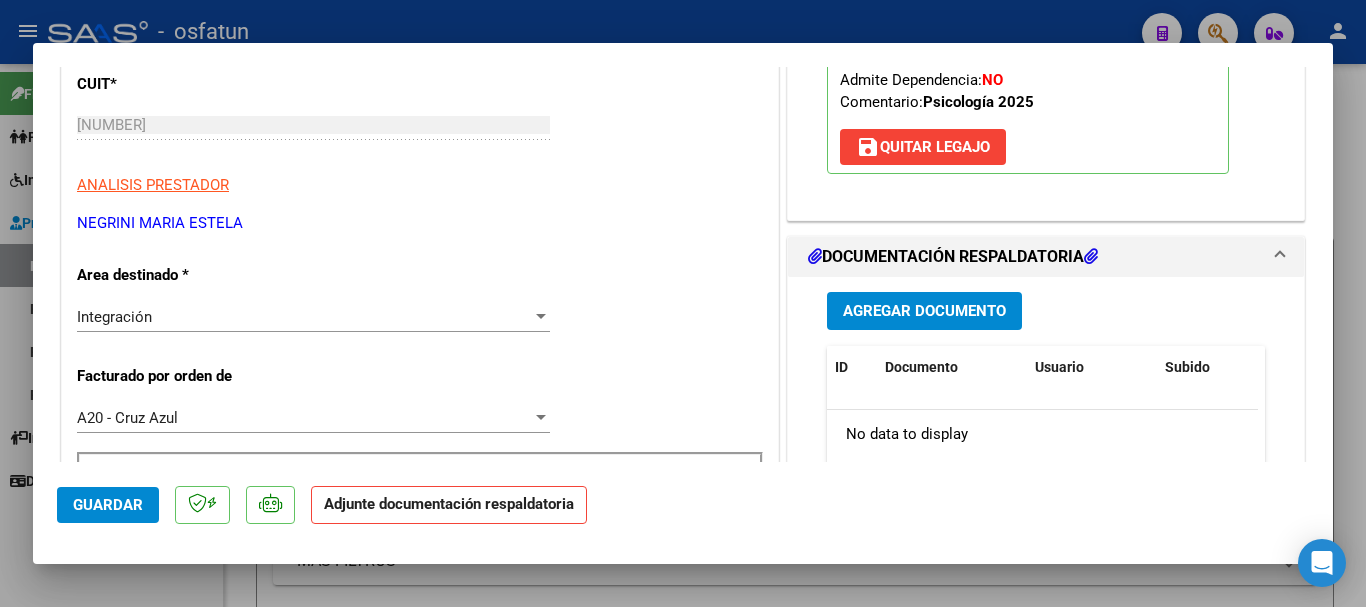click on "Agregar Documento" at bounding box center (924, 312) 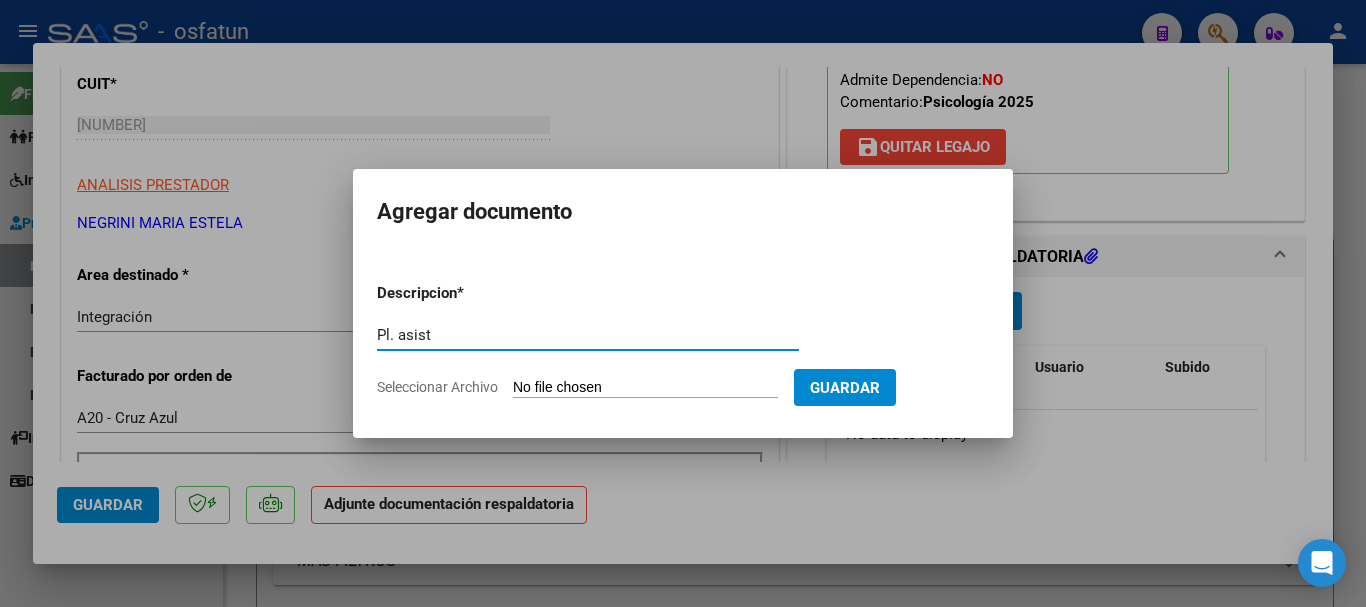 type on "Pl. asist" 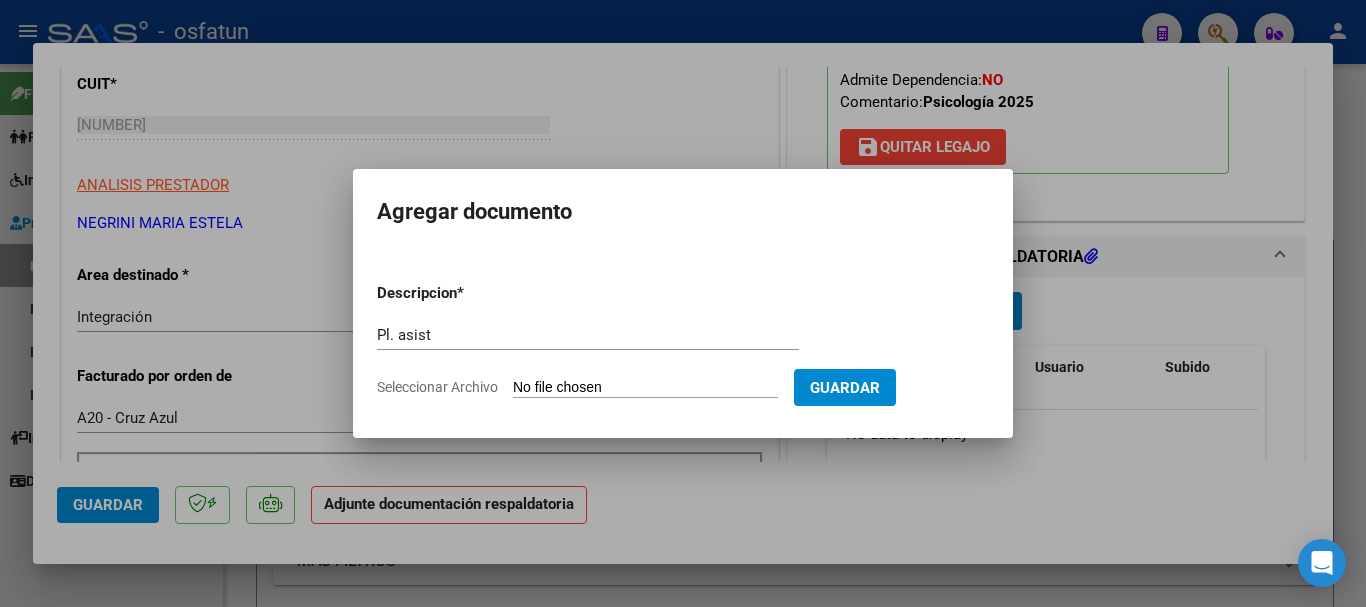 click on "Seleccionar Archivo" at bounding box center [645, 388] 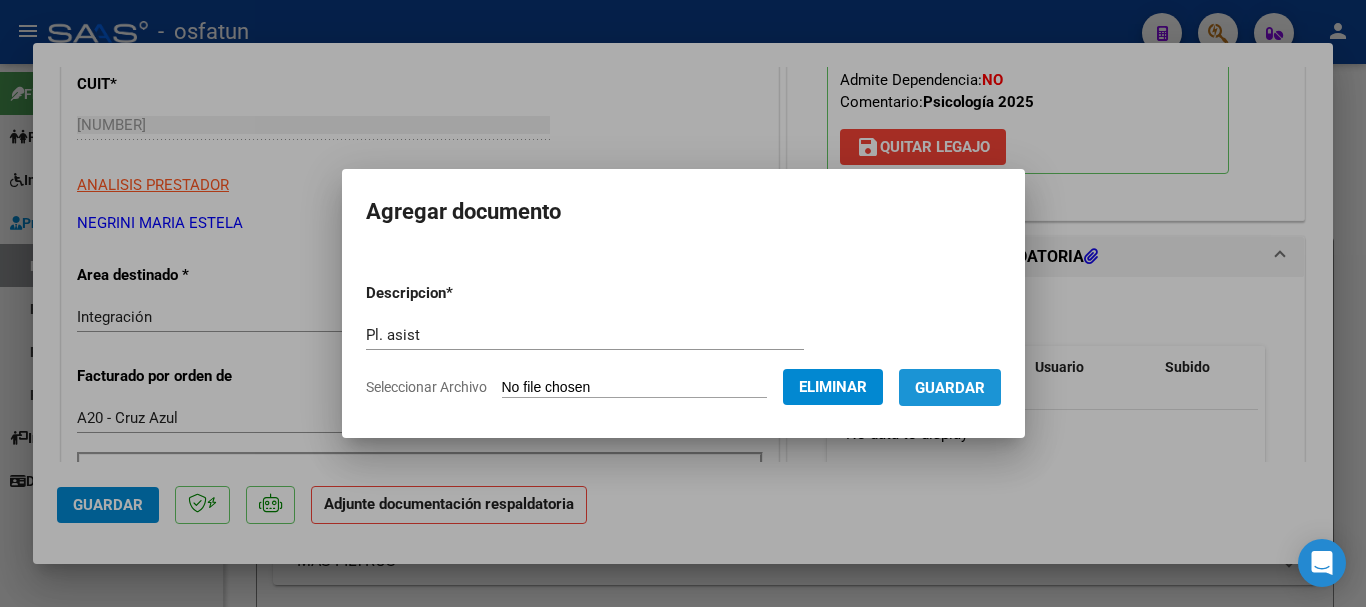 click on "Guardar" at bounding box center [950, 388] 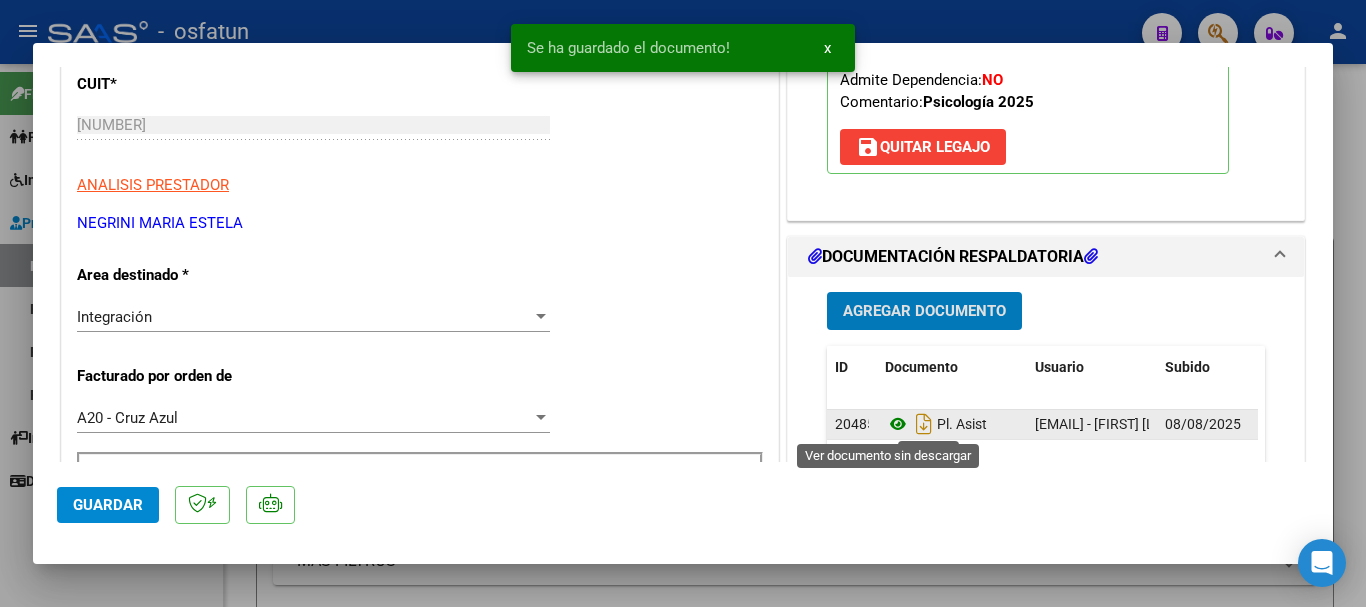 click 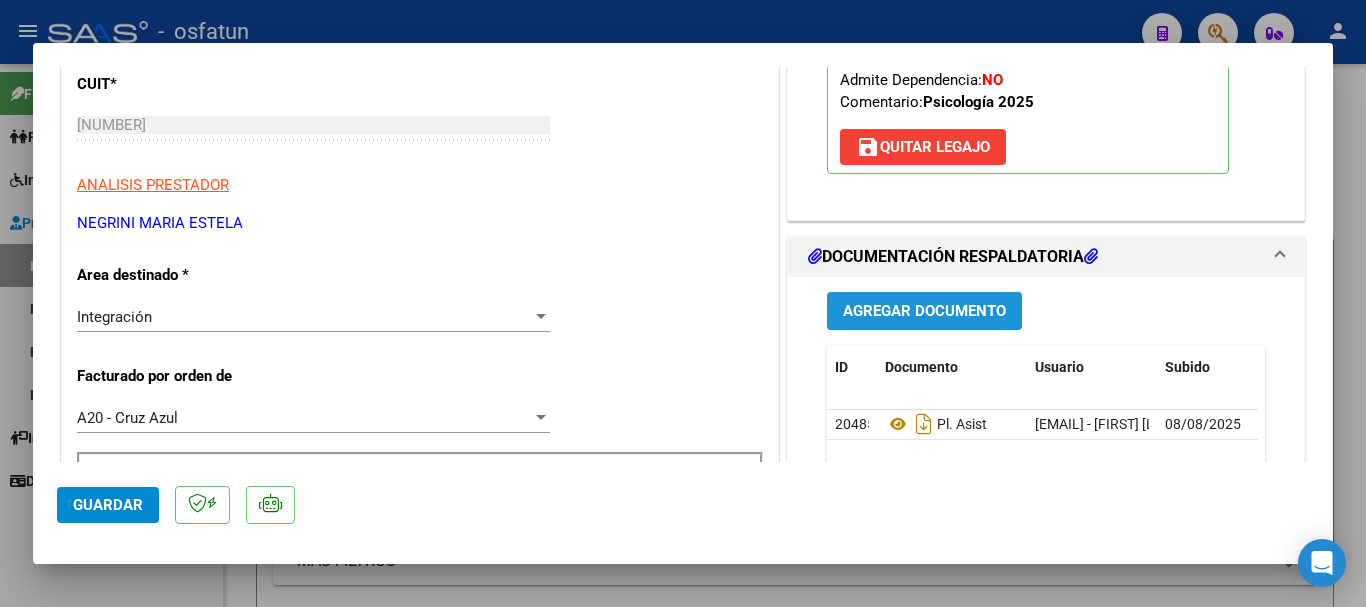 click on "Agregar Documento" at bounding box center (924, 310) 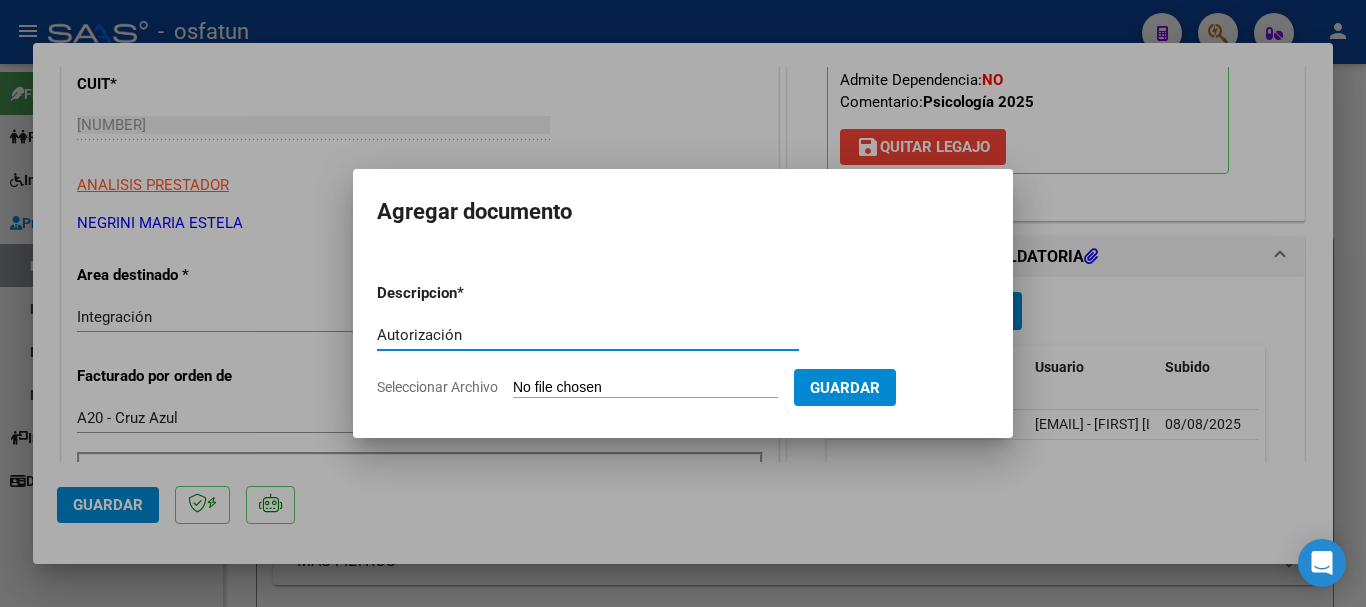 type on "Autorización" 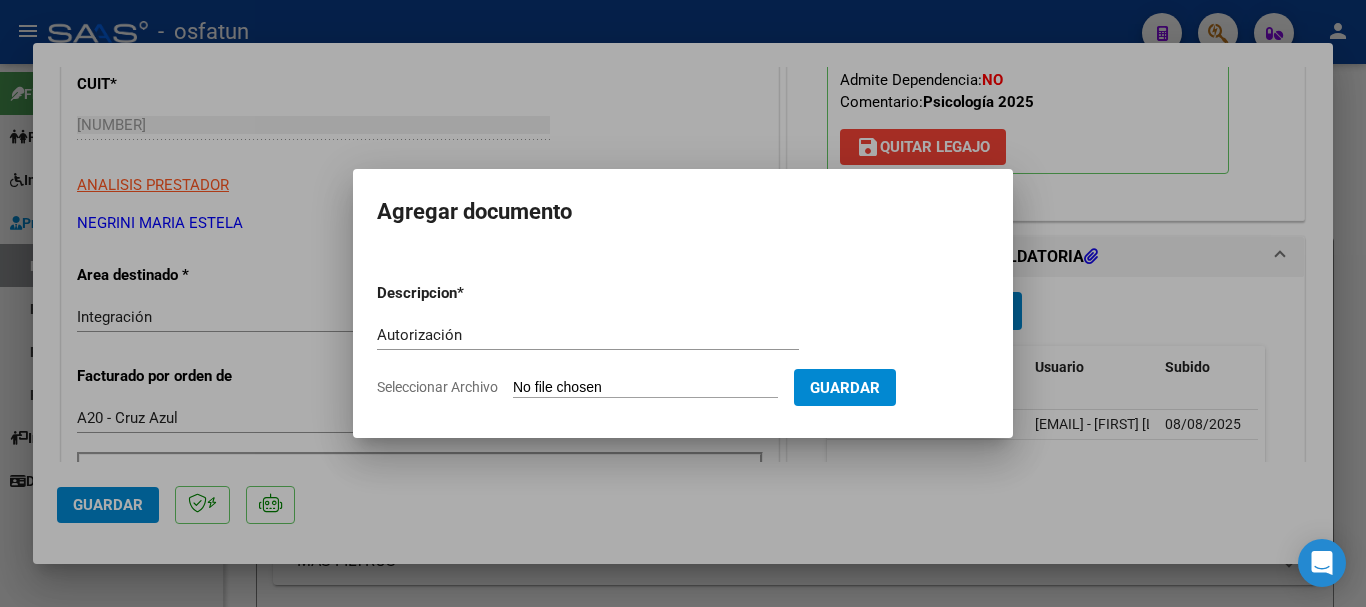 type on "C:\fakepath\Autorizacion psico.pdf" 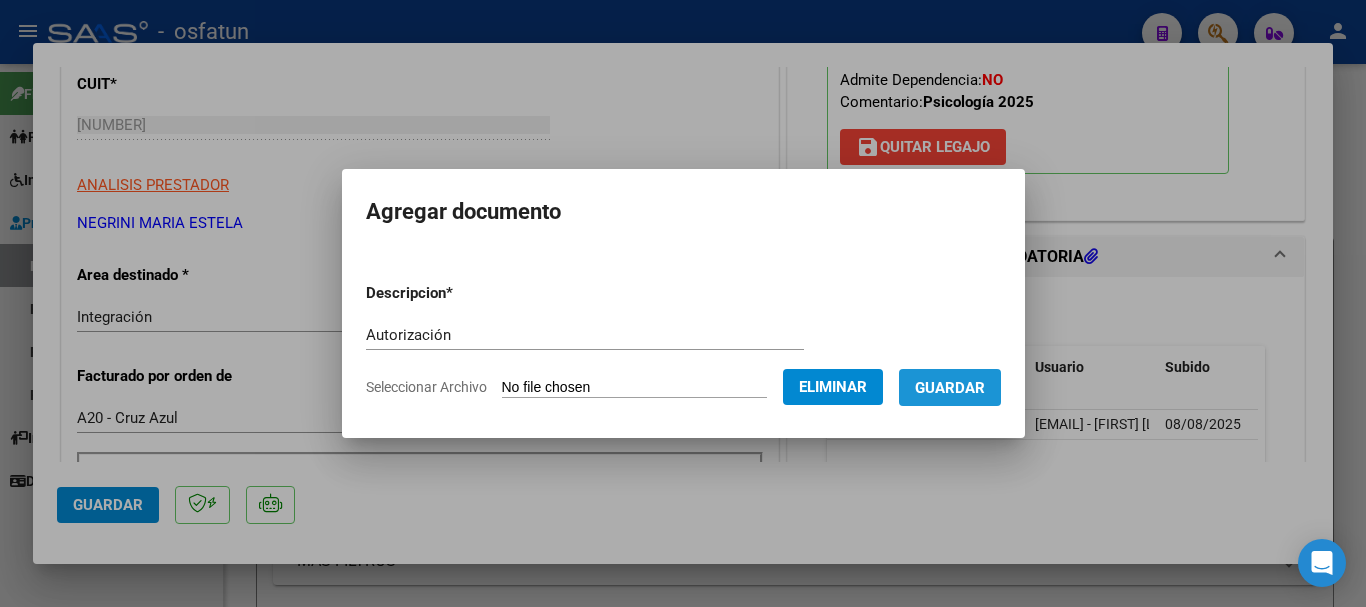 click on "Guardar" at bounding box center (950, 387) 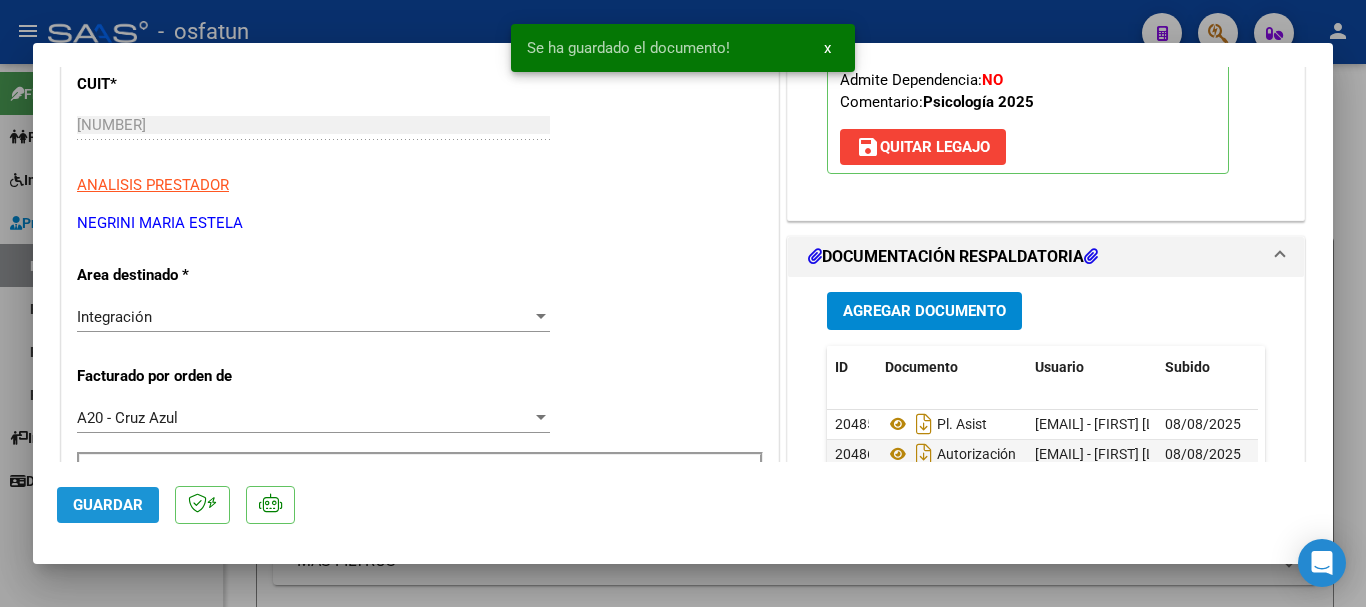 click on "Guardar" 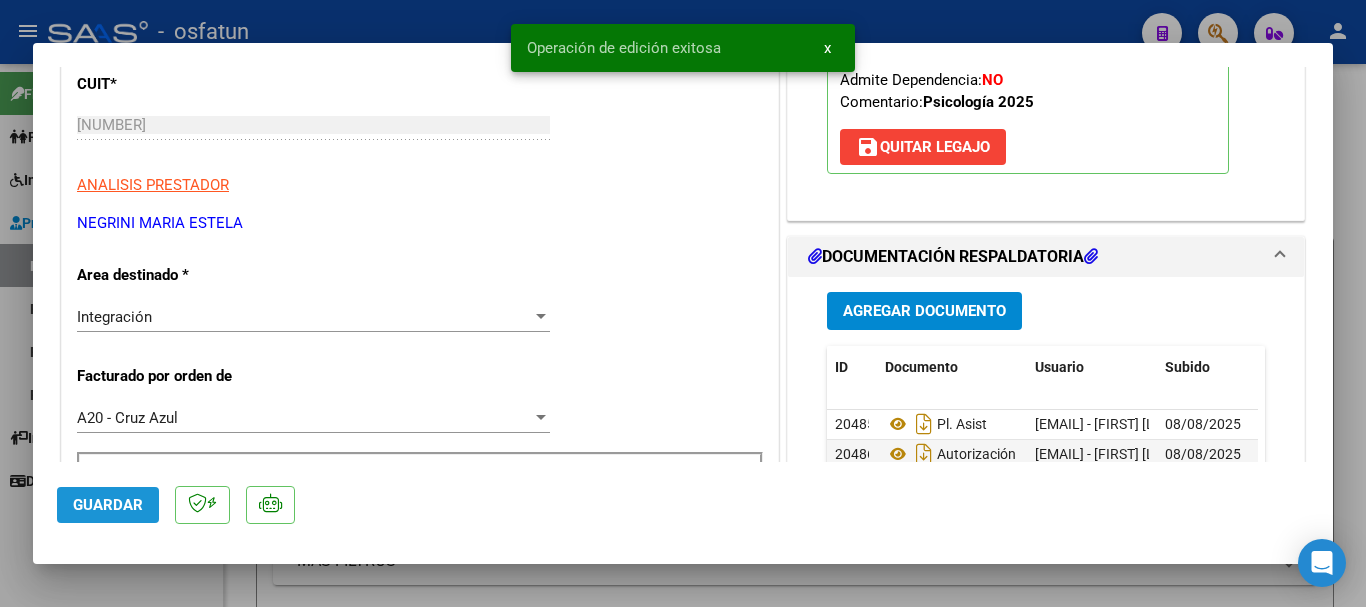 click on "Guardar" 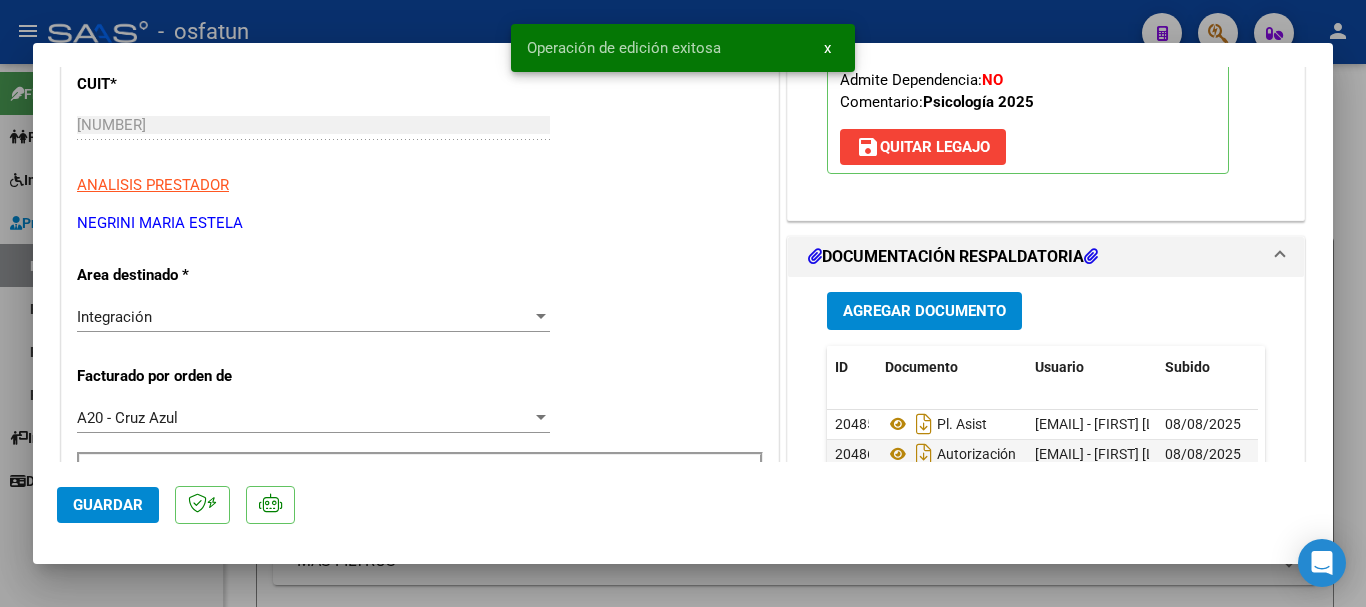 drag, startPoint x: 1353, startPoint y: 359, endPoint x: 1320, endPoint y: 364, distance: 33.37664 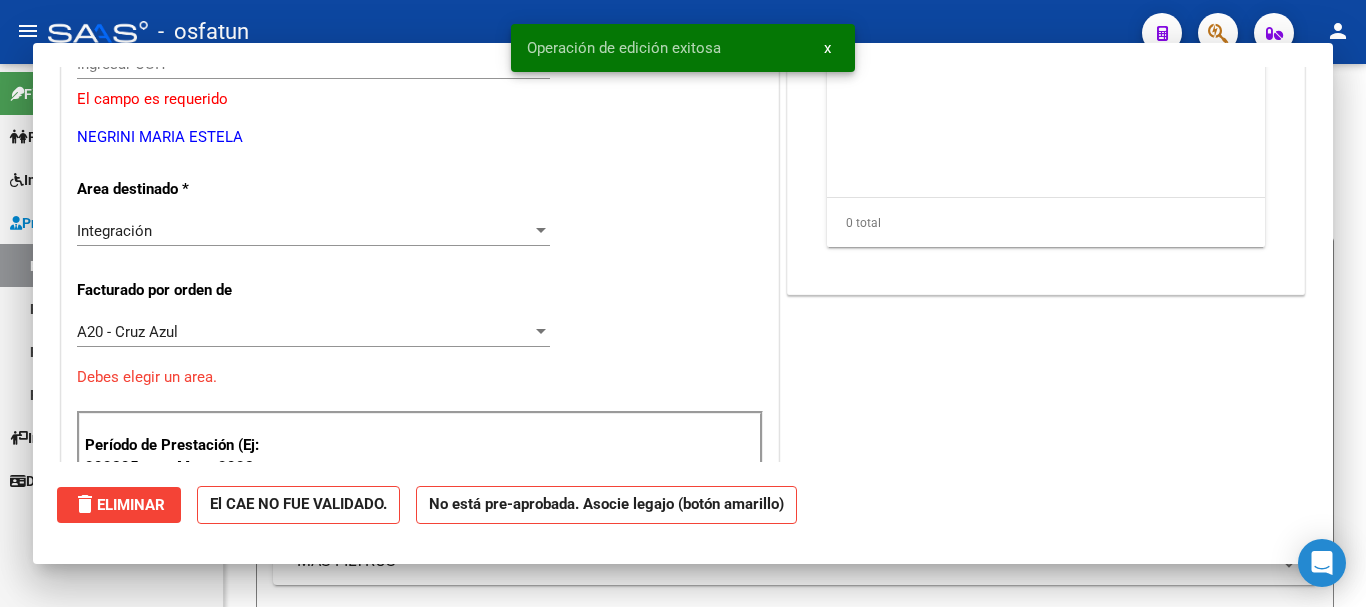 scroll, scrollTop: 252, scrollLeft: 0, axis: vertical 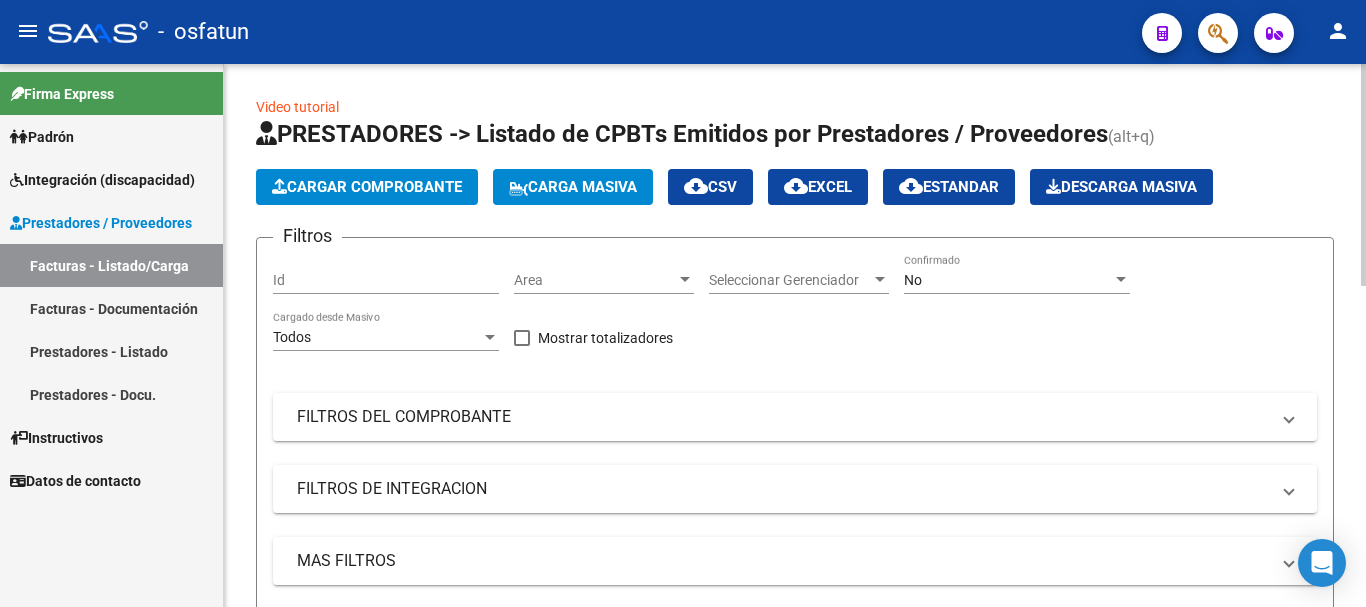 click on "Cargar Comprobante" 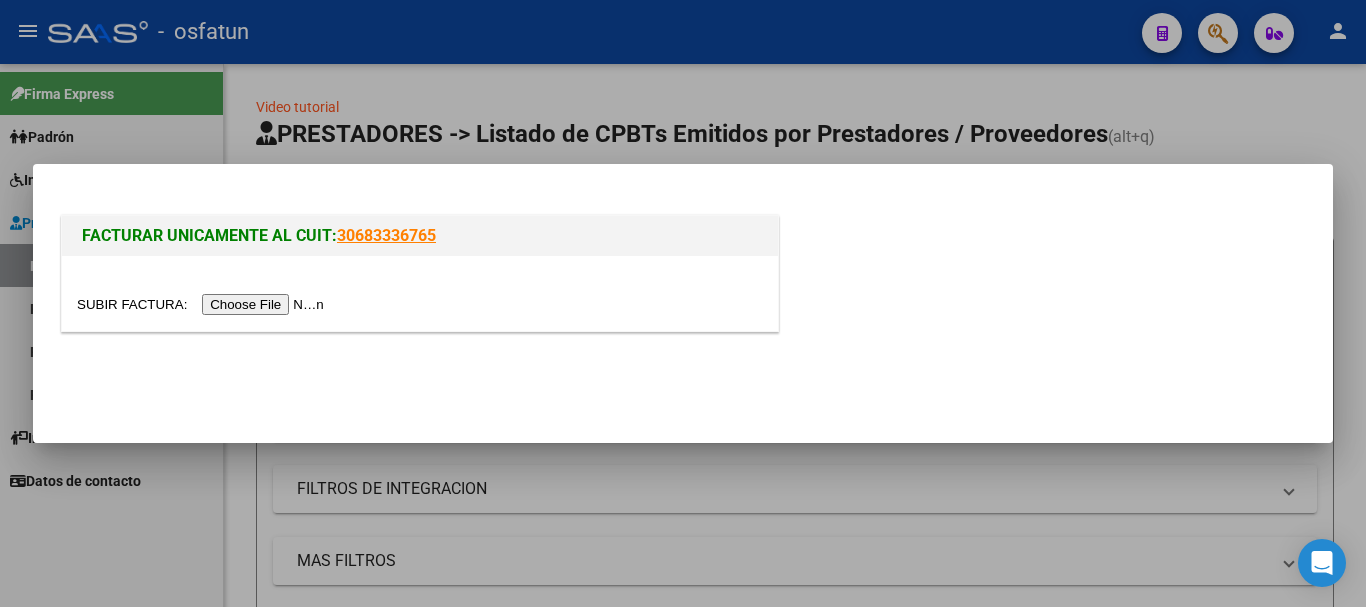 click at bounding box center [203, 304] 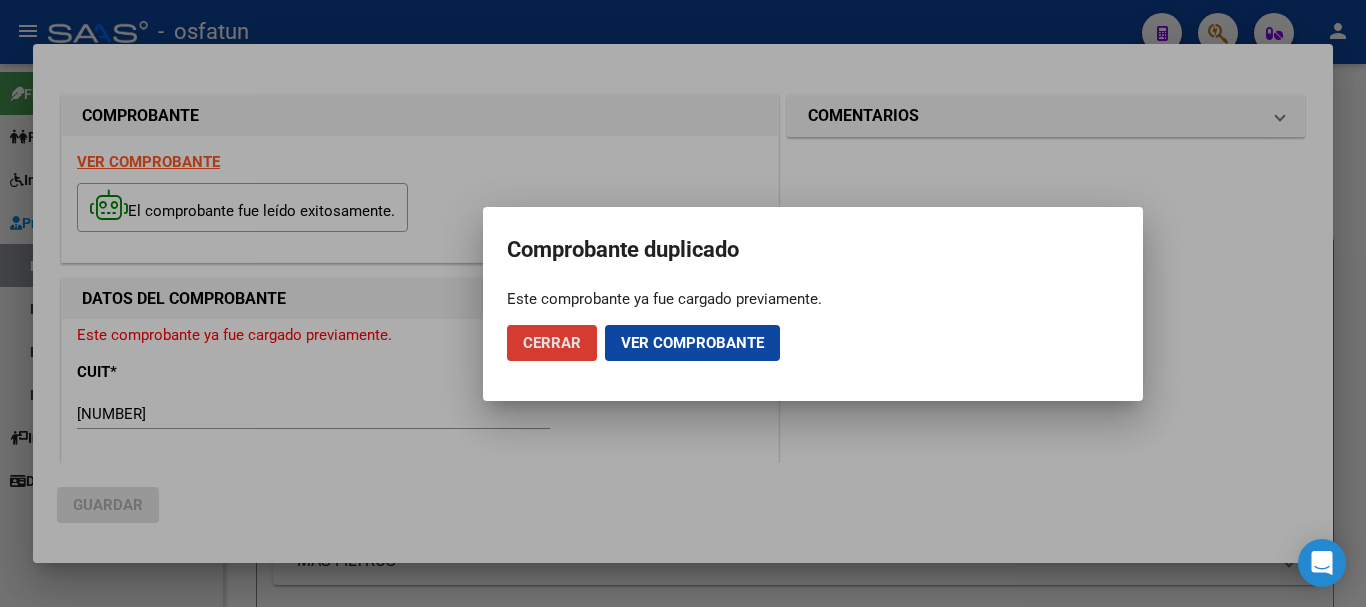 click on "Cerrar" 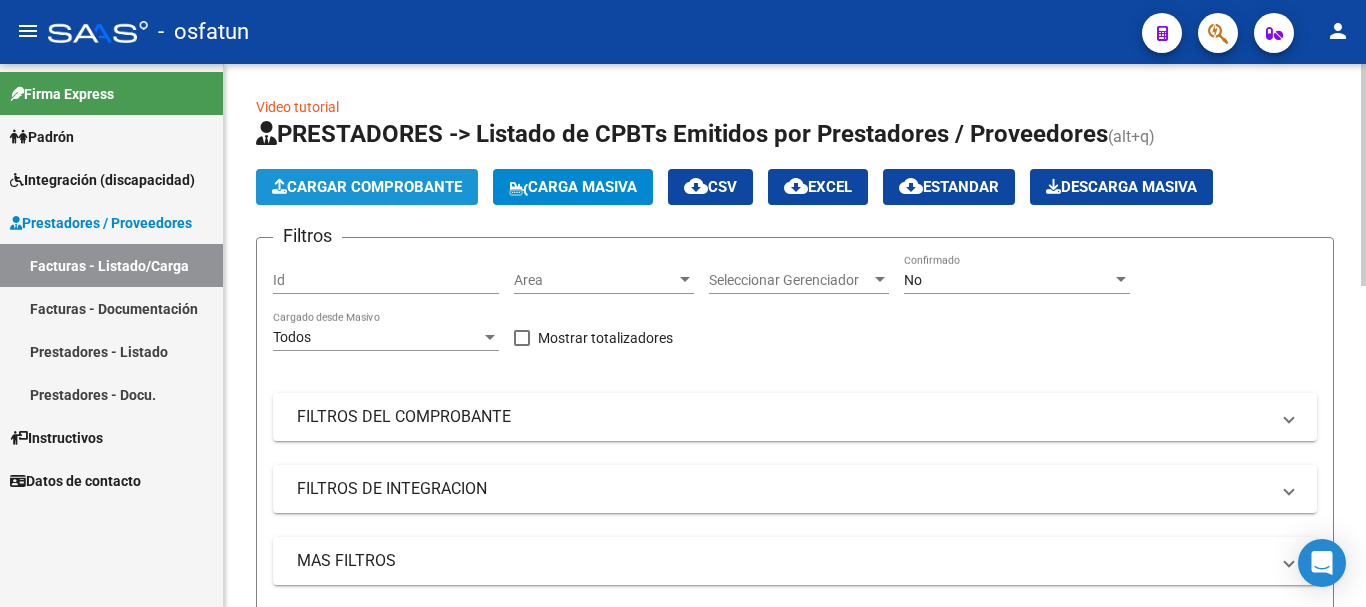 click on "Cargar Comprobante" 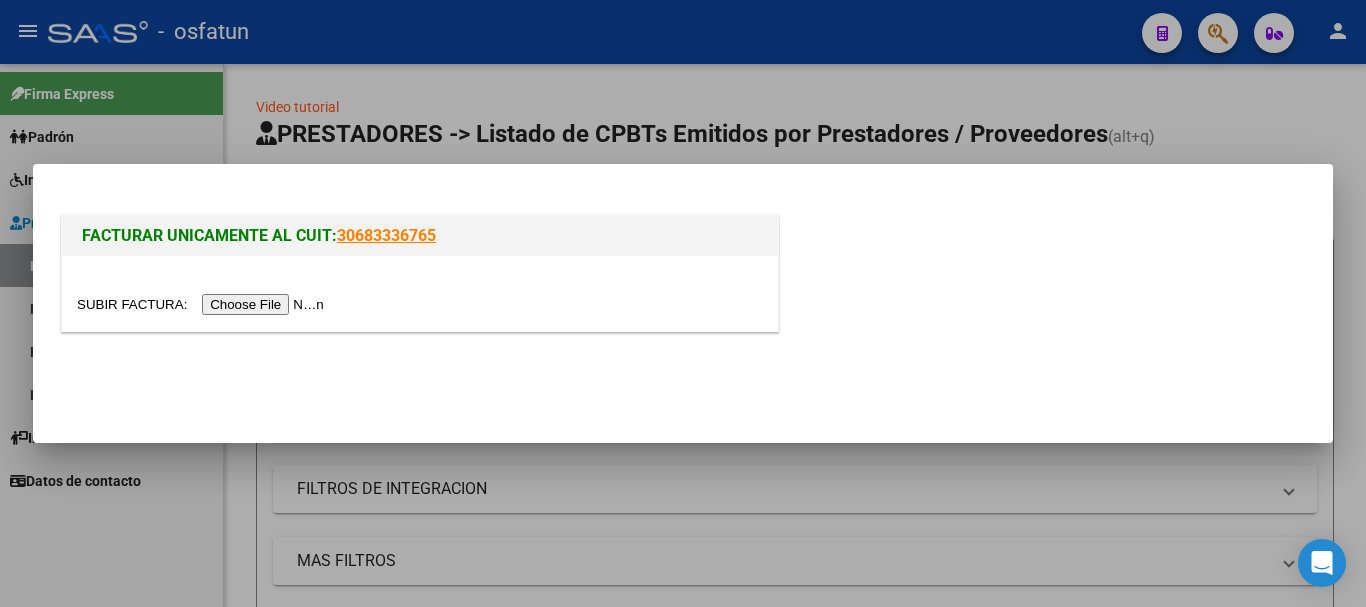 click at bounding box center (203, 304) 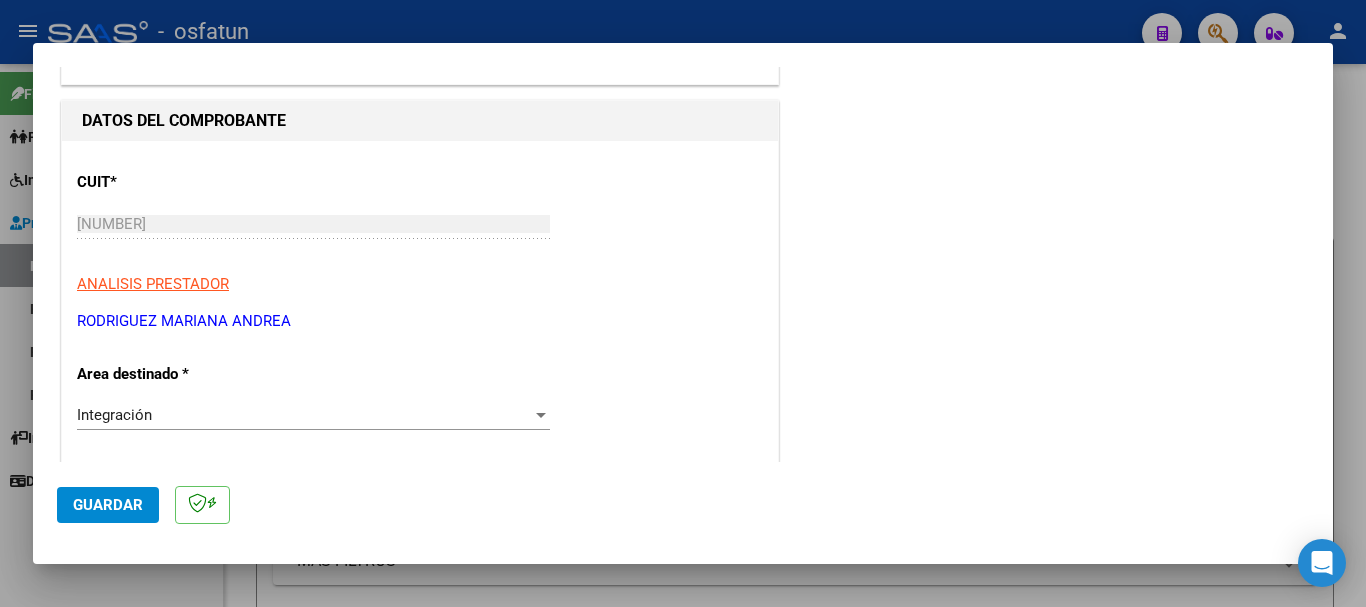 scroll, scrollTop: 182, scrollLeft: 0, axis: vertical 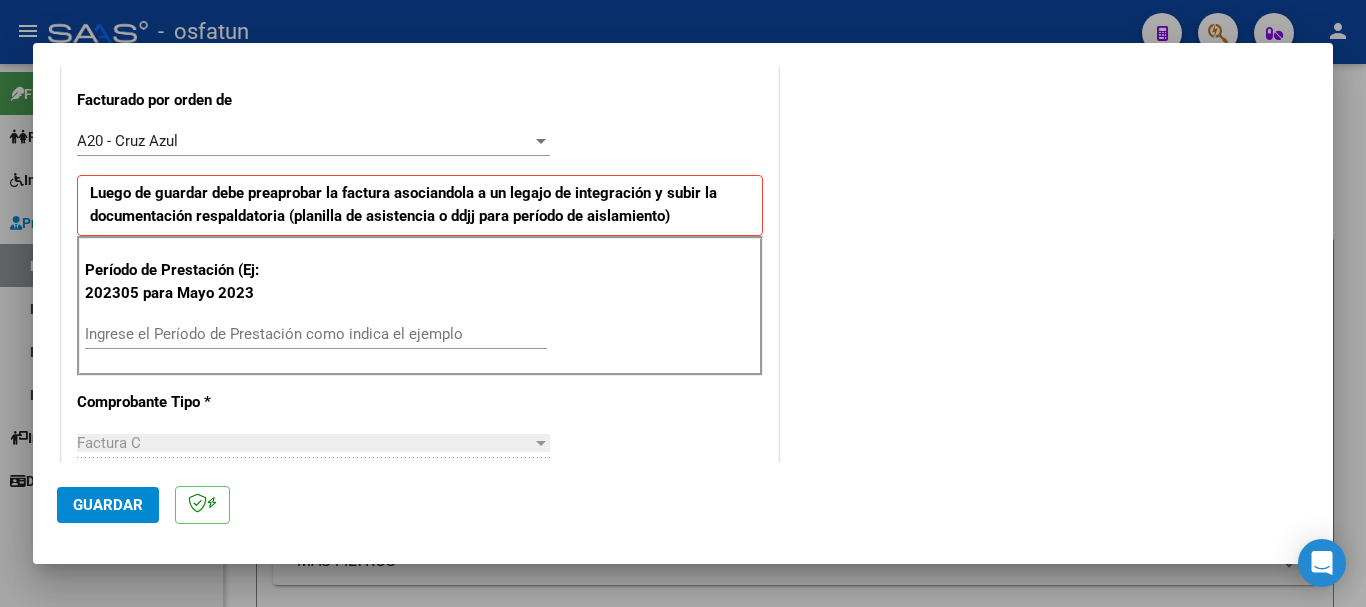 click on "Ingrese el Período de Prestación como indica el ejemplo" at bounding box center [316, 334] 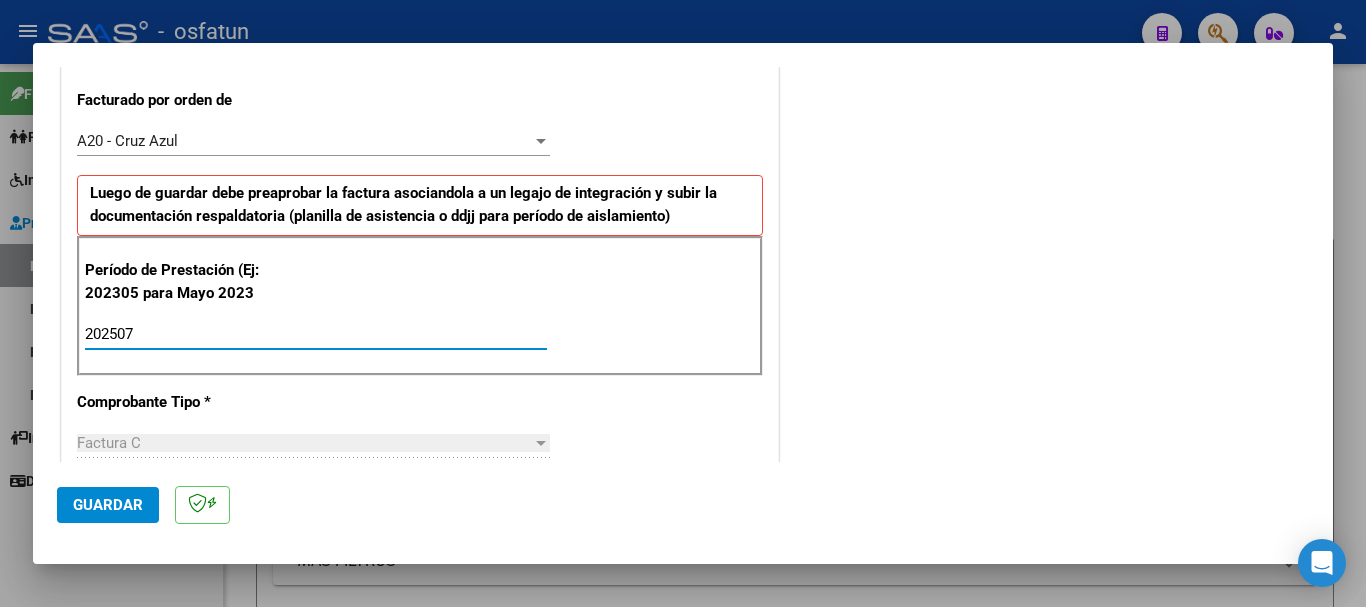 type on "202507" 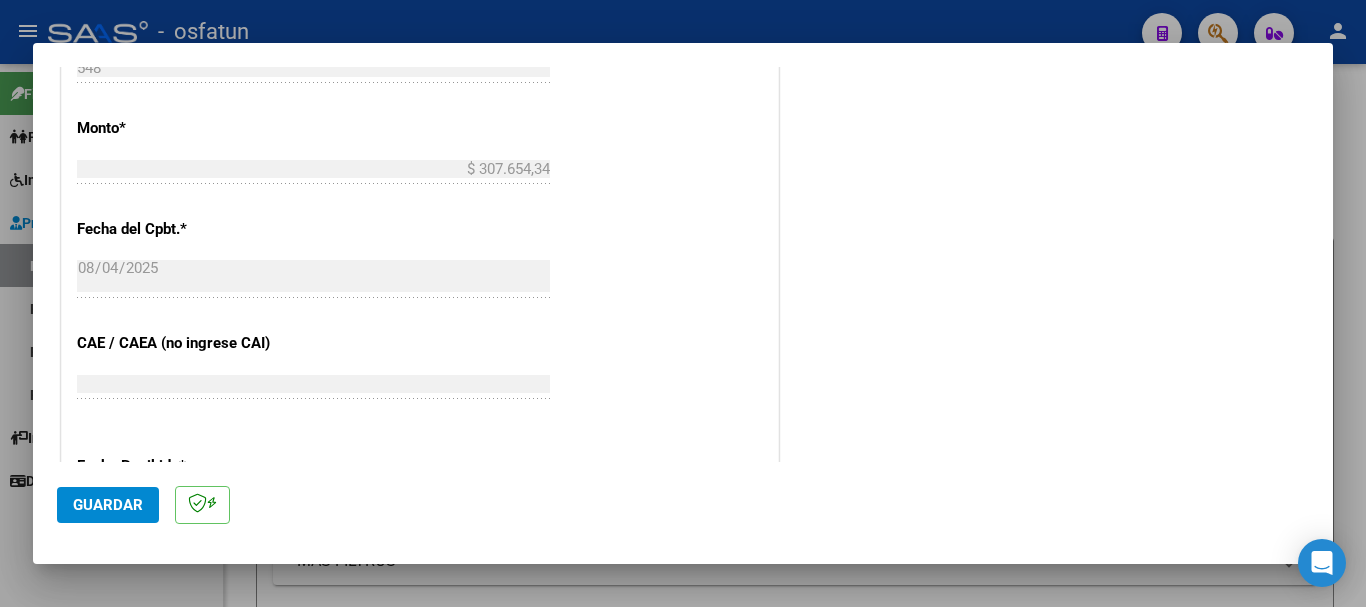 scroll, scrollTop: 1580, scrollLeft: 0, axis: vertical 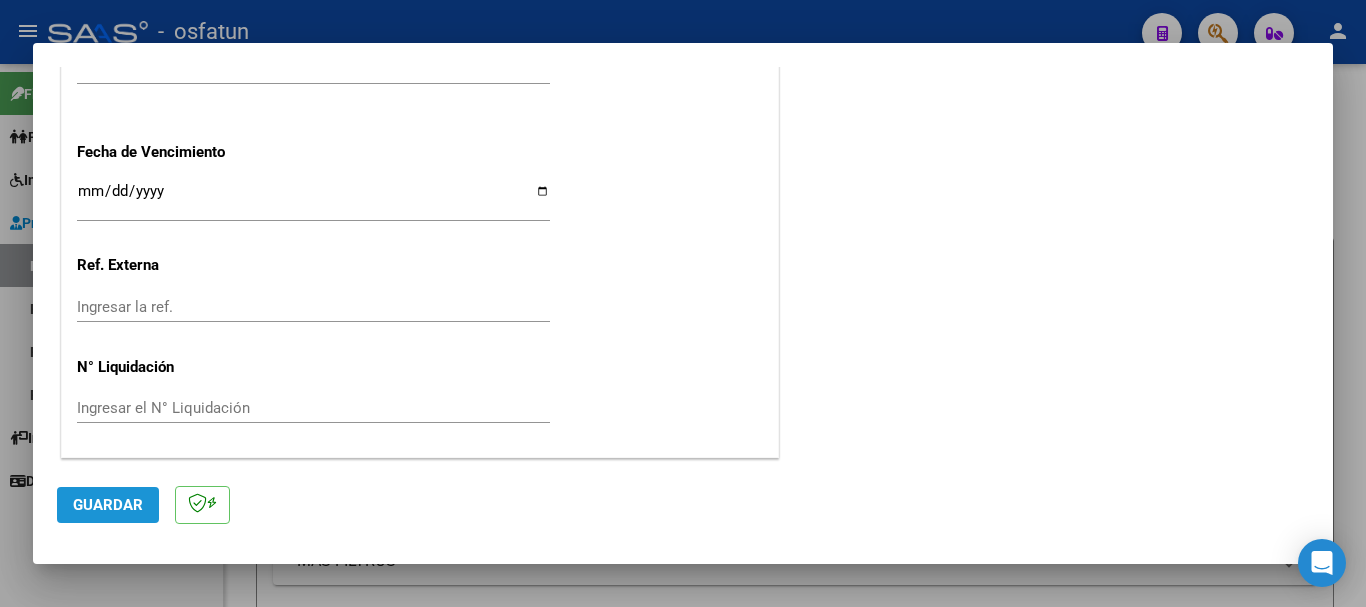 click on "Guardar" 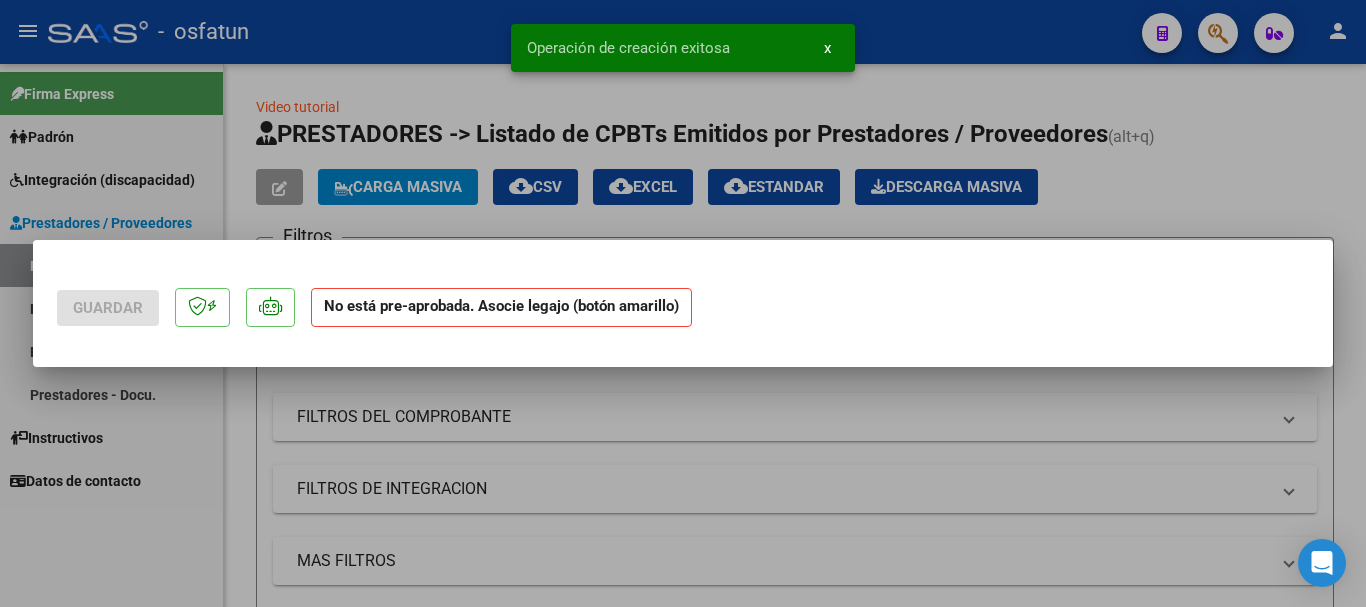 scroll, scrollTop: 0, scrollLeft: 0, axis: both 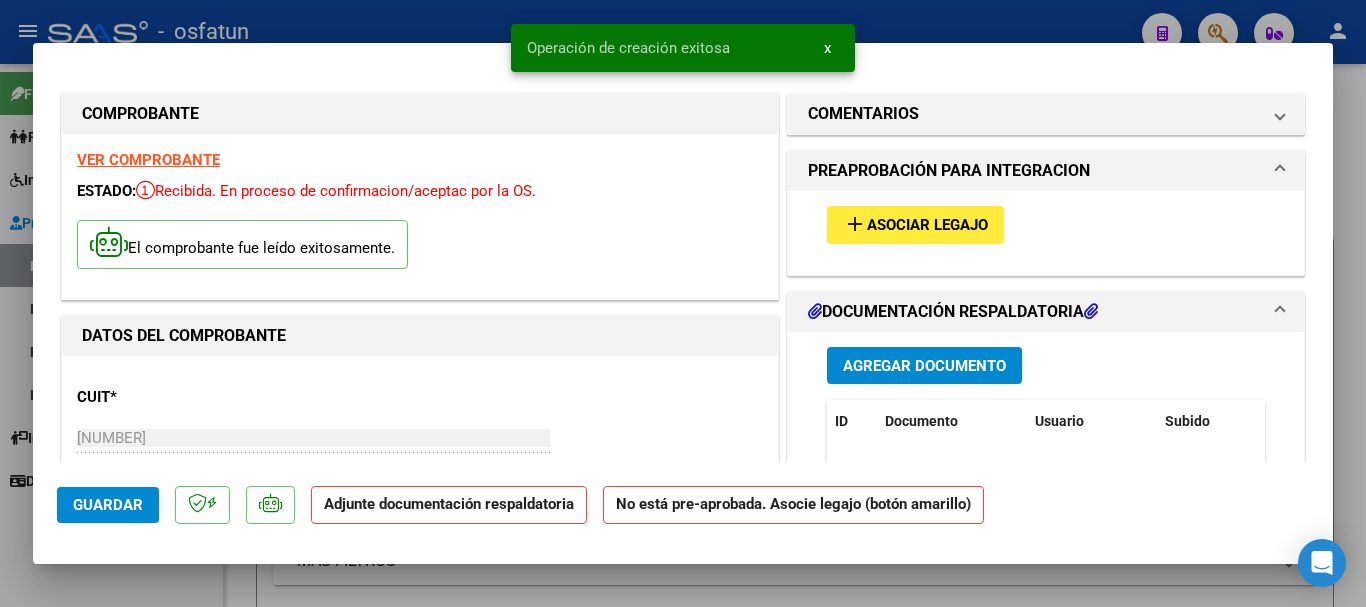 click on "Asociar Legajo" at bounding box center (927, 226) 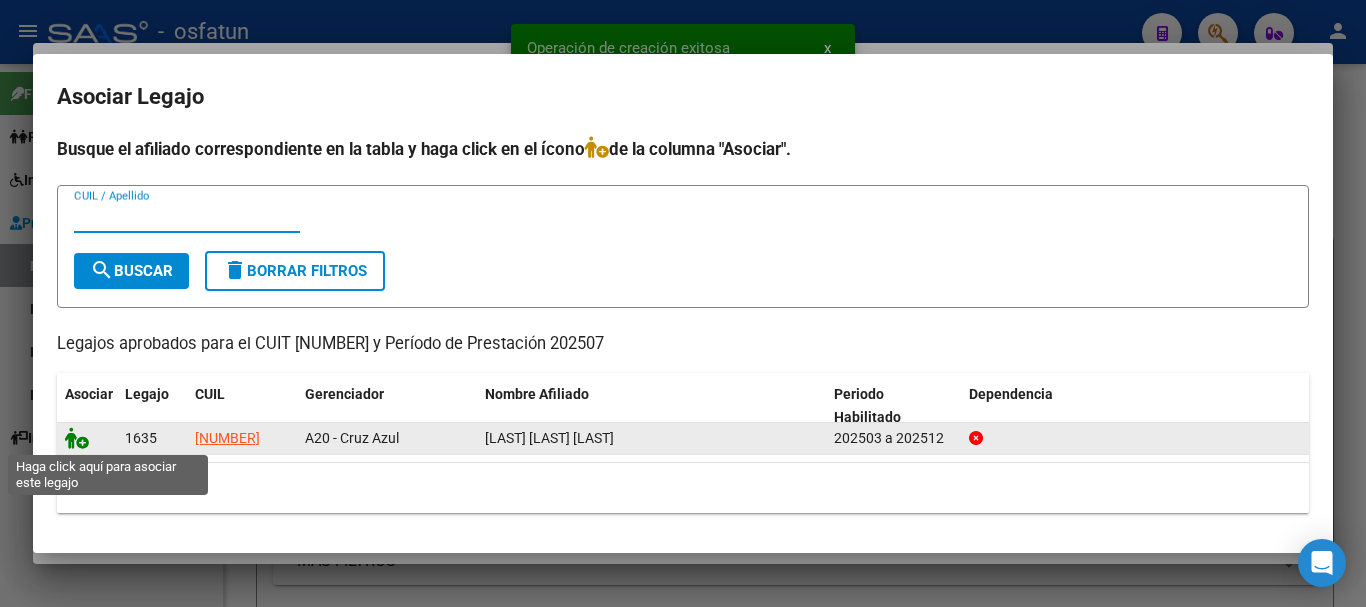 click 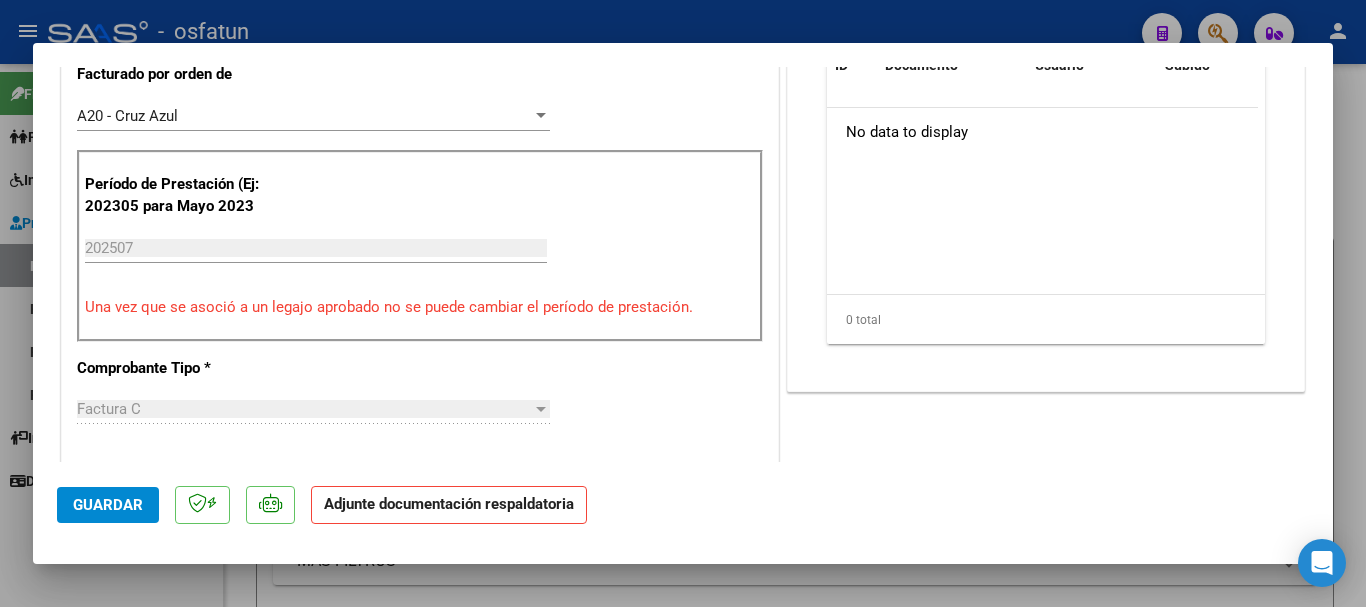 scroll, scrollTop: 414, scrollLeft: 0, axis: vertical 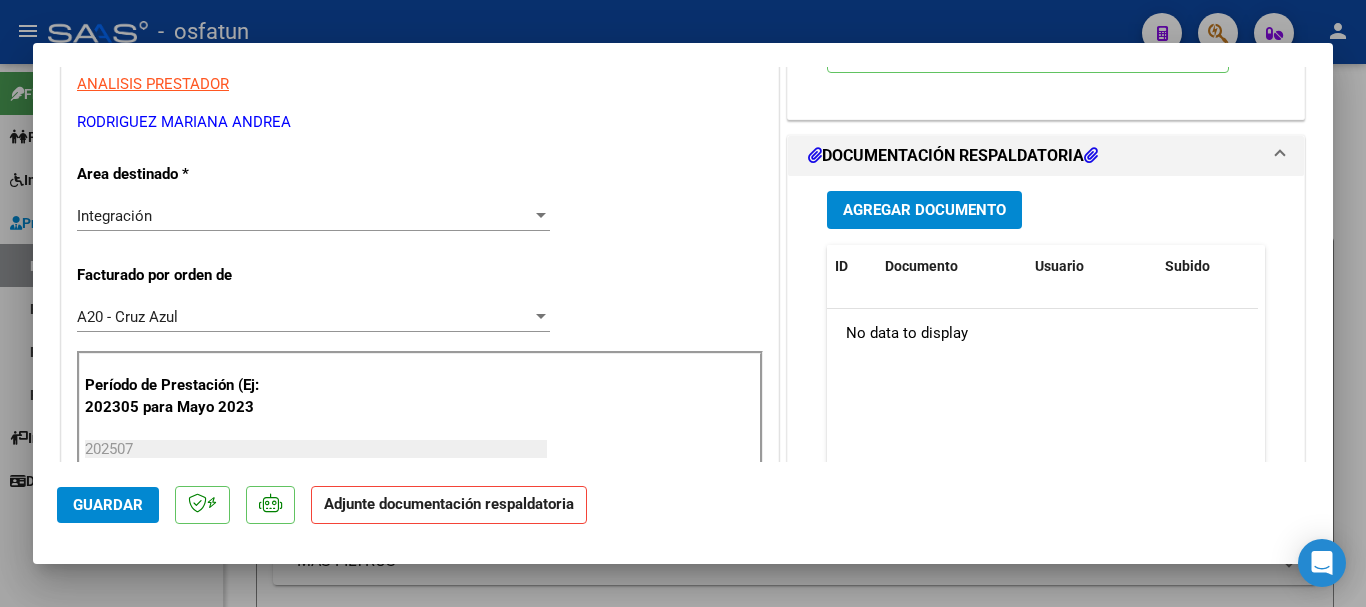 click on "Agregar Documento" at bounding box center [924, 209] 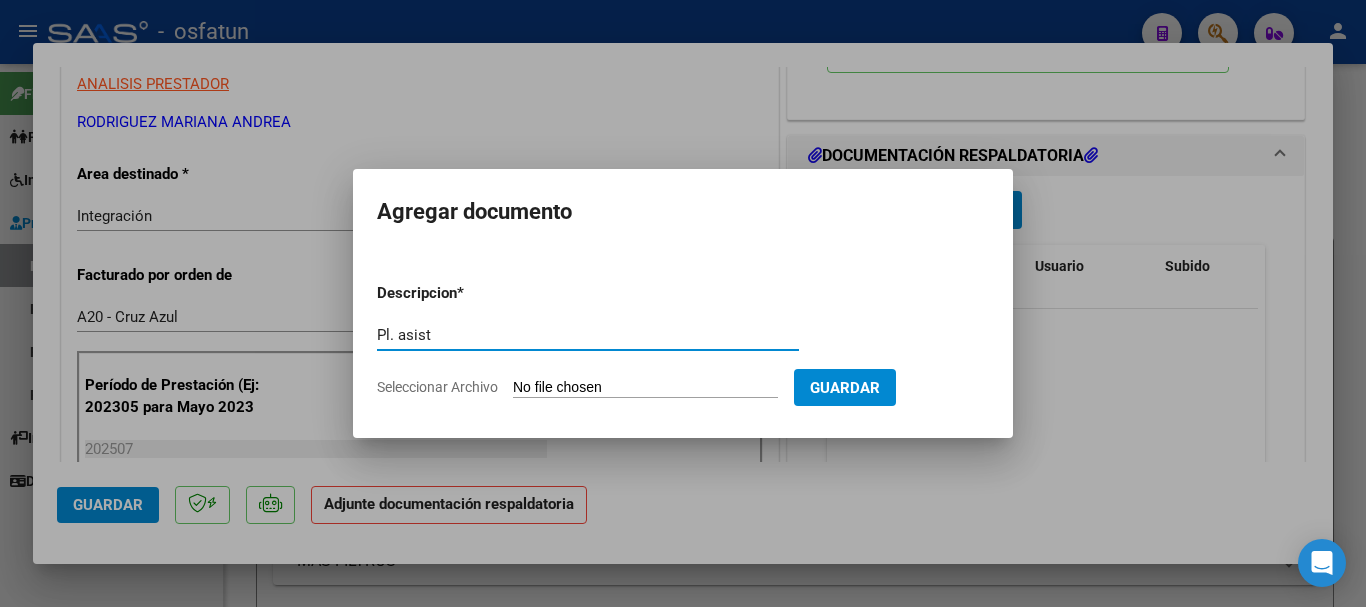 type on "Pl. asist" 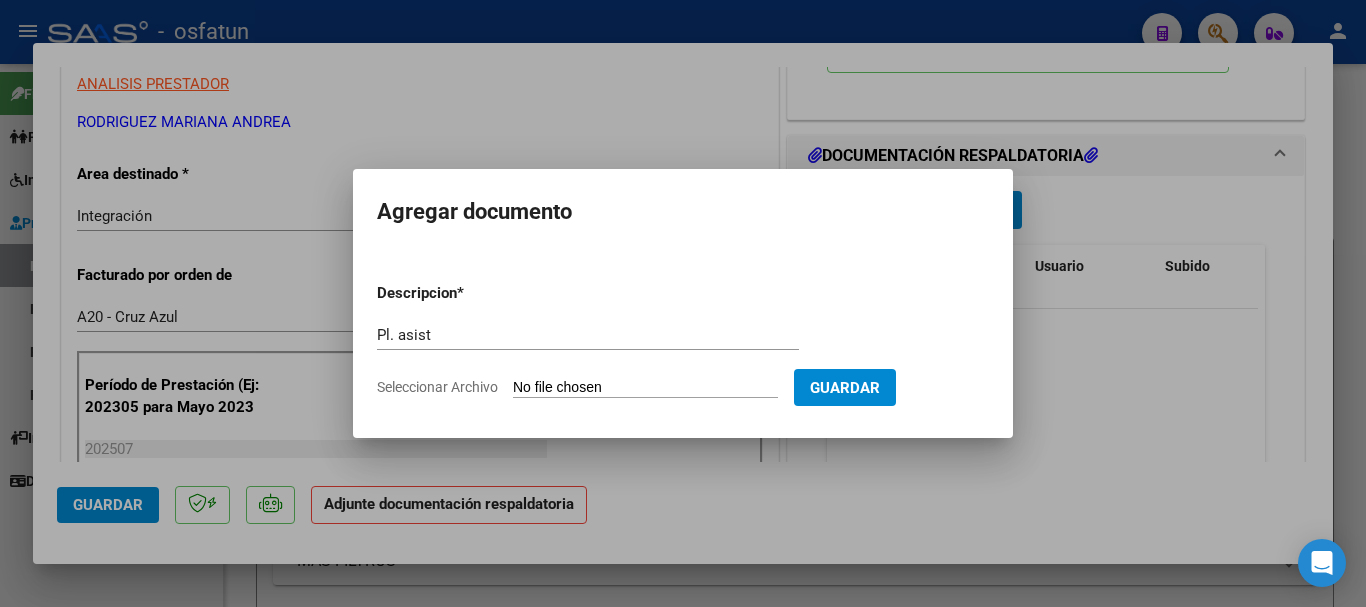 click on "Seleccionar Archivo" at bounding box center (645, 388) 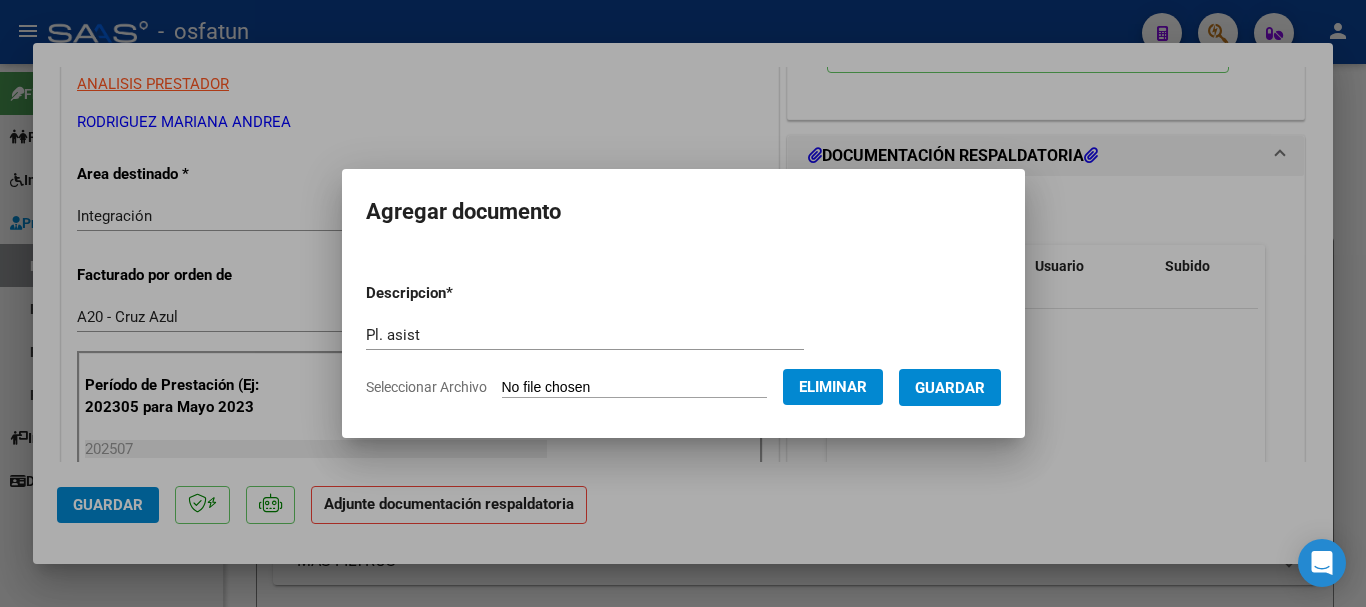 click on "Guardar" at bounding box center (950, 388) 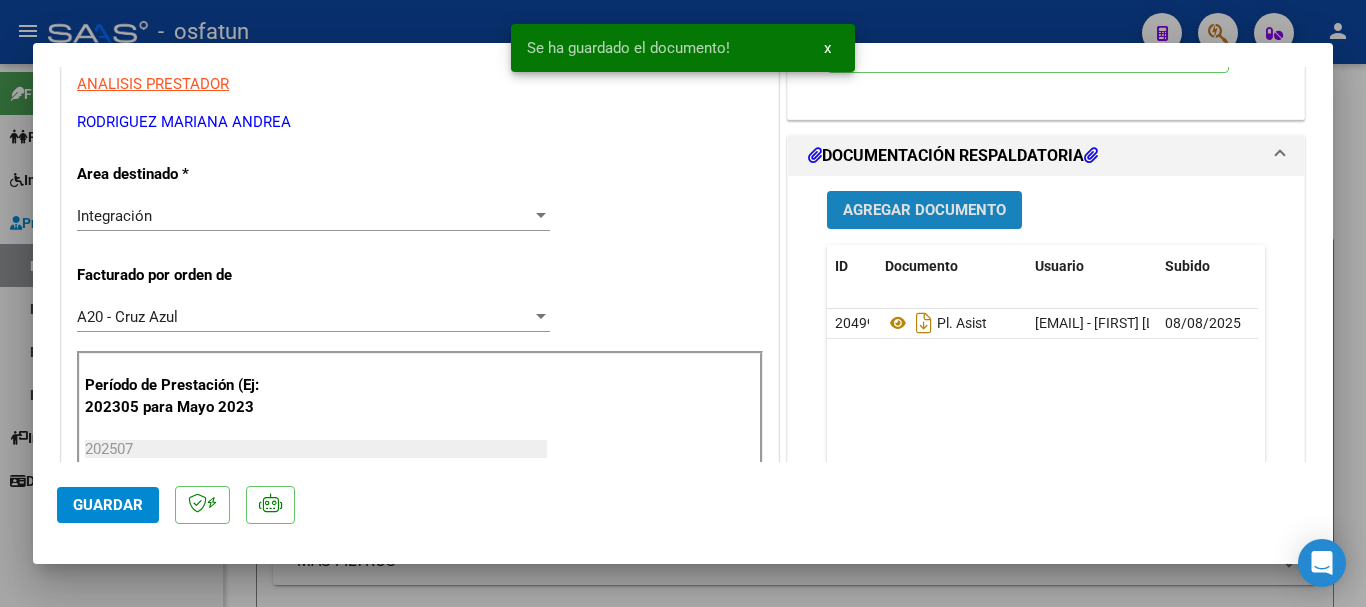 click on "Agregar Documento" at bounding box center [924, 211] 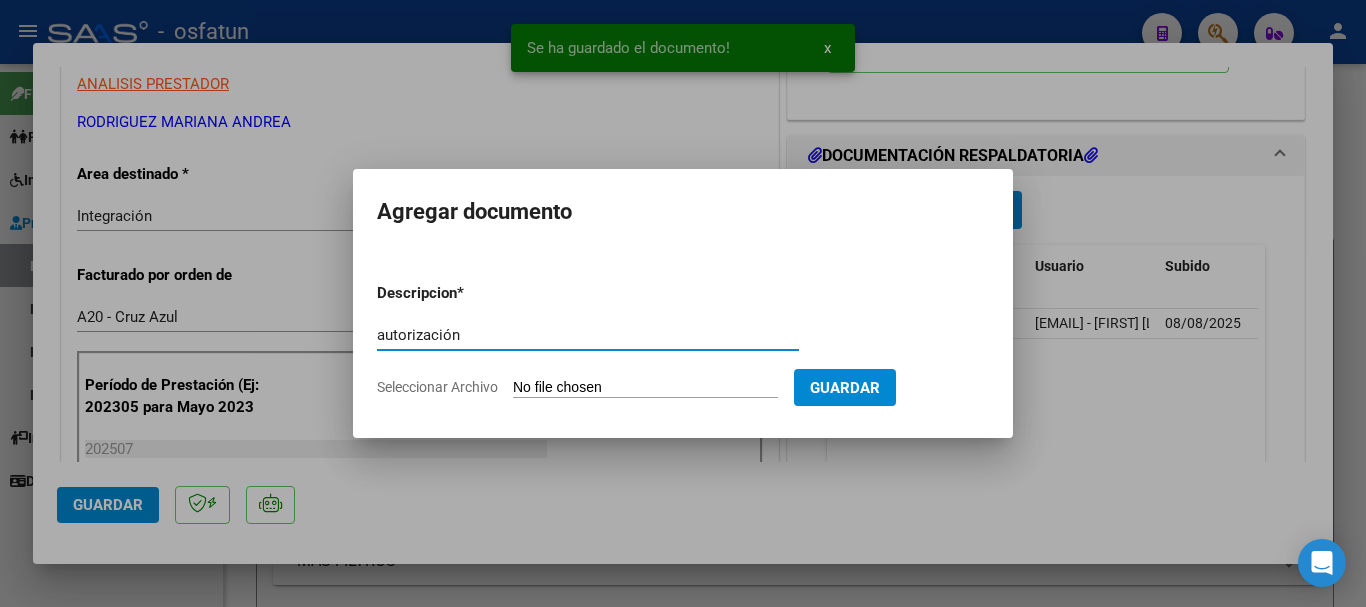 type on "autorización" 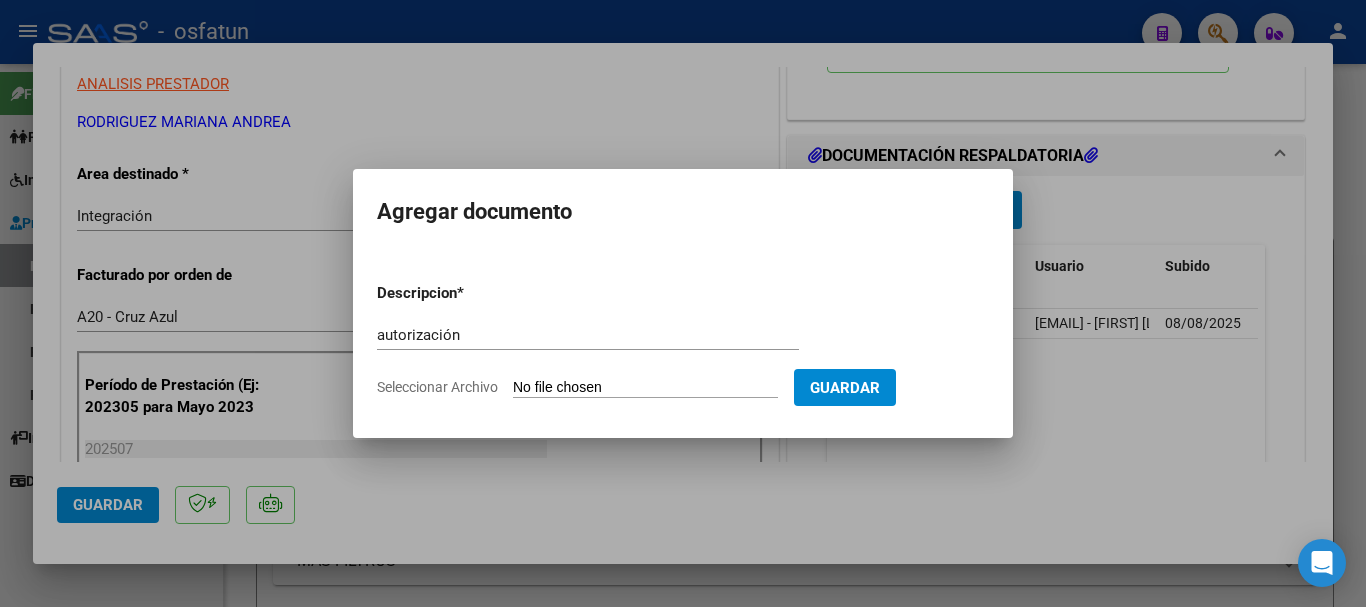 type on "C:\fakepath\TEJEDA NAZARENO AUTORIZACION  MAESTRA DE APOYO  2025.pdf" 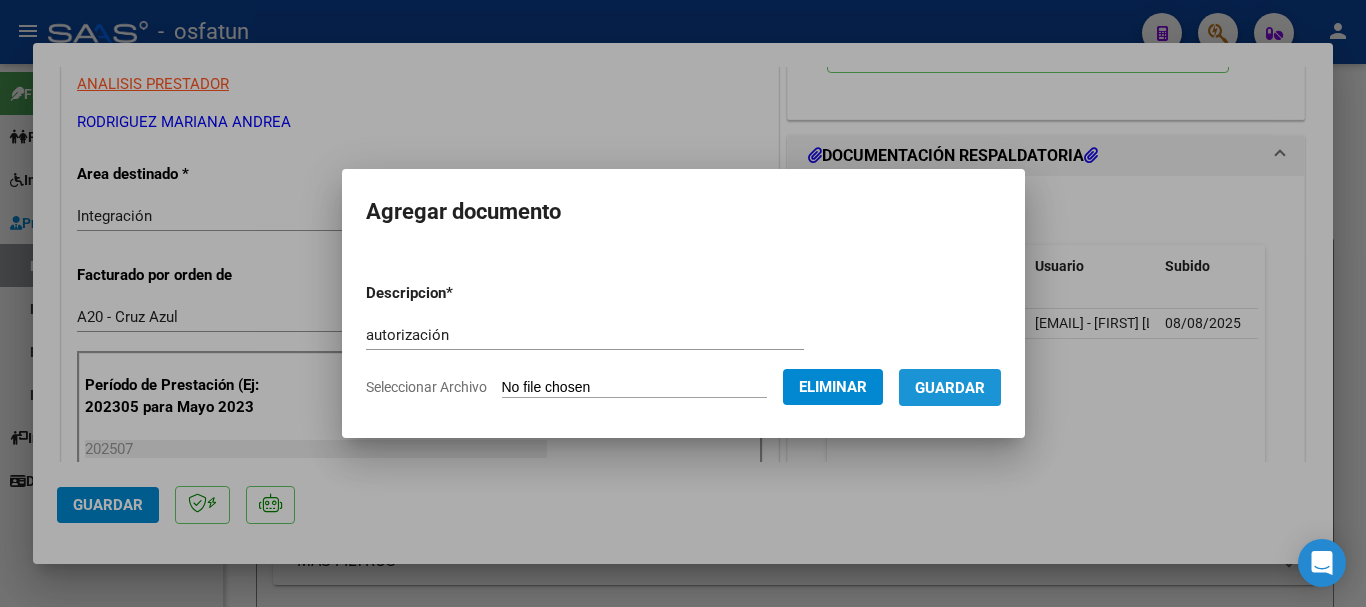 drag, startPoint x: 997, startPoint y: 397, endPoint x: 524, endPoint y: 392, distance: 473.02643 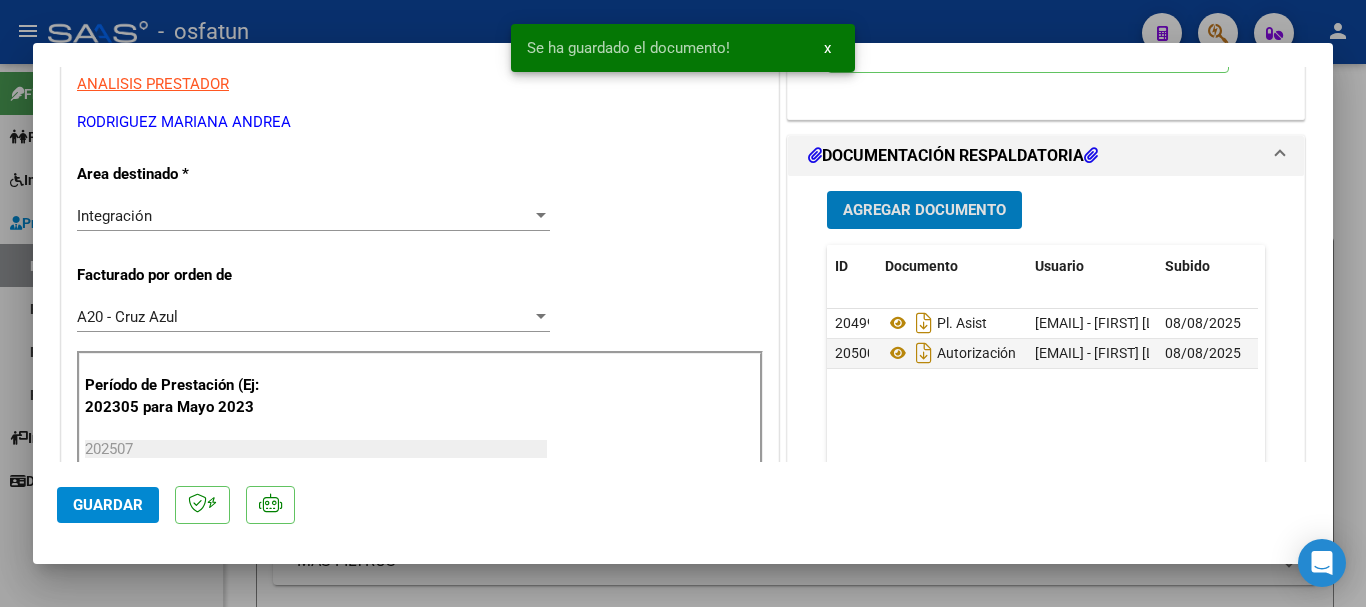 click on "Guardar" 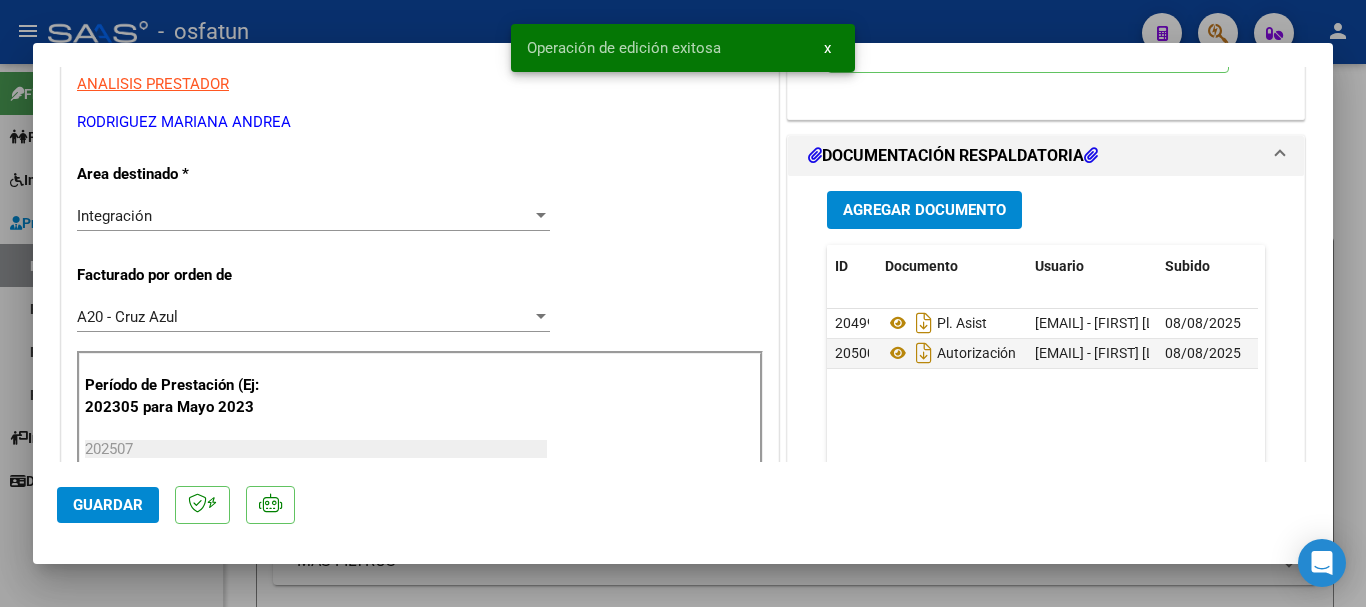 click at bounding box center [683, 303] 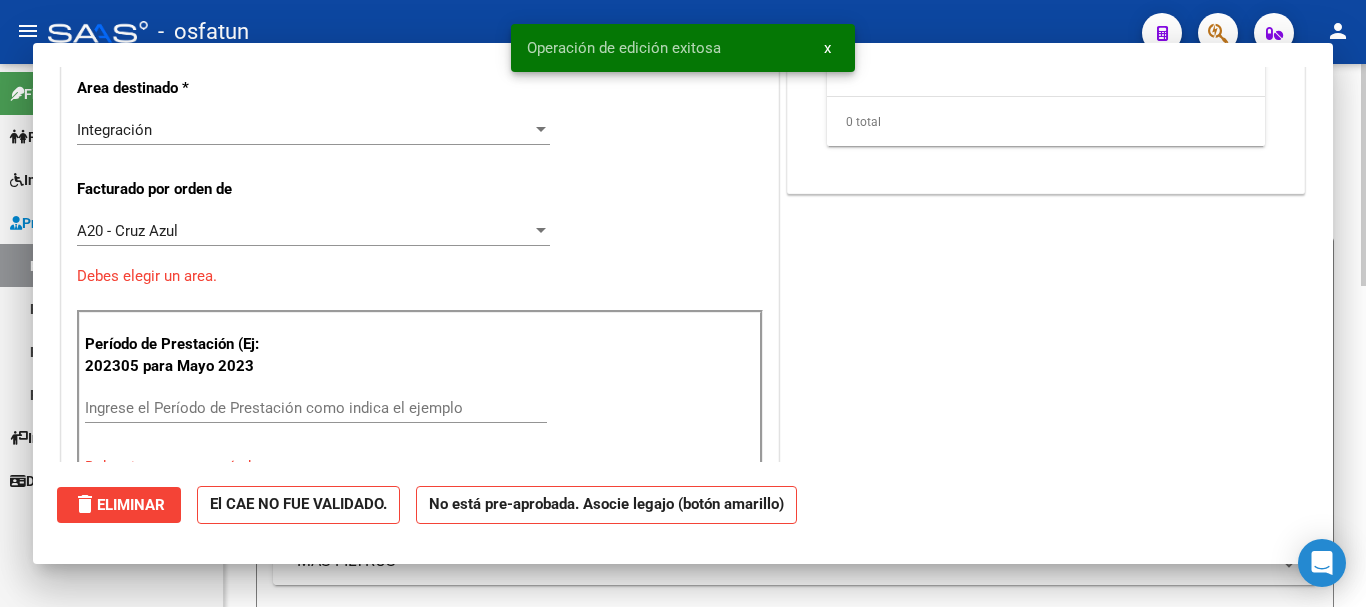 scroll, scrollTop: 328, scrollLeft: 0, axis: vertical 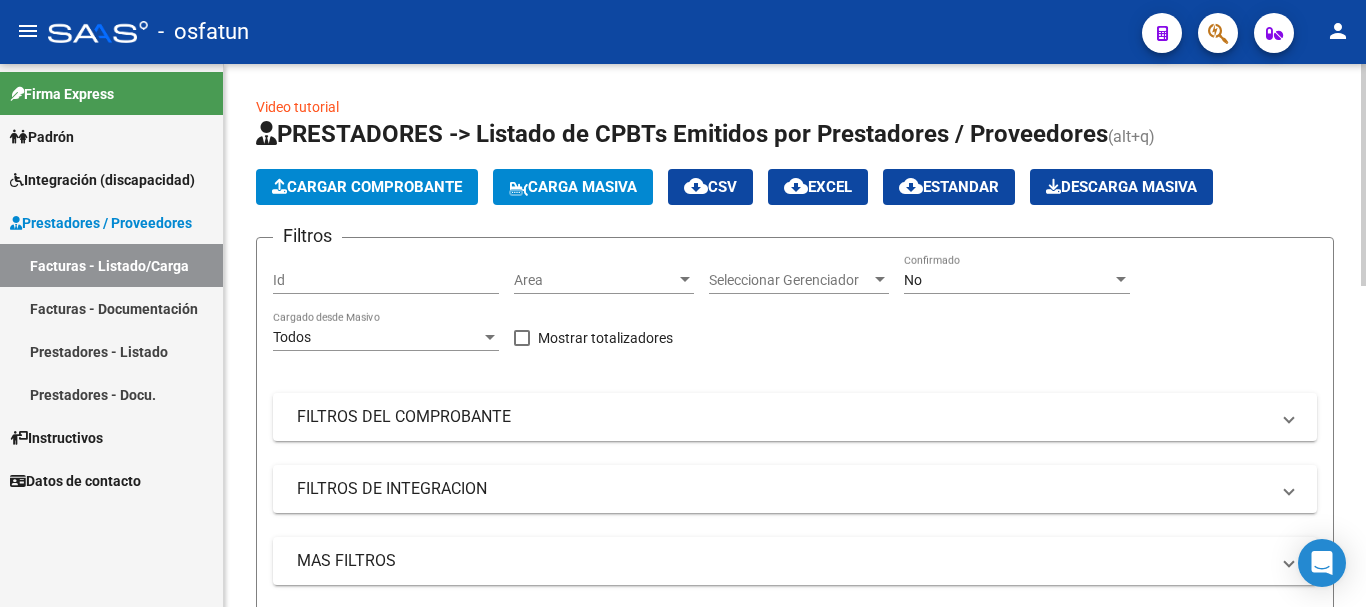 click on "Cargar Comprobante" 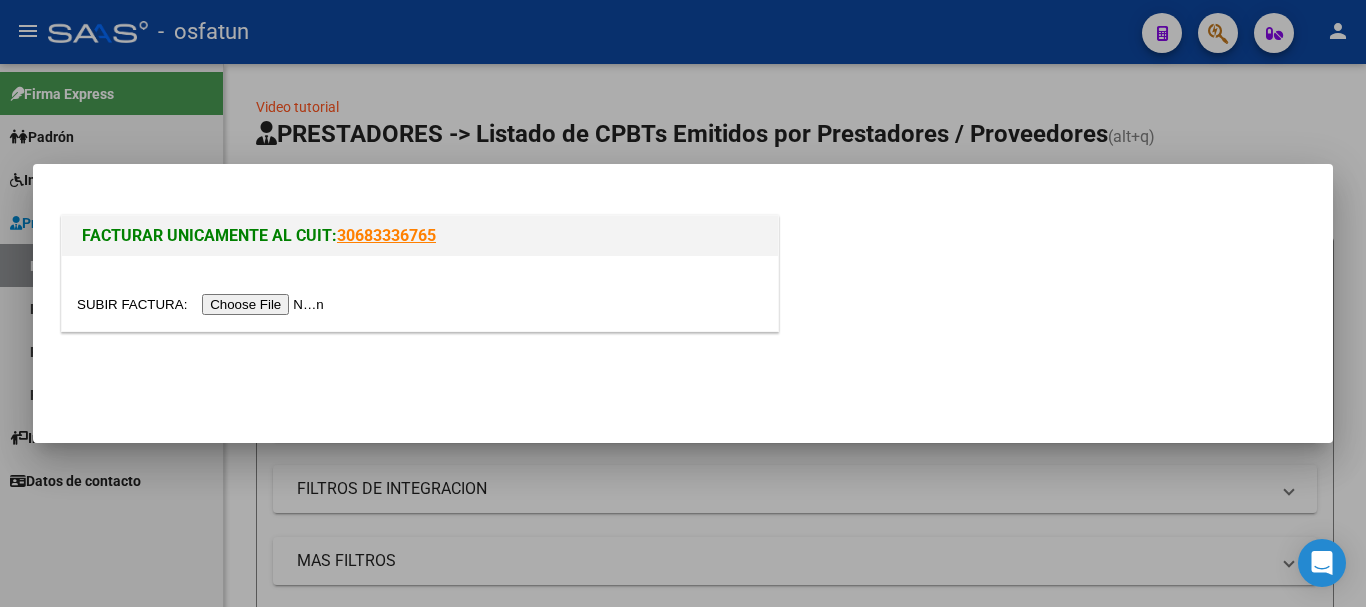 click at bounding box center (203, 304) 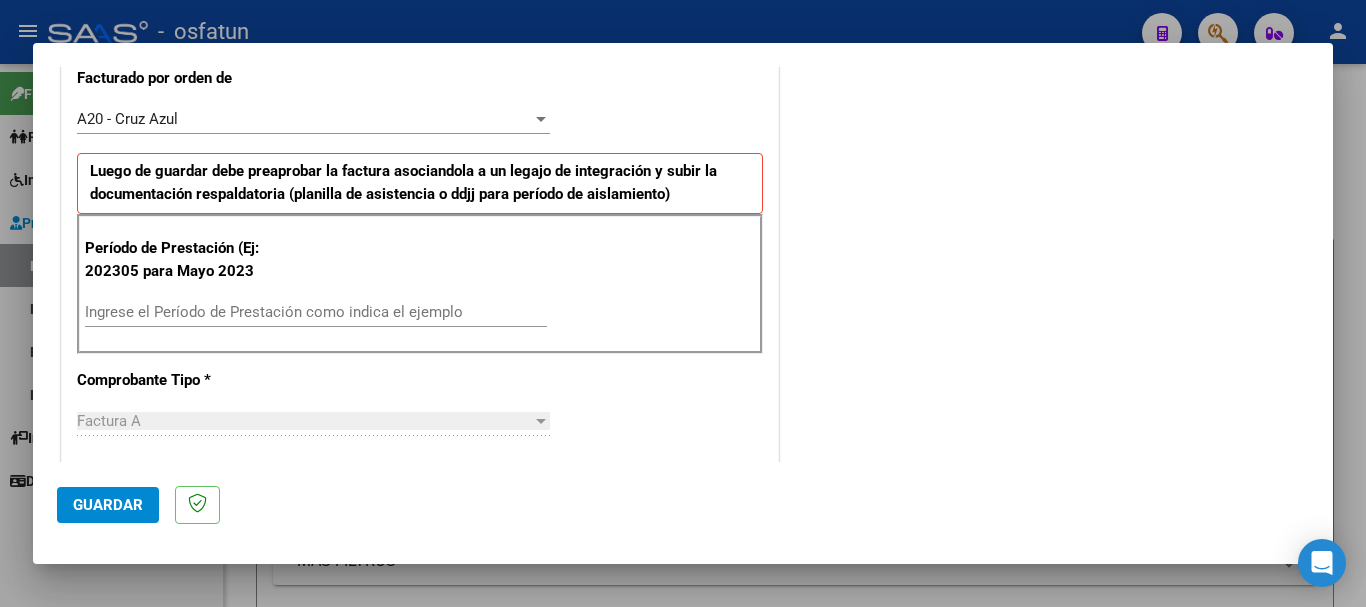 scroll, scrollTop: 584, scrollLeft: 0, axis: vertical 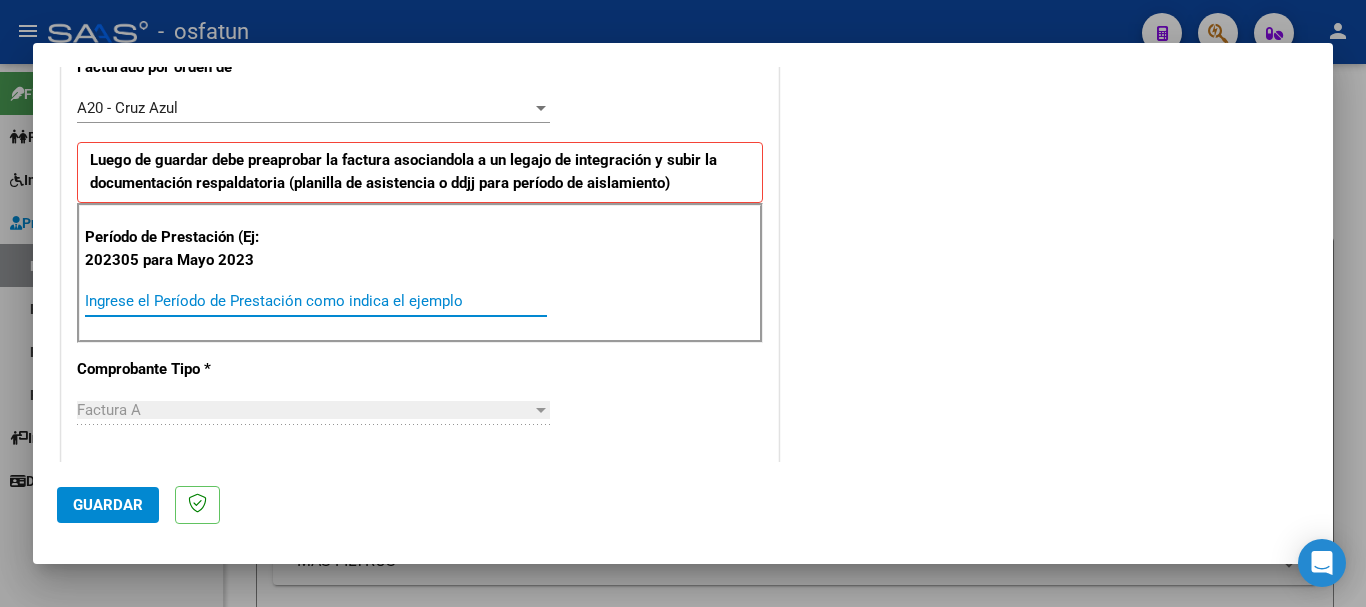 click on "Ingrese el Período de Prestación como indica el ejemplo" at bounding box center [316, 301] 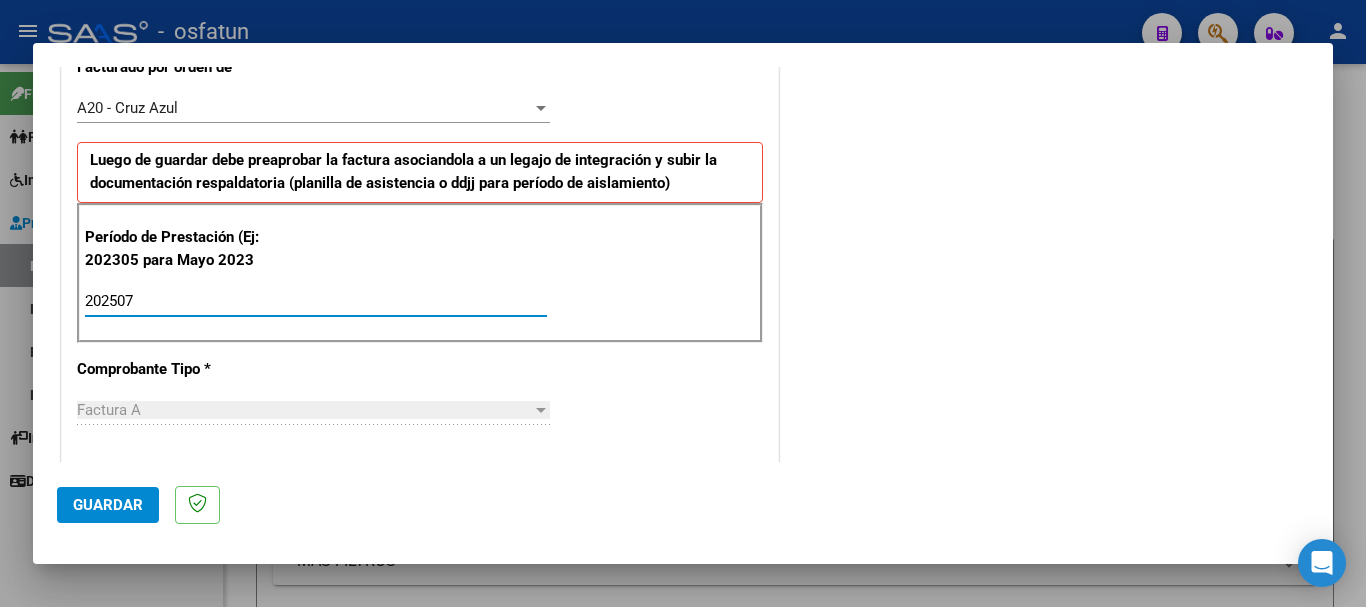 type on "202507" 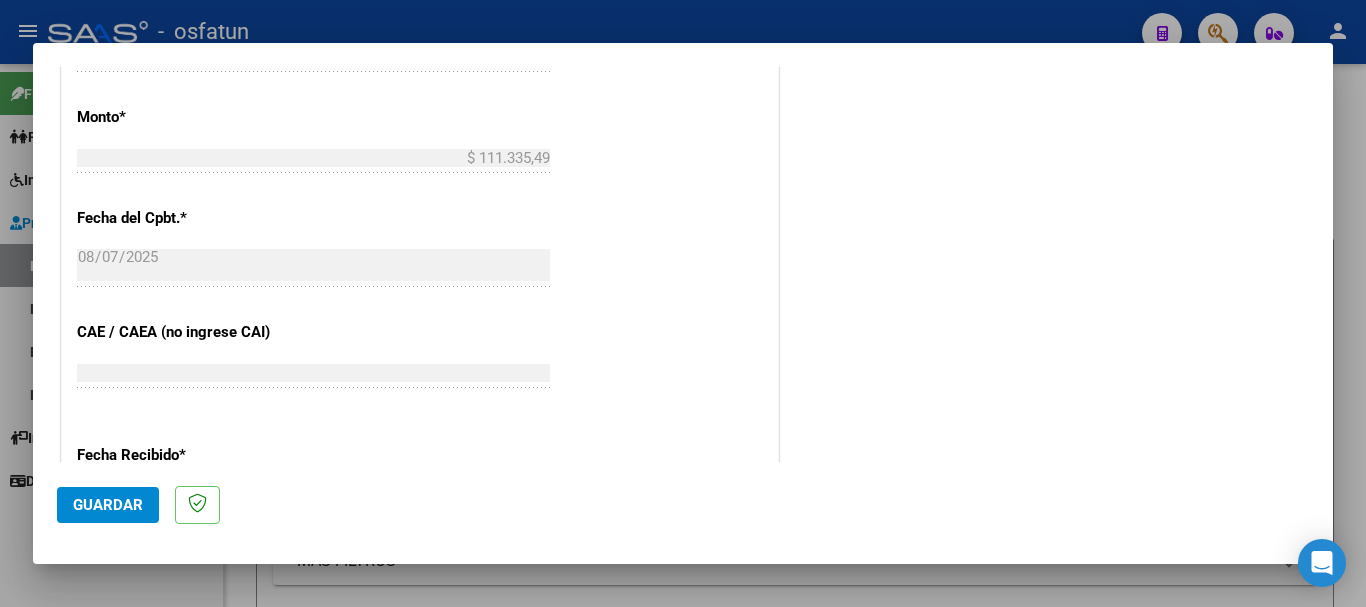 scroll, scrollTop: 1580, scrollLeft: 0, axis: vertical 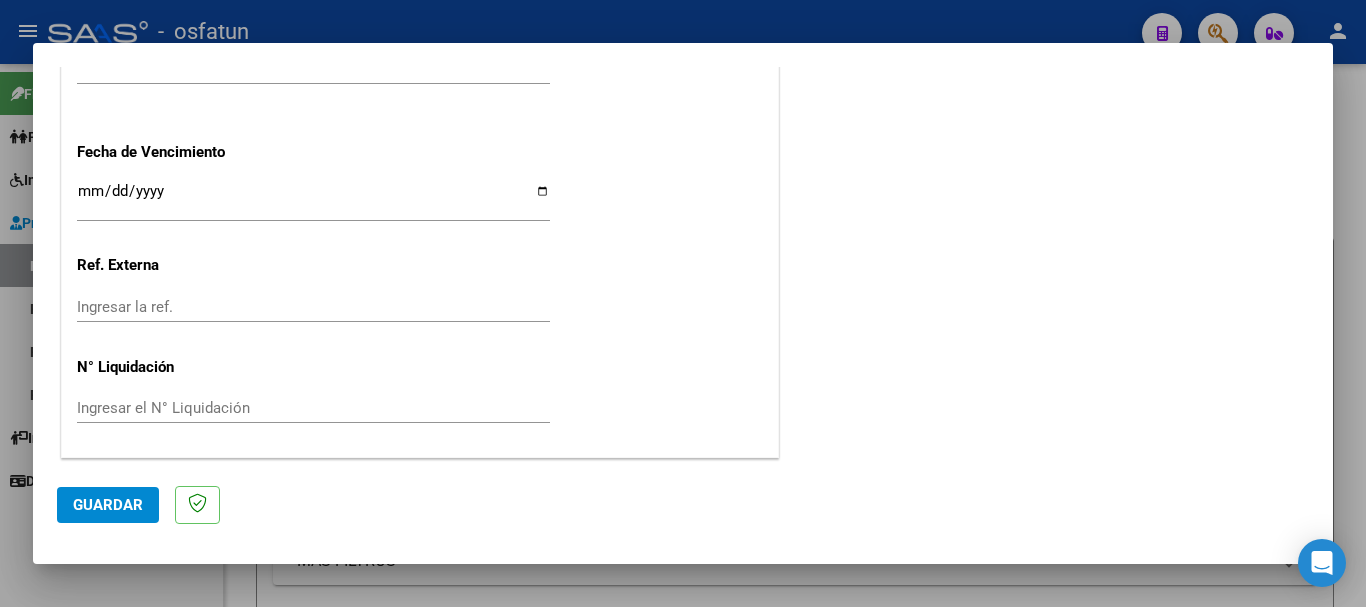 click on "Guardar" 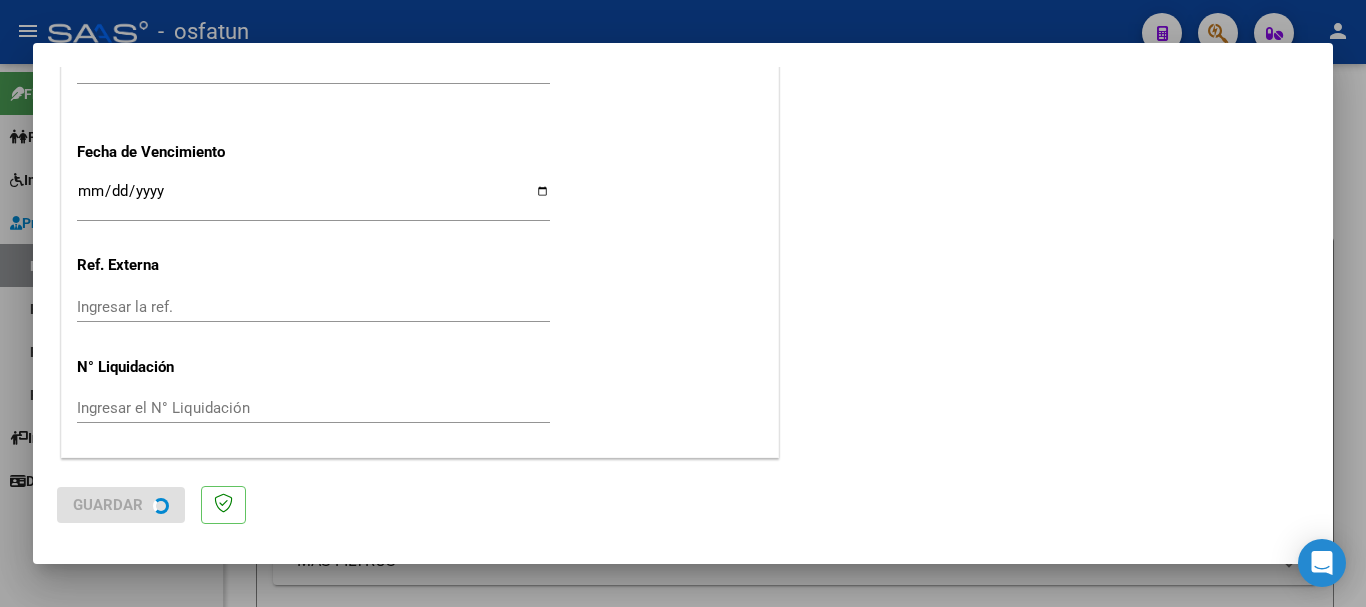 scroll, scrollTop: 0, scrollLeft: 0, axis: both 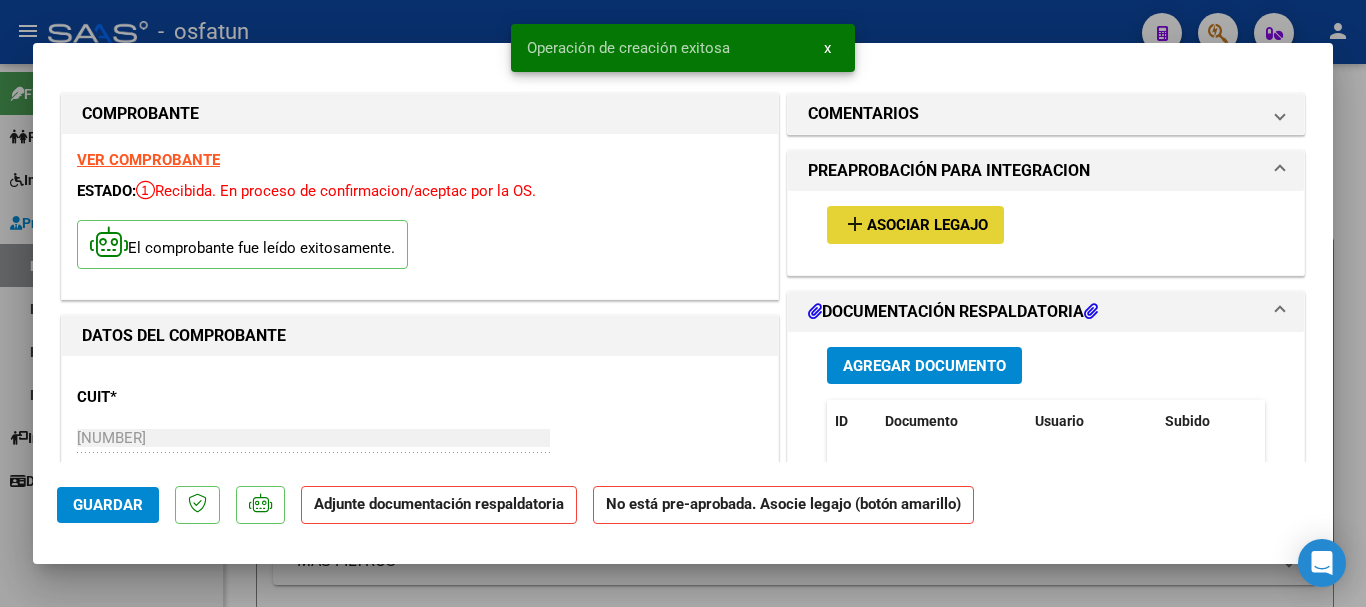 click on "Asociar Legajo" at bounding box center [927, 226] 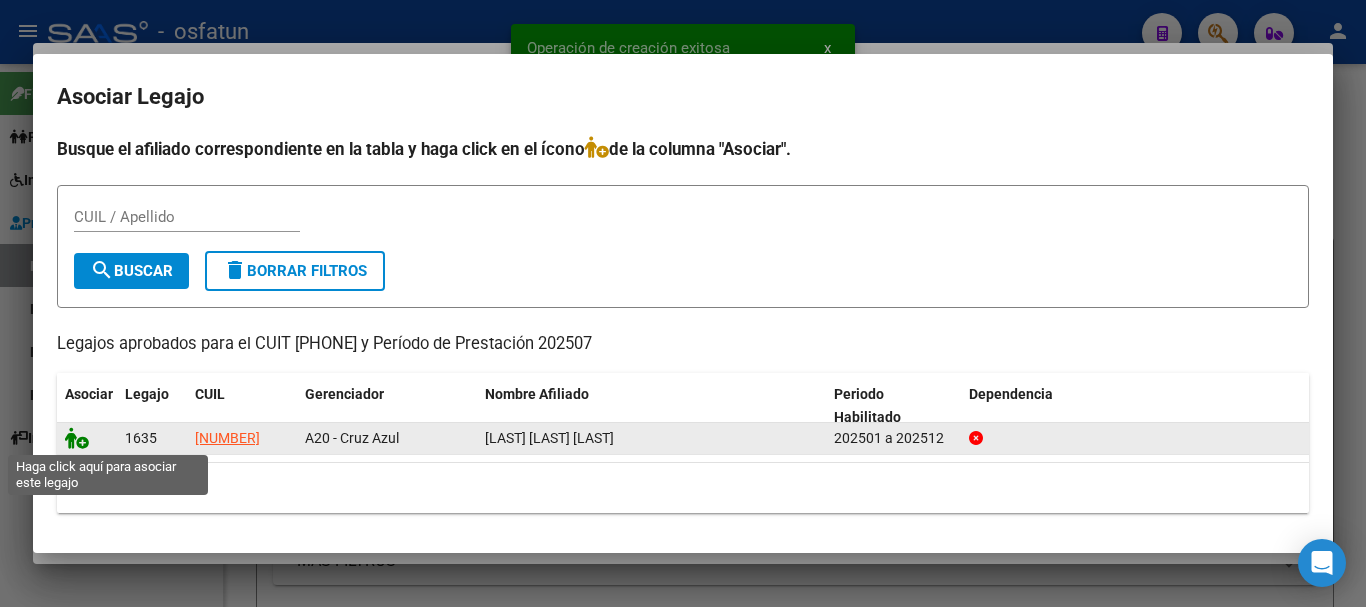 click 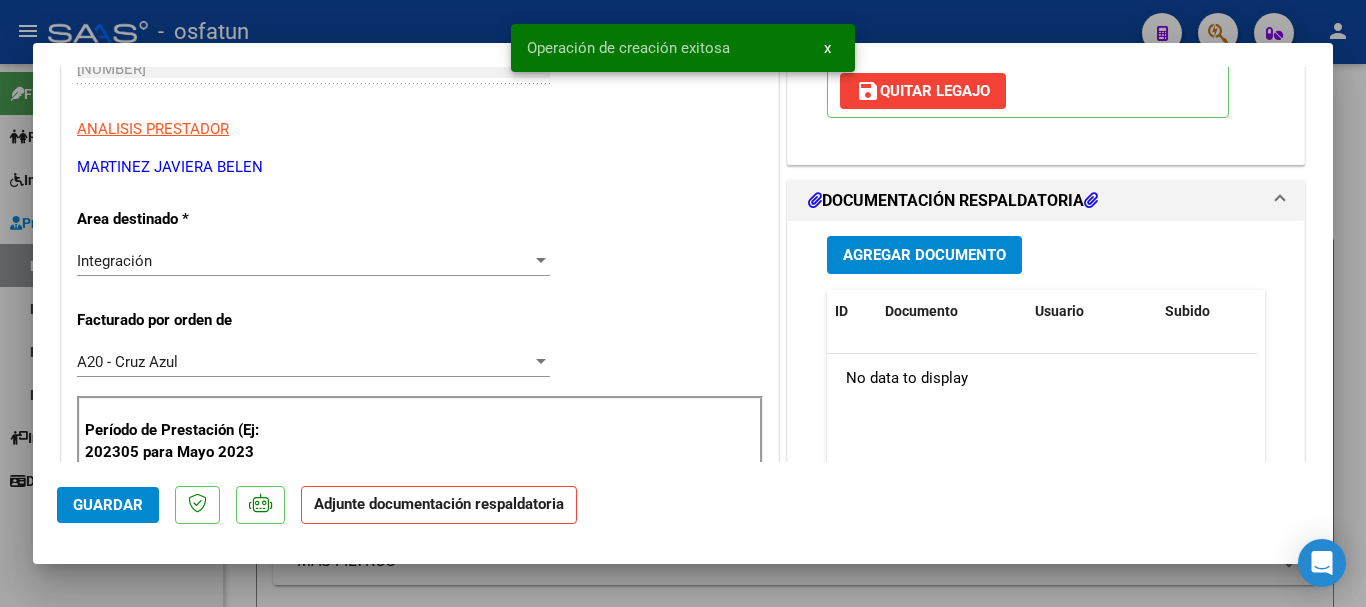 scroll, scrollTop: 329, scrollLeft: 0, axis: vertical 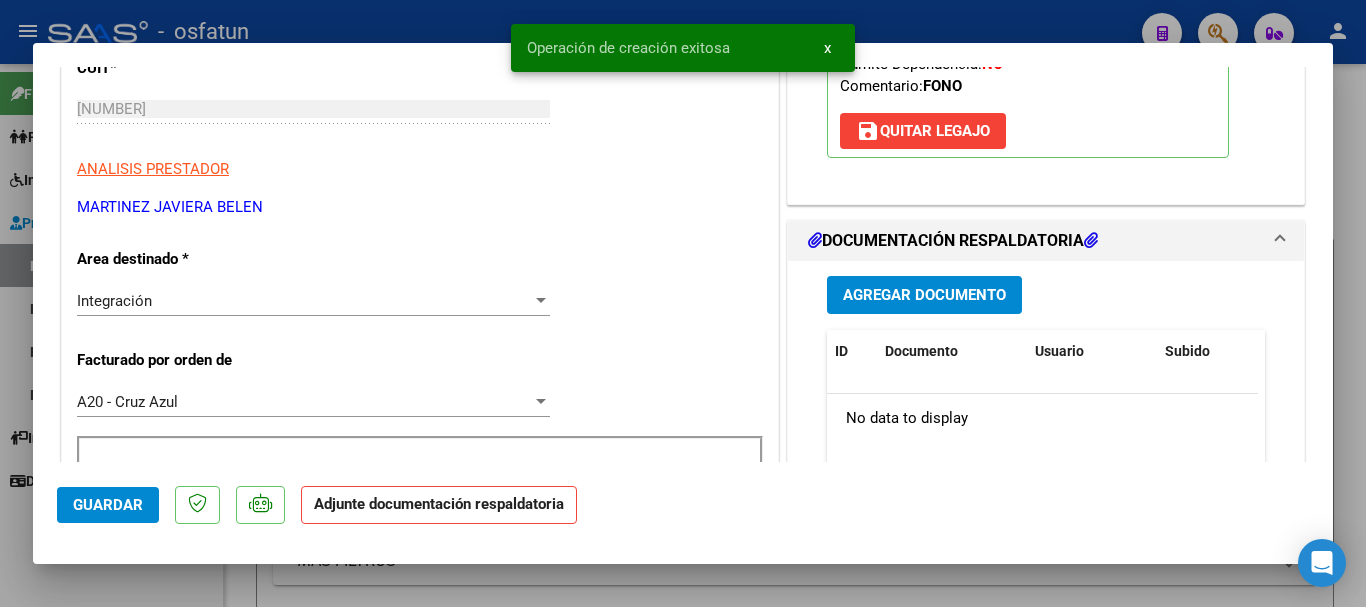 click on "Agregar Documento" at bounding box center (924, 294) 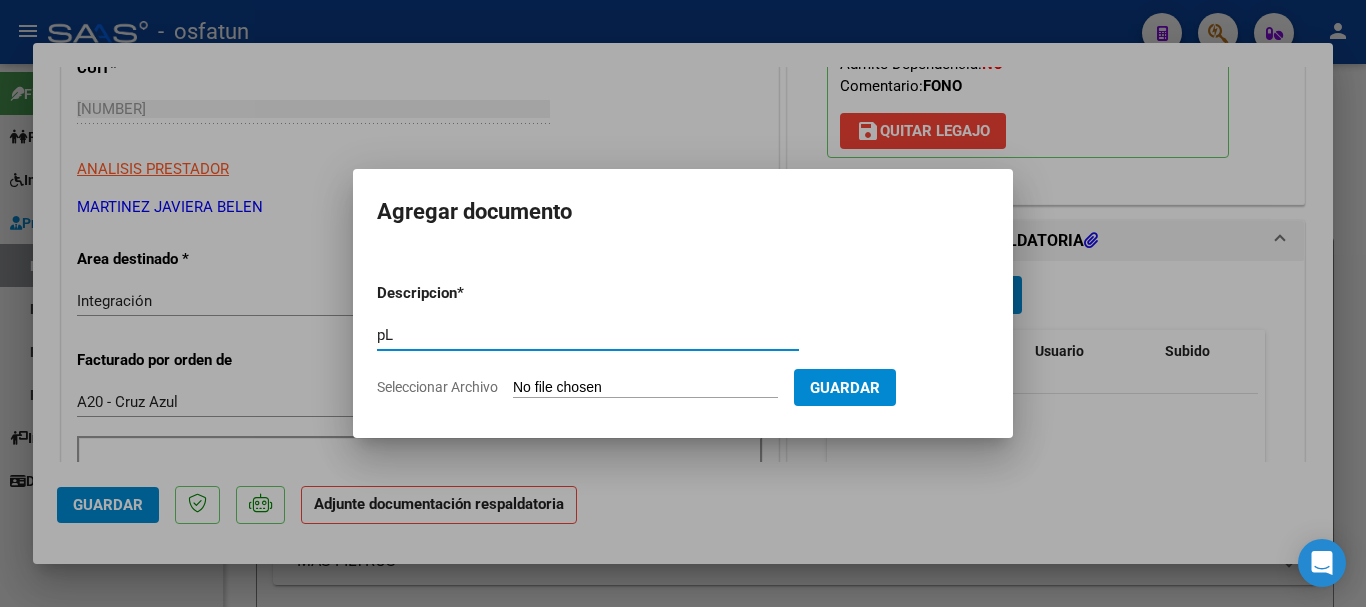 type on "p" 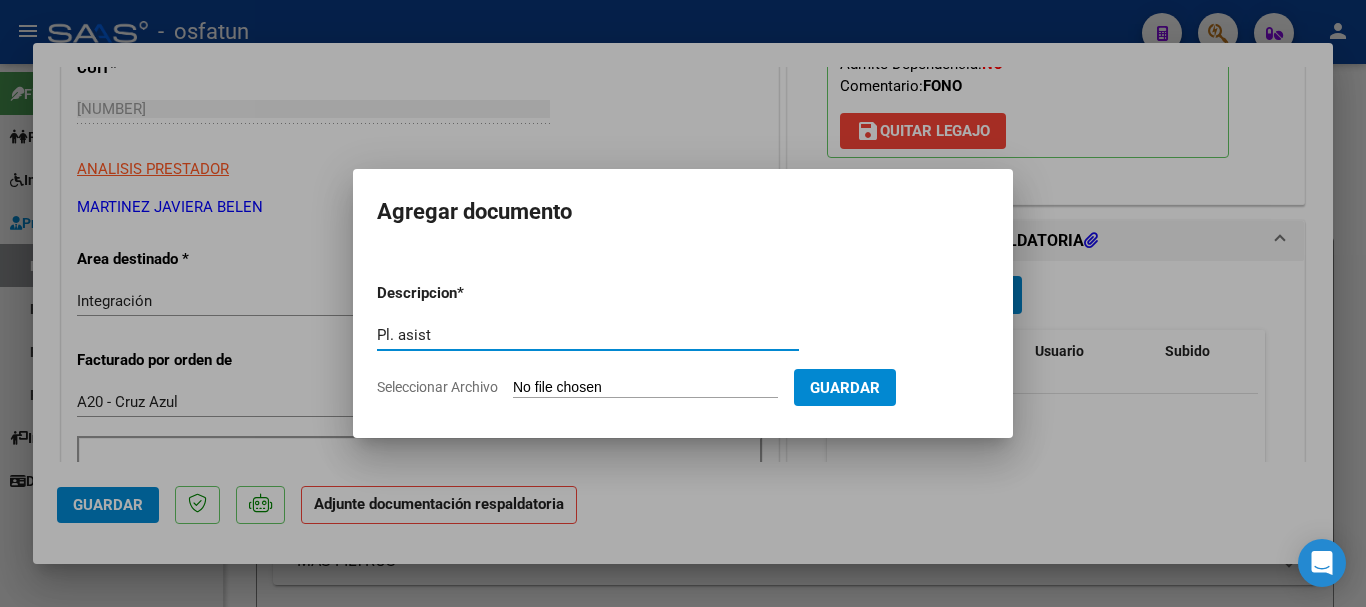 type on "Pl. asist" 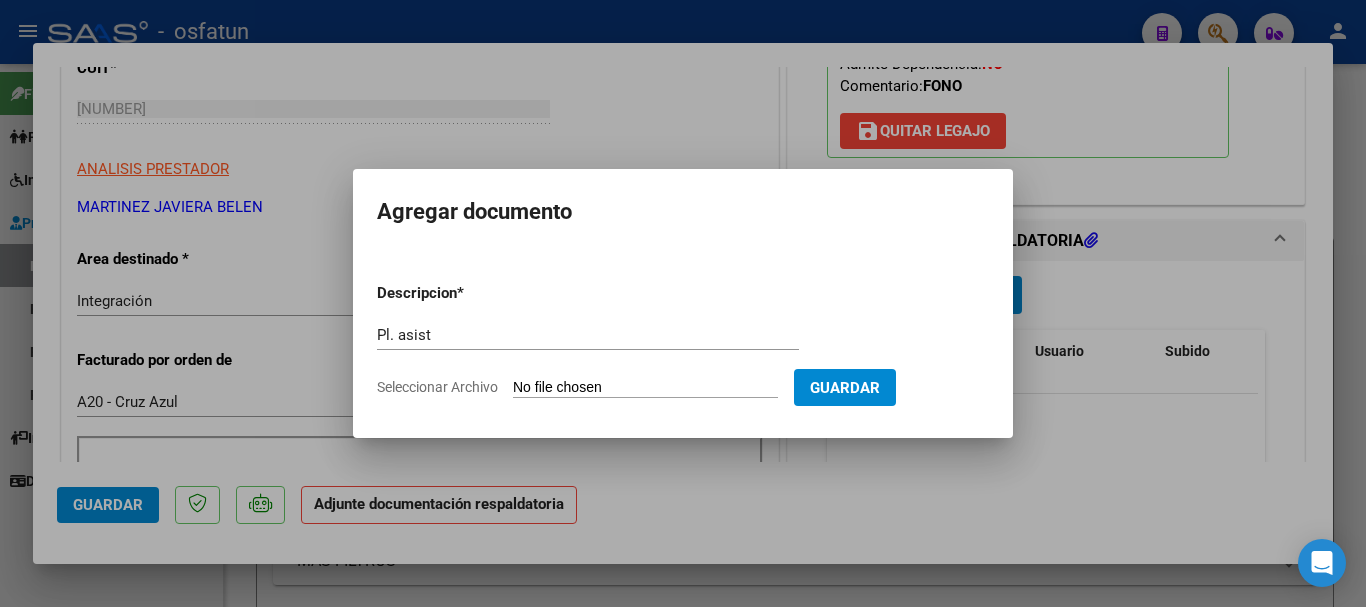 click on "Seleccionar Archivo" at bounding box center (645, 388) 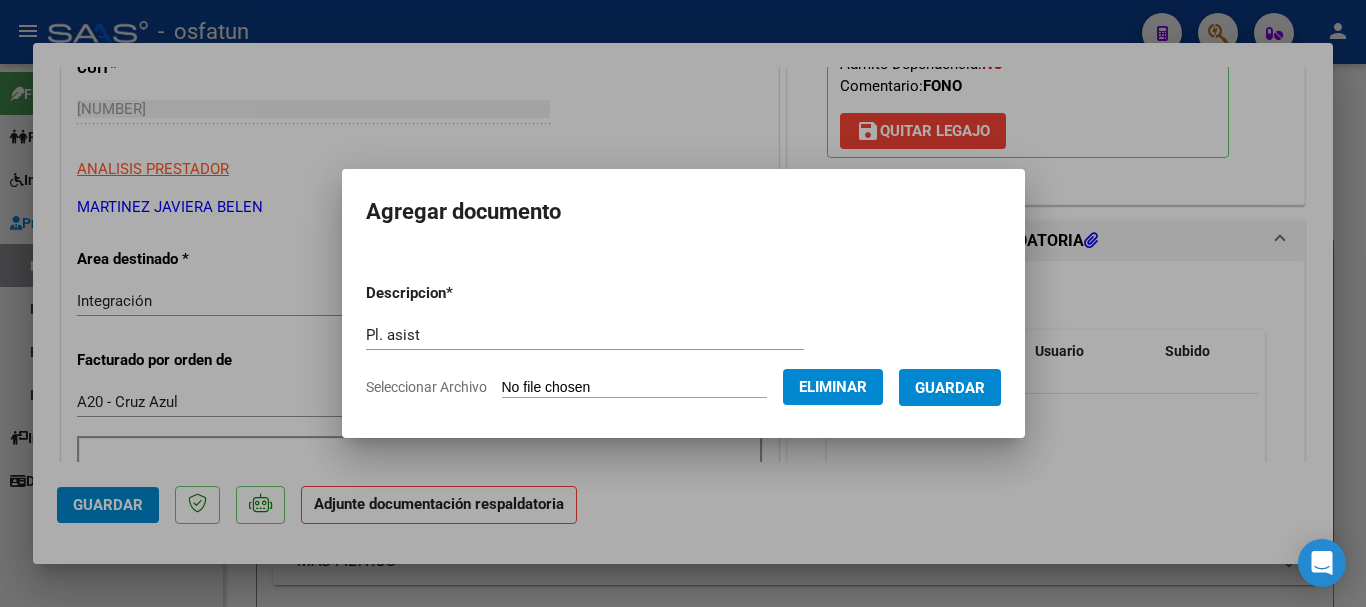 click on "Guardar" at bounding box center [950, 388] 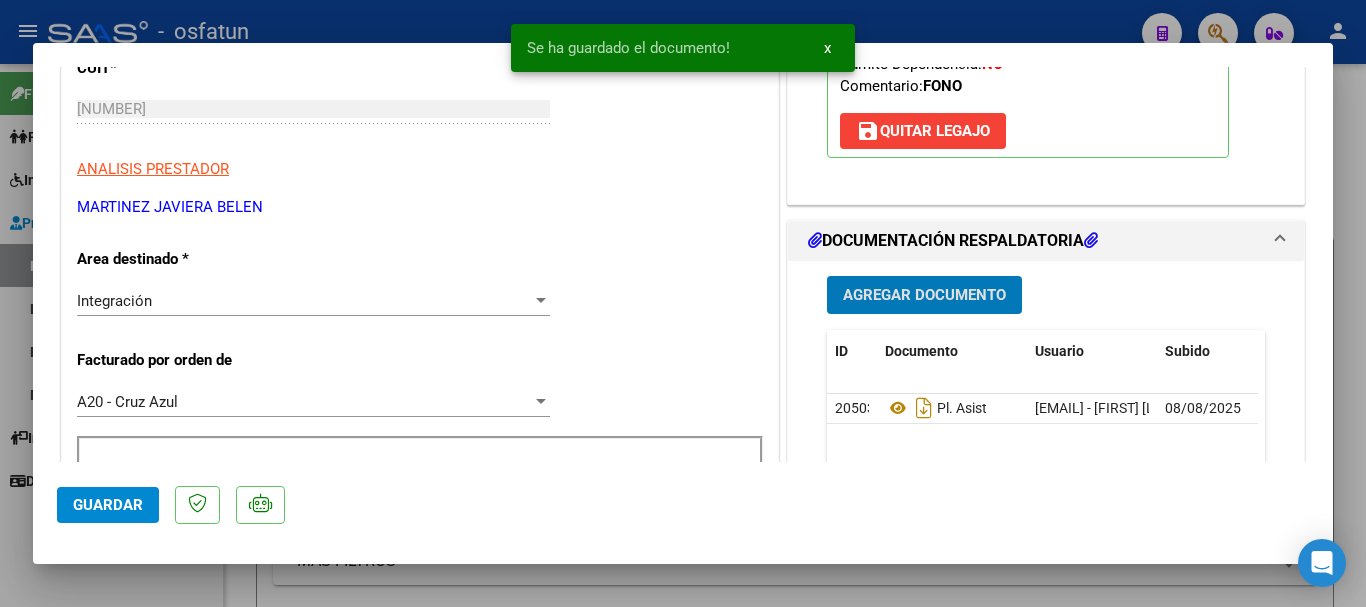 click on "Agregar Documento" at bounding box center (924, 296) 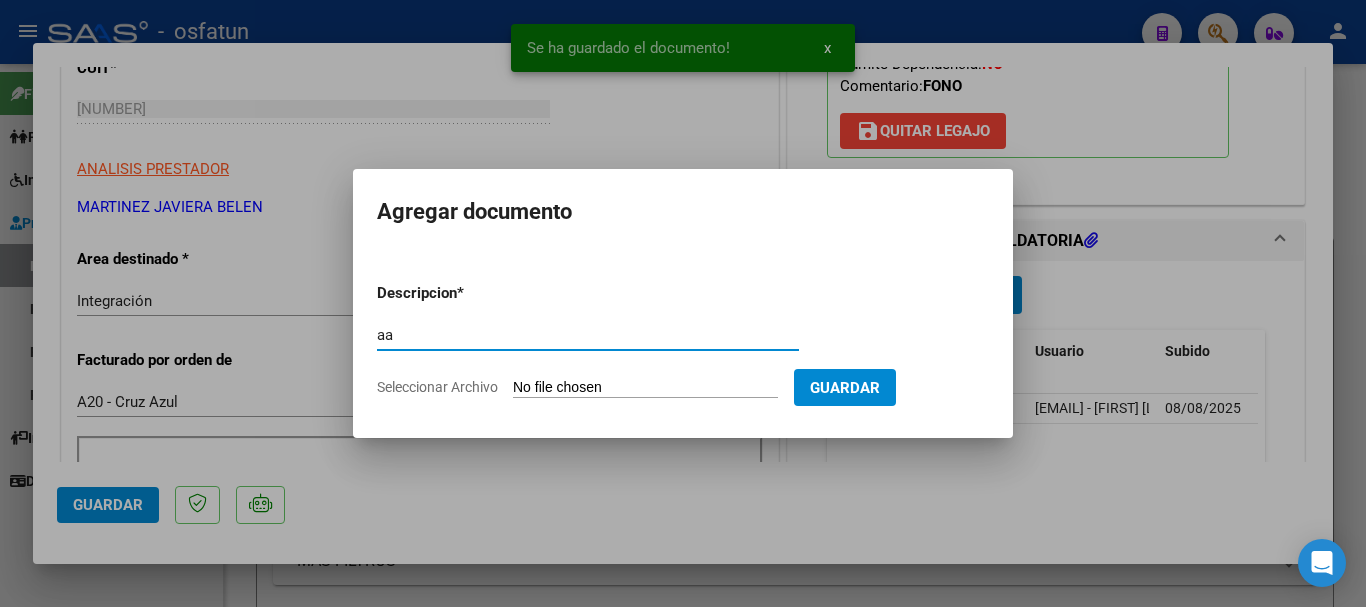 type on "a" 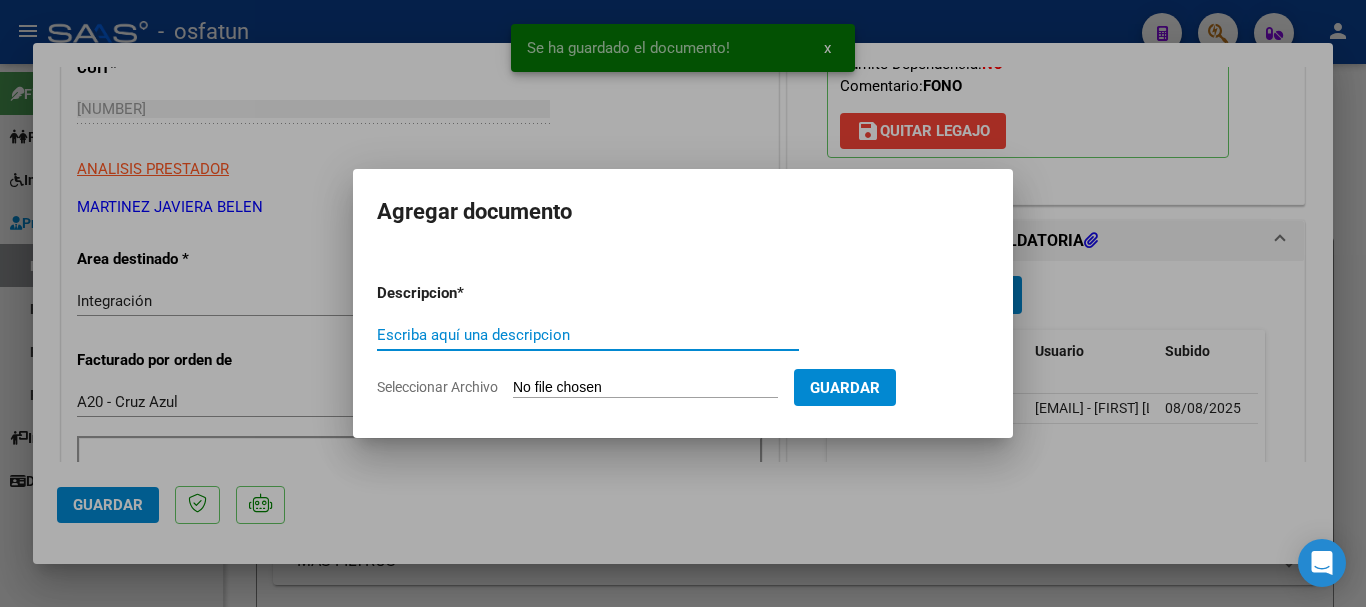 type on "u" 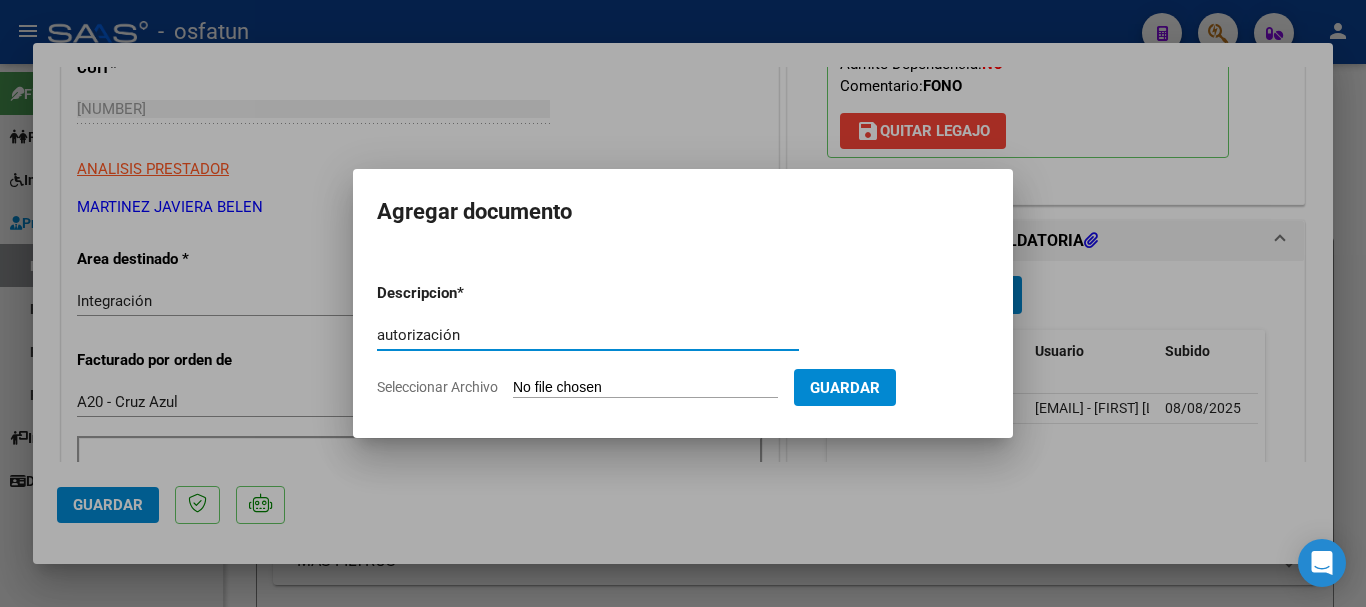 type on "autorización" 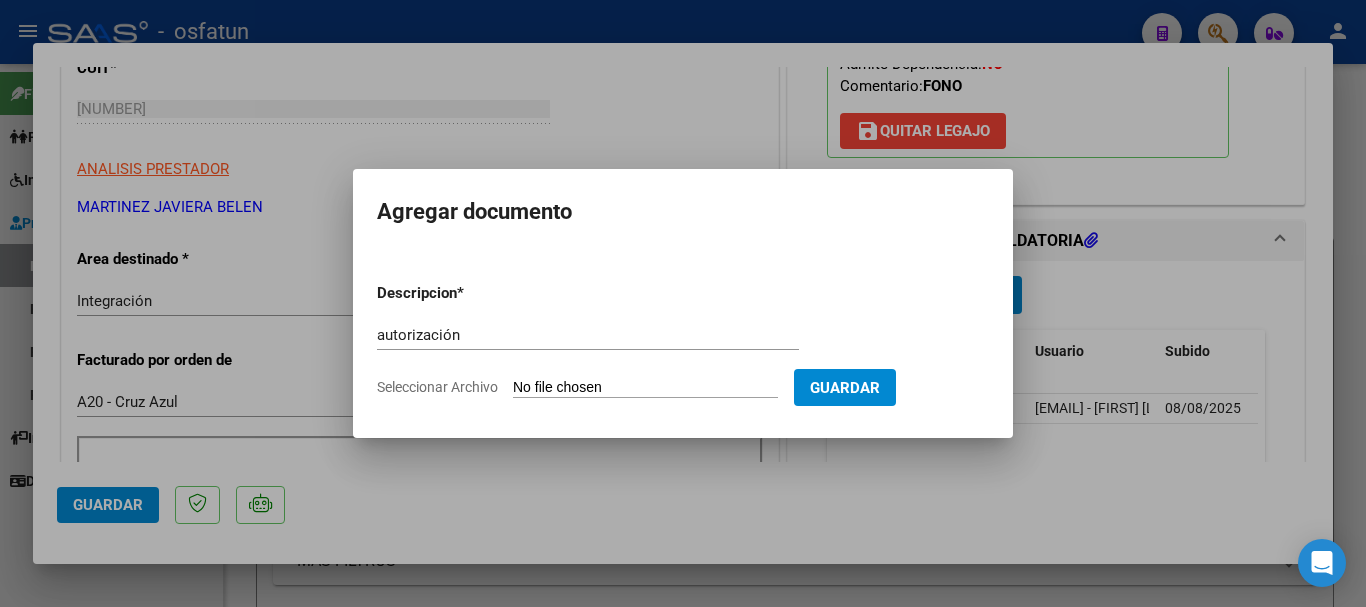 click on "Descripcion  *   autorización Escriba aquí una descripcion  Seleccionar Archivo Guardar" at bounding box center [683, 340] 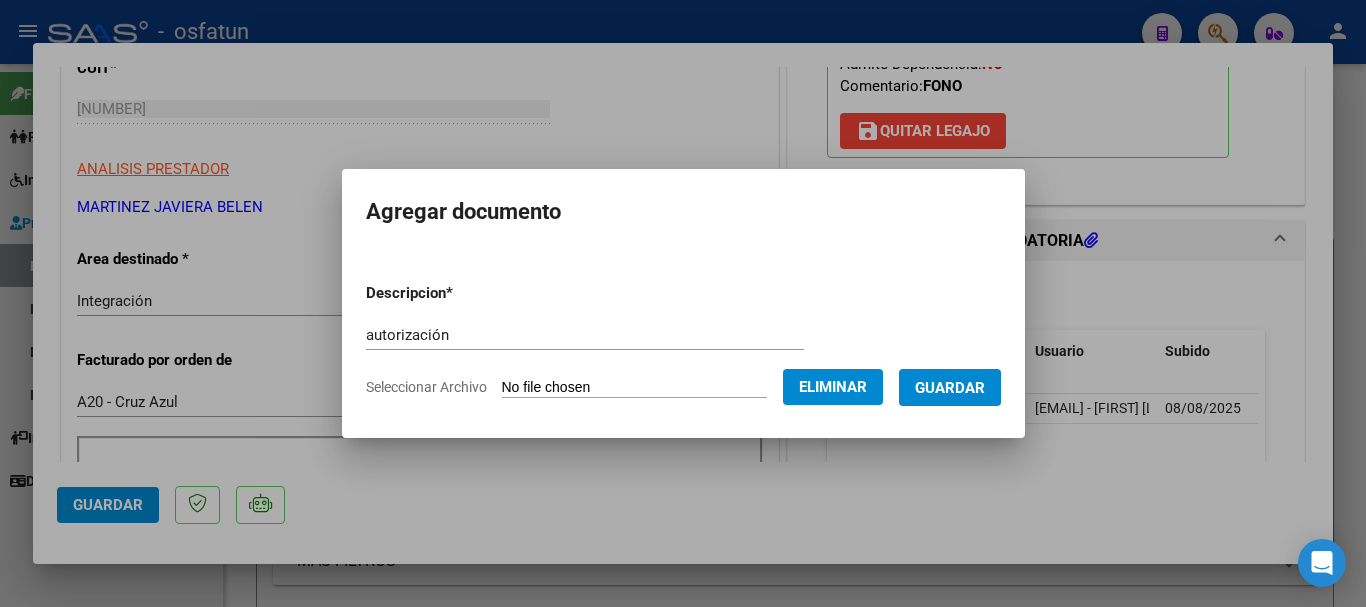 drag, startPoint x: 975, startPoint y: 398, endPoint x: 888, endPoint y: 399, distance: 87.005745 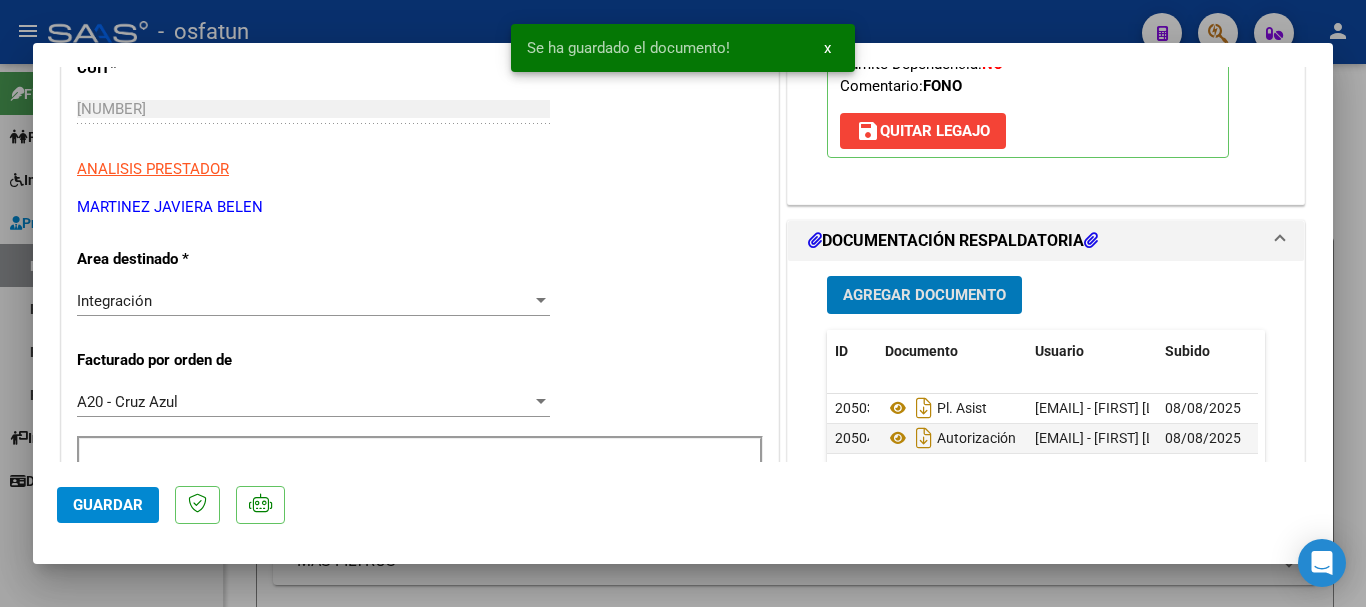 click on "Guardar" 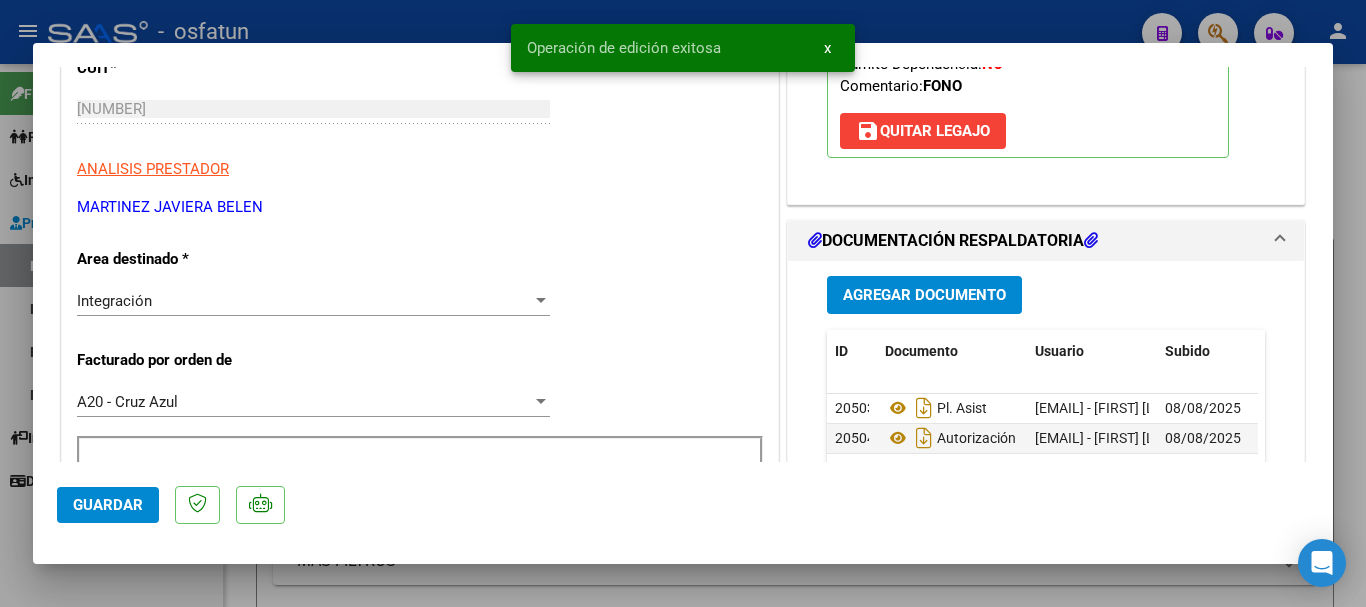 click at bounding box center (683, 303) 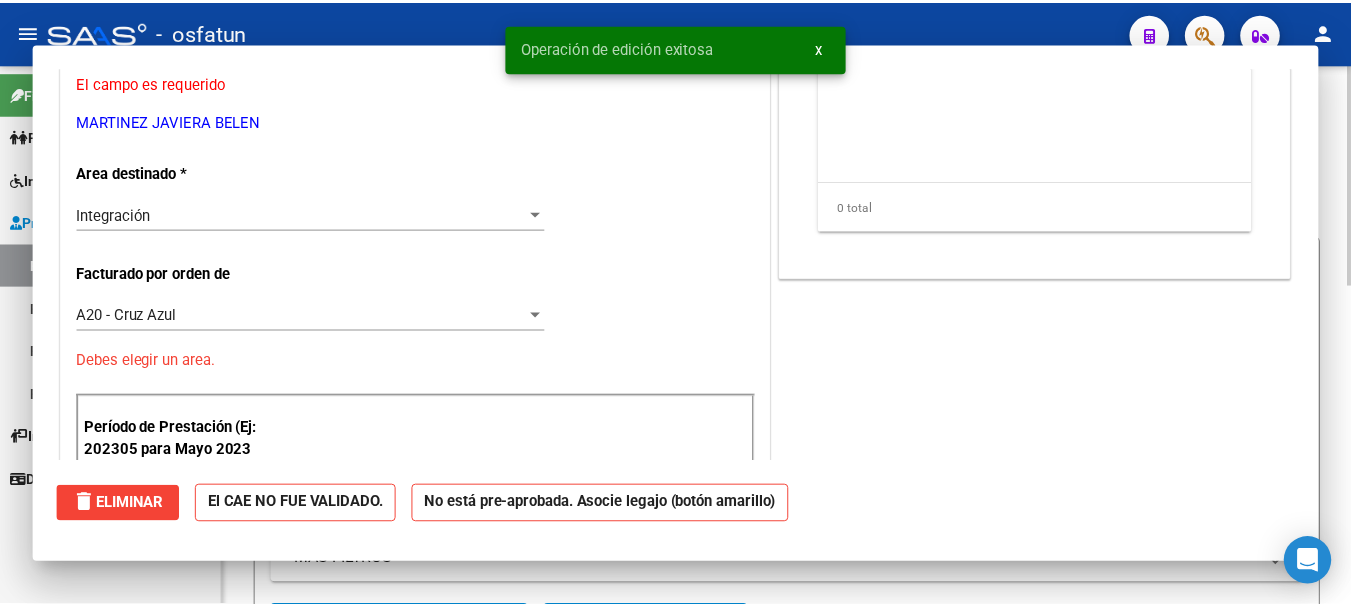 scroll, scrollTop: 268, scrollLeft: 0, axis: vertical 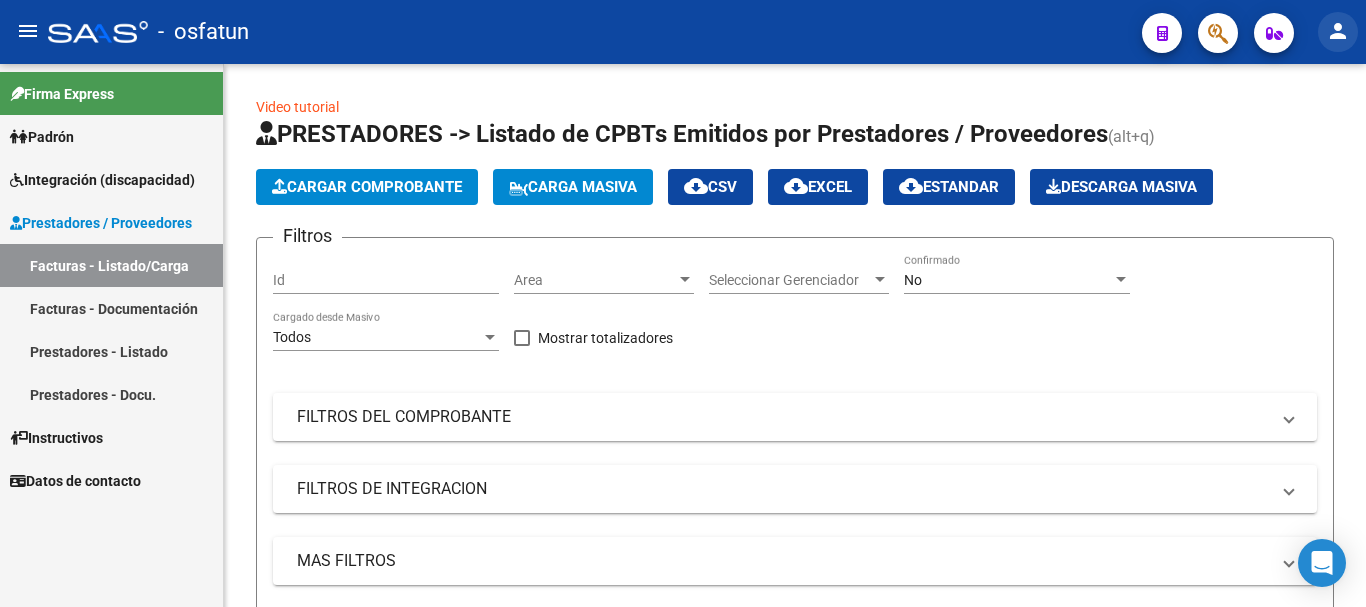 click on "person" 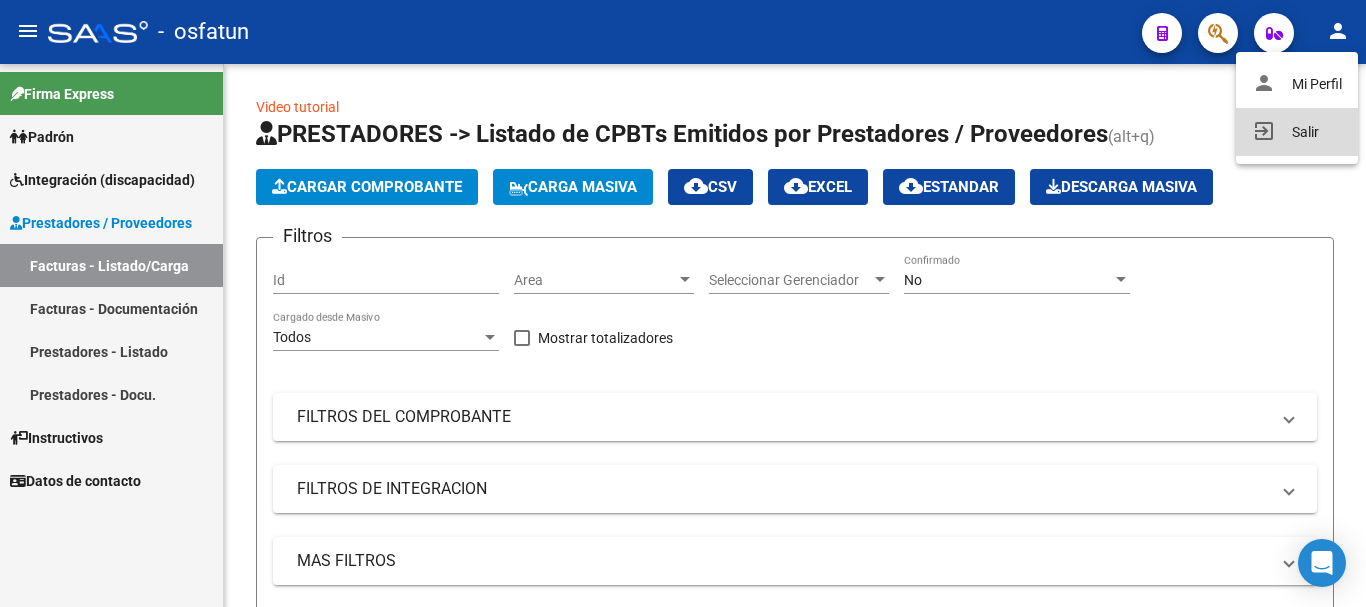 click on "exit_to_app  Salir" at bounding box center [1297, 132] 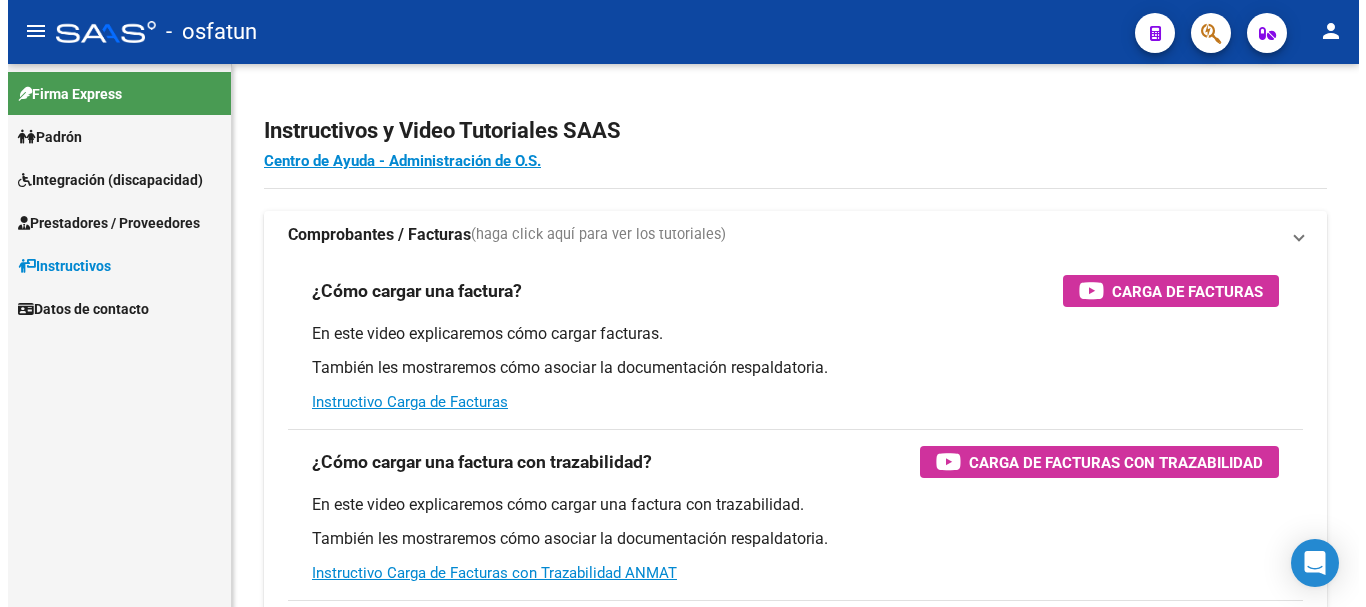 scroll, scrollTop: 0, scrollLeft: 0, axis: both 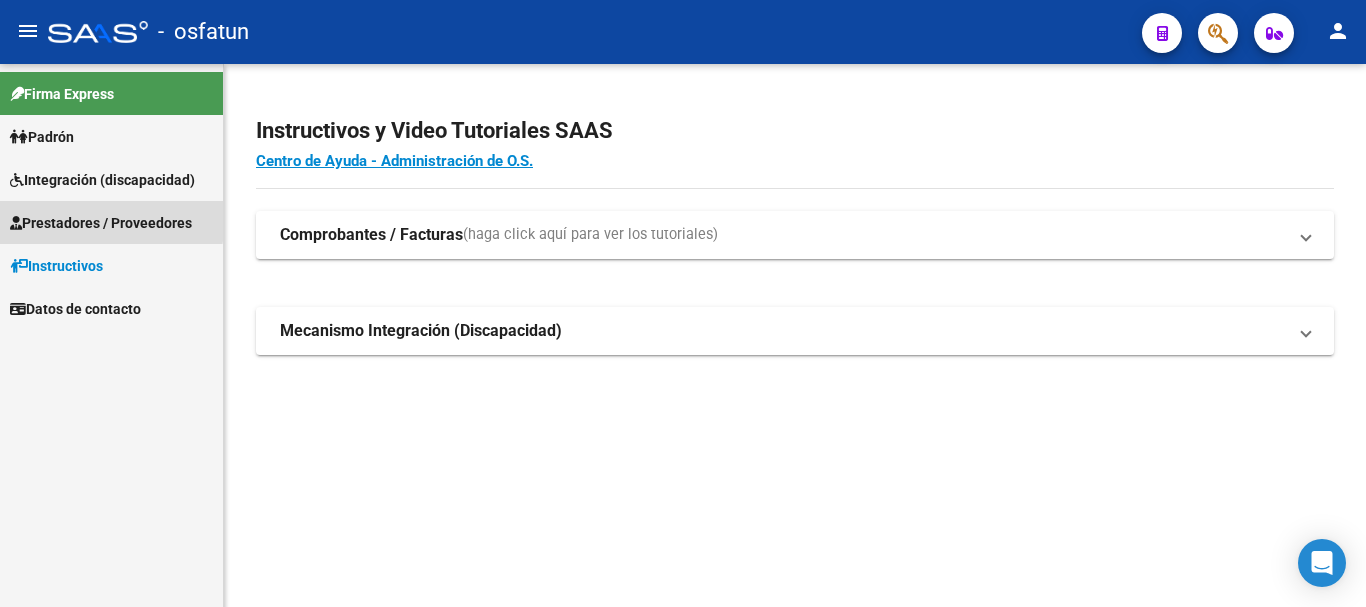 click on "Prestadores / Proveedores" at bounding box center [101, 223] 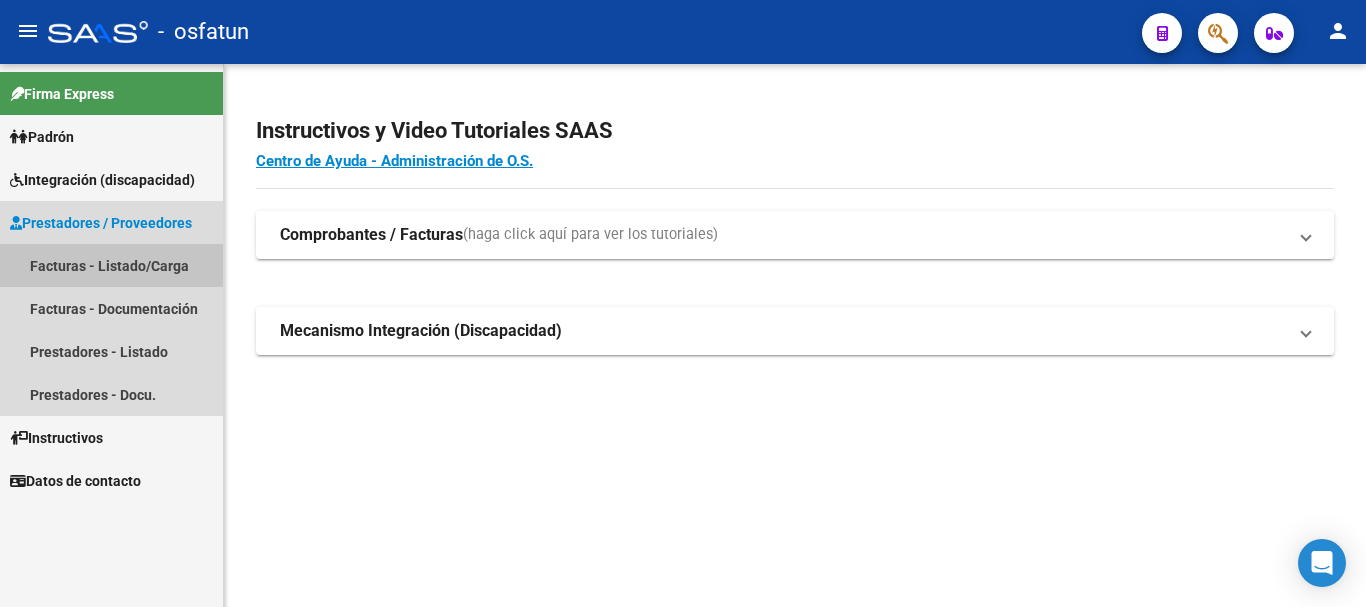 click on "Facturas - Listado/Carga" at bounding box center [111, 265] 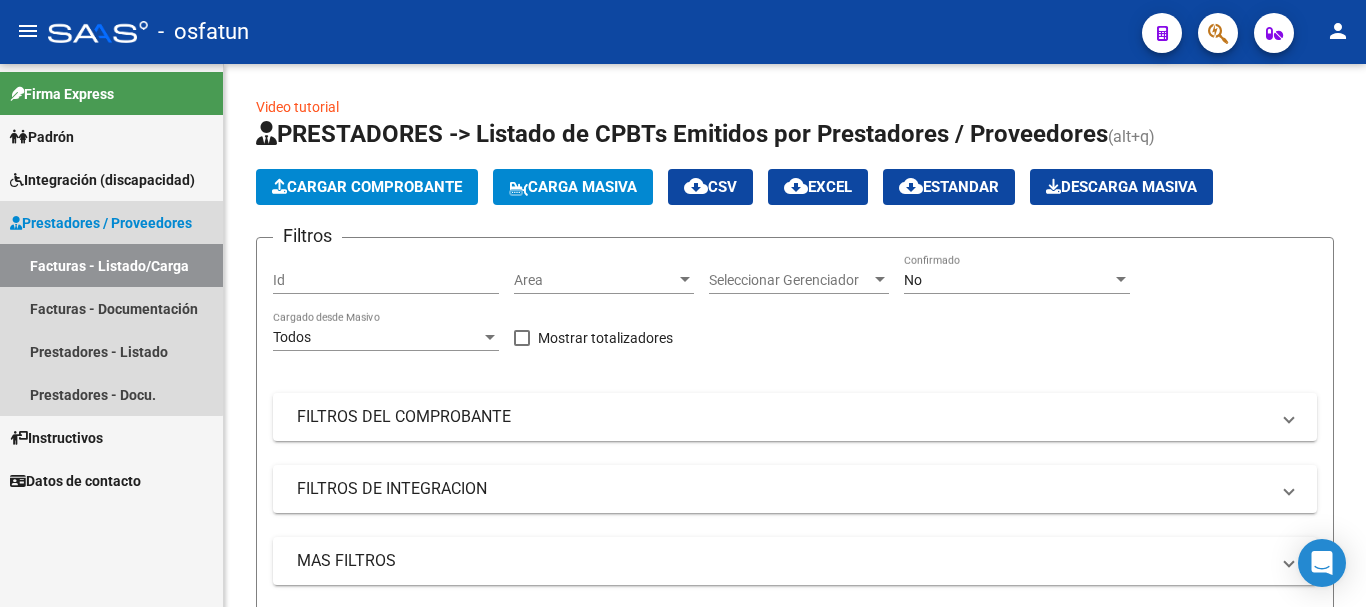 click on "Prestadores / Proveedores" at bounding box center (101, 223) 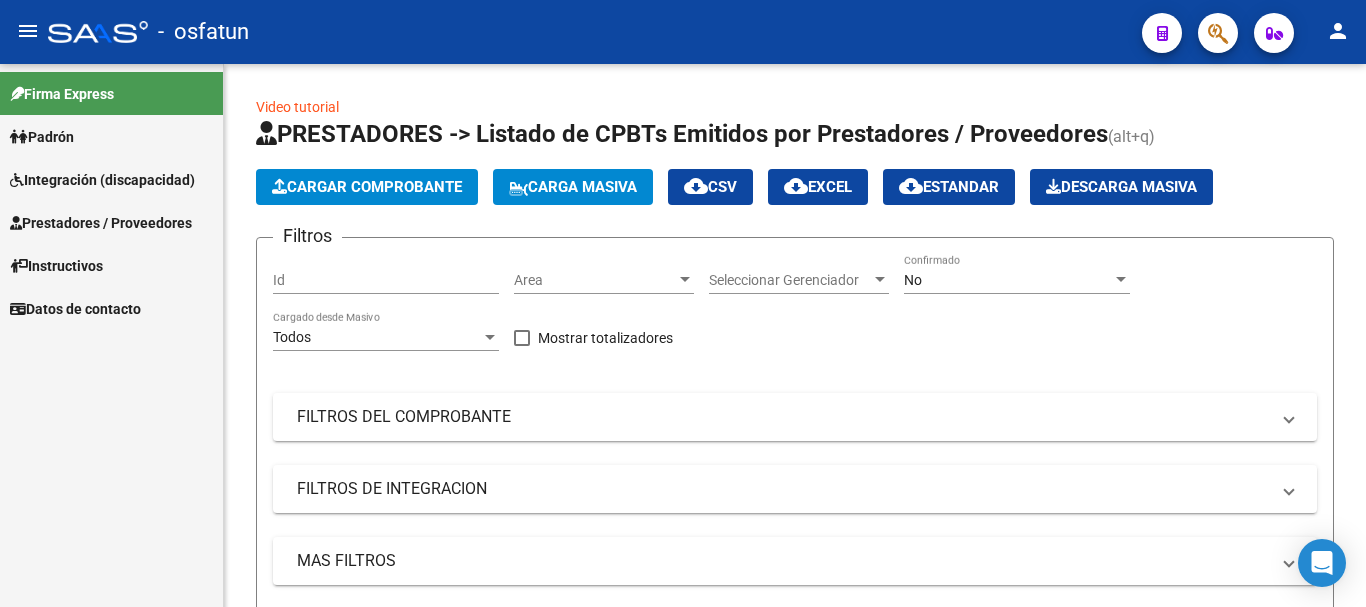 click on "Integración (discapacidad)" at bounding box center [102, 180] 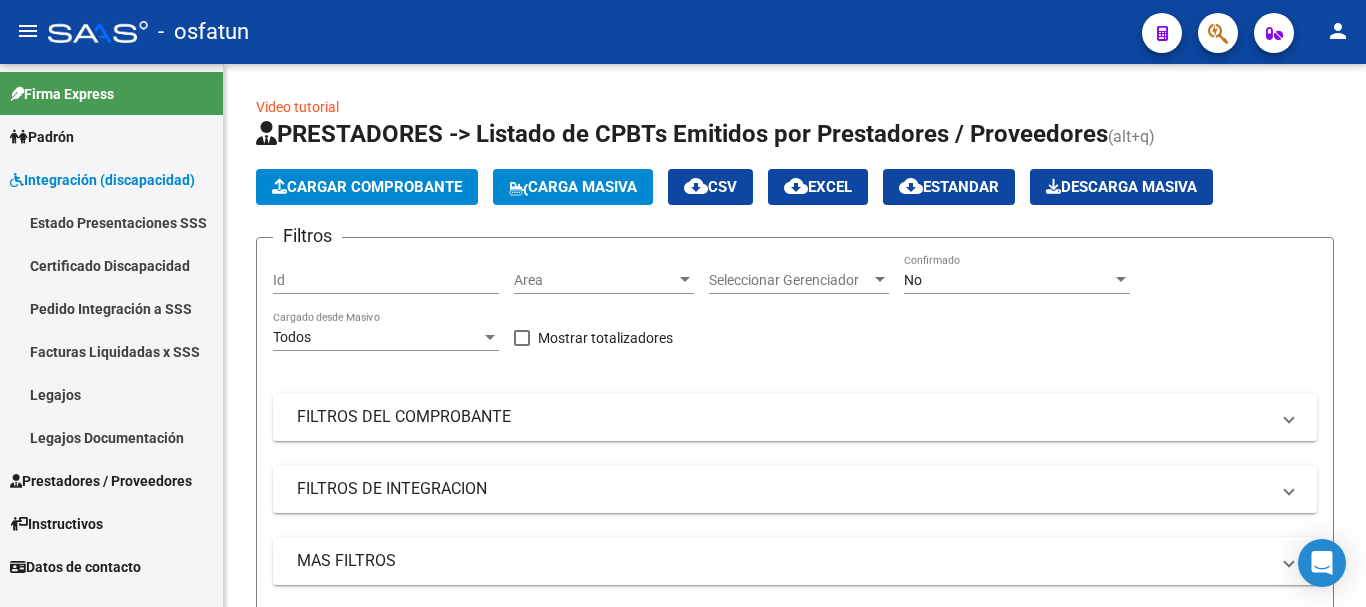 drag, startPoint x: 42, startPoint y: 394, endPoint x: 116, endPoint y: 407, distance: 75.13322 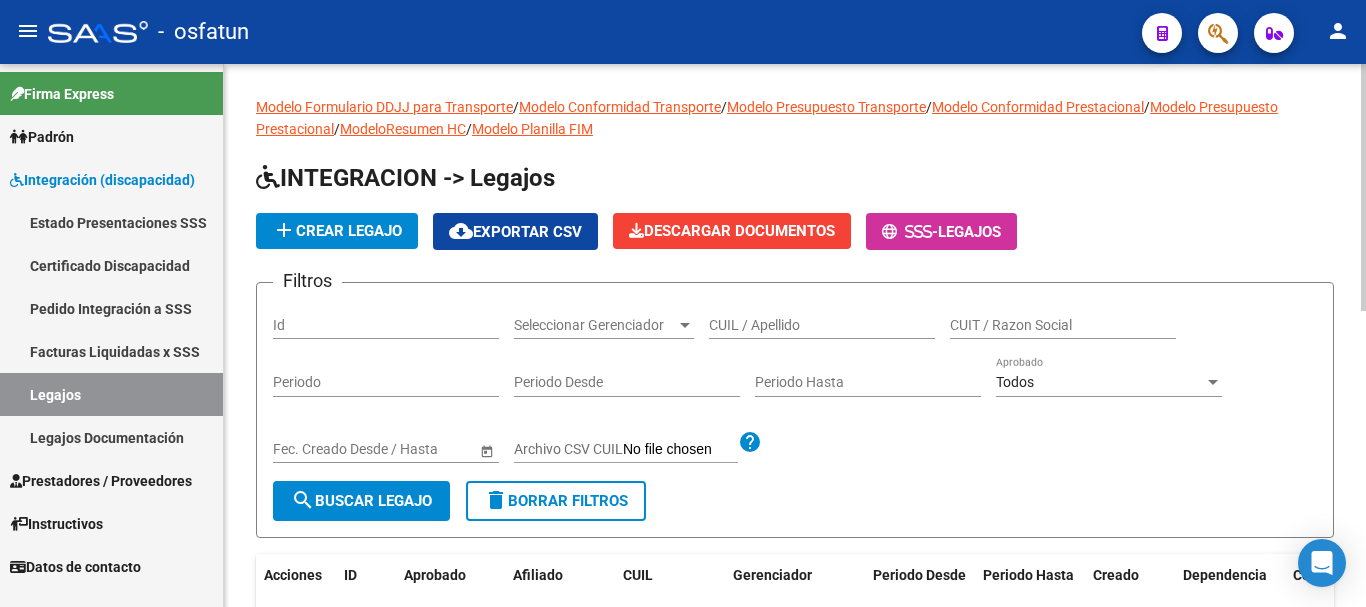 click on "CUIL / Apellido" at bounding box center (822, 325) 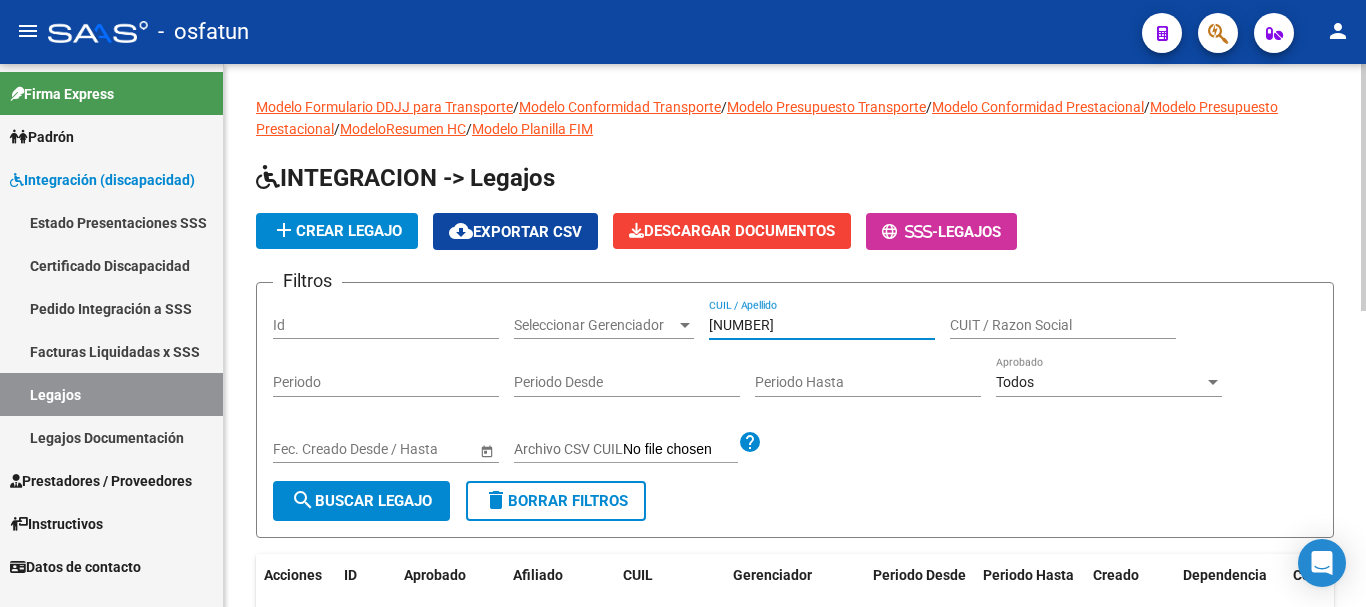 type on "[NUMBER]" 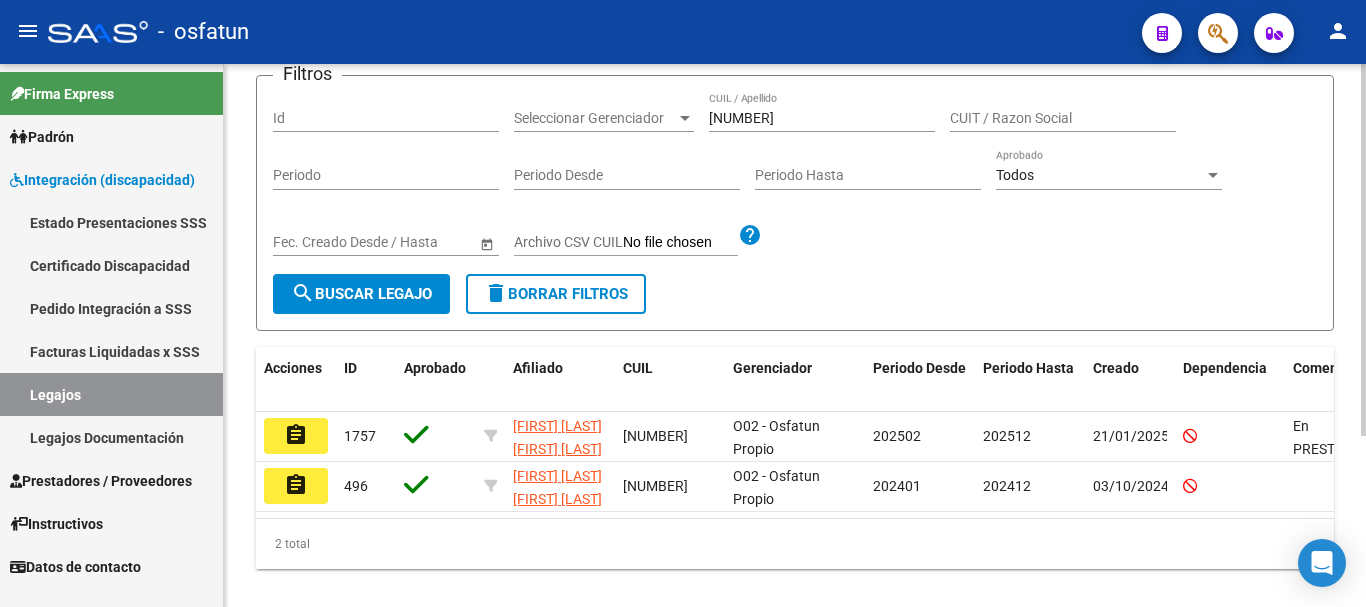 scroll, scrollTop: 250, scrollLeft: 0, axis: vertical 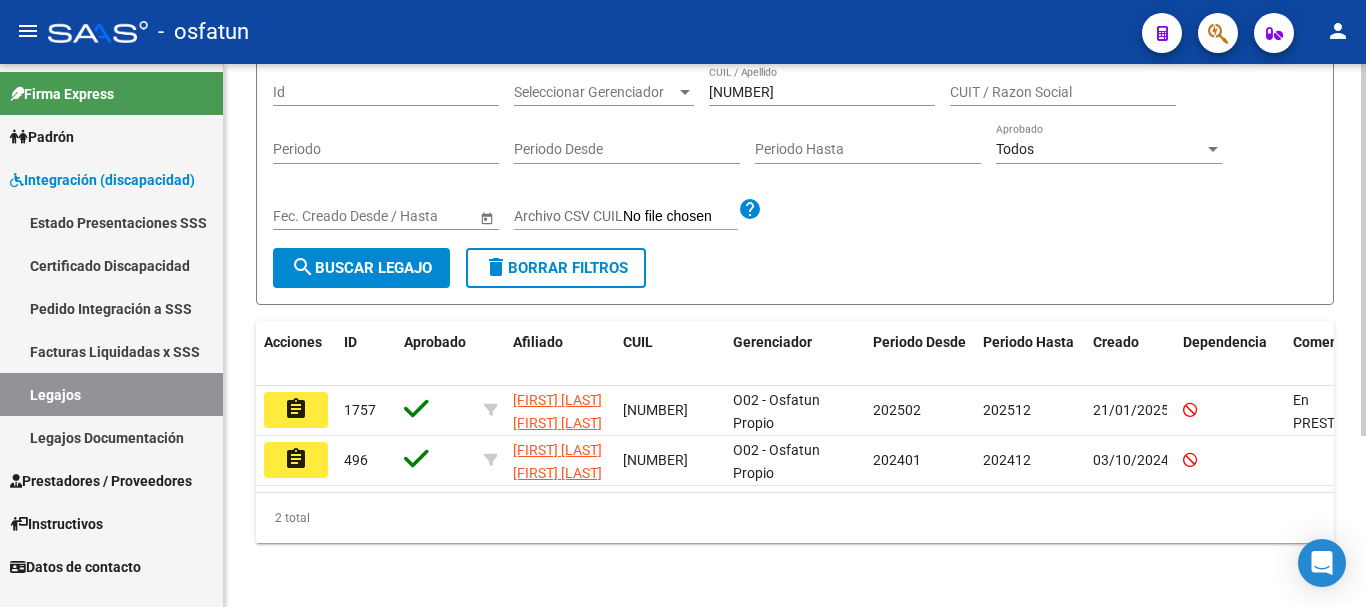 click on "Modelo Formulario DDJJ para Transporte  /  Modelo Conformidad Transporte  /  Modelo Presupuesto Transporte  /  Modelo Conformidad Prestacional  /  Modelo Presupuesto Prestacional  /  ModeloResumen HC  /  Modelo Planilla FIM  INTEGRACION -> Legajos add  Crear Legajo
cloud_download  Exportar CSV  Descargar Documentos
-  Legajos Filtros Id Seleccionar Gerenciador Seleccionar Gerenciador [NUMBER] CUIL / Apellido CUIT / Razon Social Periodo Periodo Desde Periodo Hasta Todos Aprobado Start date – End date Fec. Creado Desde / Hasta Archivo CSV CUIL help search  Buscar Legajo  delete  Borrar Filtros  Acciones ID Aprobado Afiliado CUIL Gerenciador Periodo Desde Periodo Hasta Creado Dependencia Comentario Comentario Adm. assignment 1757 [LAST] [LAST] [LAST] [NUMBER] O02 - Osfatun Propio 202502 202512 21/01/2025 En PRESTADORES: Falta documentacion propia de los prestadores.
Faltan formularios principales  en DOCUMENTACION RESPALDATORIA: RHC, Ficha personal, Consentimiento assignment 496 [NUMBER]  1" 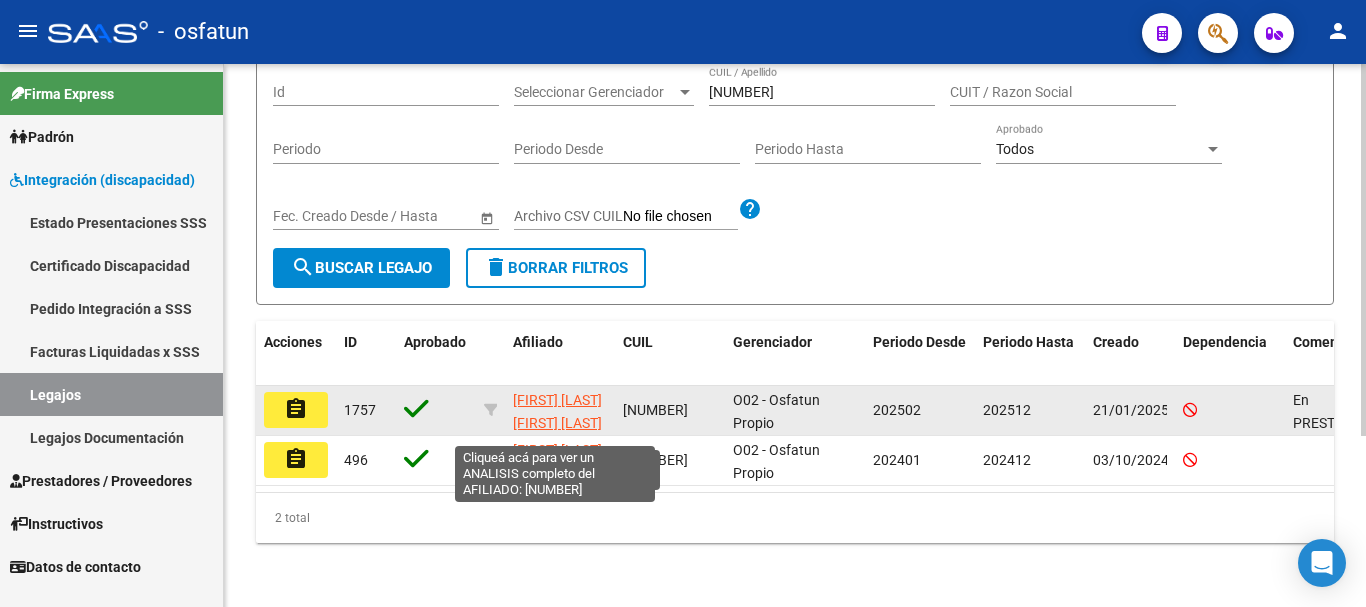click on "[FIRST] [LAST] [FIRST] [LAST]" 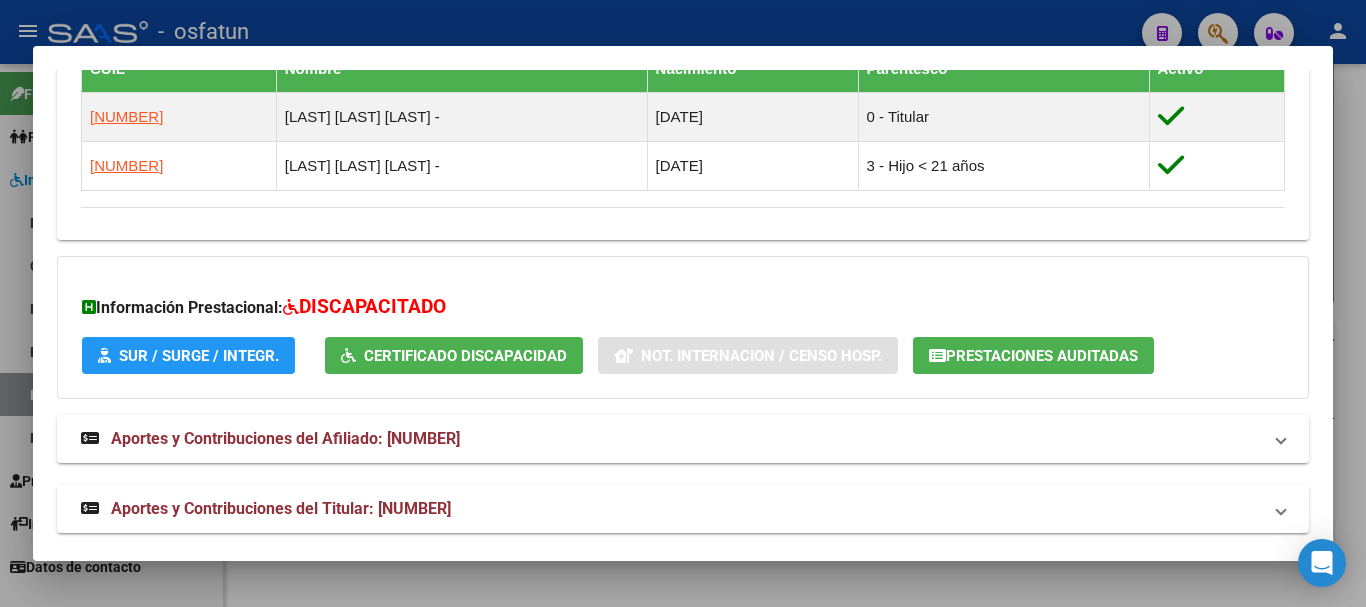 scroll, scrollTop: 1184, scrollLeft: 0, axis: vertical 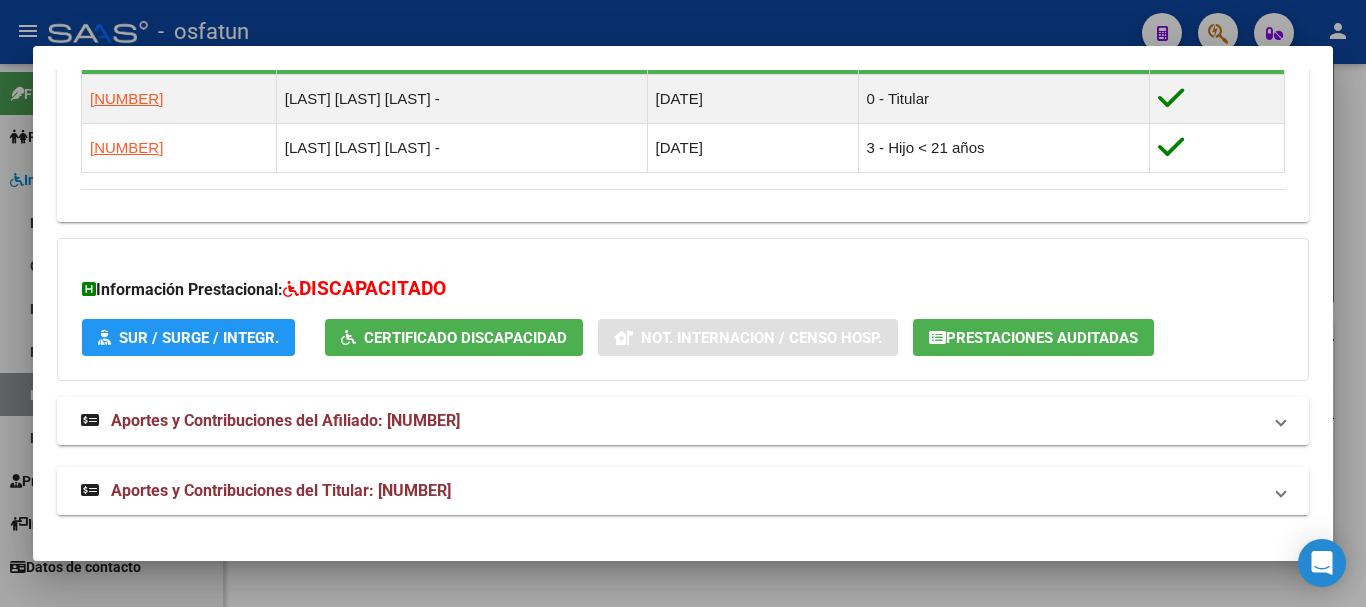 click on "Aportes y Contribuciones del Titular: [NUMBER]" at bounding box center (683, 491) 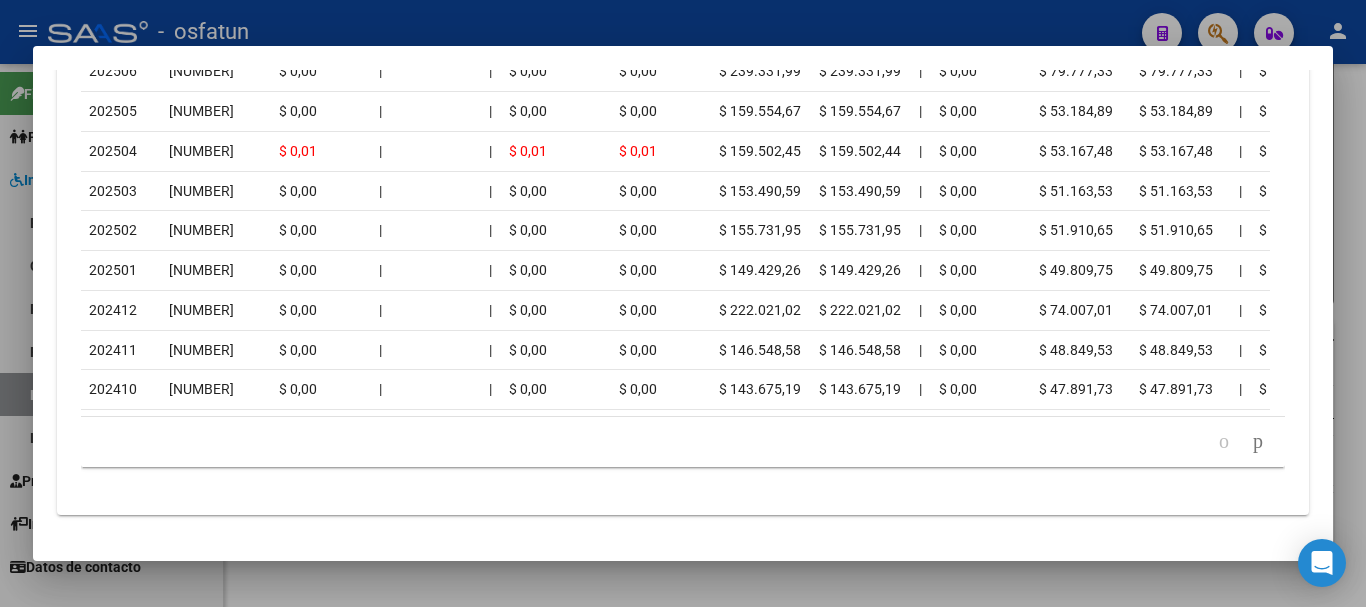 scroll, scrollTop: 2173, scrollLeft: 0, axis: vertical 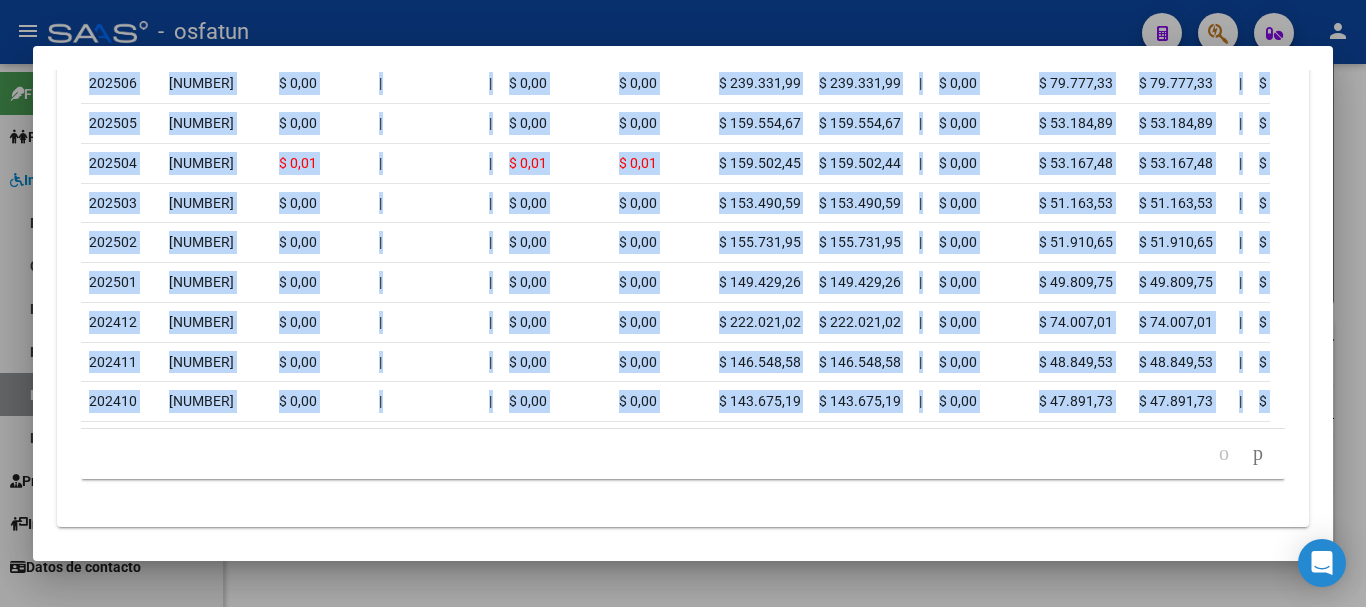 drag, startPoint x: 1333, startPoint y: 492, endPoint x: 1327, endPoint y: 420, distance: 72.249565 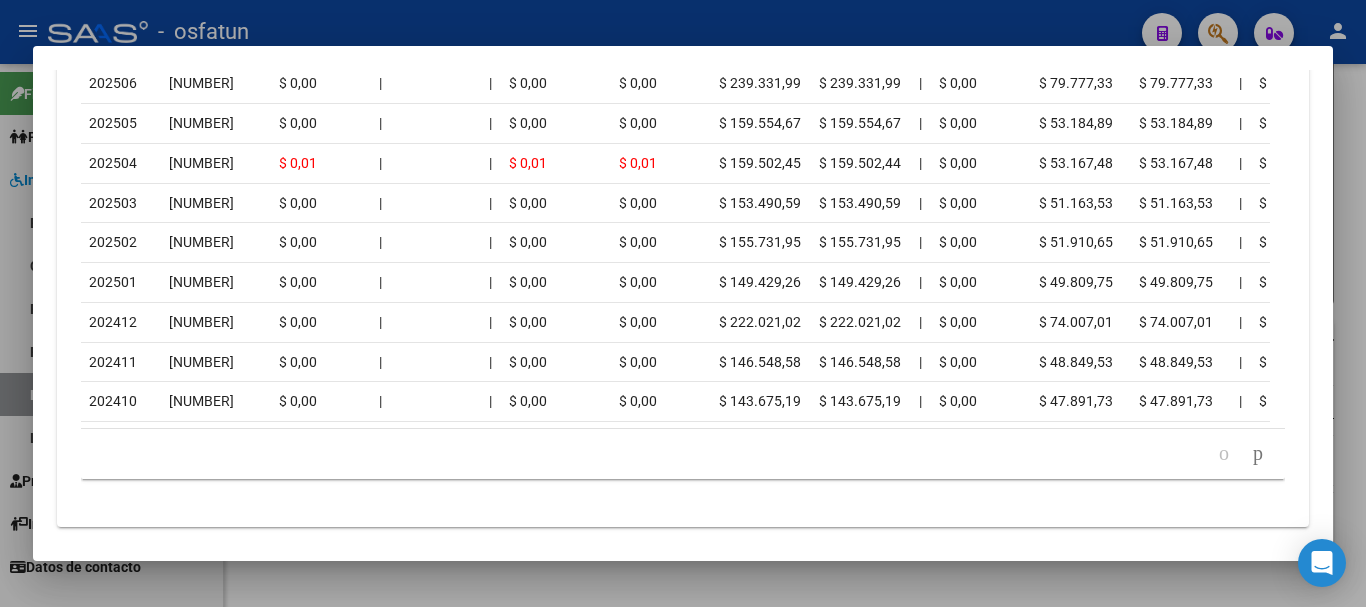 click on "Análisis Afiliado - CUIL:  [NUMBER] DATOS PADRÓN ÁGIL:  [LAST] [LAST] [LAST]          |   ACTIVO   |     FAMILIAR DE:  [NUMBER] Datos Personales y Afiliatorios según Entes Externos: SSS FTP  FTP - Titular ARCA Padrón ARCA Impuestos Organismos Ext.    Gerenciador:      O02 - Osfatun Propio Atención telefónica: Atención emergencias: Otros Datos Útiles:    Datos de Empadronamiento  Enviar Credencial Digital remove_red_eye Movimientos    Certificado Discapacidad Etiquetas: Estado: ACTIVO Categoria:  102	OSFATUN TUCUMÁN UNT  Última Alta Formal:  [DATE] Comentario ADMIN:  Migración Padrón Completo SSS el 2022-11-16 08:39:53 DATOS DEL AFILIADO Apellido:   [LAST] [LAST] [LAST]     CUIL:  [NUMBER] Documento:  DU - DOCUMENTO UNICO [NUMBER]  Nacionalidad:  ARGENTINA Parentesco:  3 - Hijo < 21 años Estado Civil:  Soltero Discapacitado:     SI (01) Sexo:  M Nacimiento:  [DATE] Edad:  14  Teléfono Particular:                       Provincia:  Tucuman Localidad:  4107 |" at bounding box center (683, 304) 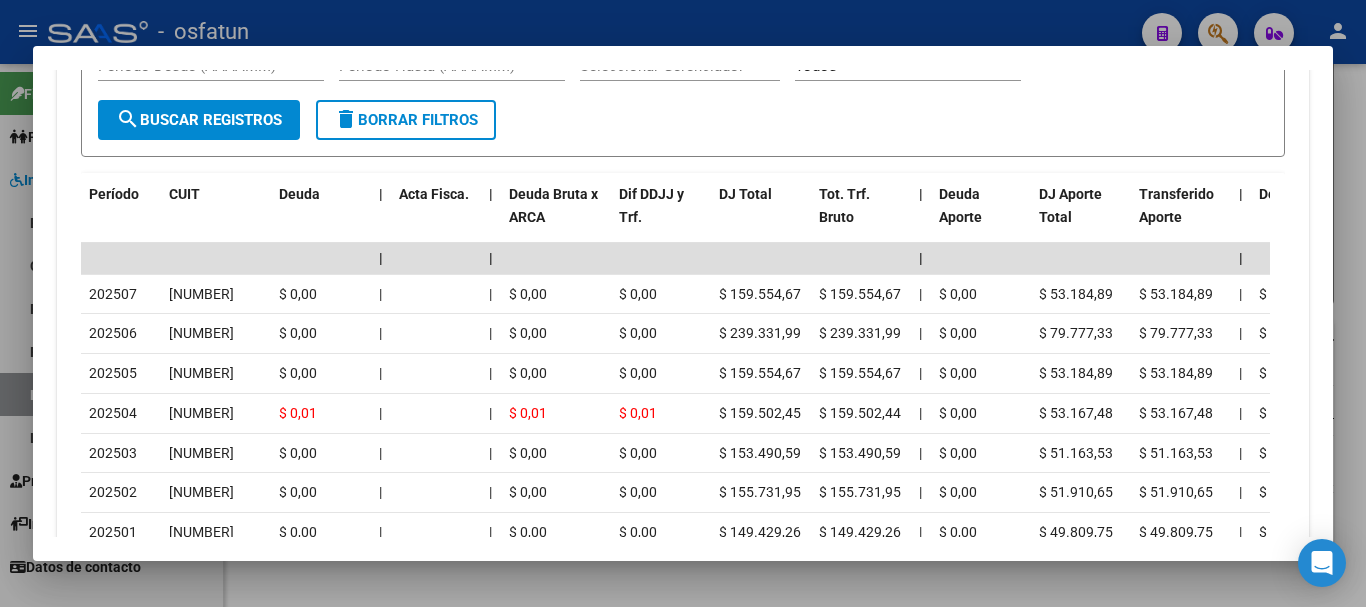 scroll, scrollTop: 1879, scrollLeft: 0, axis: vertical 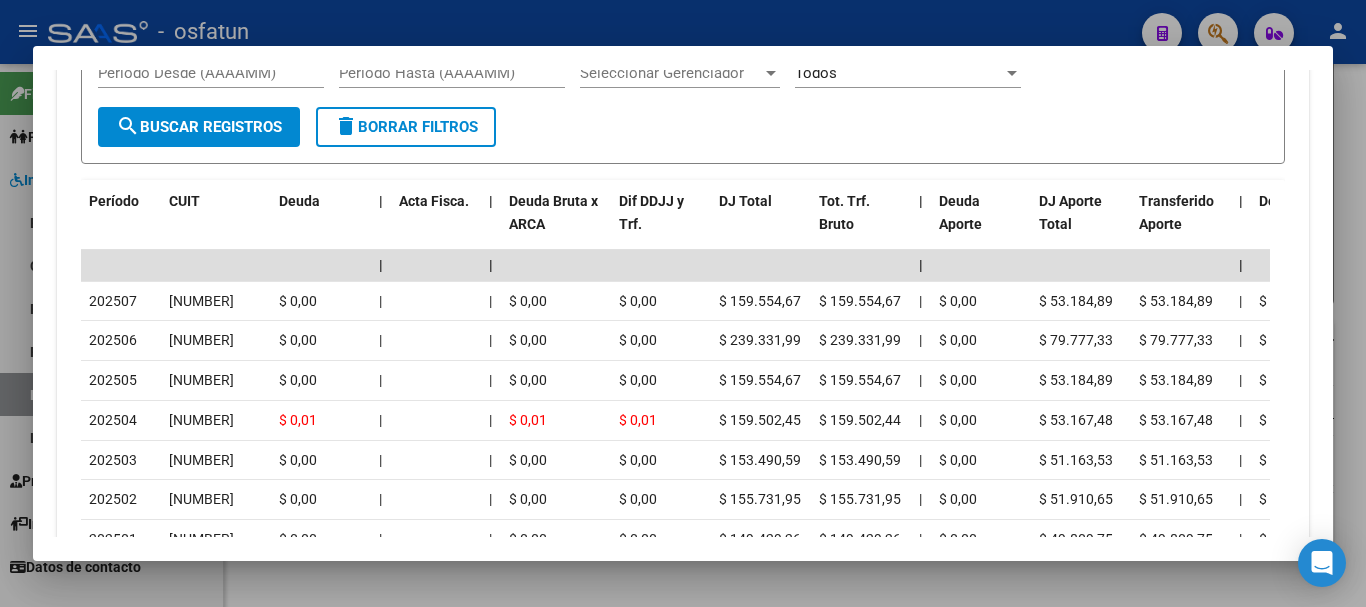 click at bounding box center (683, 303) 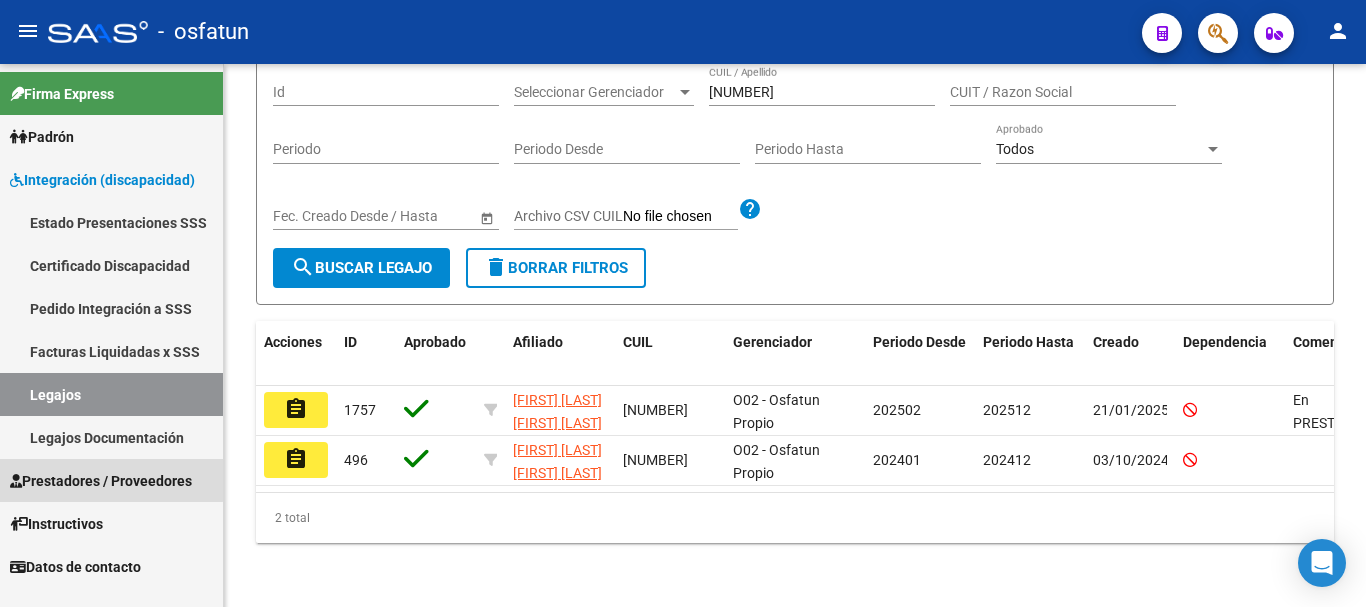 click on "Prestadores / Proveedores" at bounding box center [101, 481] 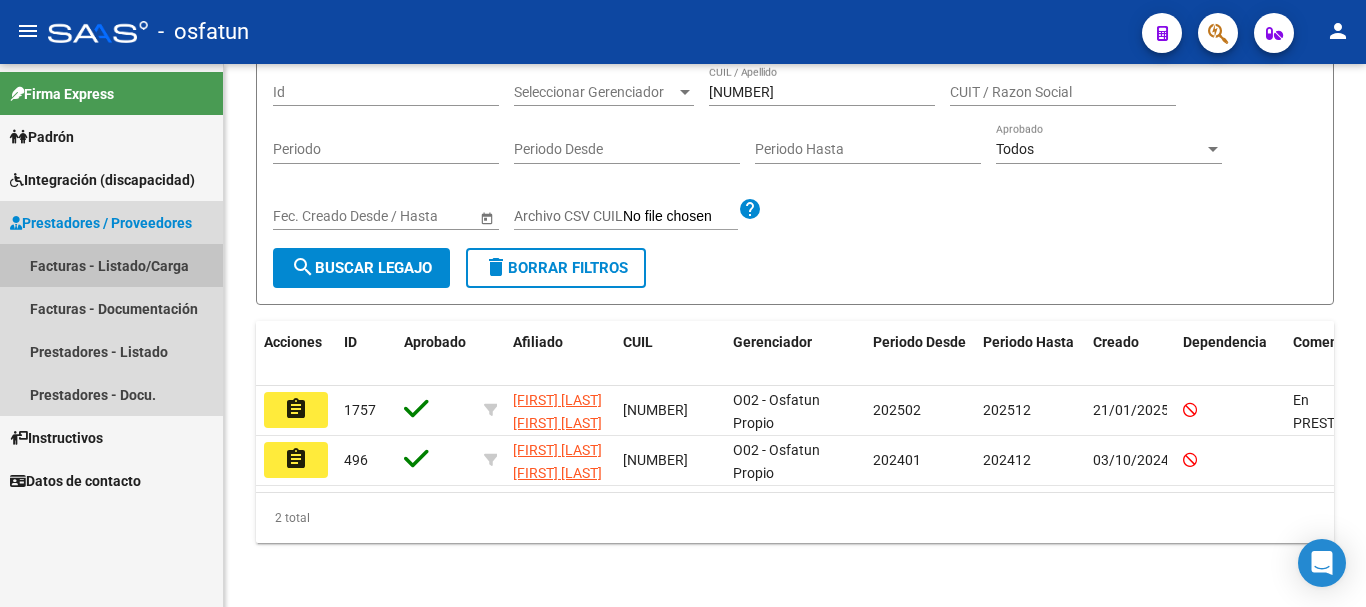 click on "Facturas - Listado/Carga" at bounding box center [111, 265] 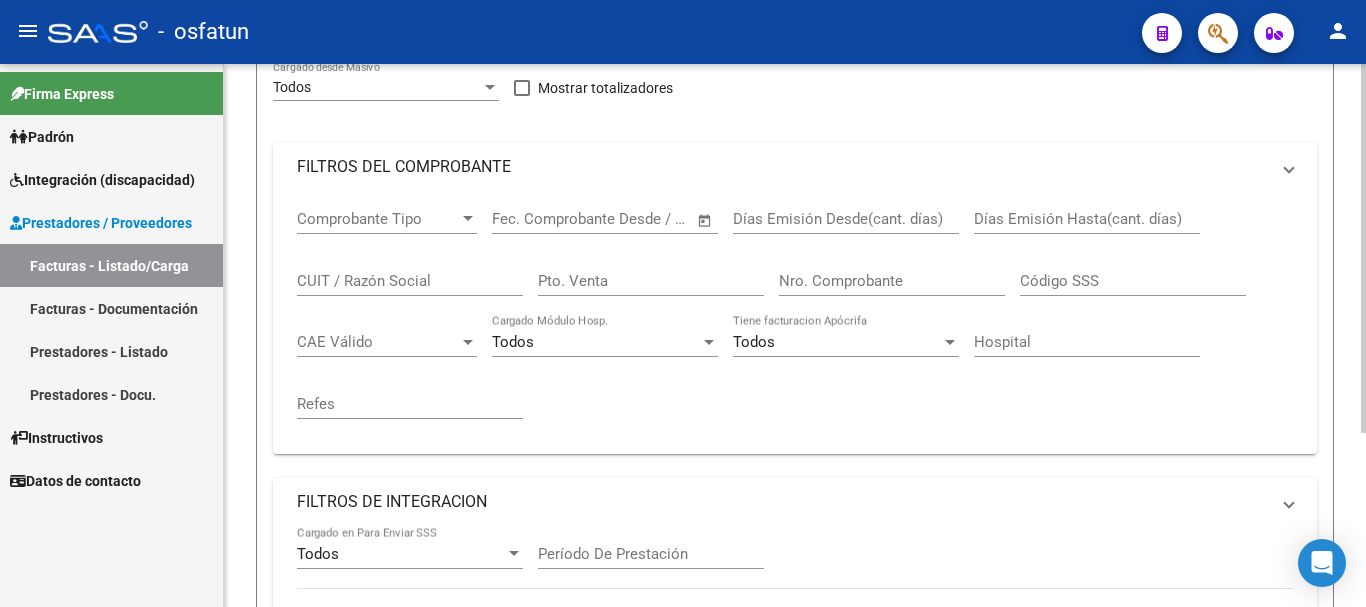 scroll, scrollTop: 0, scrollLeft: 0, axis: both 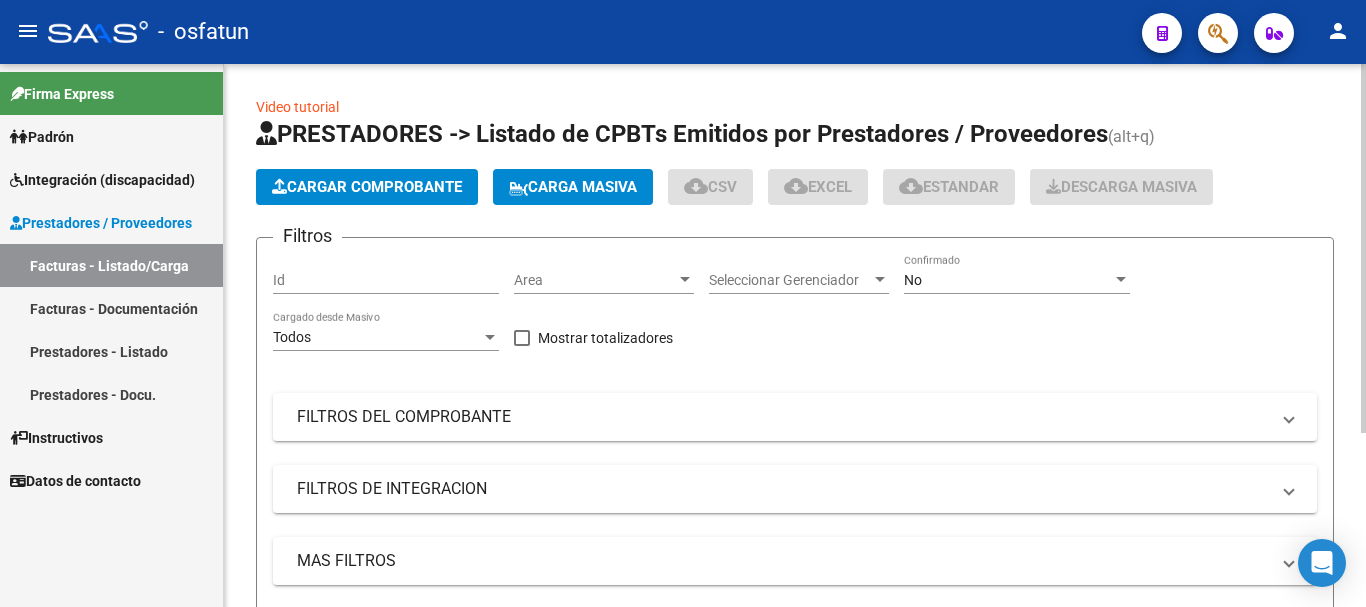 click on "Cargar Comprobante" 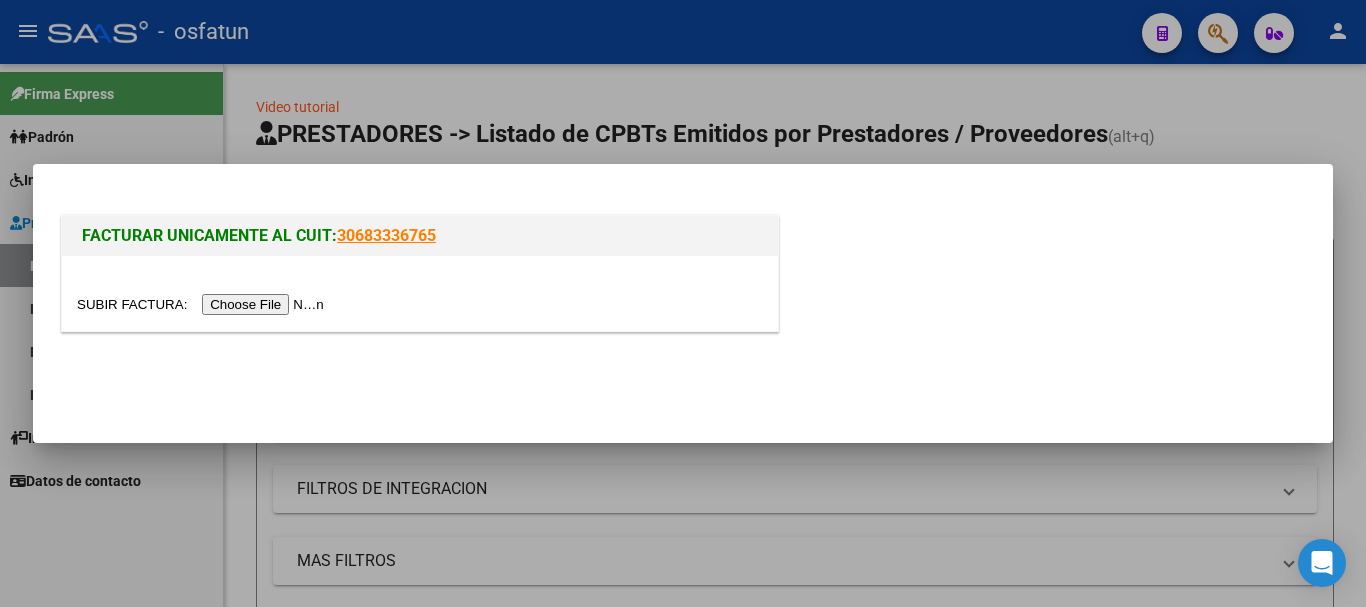 click at bounding box center (203, 304) 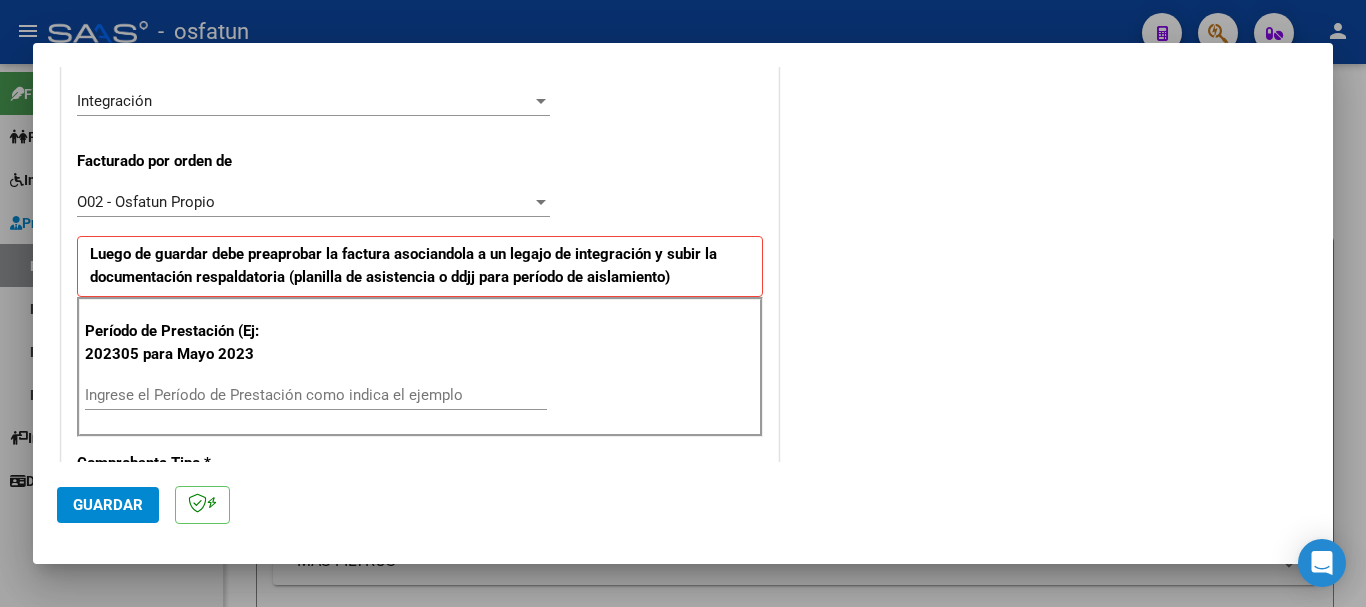 scroll, scrollTop: 529, scrollLeft: 0, axis: vertical 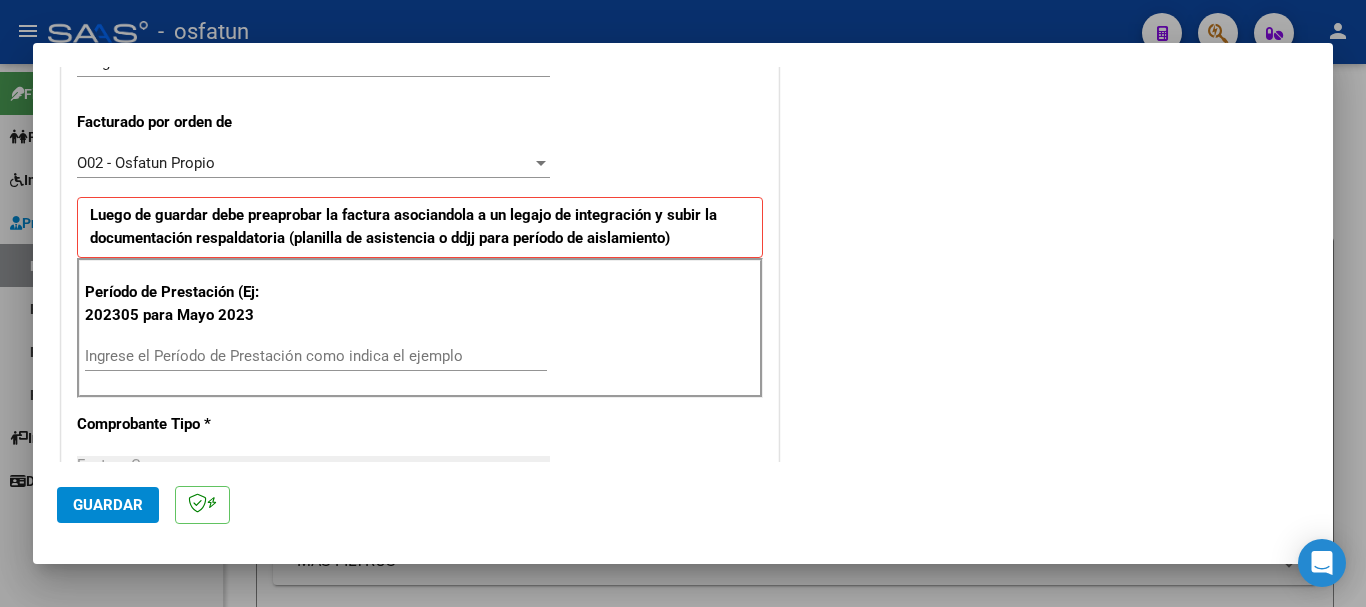 click on "Ingrese el Período de Prestación como indica el ejemplo" at bounding box center [316, 356] 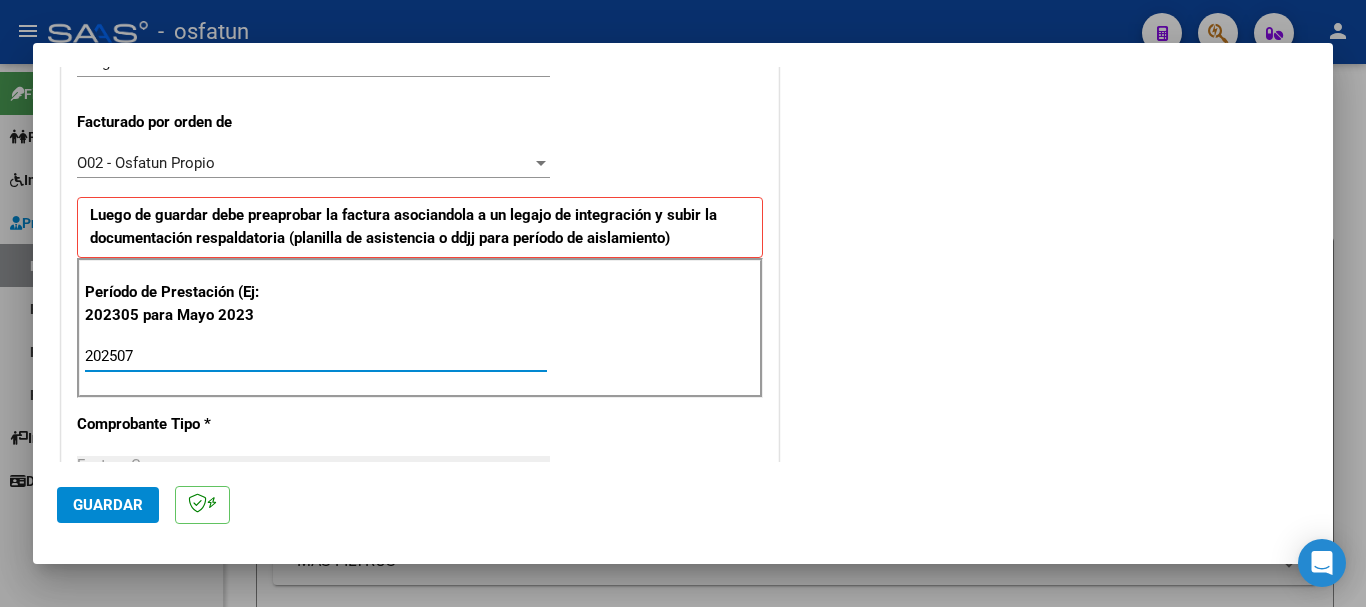 type on "202507" 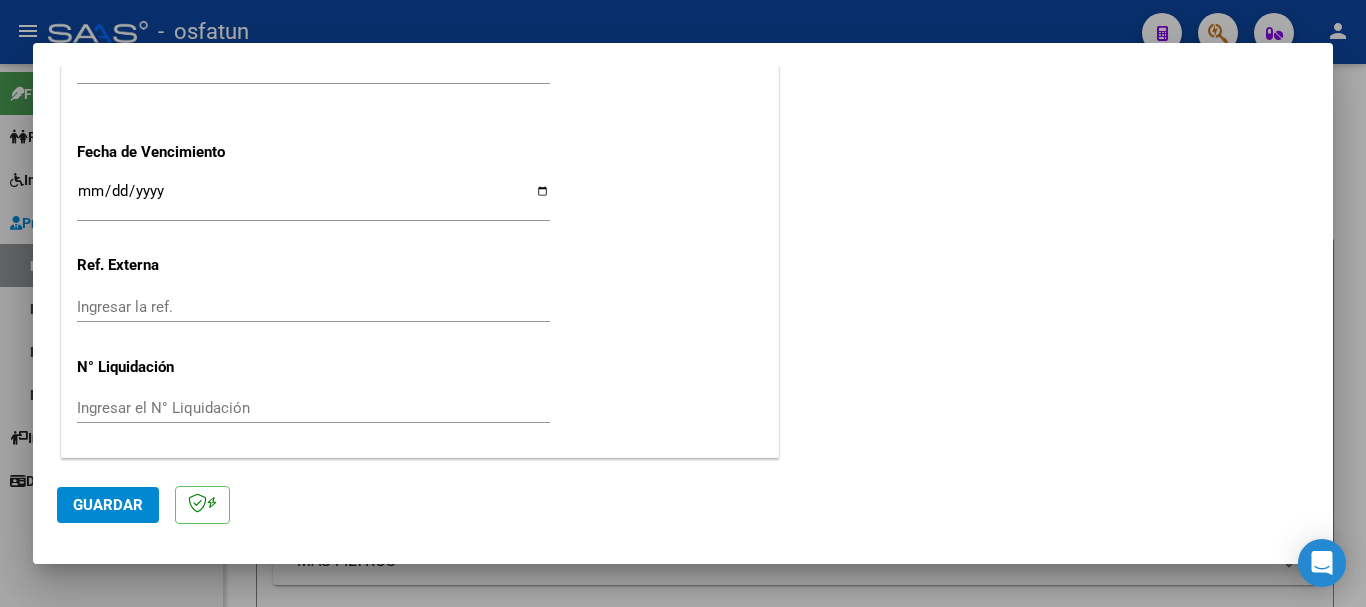 scroll, scrollTop: 0, scrollLeft: 0, axis: both 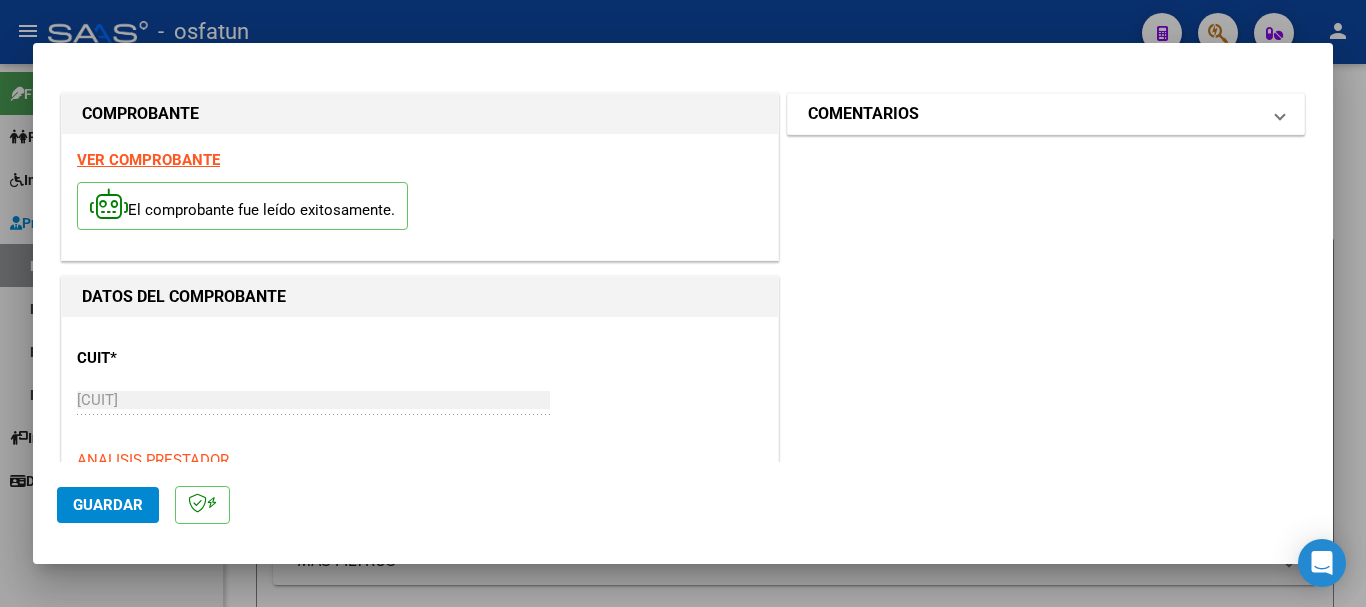 click on "COMENTARIOS" at bounding box center [1046, 114] 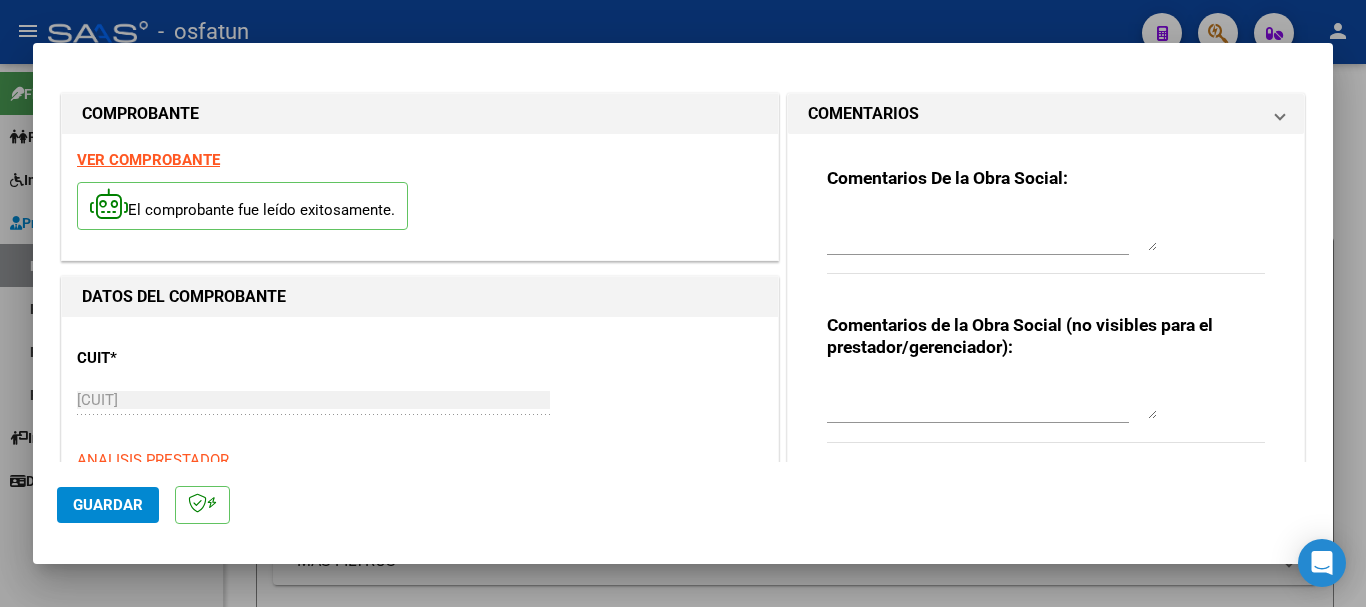 click on "COMENTARIOS" at bounding box center [1034, 114] 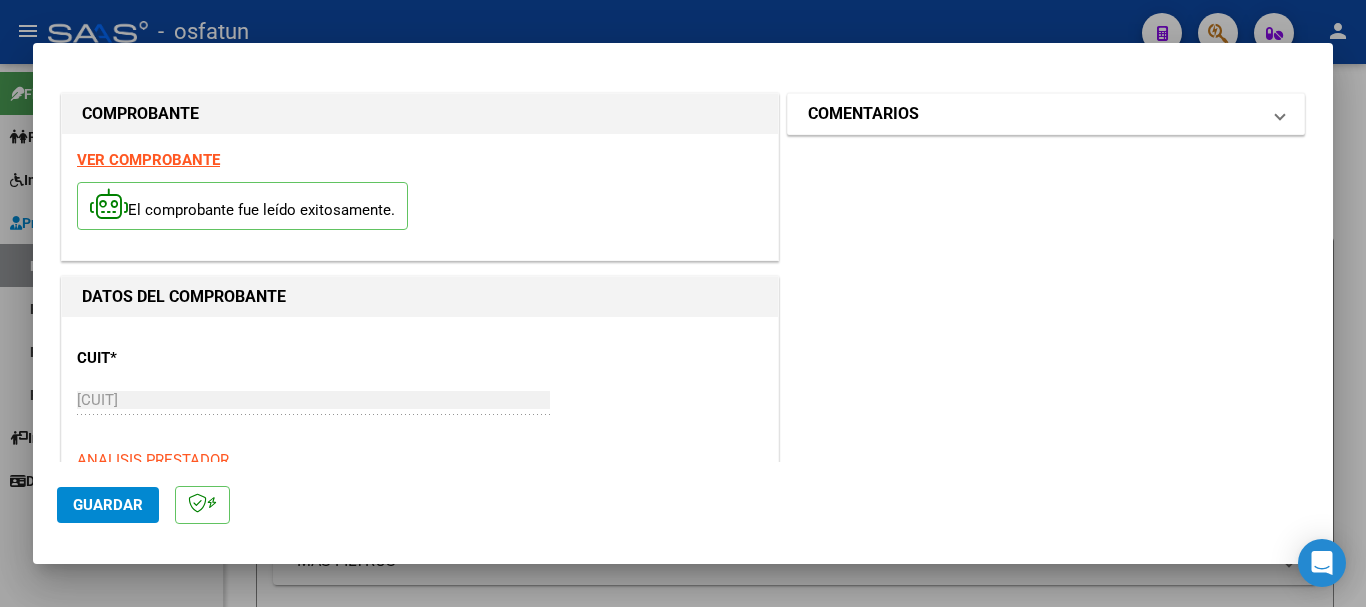 drag, startPoint x: 890, startPoint y: 110, endPoint x: 881, endPoint y: 141, distance: 32.280025 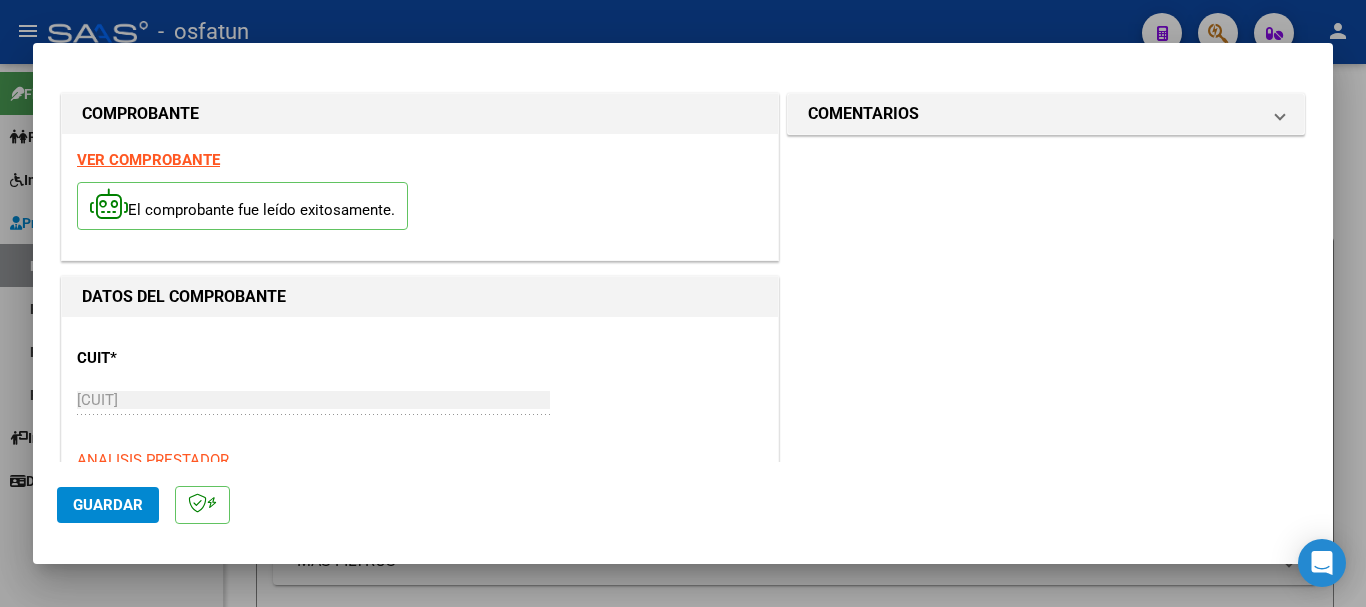 click on "COMENTARIOS" at bounding box center (863, 114) 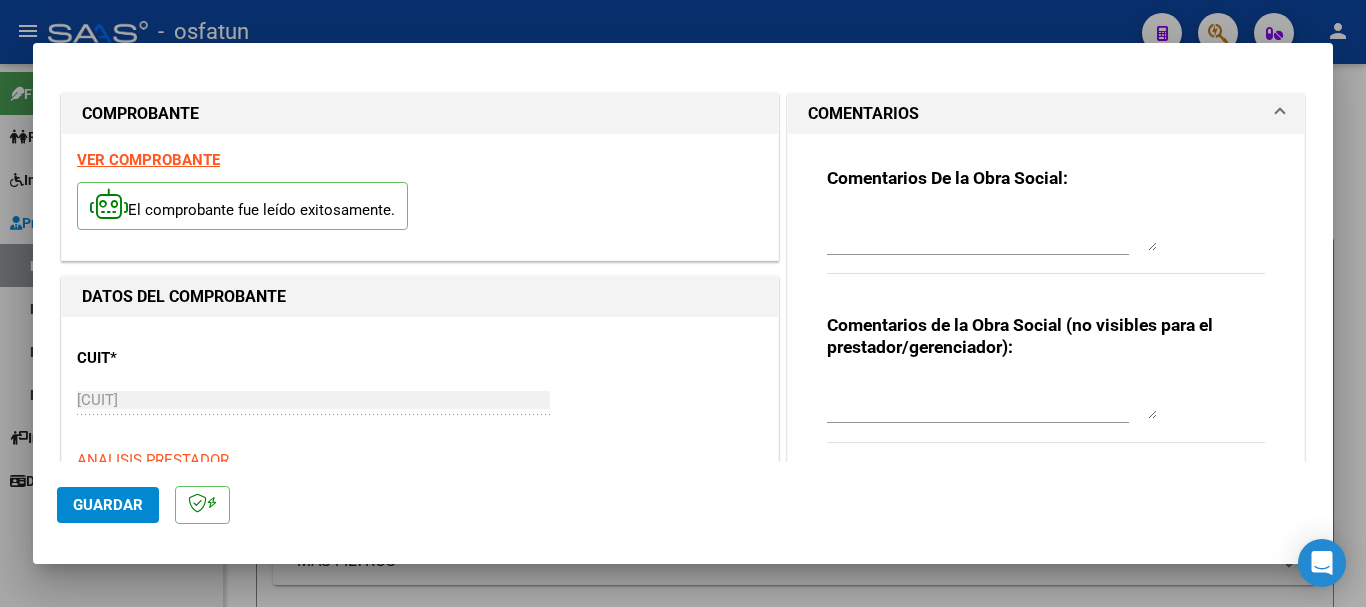 drag, startPoint x: 850, startPoint y: 372, endPoint x: 852, endPoint y: 413, distance: 41.04875 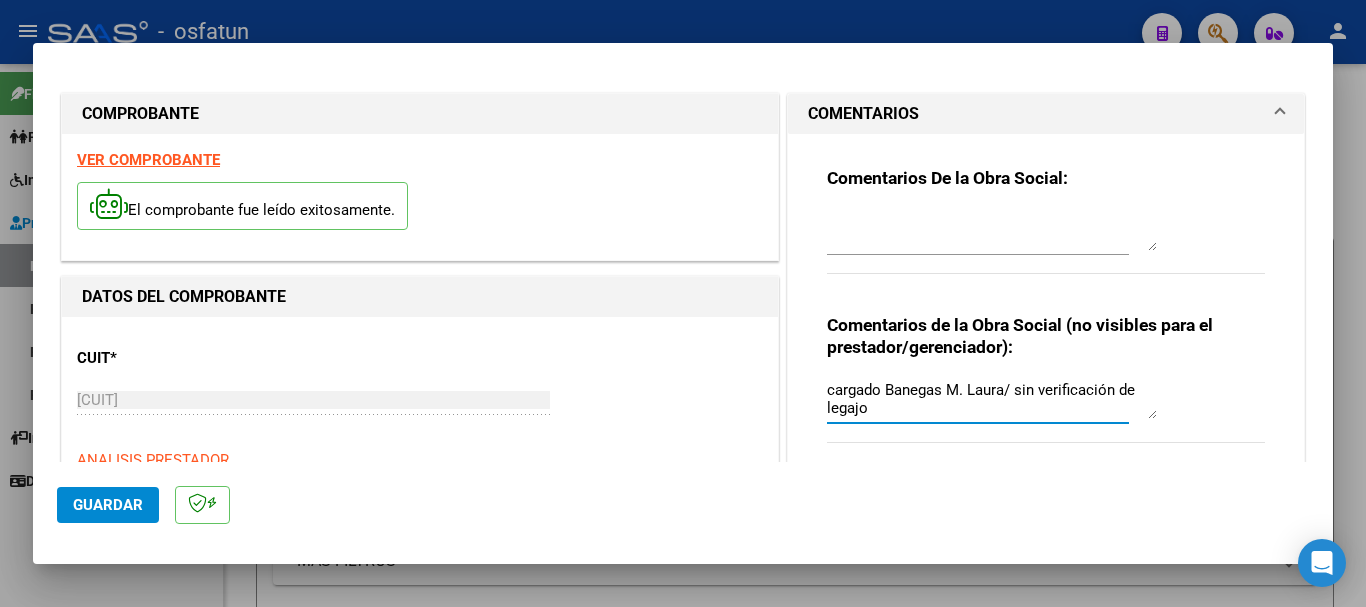 type on "cargado Banegas M. Laura/ sin verificación de legajo" 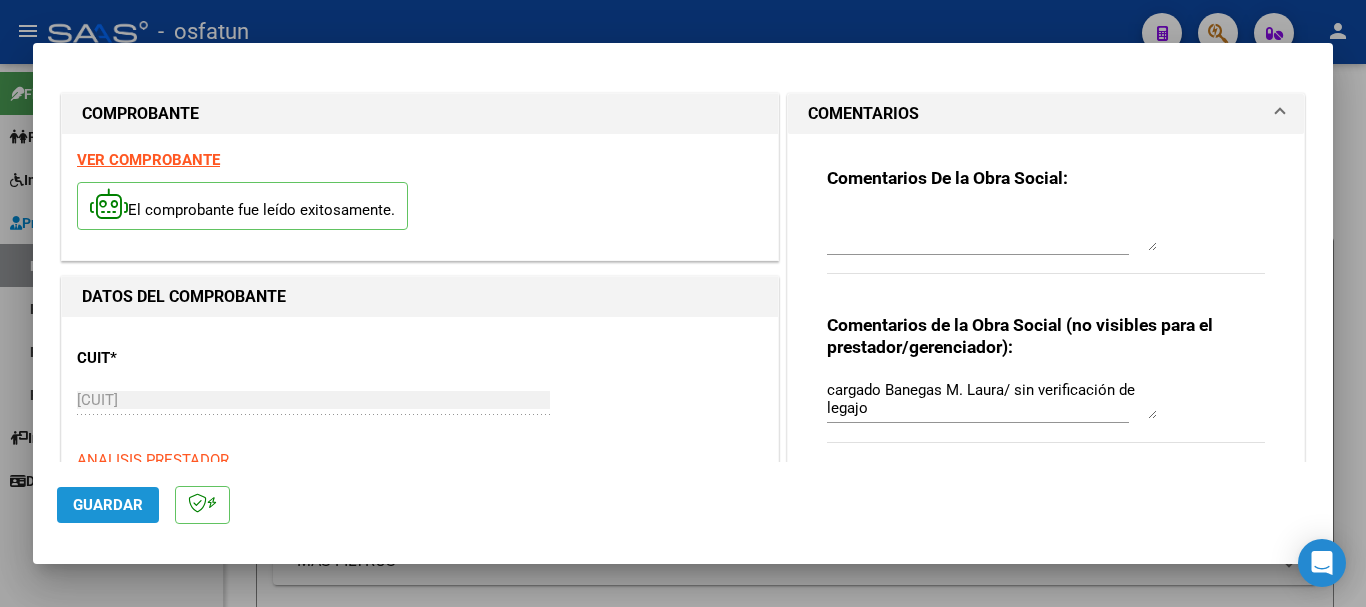 click on "Guardar" 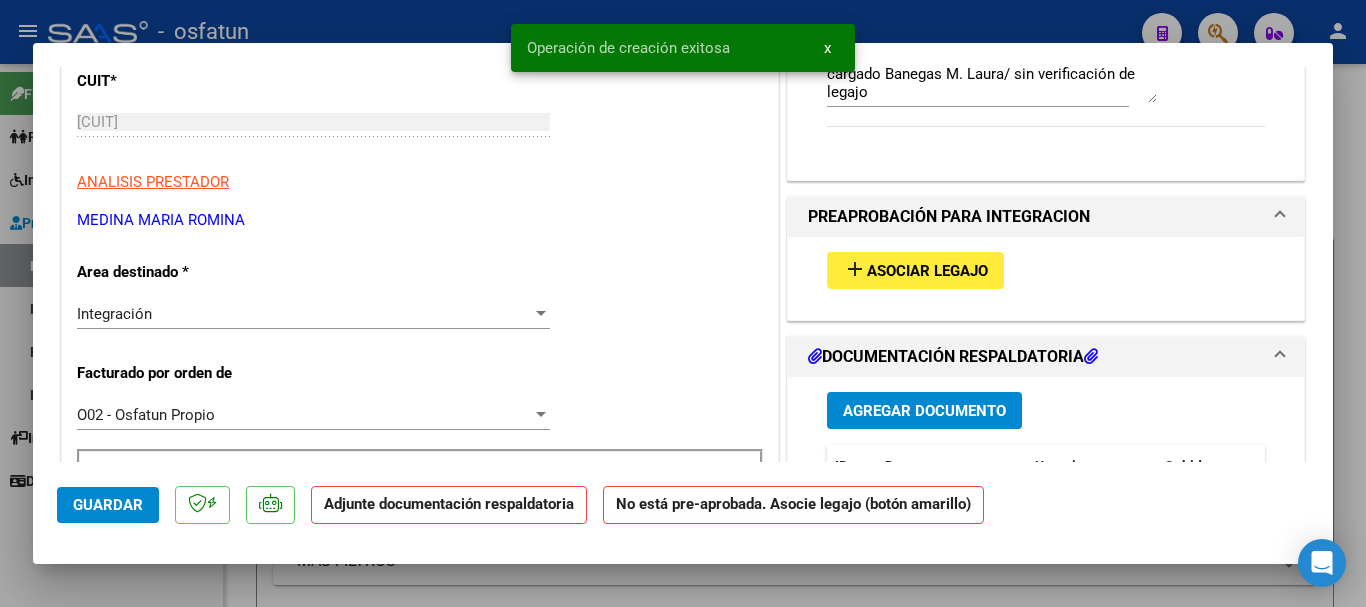scroll, scrollTop: 365, scrollLeft: 0, axis: vertical 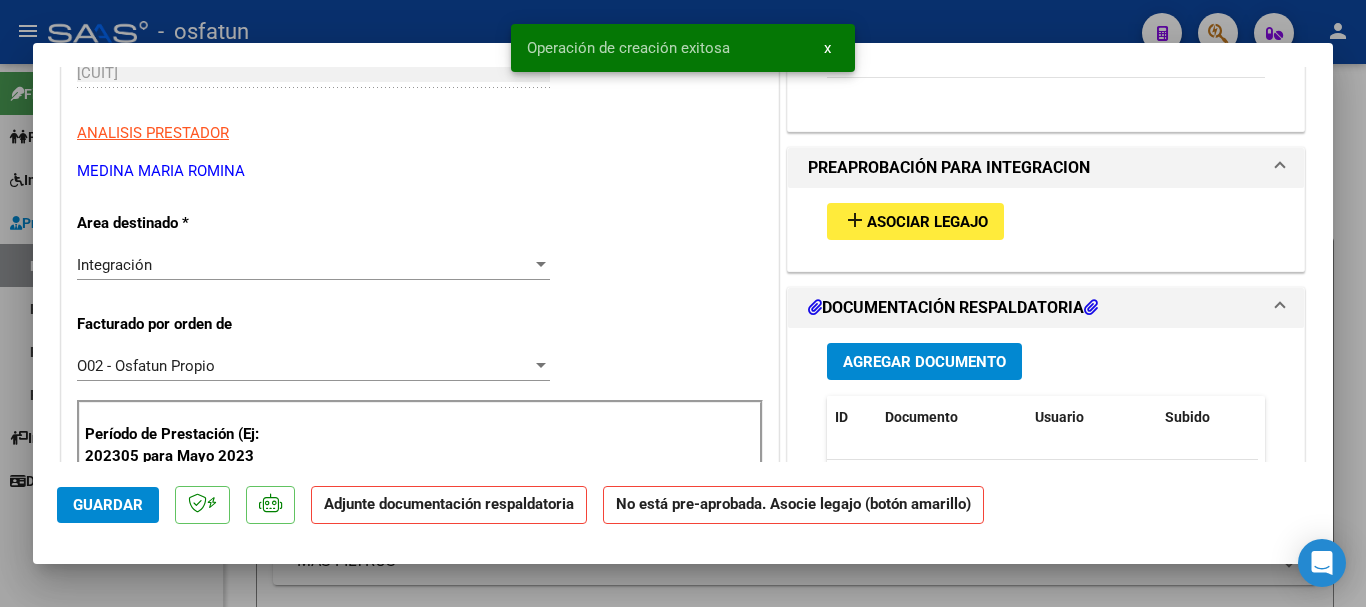 click on "add Asociar Legajo" at bounding box center [915, 221] 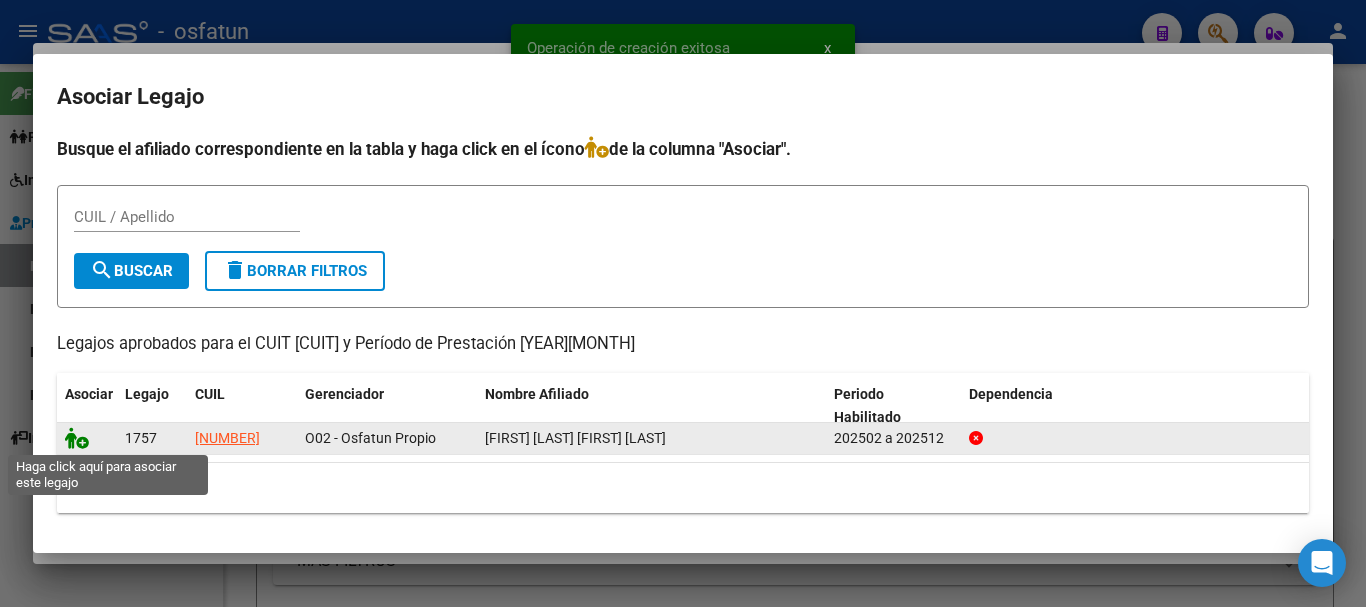 click 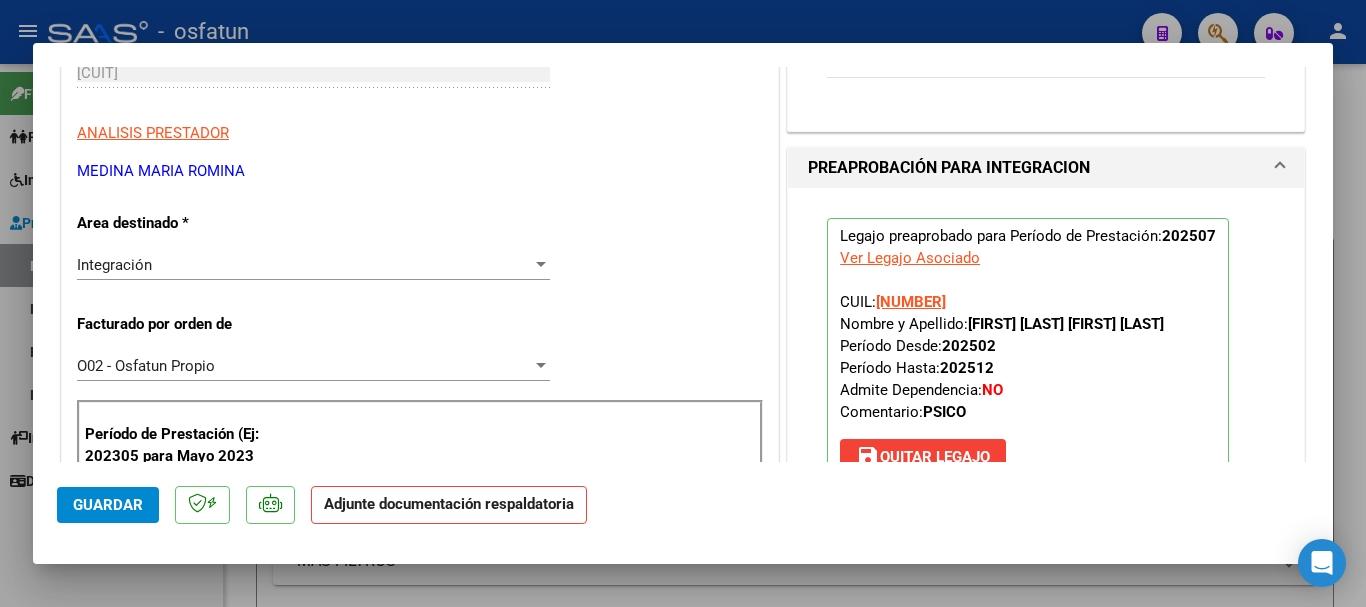 scroll, scrollTop: 846, scrollLeft: 0, axis: vertical 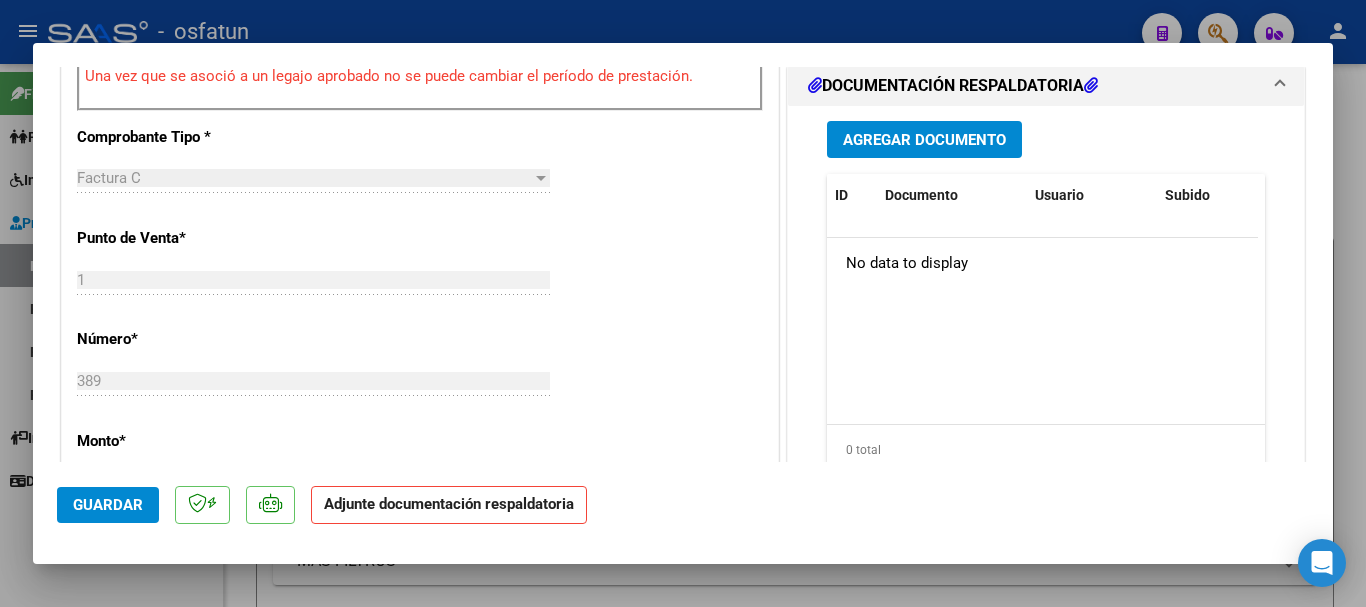 click on "Agregar Documento" at bounding box center [924, 140] 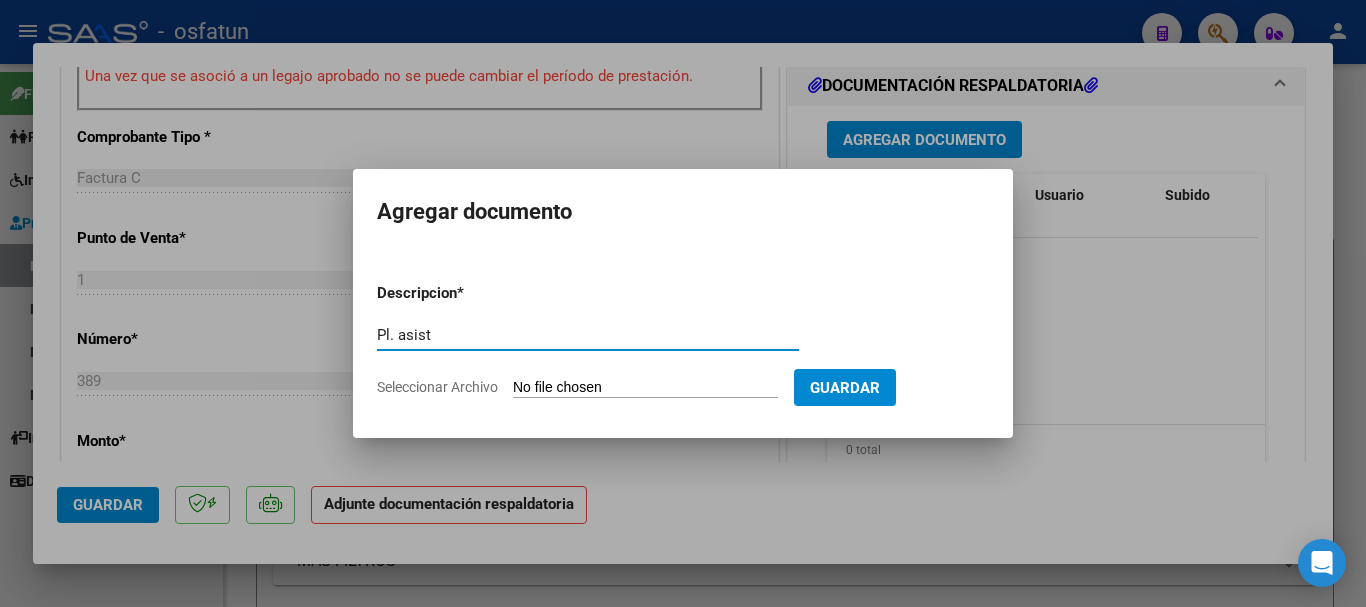 type on "Pl. asist" 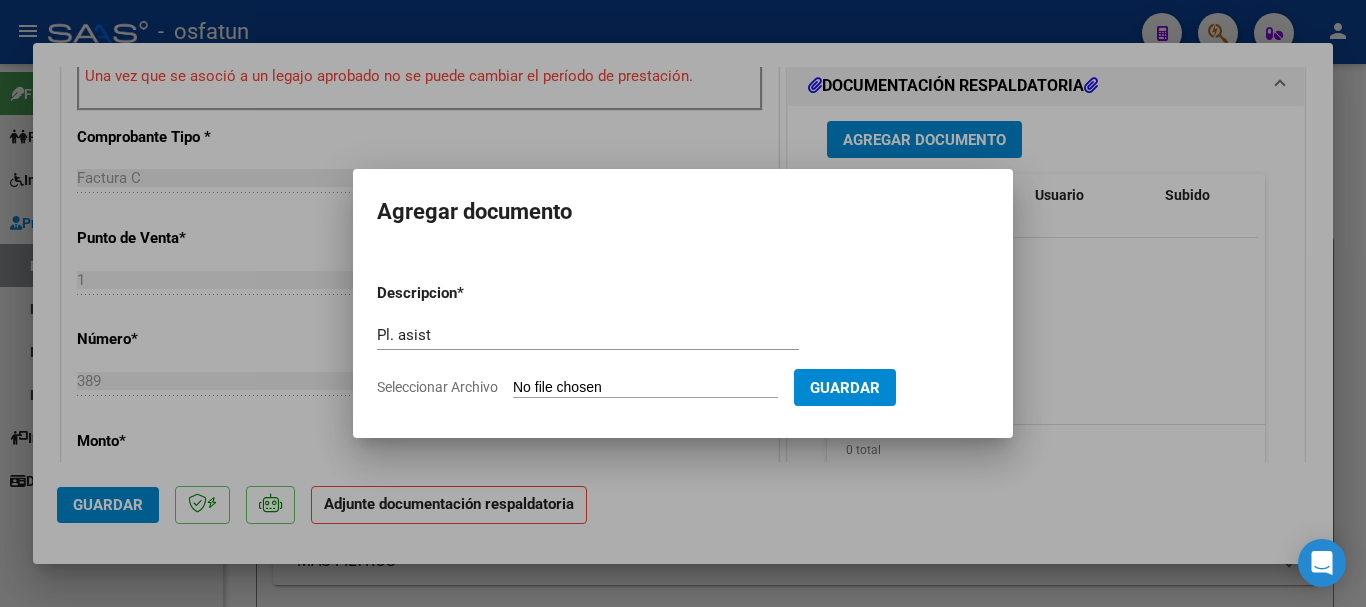 type on "C:\fakepath\[LAST][LAST].pdf" 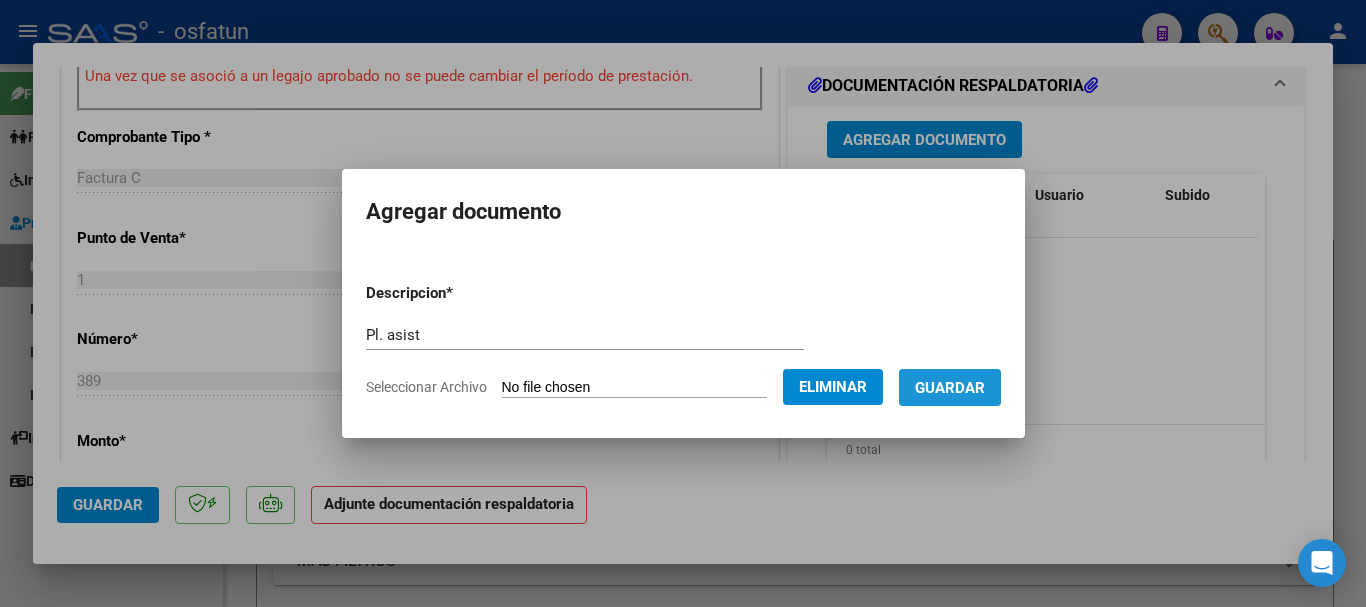 click on "Guardar" at bounding box center [950, 388] 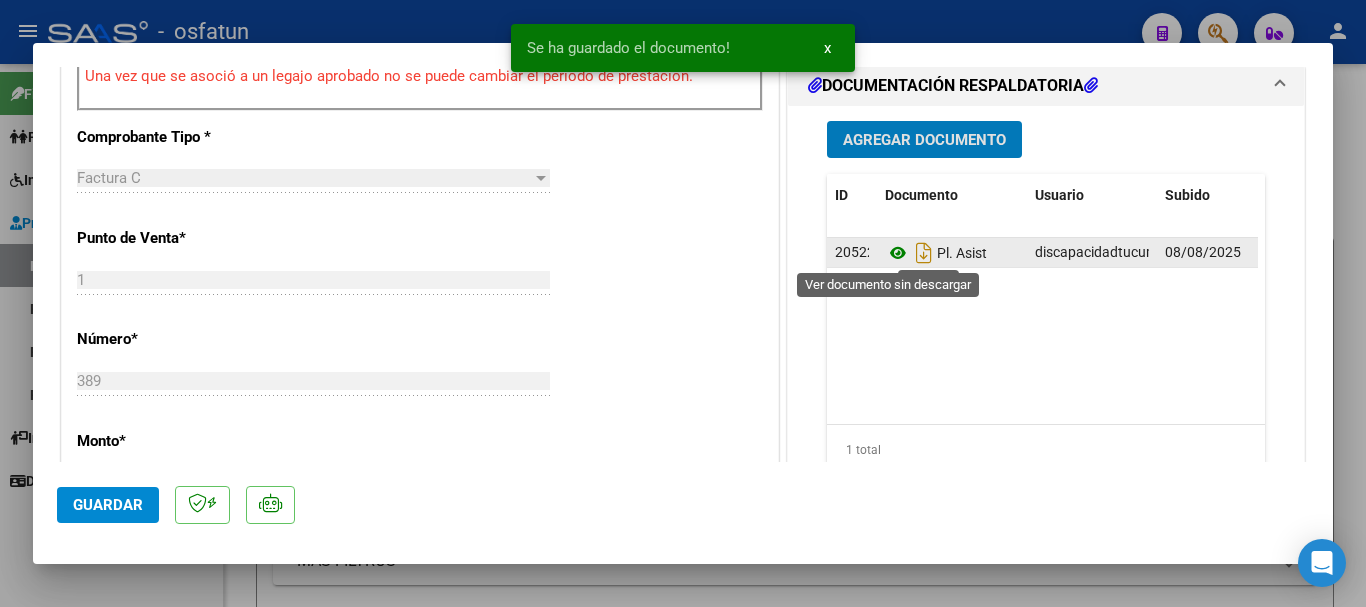 click 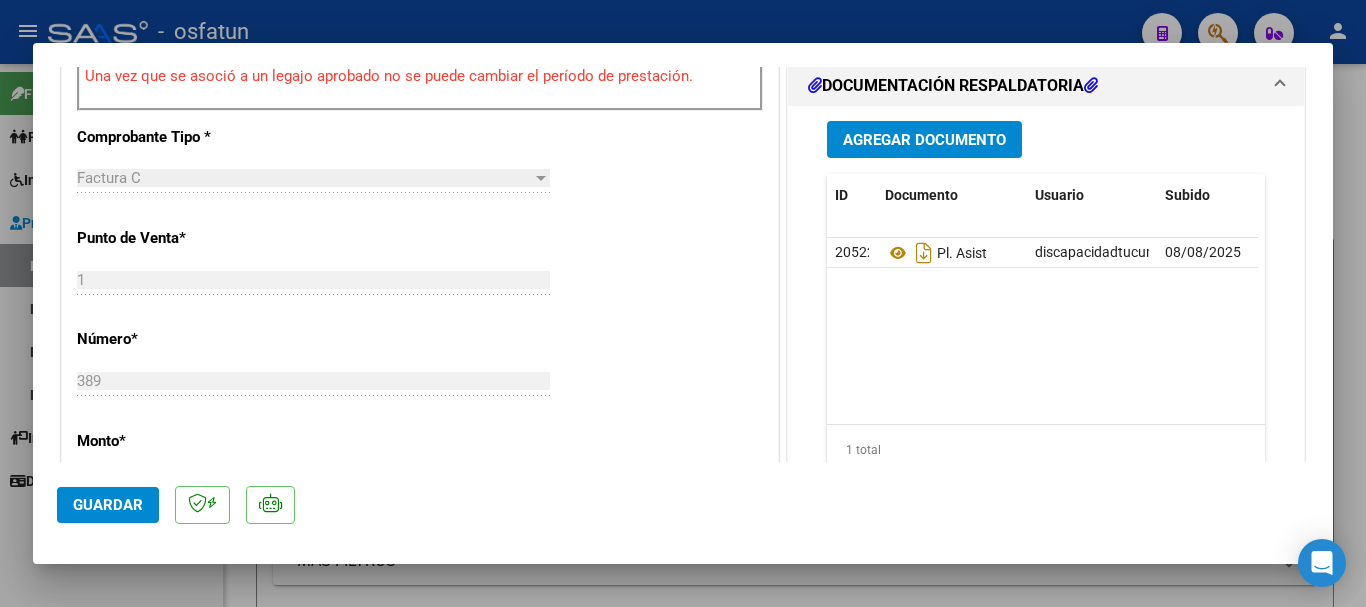 click on "Agregar Documento" at bounding box center [924, 139] 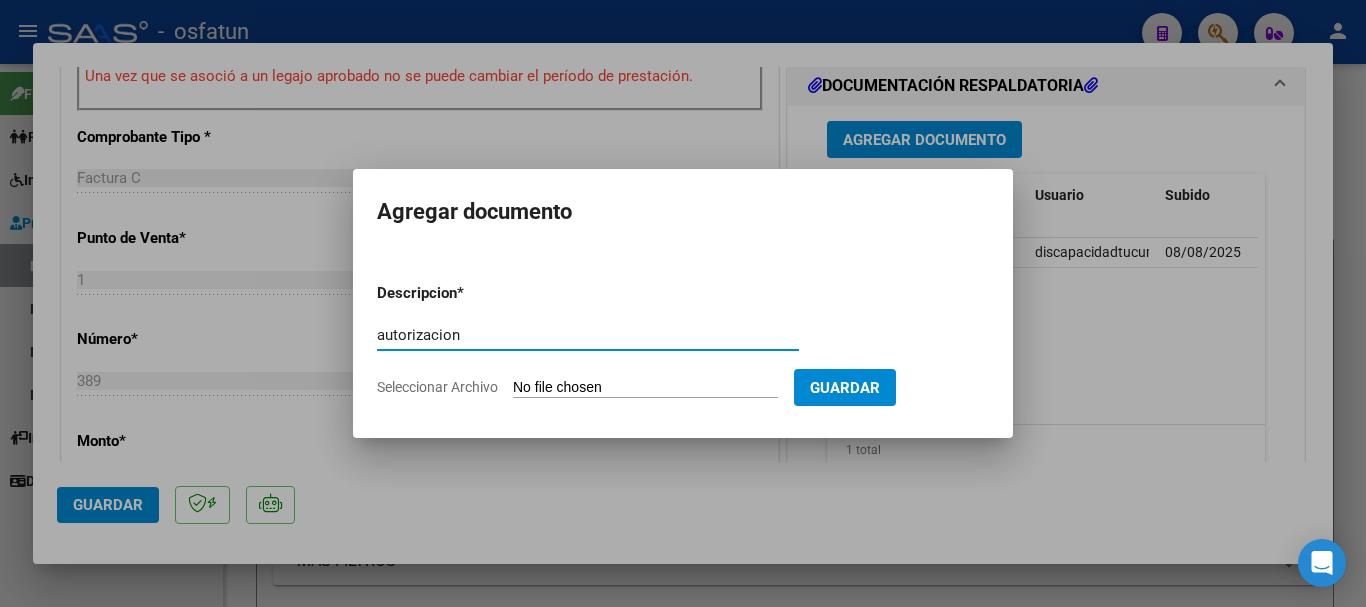 type on "autorizacion" 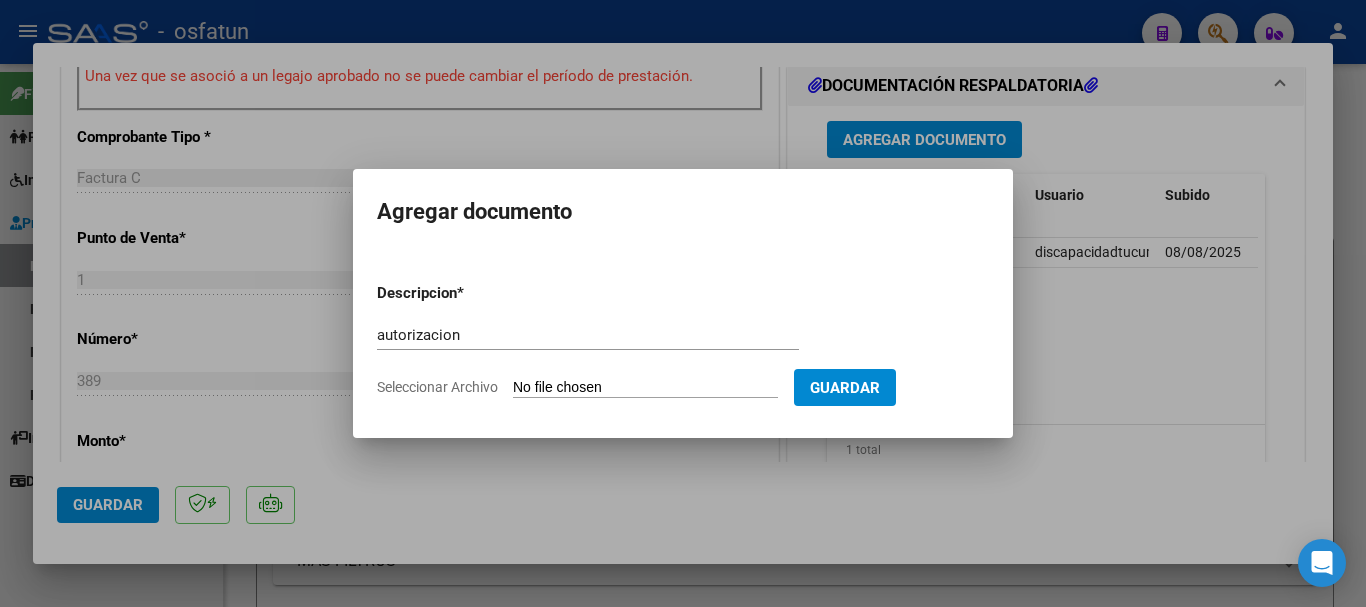 click on "Seleccionar Archivo" at bounding box center [645, 388] 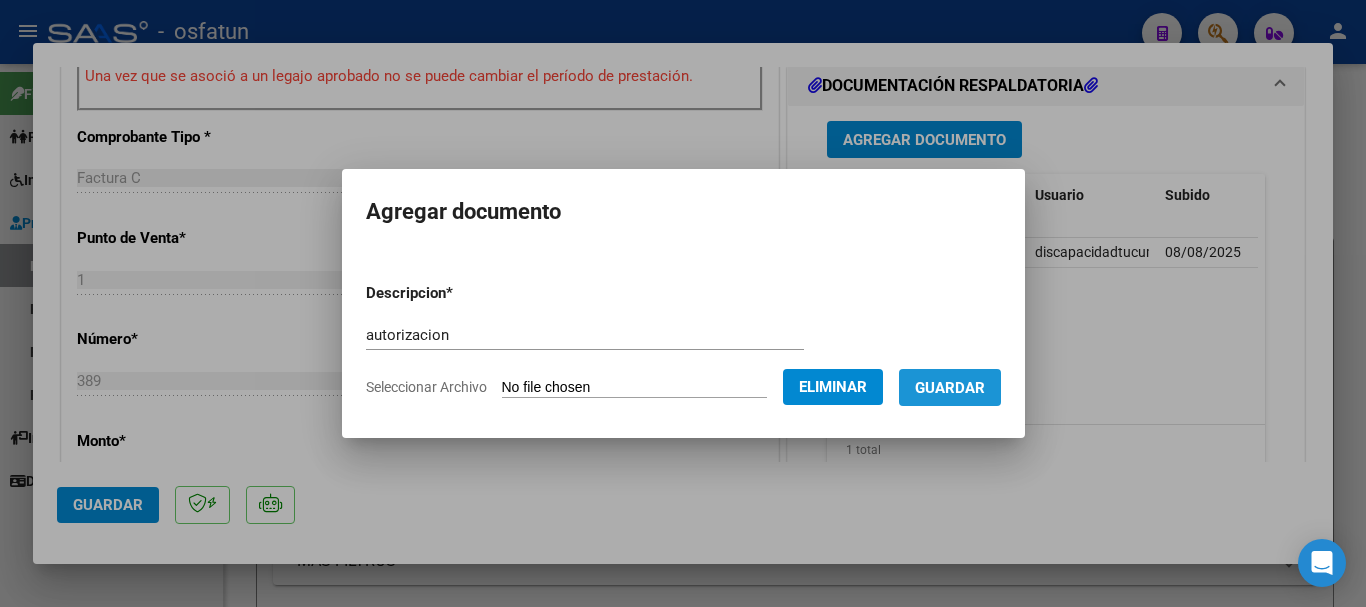 drag, startPoint x: 1021, startPoint y: 383, endPoint x: 921, endPoint y: 392, distance: 100.40418 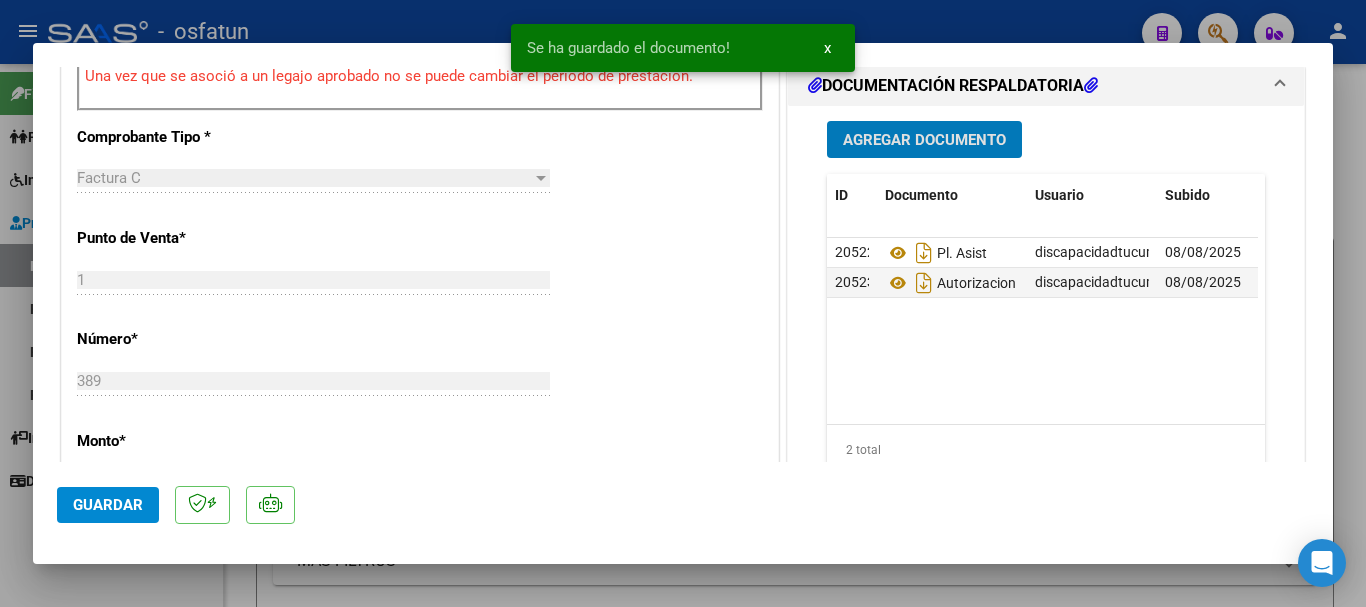 drag, startPoint x: 86, startPoint y: 510, endPoint x: 289, endPoint y: 514, distance: 203.0394 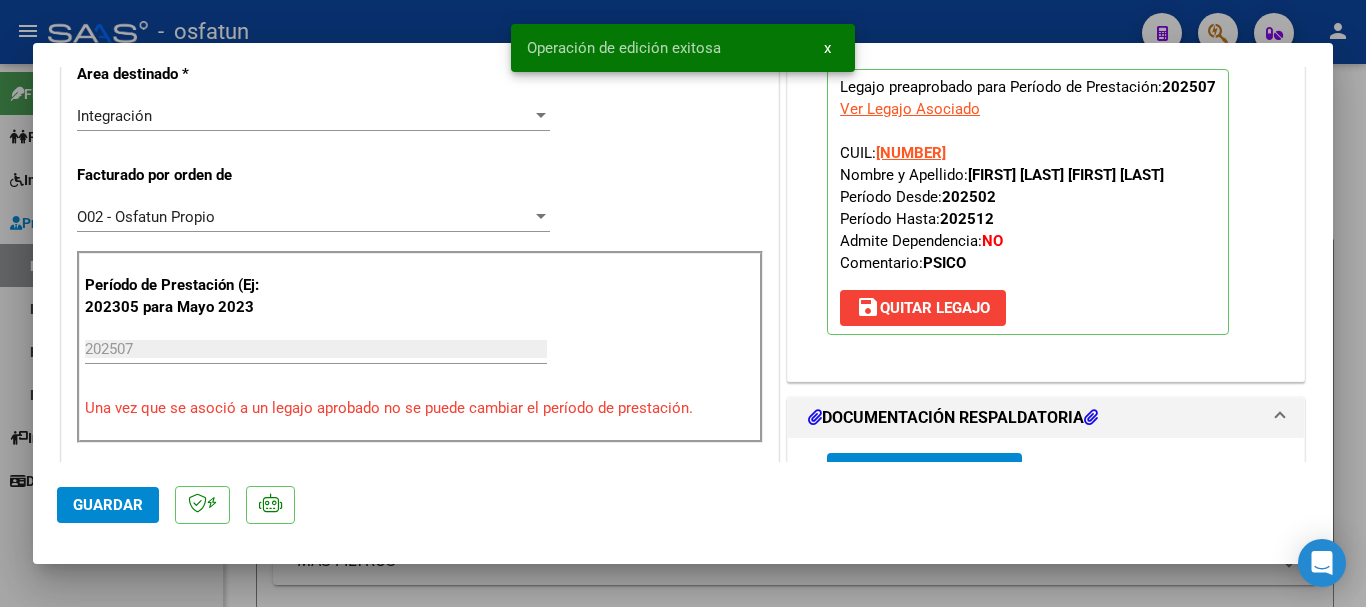 scroll, scrollTop: 452, scrollLeft: 0, axis: vertical 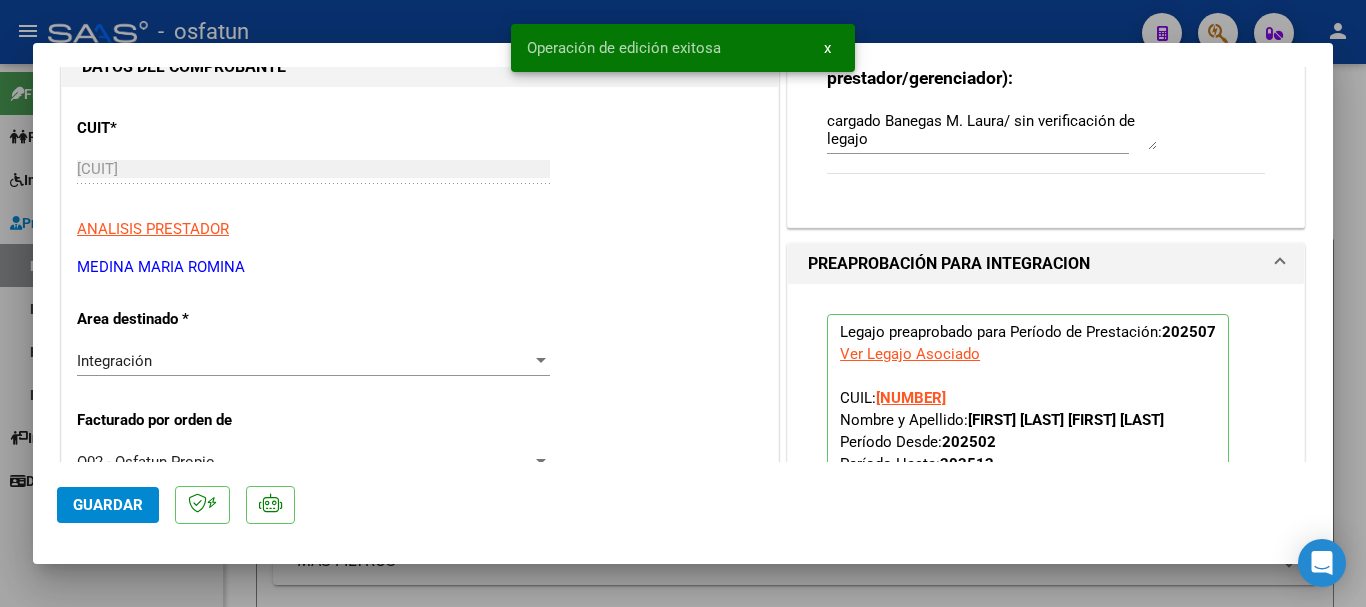 drag, startPoint x: 263, startPoint y: 270, endPoint x: 88, endPoint y: 277, distance: 175.13994 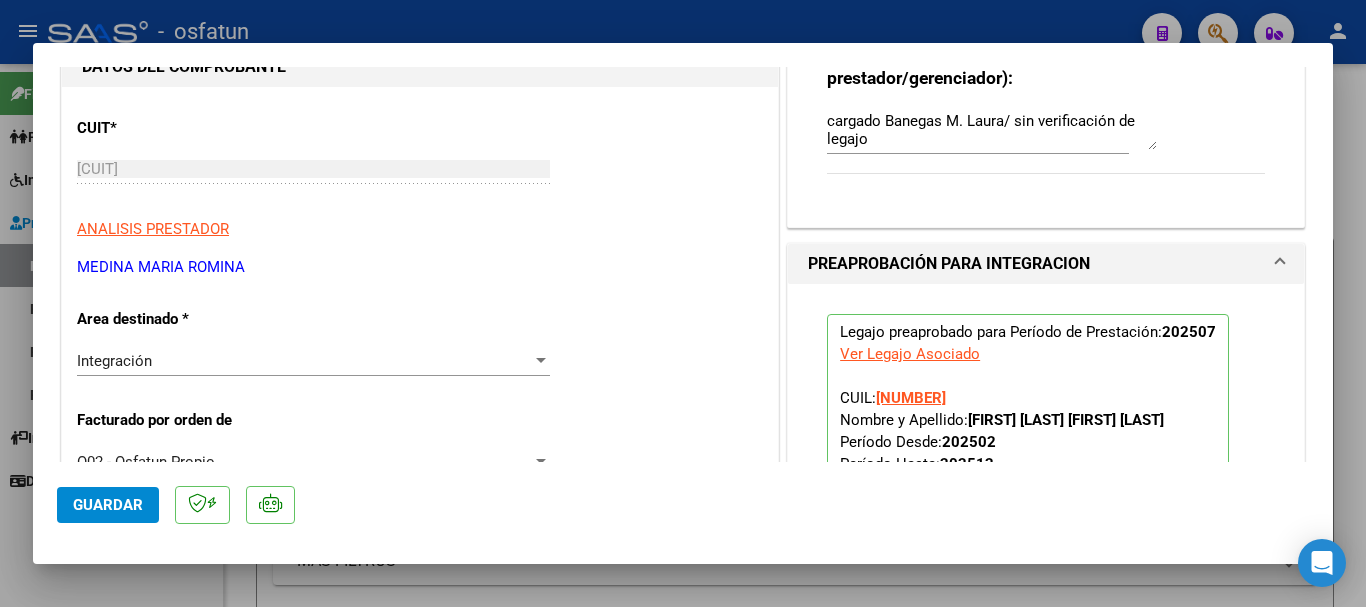 copy on "MEDINA MARIA ROMINA" 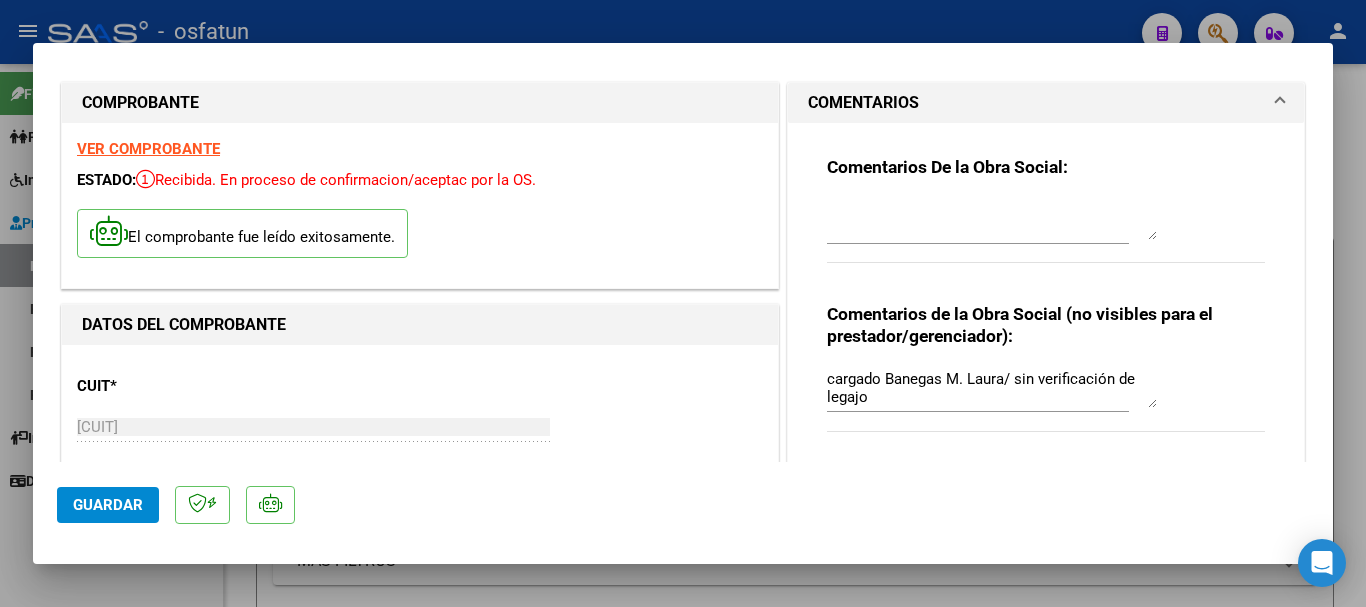 scroll, scrollTop: 6, scrollLeft: 0, axis: vertical 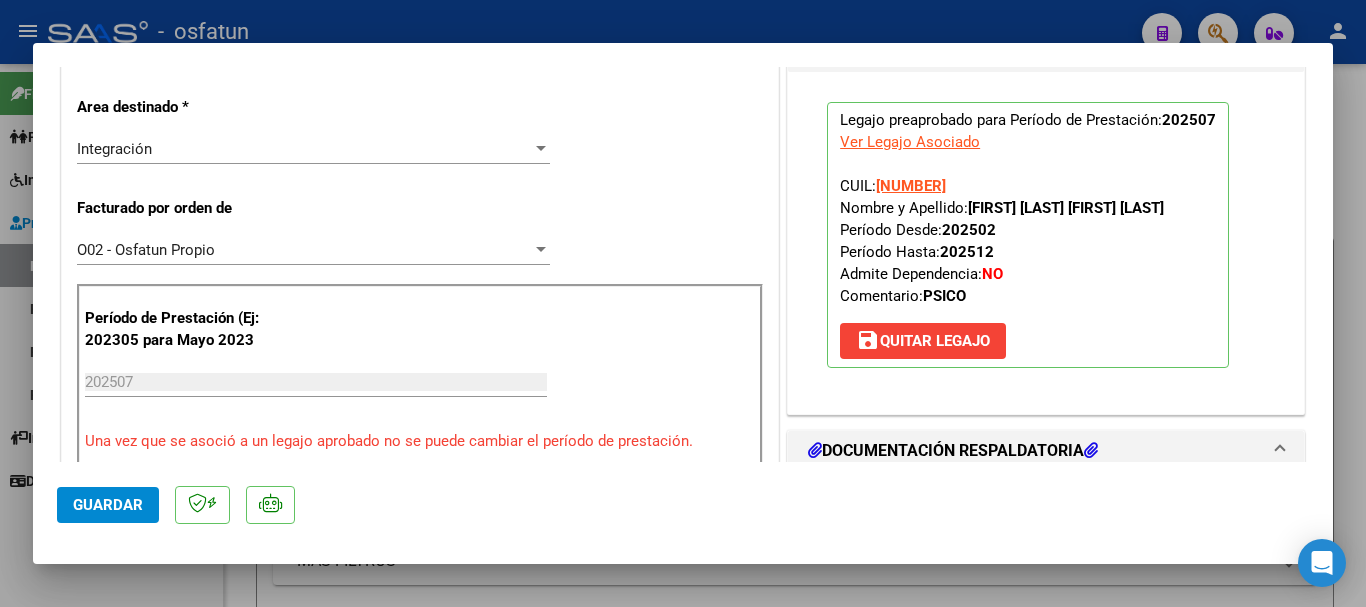 drag, startPoint x: 1203, startPoint y: 206, endPoint x: 963, endPoint y: 203, distance: 240.01875 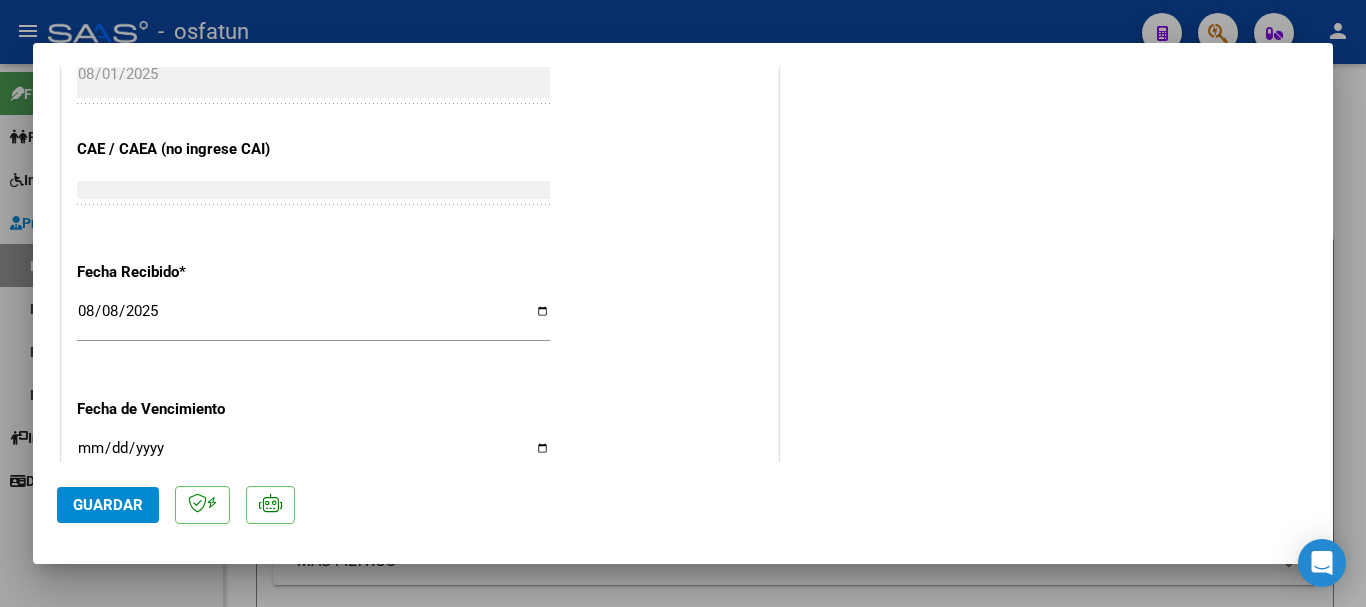scroll, scrollTop: 1459, scrollLeft: 0, axis: vertical 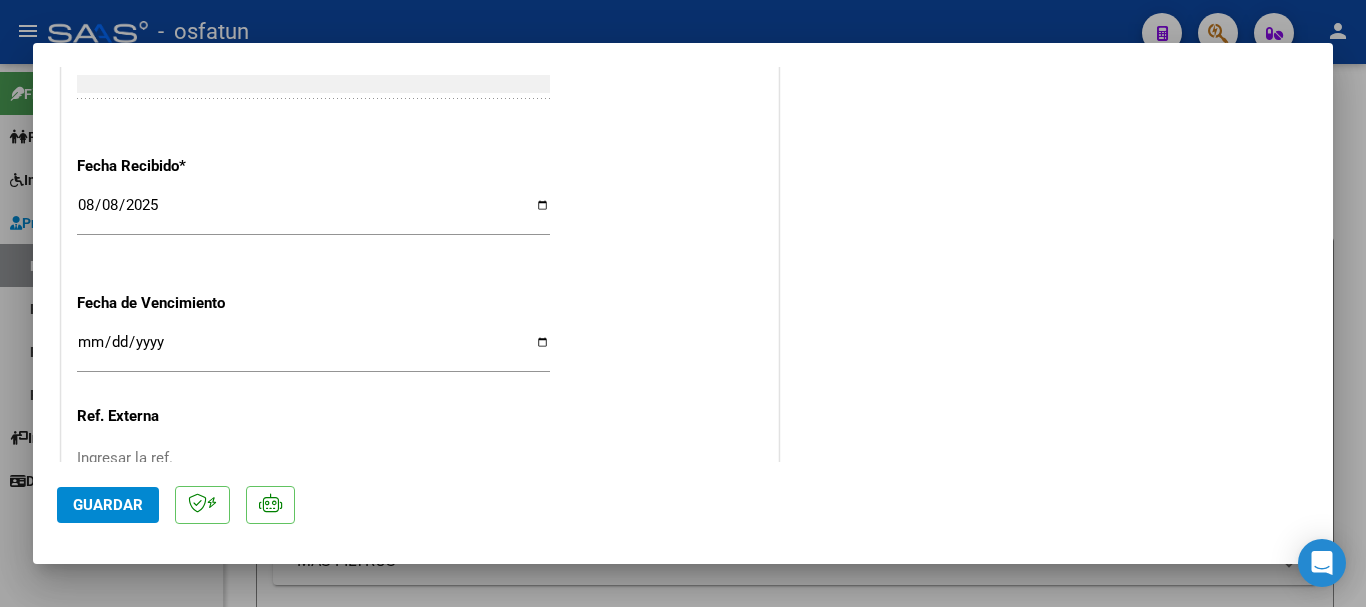 drag, startPoint x: 110, startPoint y: 502, endPoint x: 164, endPoint y: 535, distance: 63.28507 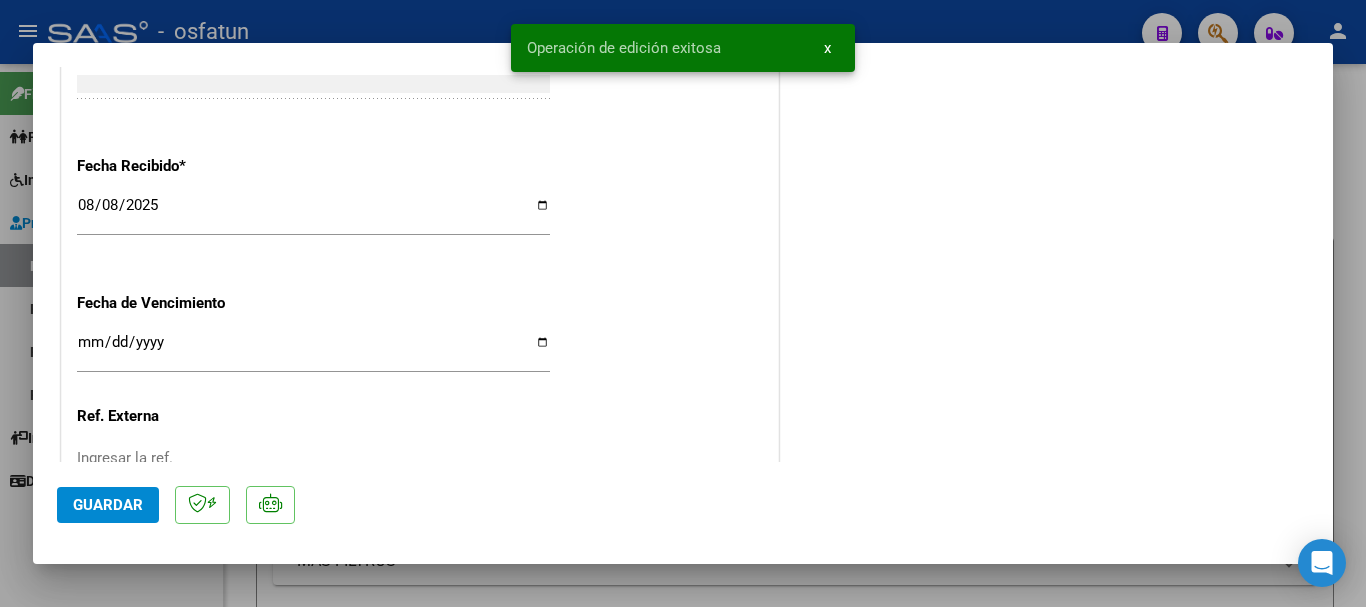 click at bounding box center [683, 303] 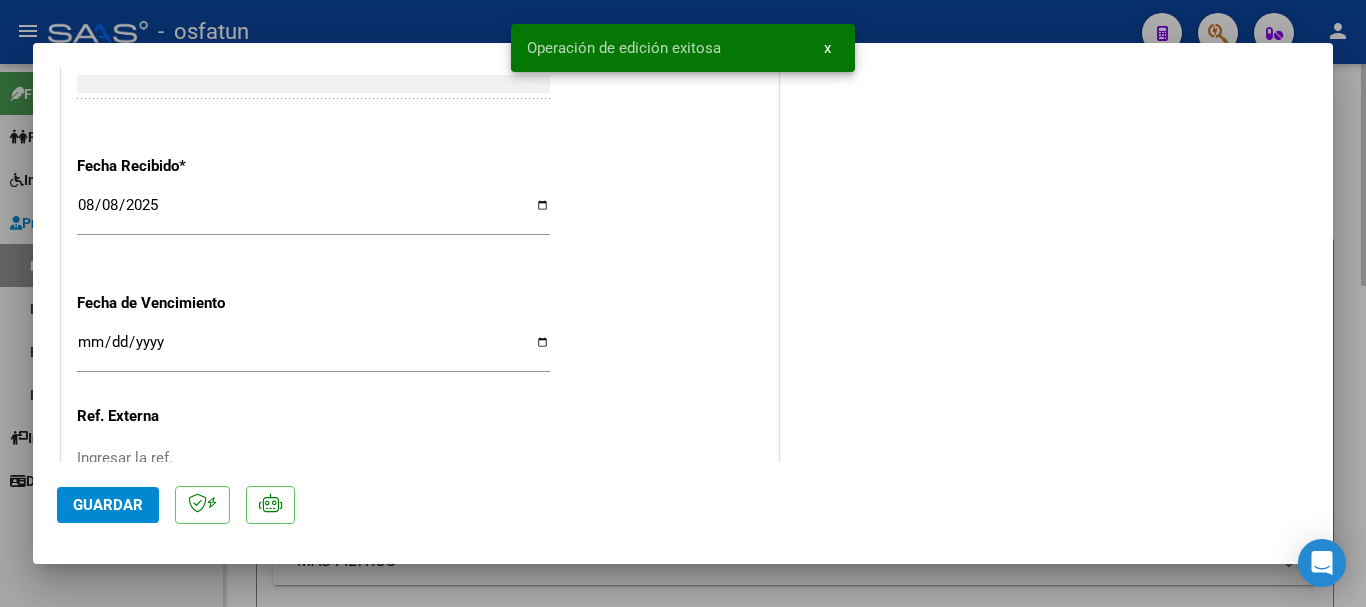 type 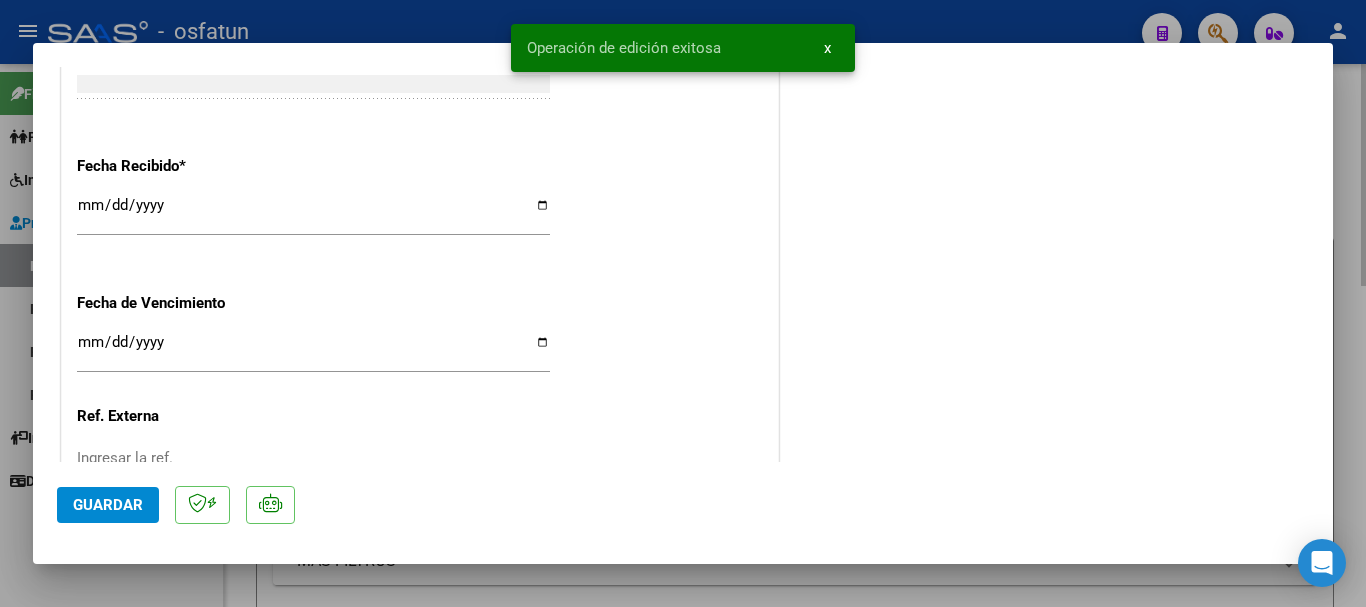 scroll, scrollTop: 1611, scrollLeft: 0, axis: vertical 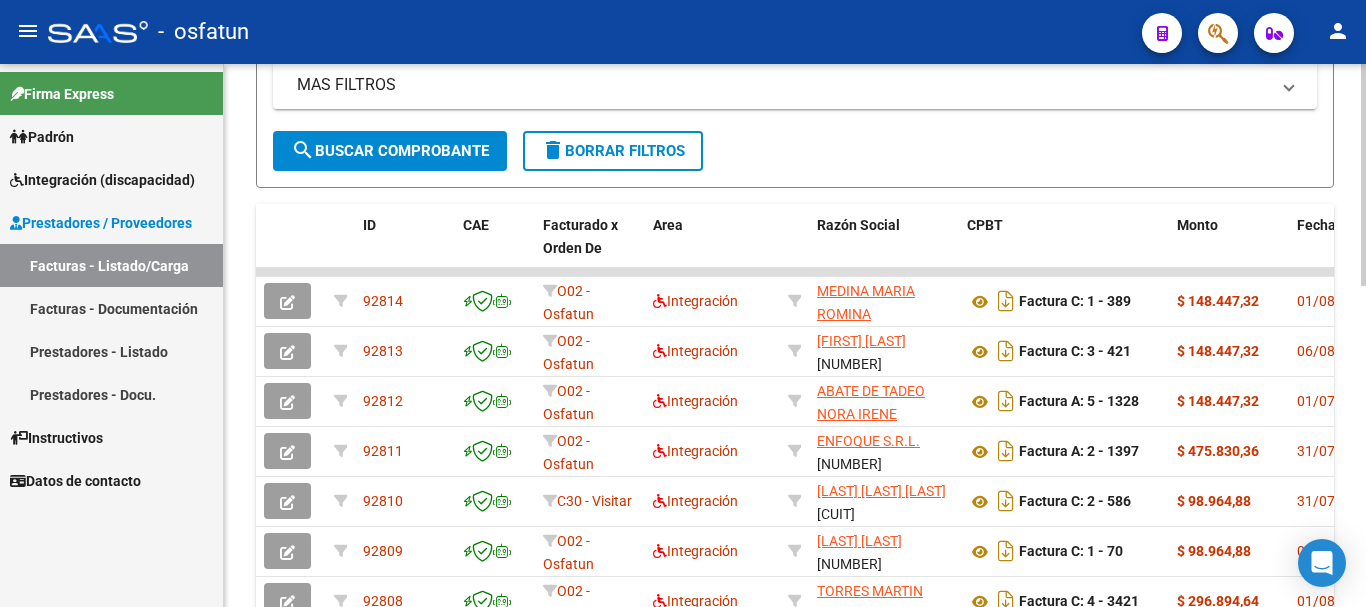 click 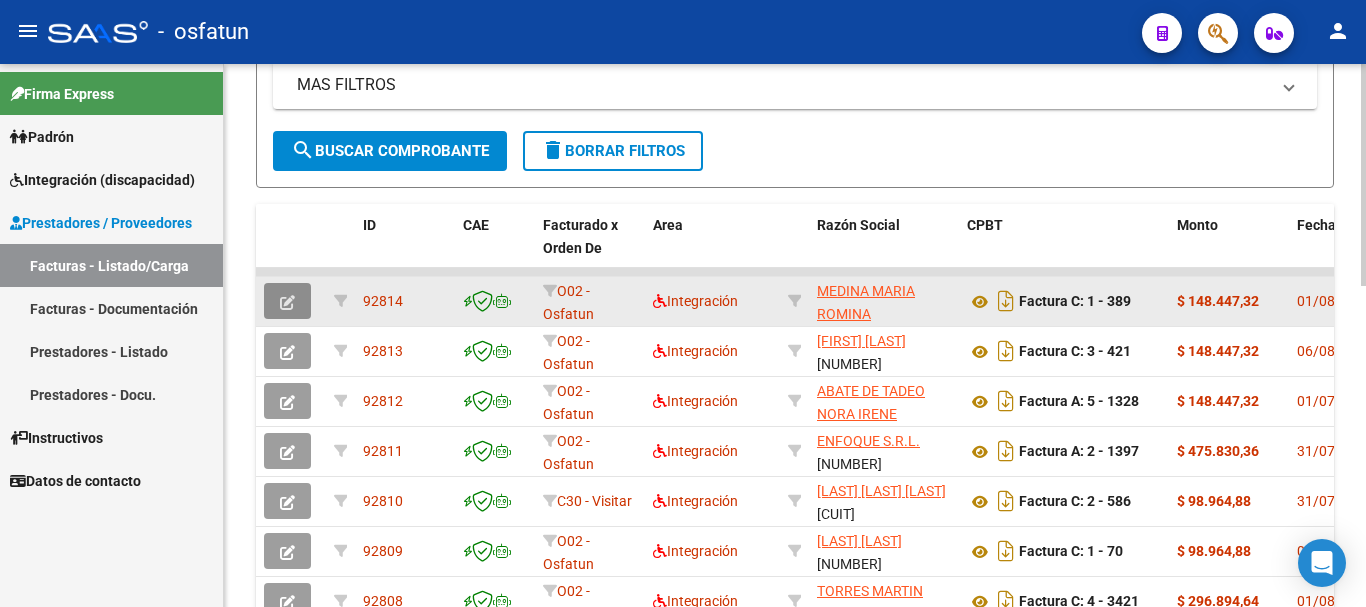 click 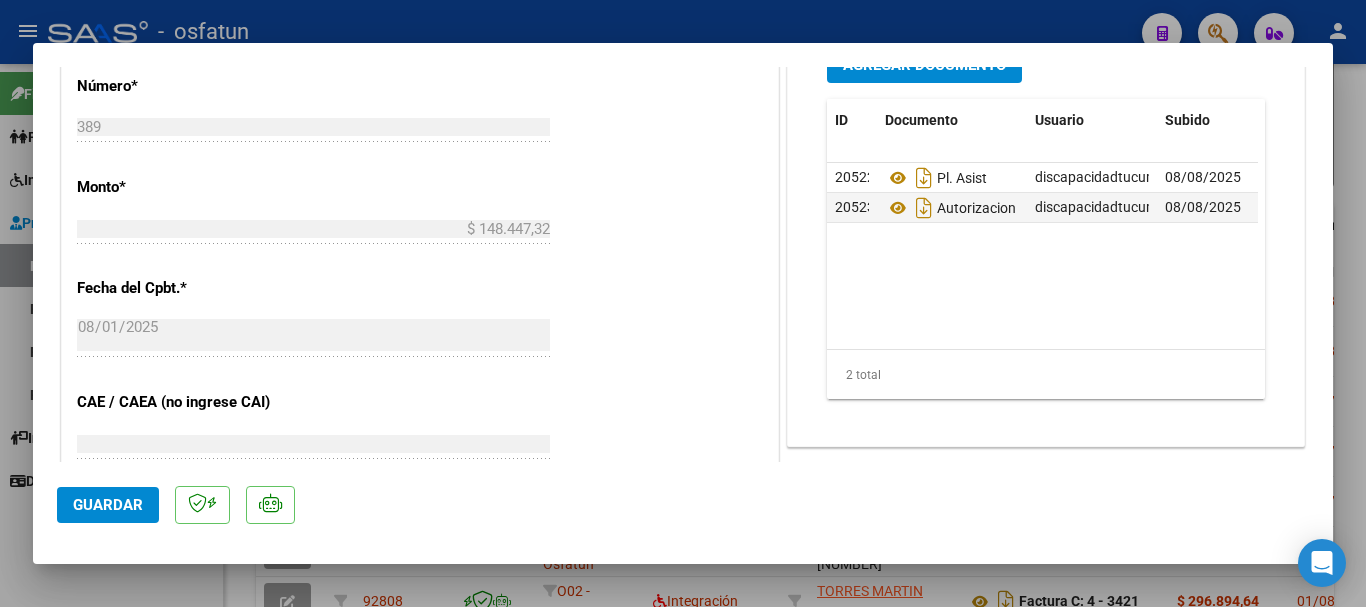 scroll, scrollTop: 1047, scrollLeft: 0, axis: vertical 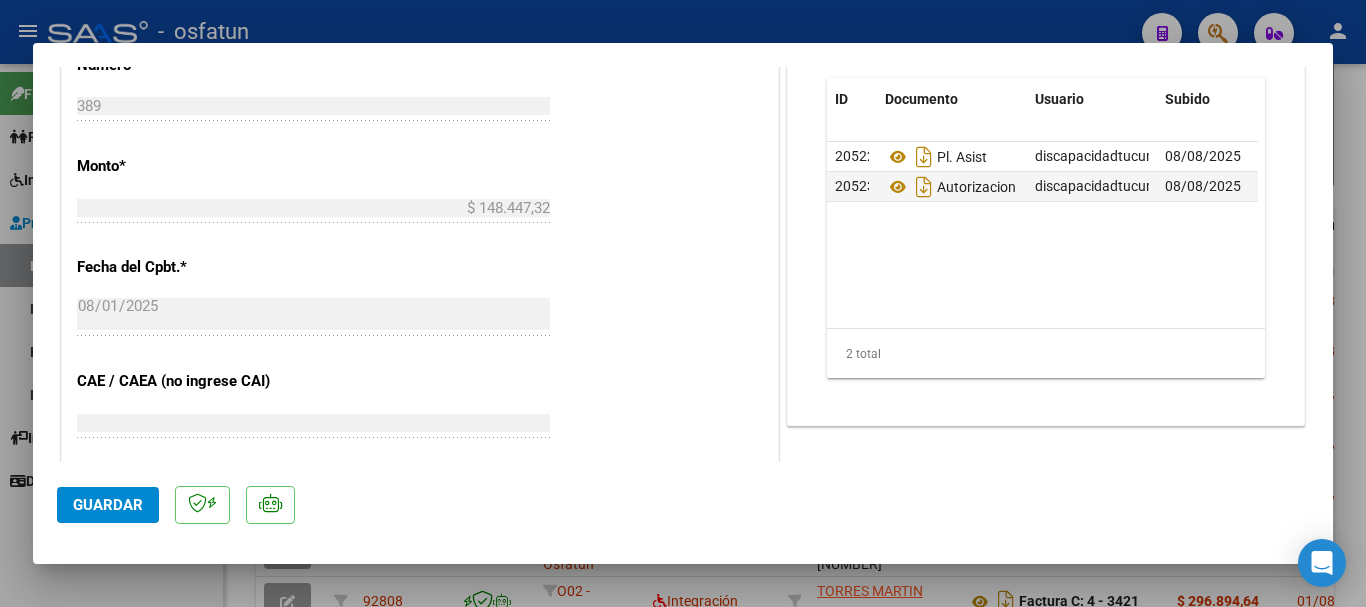 click at bounding box center (683, 303) 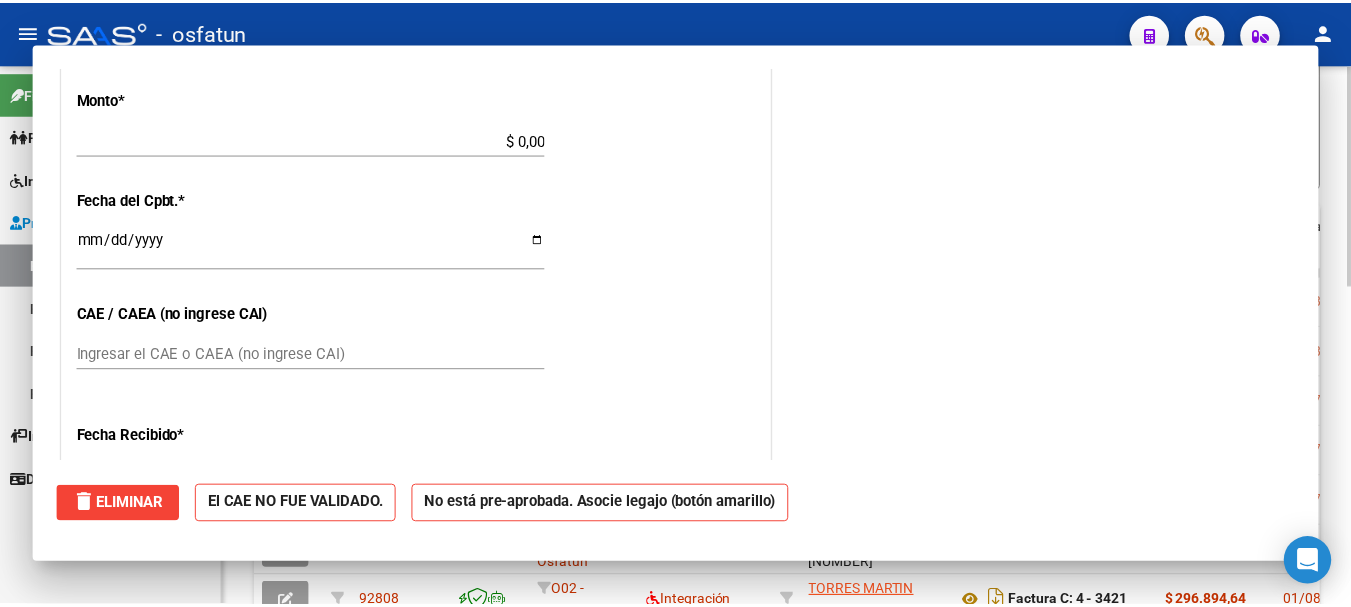 scroll, scrollTop: 0, scrollLeft: 0, axis: both 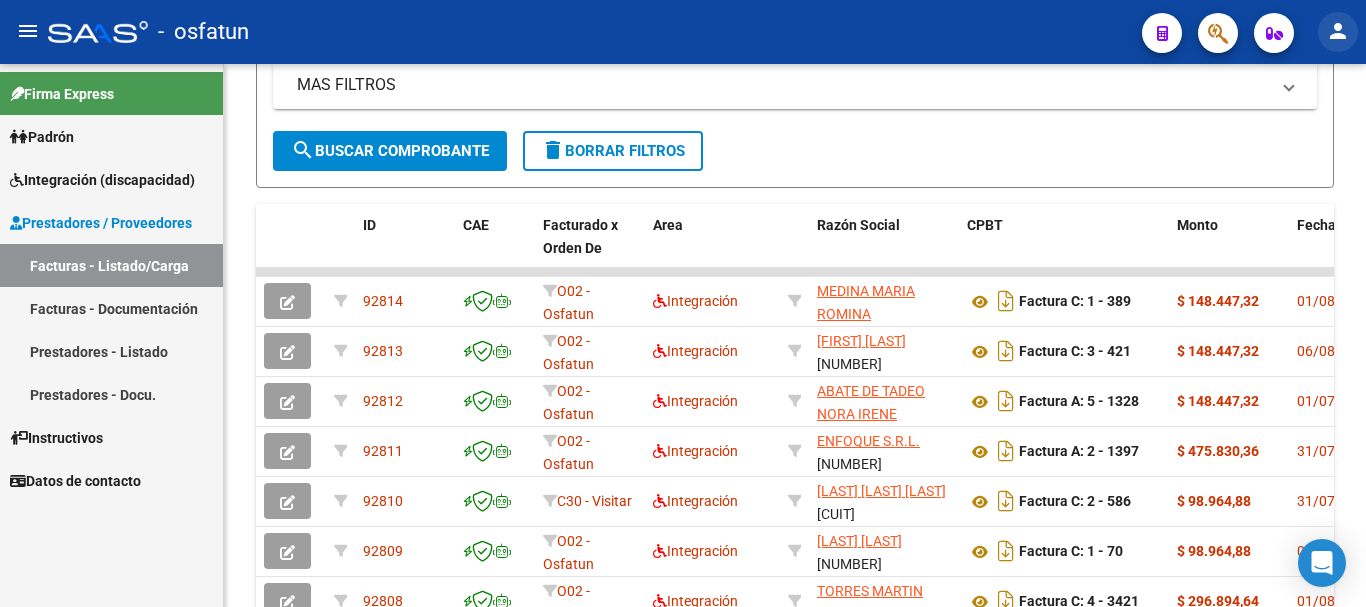 click on "person" 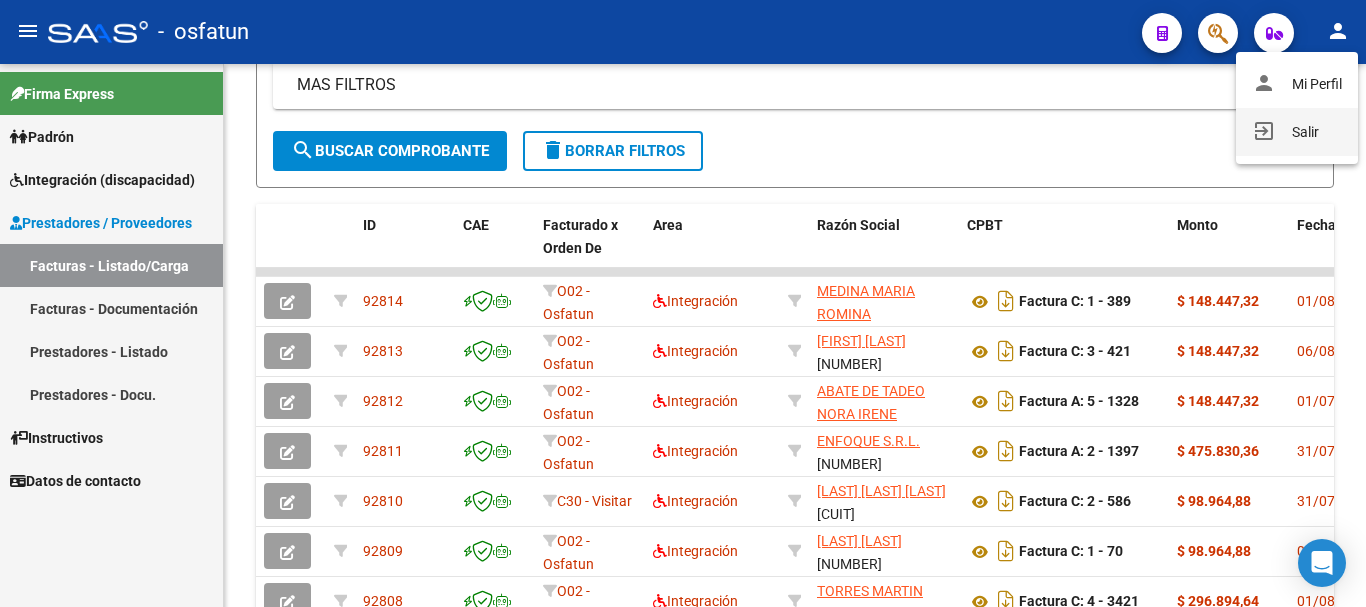 click on "exit_to_app  Salir" at bounding box center [1297, 132] 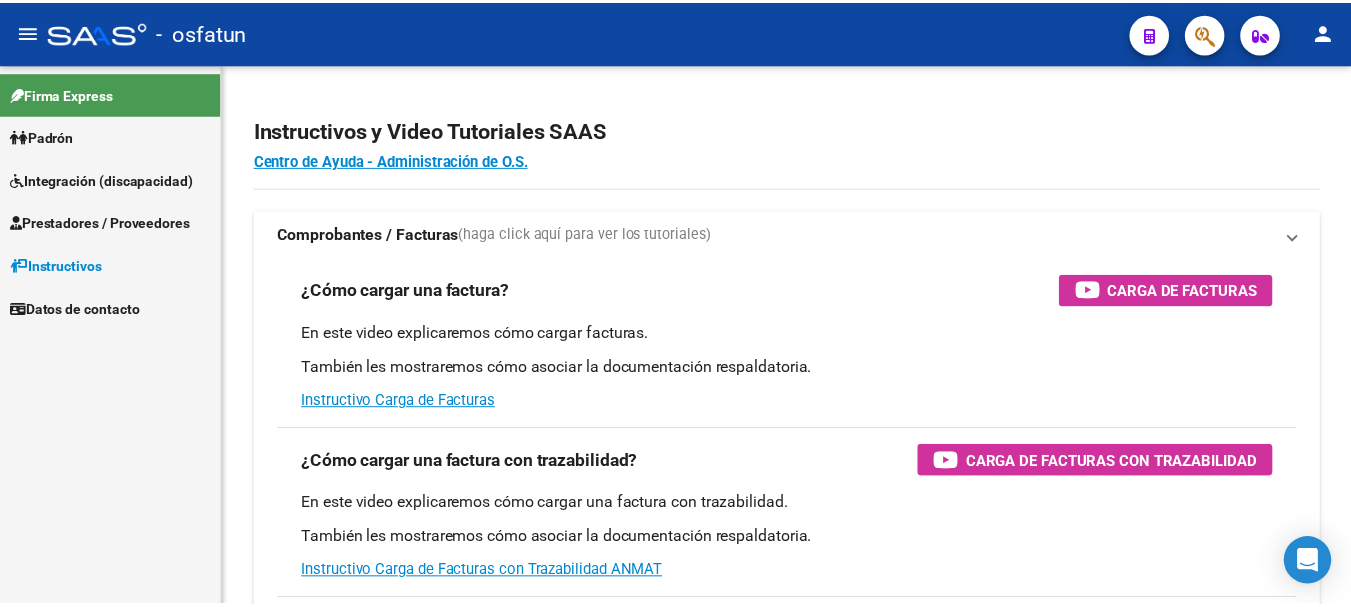 scroll, scrollTop: 0, scrollLeft: 0, axis: both 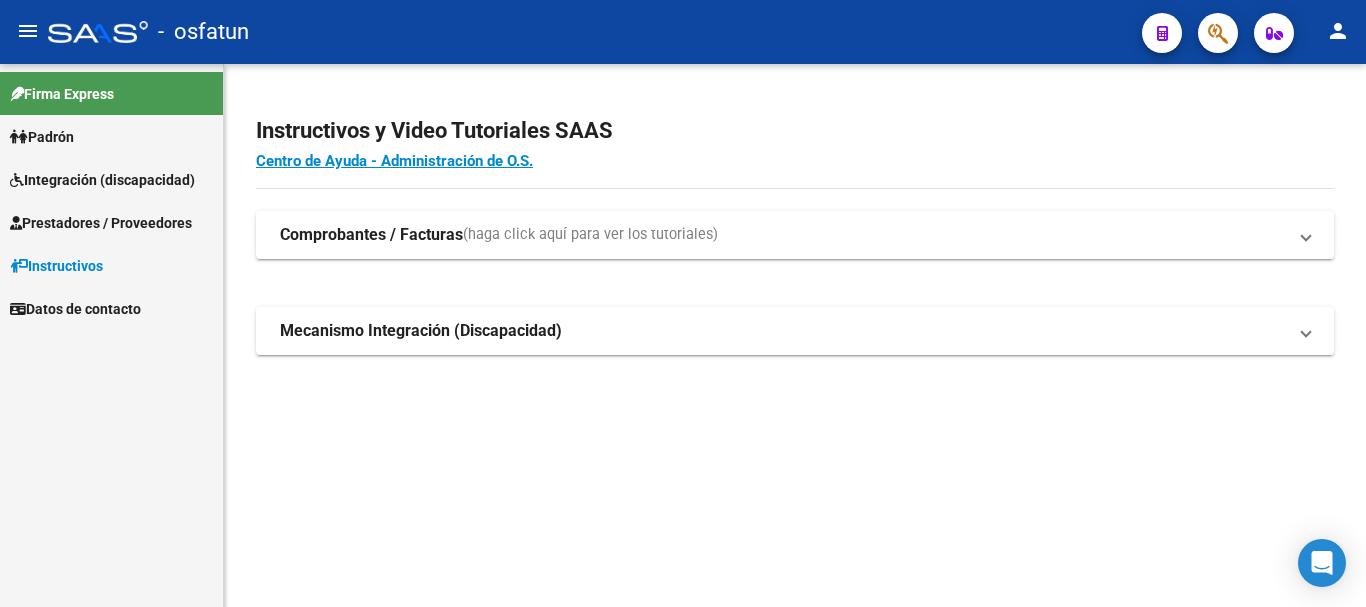 click on "Prestadores / Proveedores" at bounding box center (101, 223) 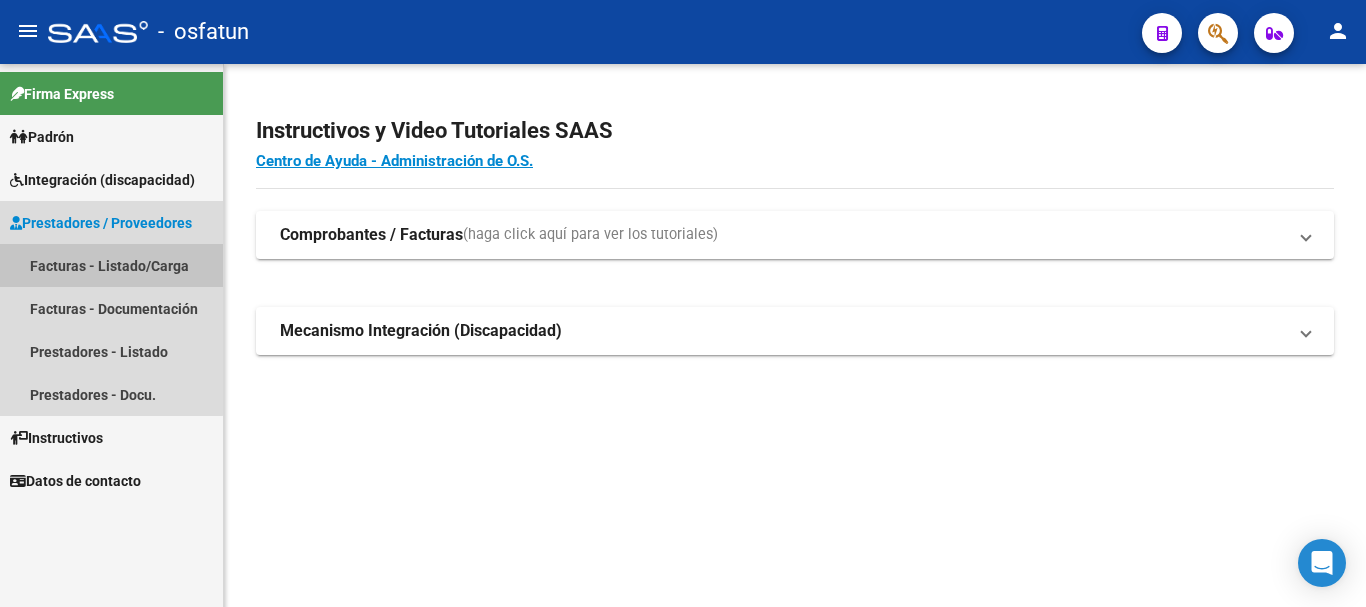 click on "Facturas - Listado/Carga" at bounding box center (111, 265) 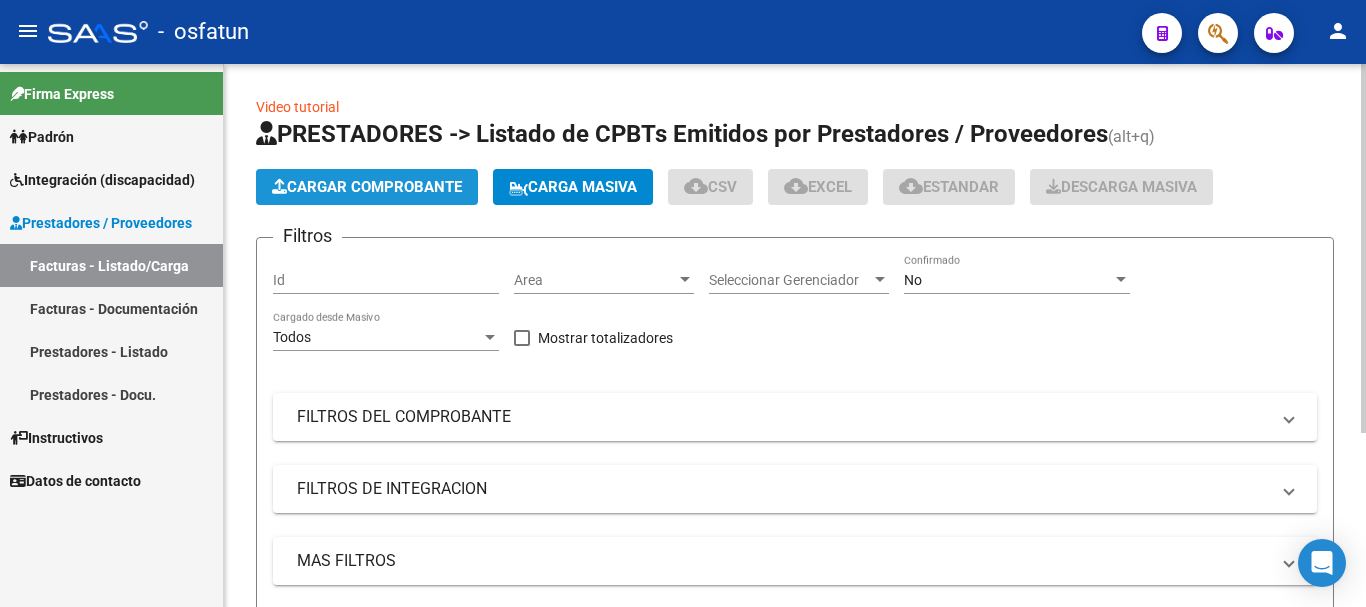 click on "Cargar Comprobante" 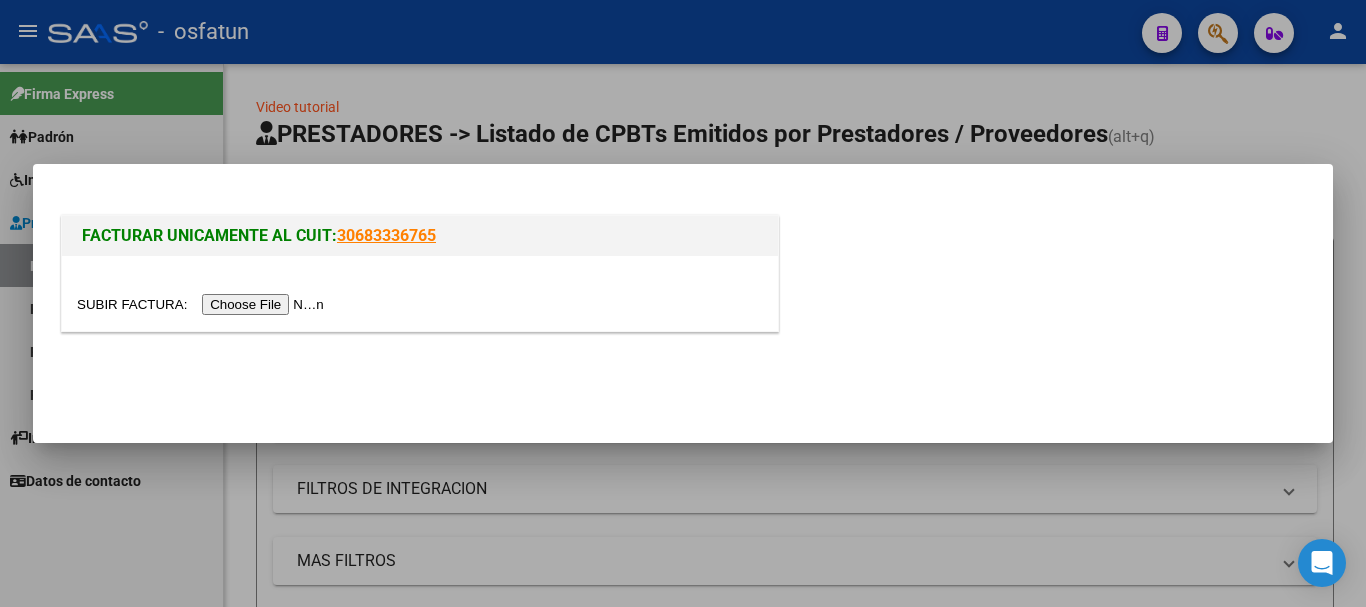 click at bounding box center (203, 304) 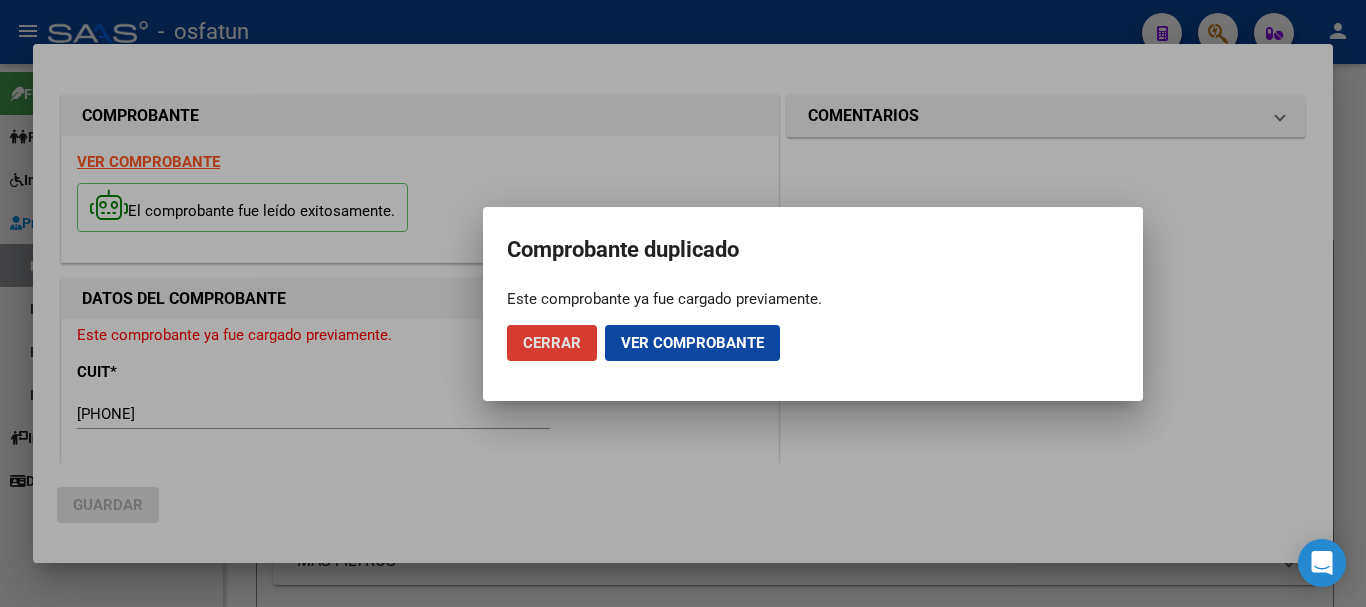 click on "Cerrar" 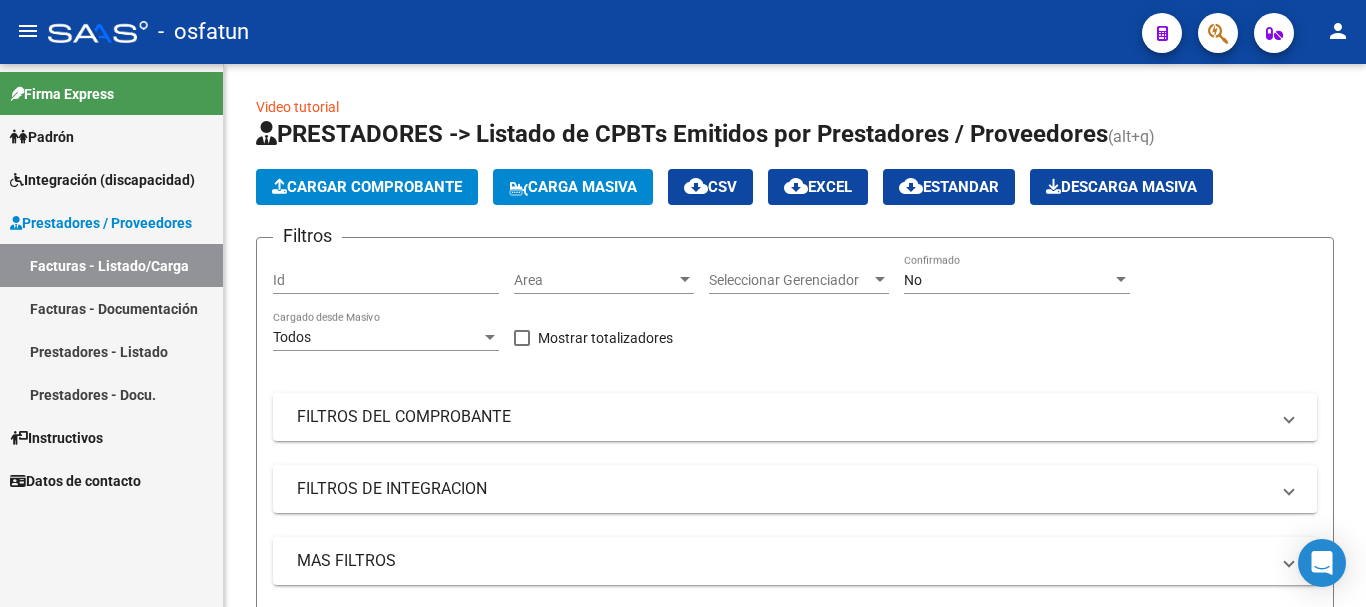 click on "person" 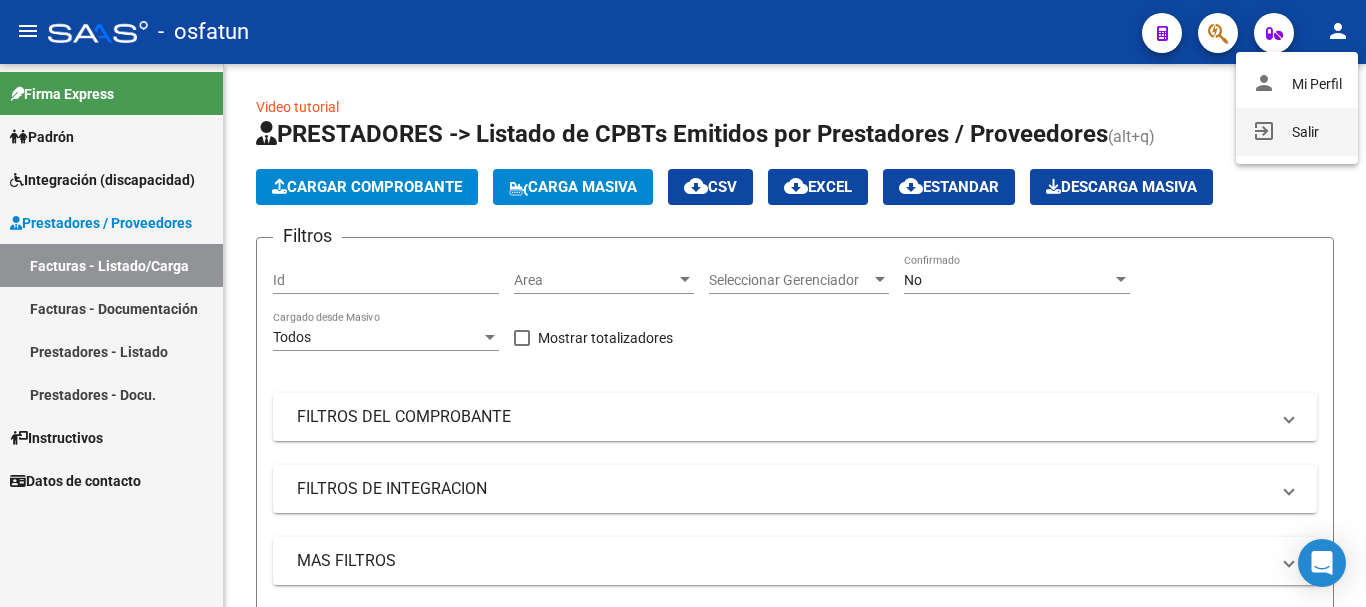 click on "exit_to_app  Salir" at bounding box center (1297, 132) 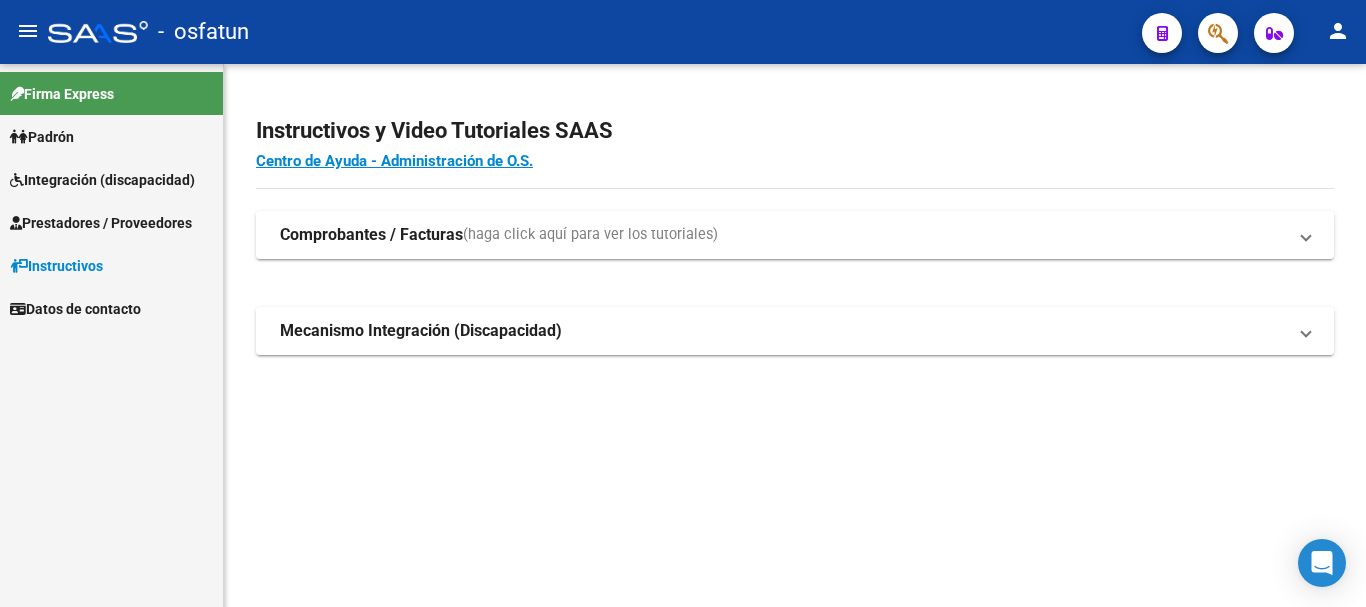 scroll, scrollTop: 0, scrollLeft: 0, axis: both 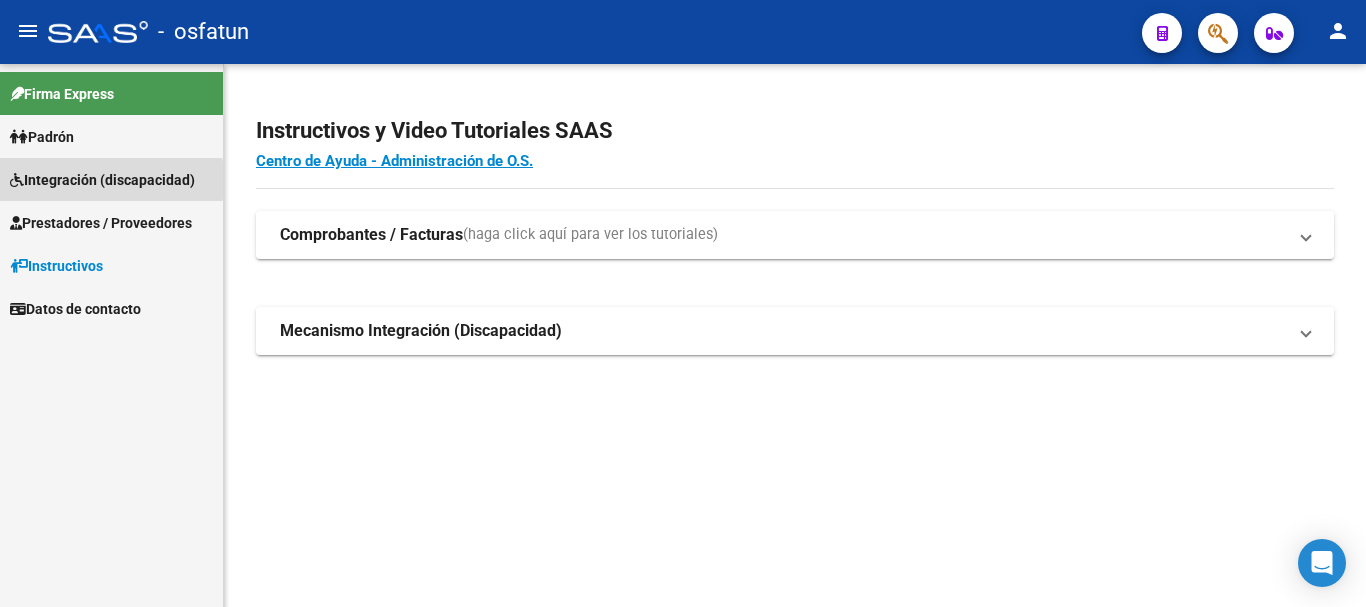 click on "Integración (discapacidad)" at bounding box center (102, 180) 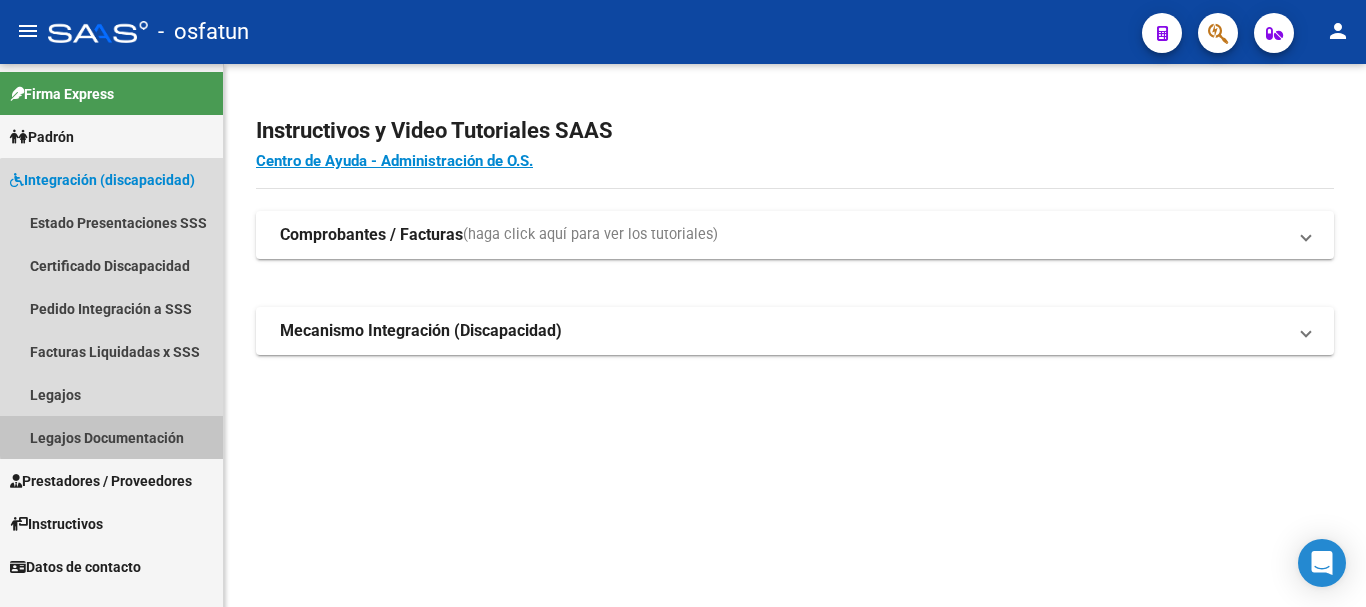 click on "Legajos Documentación" at bounding box center (111, 437) 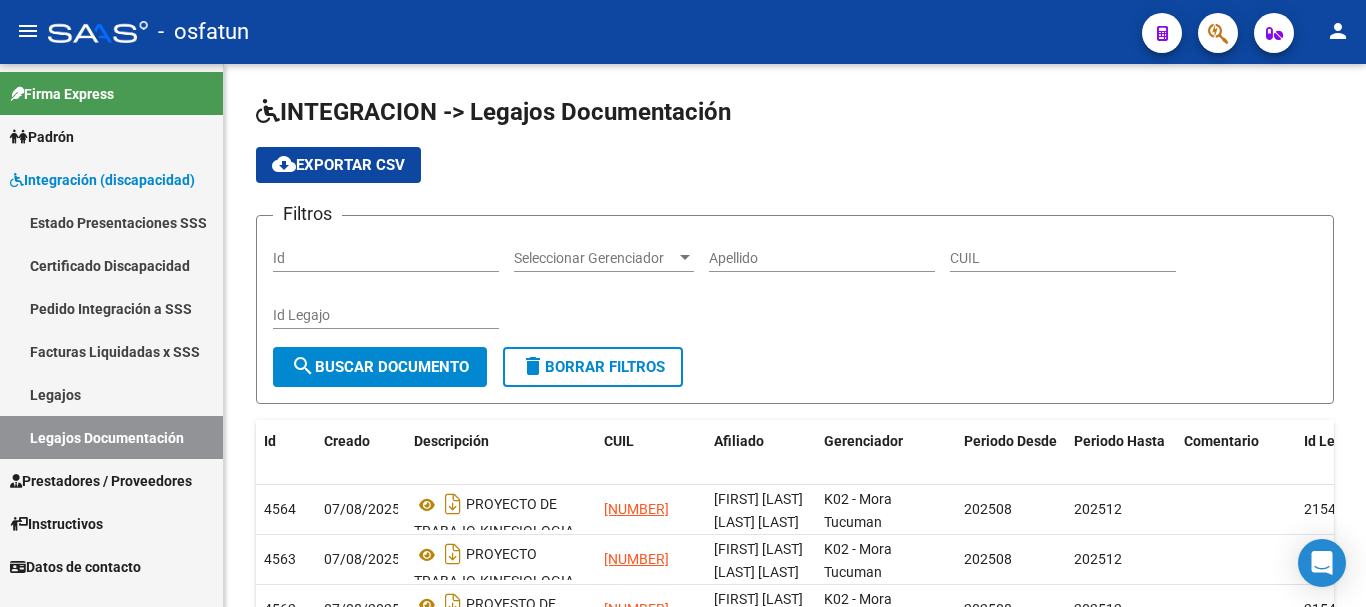 click on "Legajos" at bounding box center (111, 394) 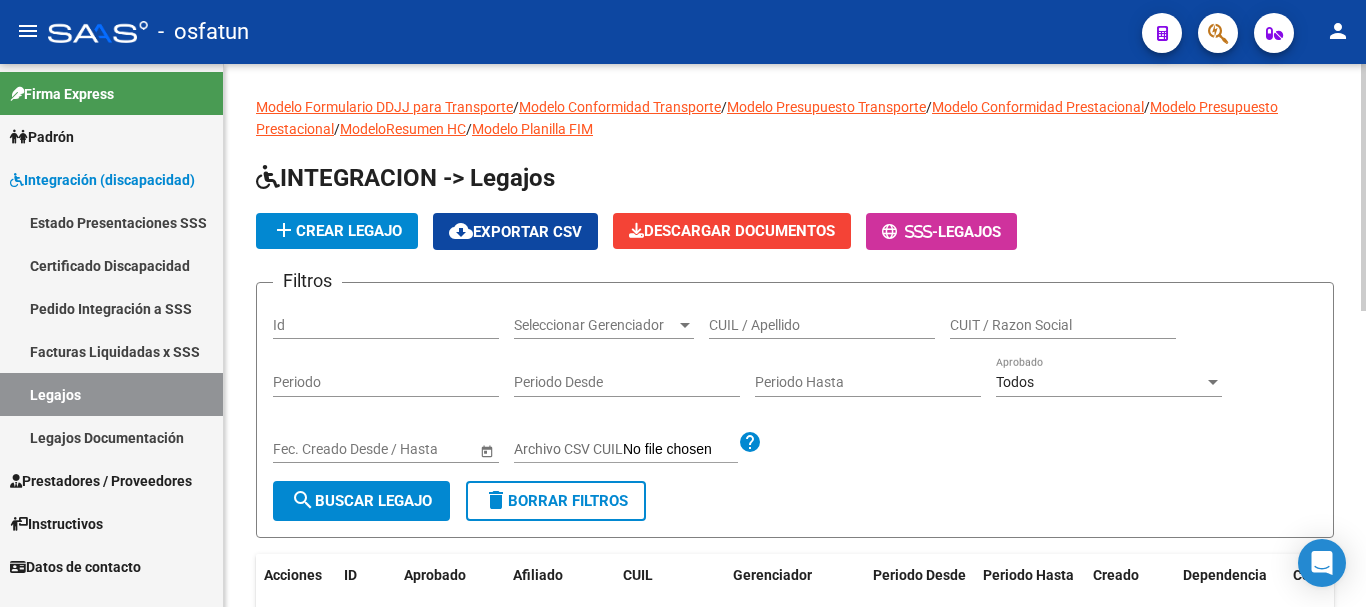 click on "CUIL / Apellido" at bounding box center [822, 325] 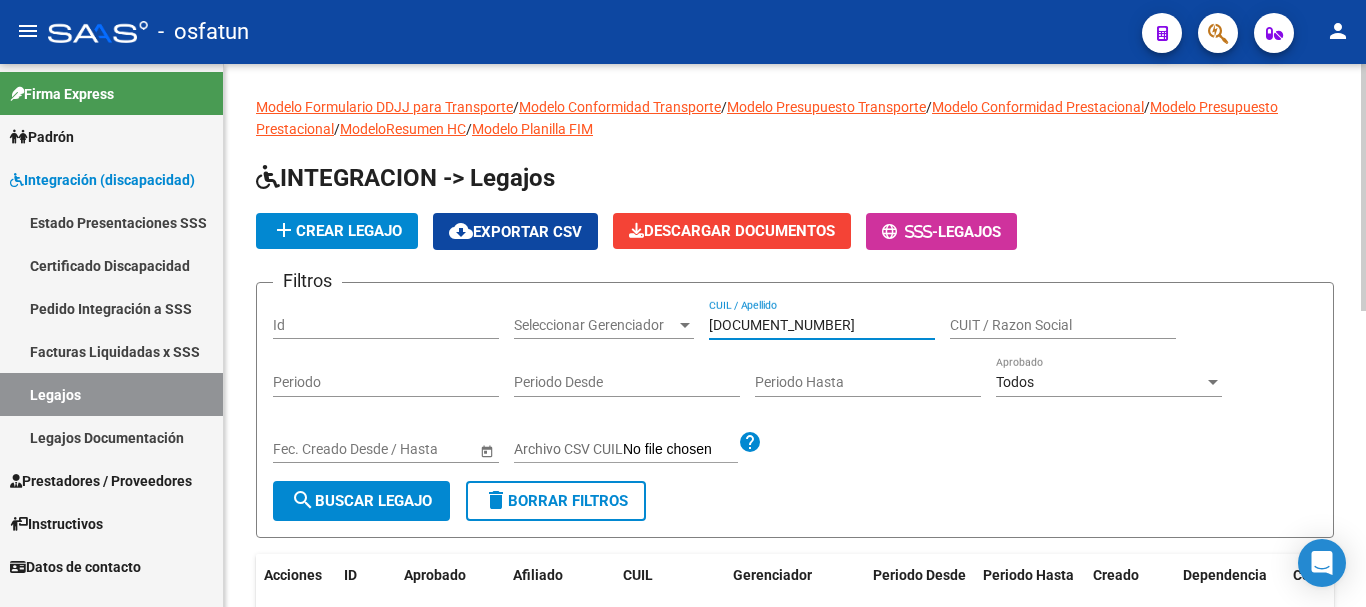 type on "57195114" 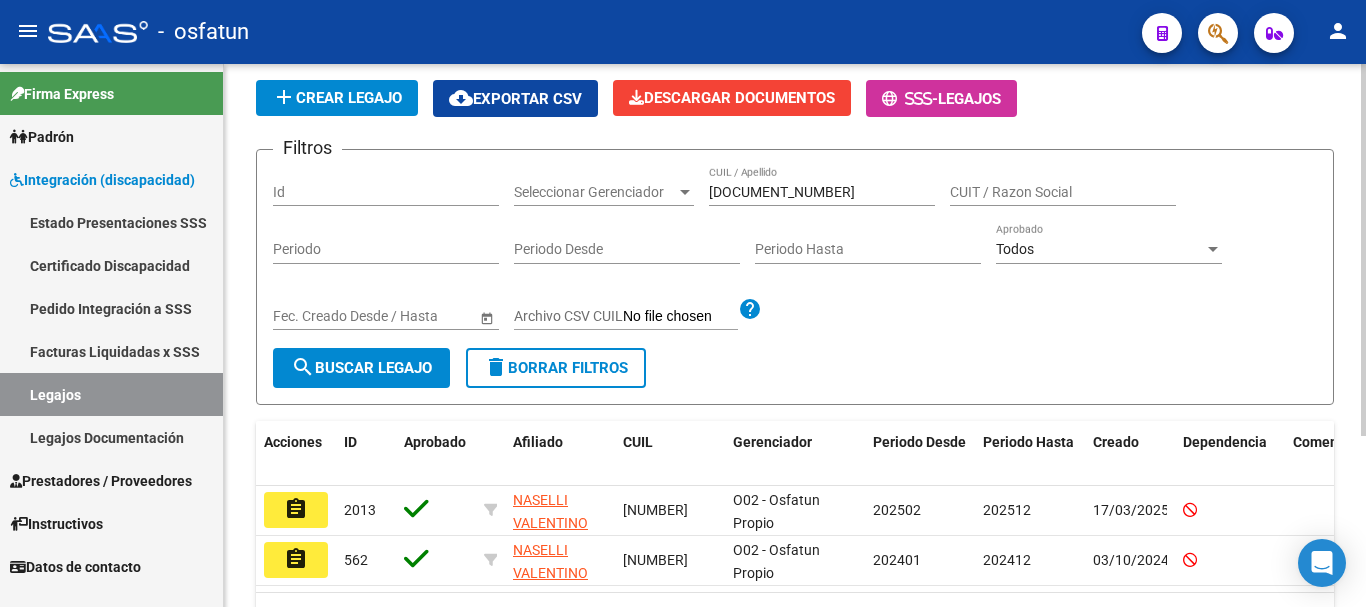 scroll, scrollTop: 250, scrollLeft: 0, axis: vertical 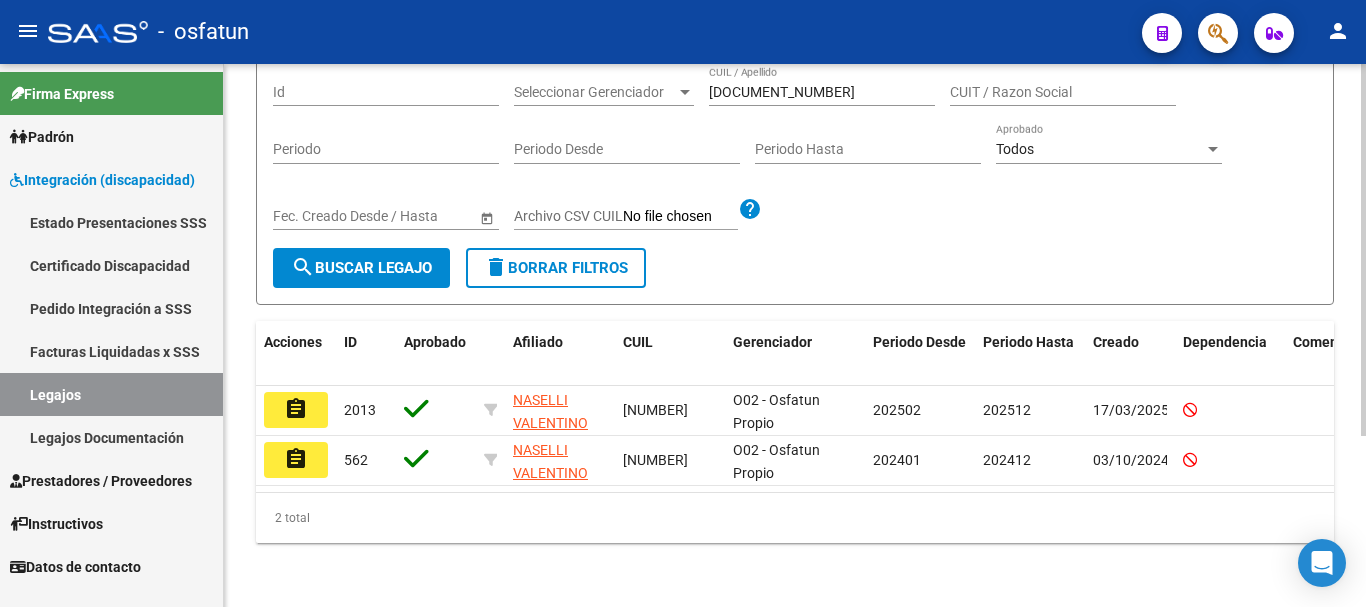 click on "Modelo Formulario DDJJ para Transporte  /  Modelo Conformidad Transporte  /  Modelo Presupuesto Transporte  /  Modelo Conformidad Prestacional  /  Modelo Presupuesto Prestacional  /  ModeloResumen HC  /  Modelo Planilla FIM  INTEGRACION -> Legajos add  Crear Legajo
cloud_download  Exportar CSV  Descargar Documentos
-  Legajos Filtros Id Seleccionar Gerenciador Seleccionar Gerenciador 57195114 CUIL / Apellido CUIT / Razon Social Periodo Periodo Desde Periodo Hasta Todos Aprobado Start date – End date Fec. Creado Desde / Hasta Archivo CSV CUIL help search  Buscar Legajo  delete  Borrar Filtros  Acciones ID Aprobado Afiliado CUIL Gerenciador Periodo Desde Periodo Hasta Creado Dependencia Comentario Comentario Adm. assignment 2013 NASELLI VALENTINO 20571951143 O02 - Osfatun Propio 202502 202512 17/03/2025 assignment 562 NASELLI VALENTINO 20571951143 O02 - Osfatun Propio 202401 202412 03/10/2024  2 total   1" 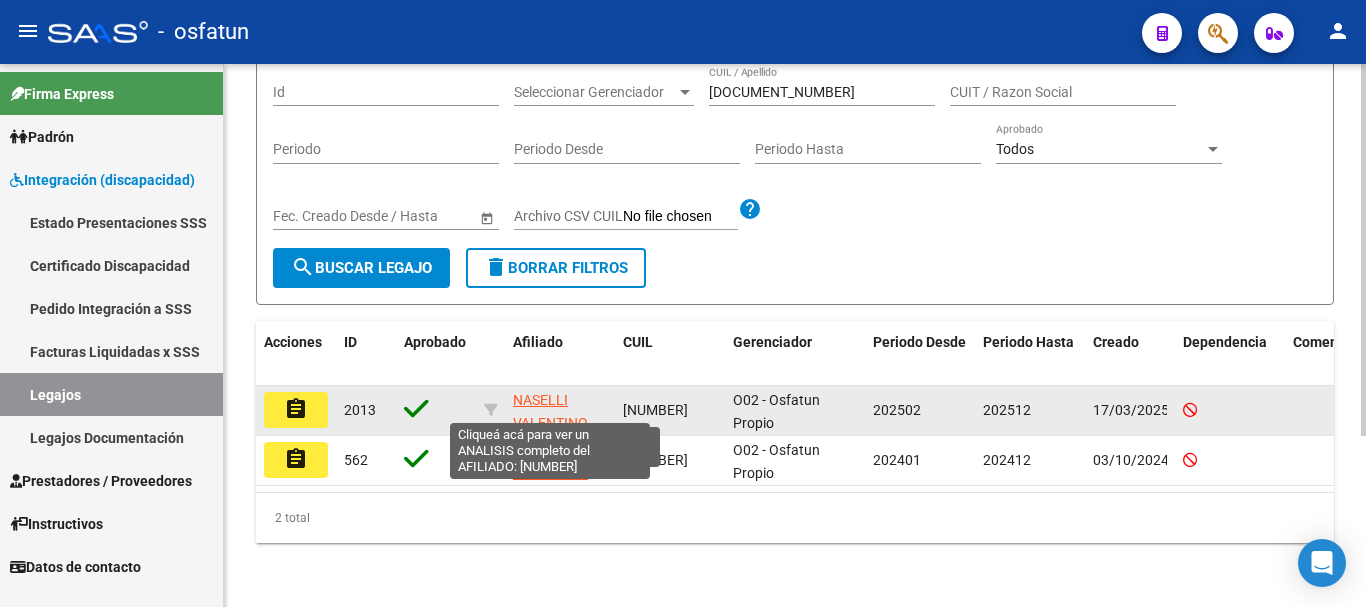 click on "NASELLI VALENTINO" 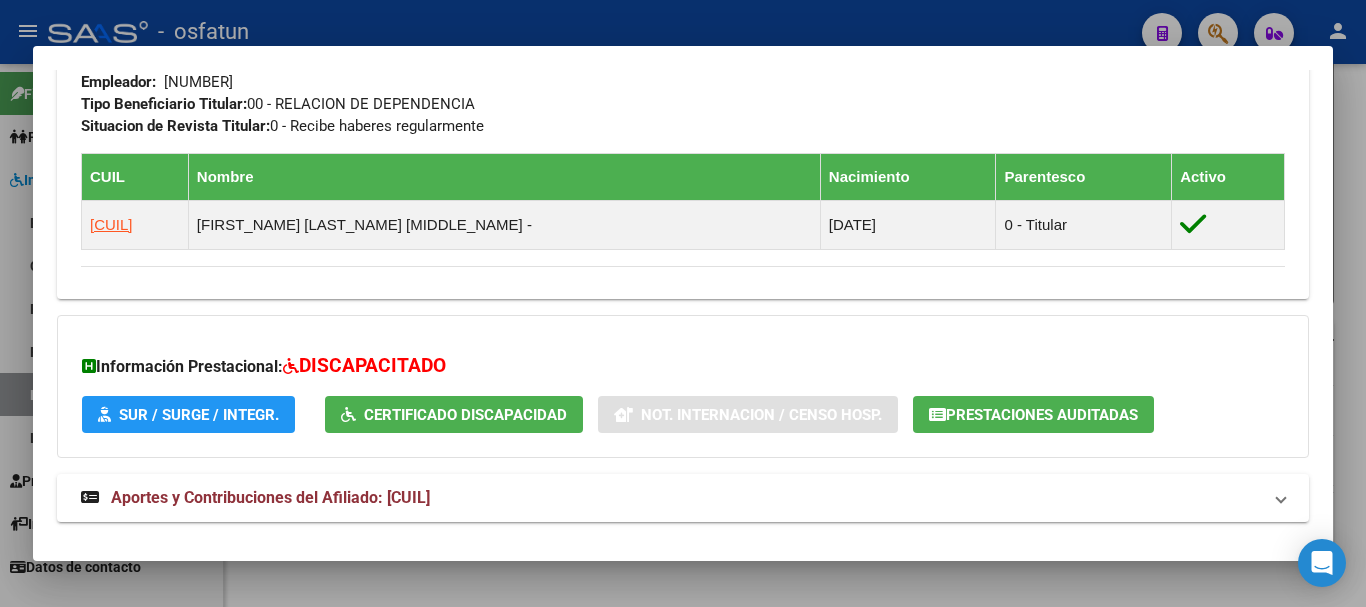 scroll, scrollTop: 1135, scrollLeft: 0, axis: vertical 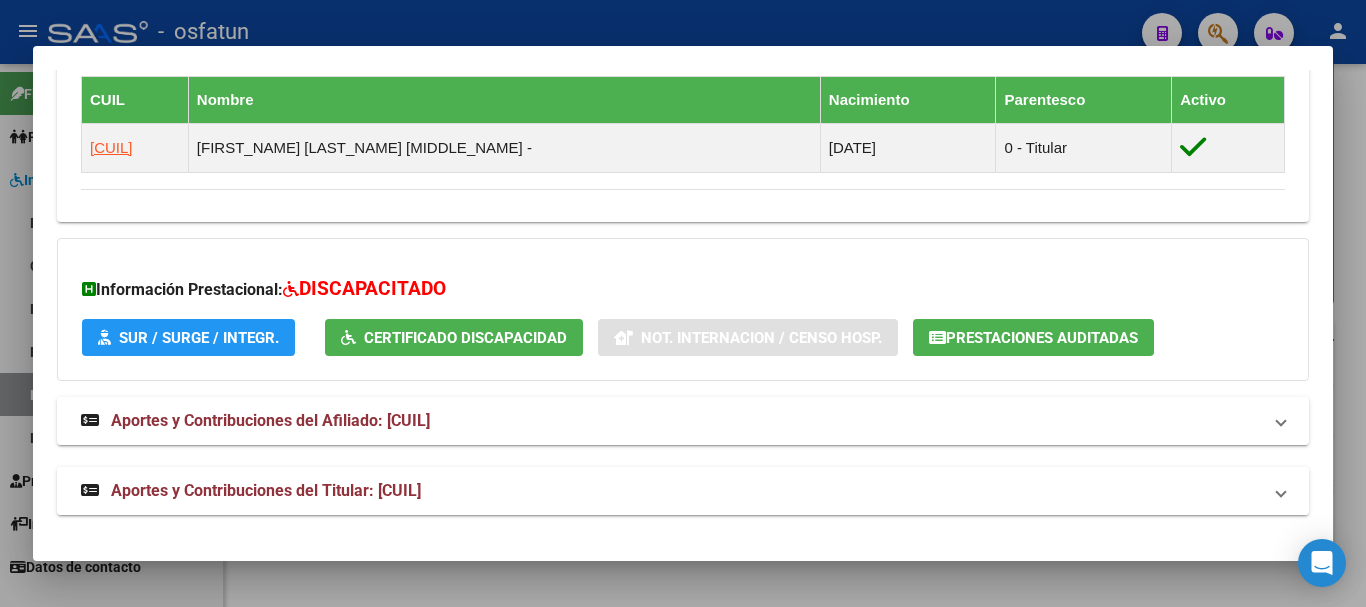 click on "Aportes y Contribuciones del Titular: 23298779994" at bounding box center [683, 491] 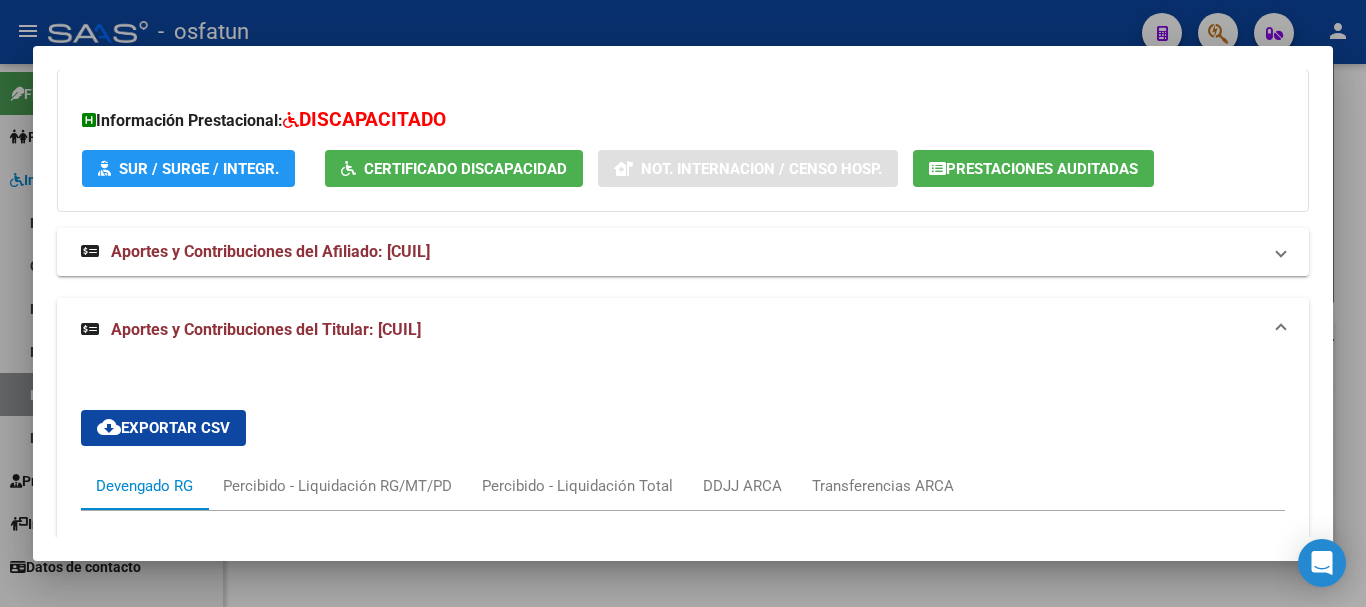 scroll, scrollTop: 1490, scrollLeft: 0, axis: vertical 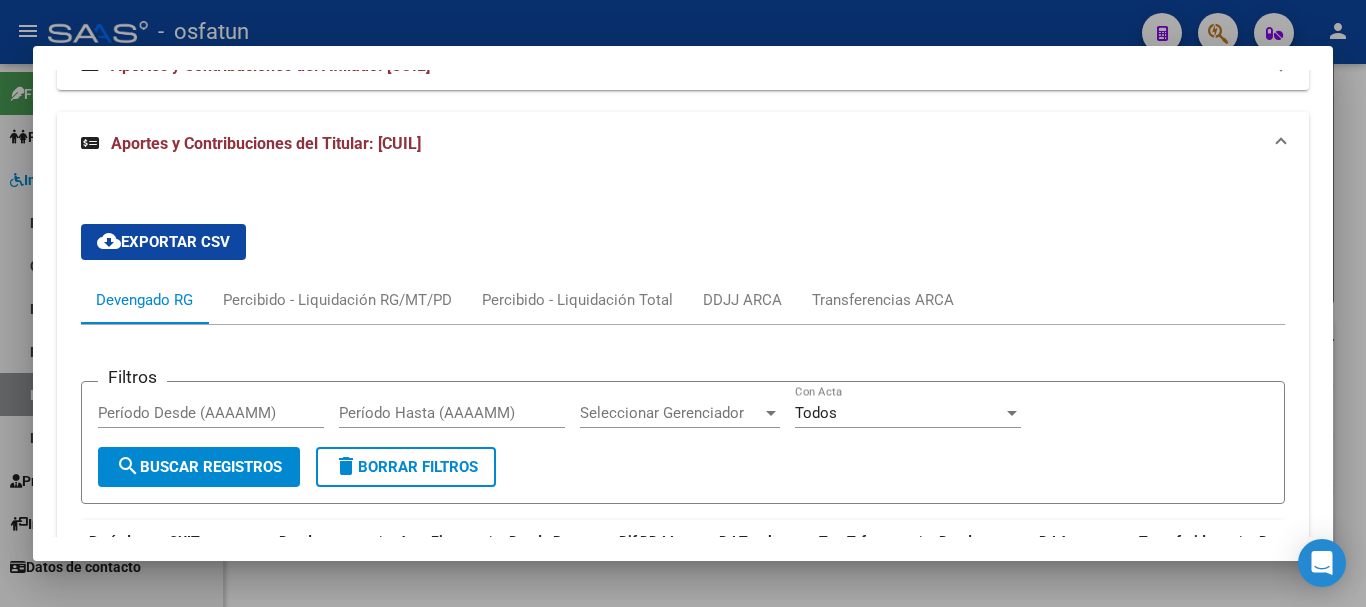 click on "Aportes y Contribuciones del Titular: 23298779994" at bounding box center [266, 143] 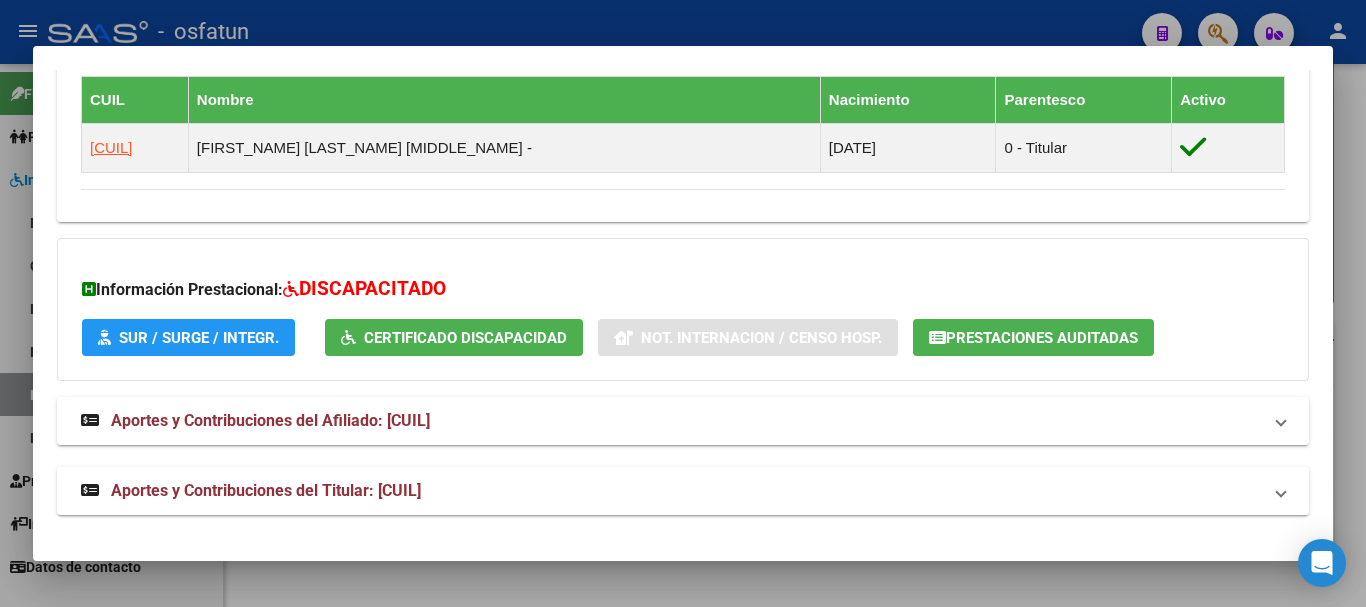 scroll, scrollTop: 1135, scrollLeft: 0, axis: vertical 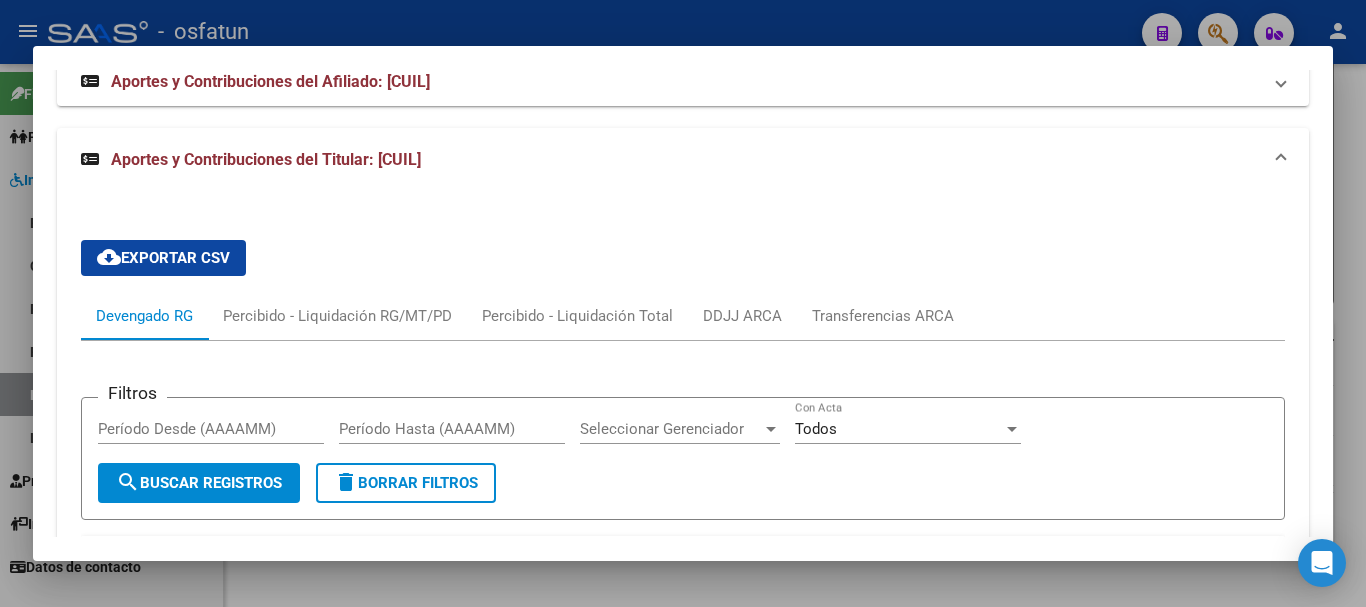 click at bounding box center (683, 303) 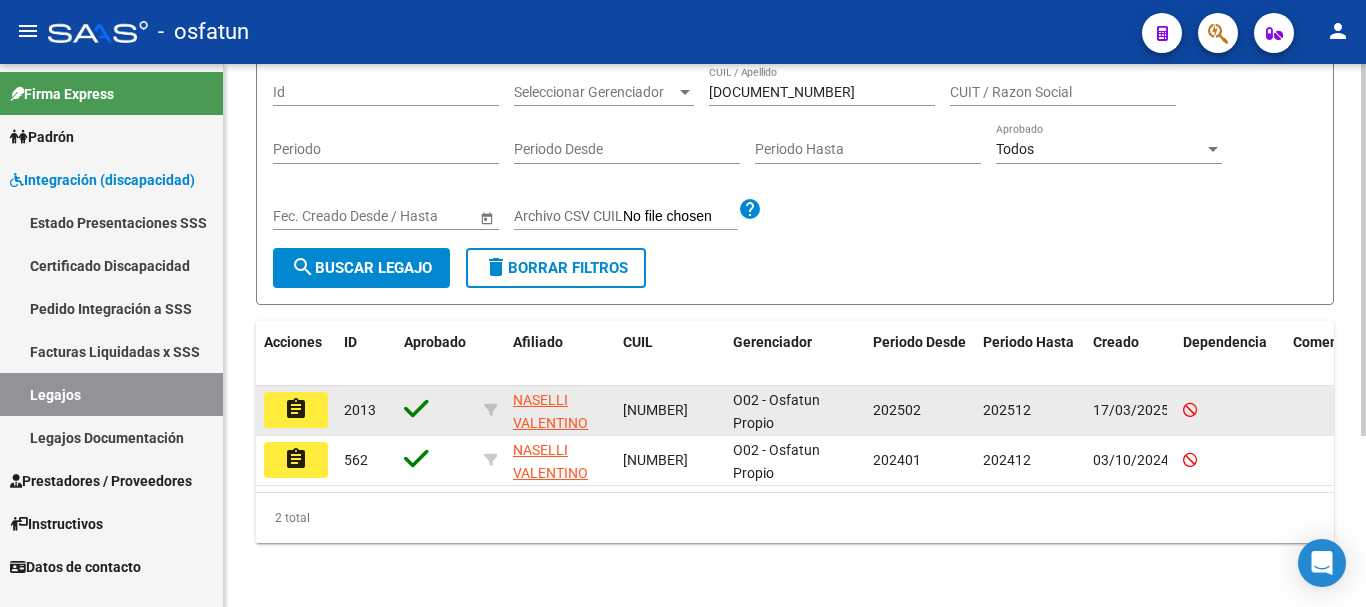 drag, startPoint x: 625, startPoint y: 394, endPoint x: 717, endPoint y: 395, distance: 92.00543 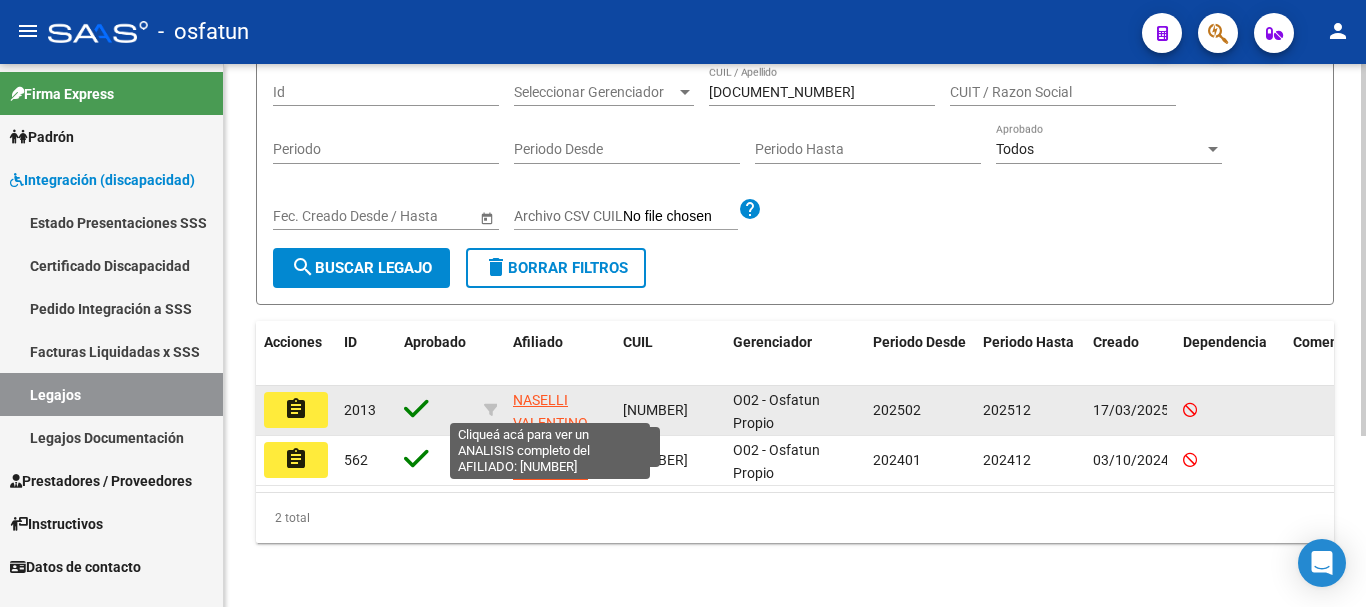 scroll, scrollTop: 4, scrollLeft: 0, axis: vertical 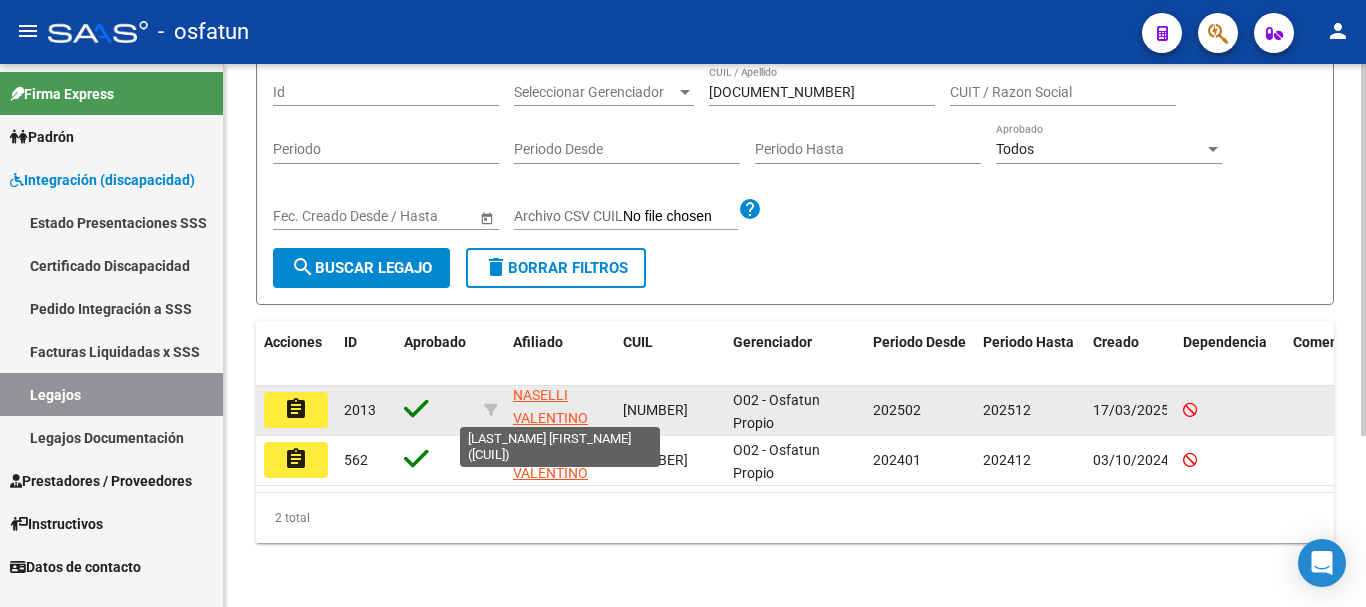 drag, startPoint x: 512, startPoint y: 381, endPoint x: 587, endPoint y: 401, distance: 77.62087 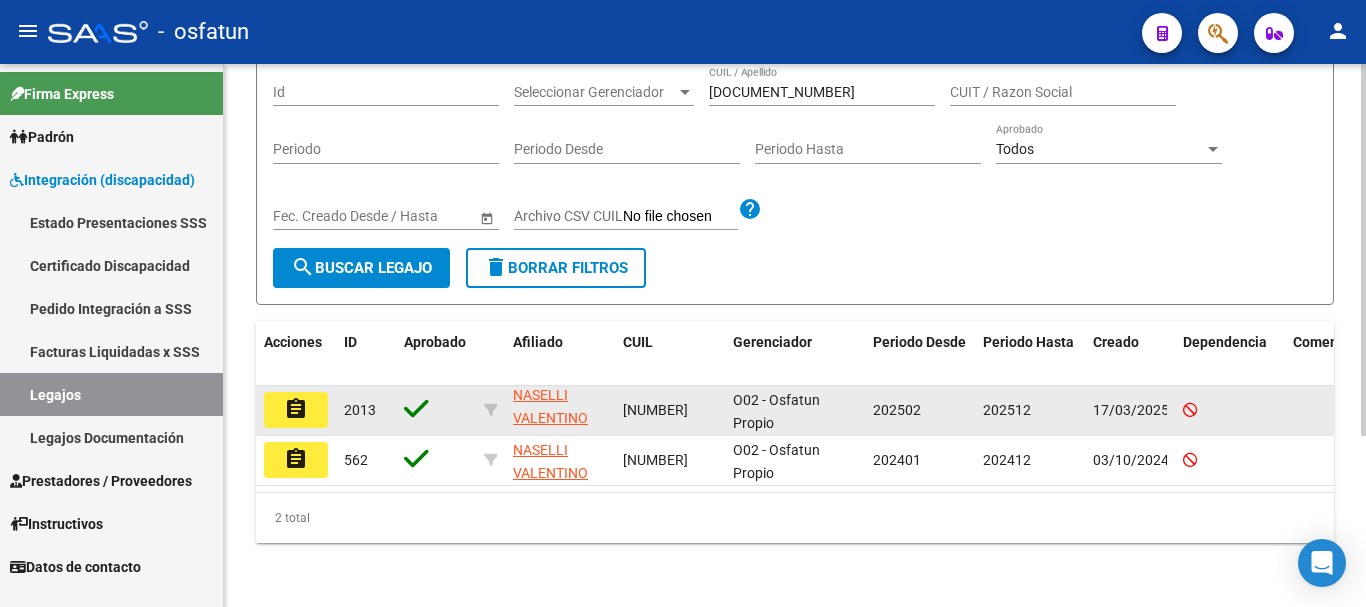 copy on "NASELLI VALENTINO" 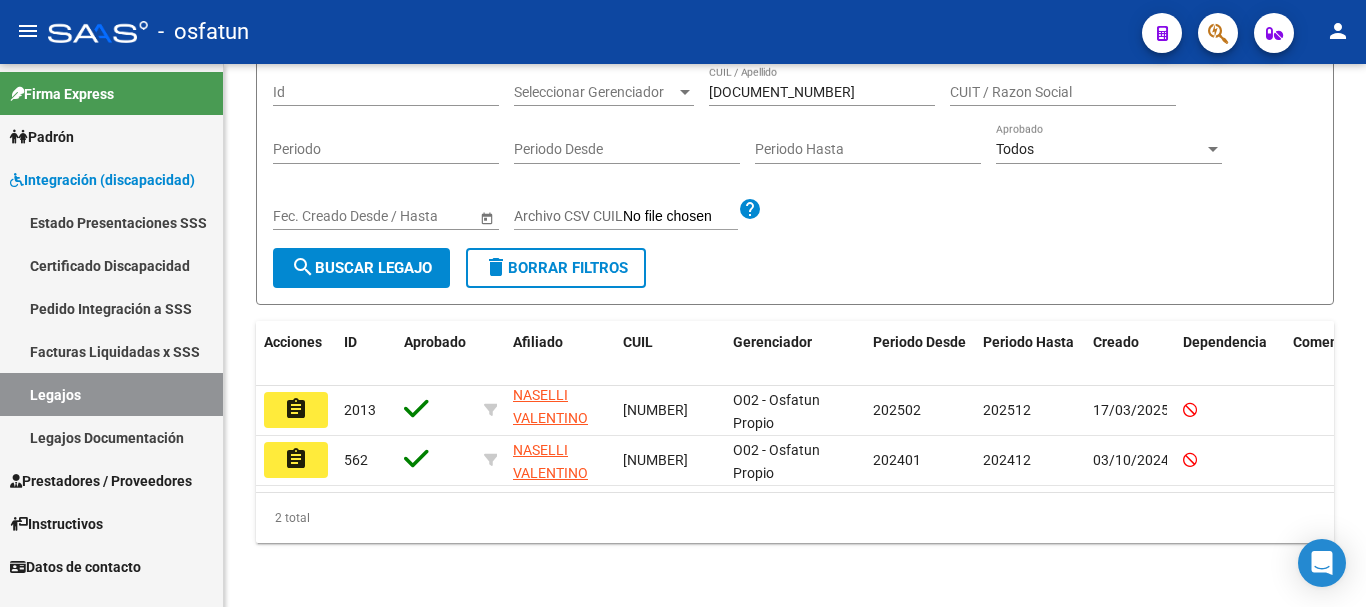 click on "Prestadores / Proveedores" at bounding box center [101, 481] 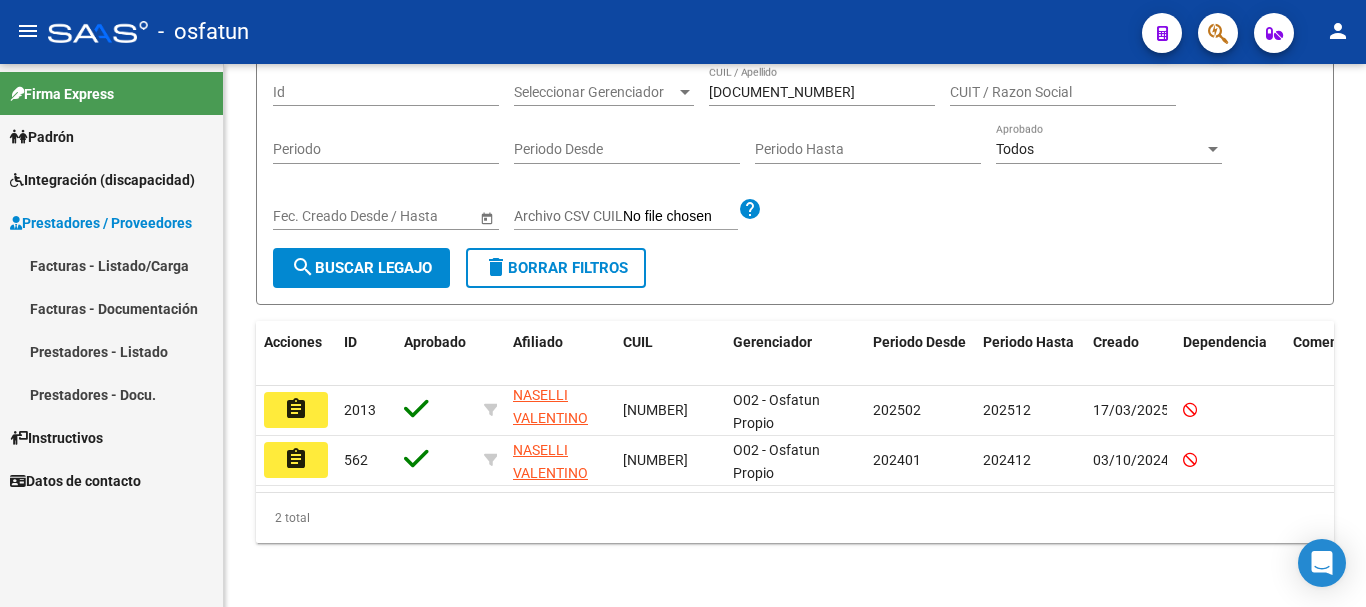 click on "Facturas - Listado/Carga" at bounding box center (111, 265) 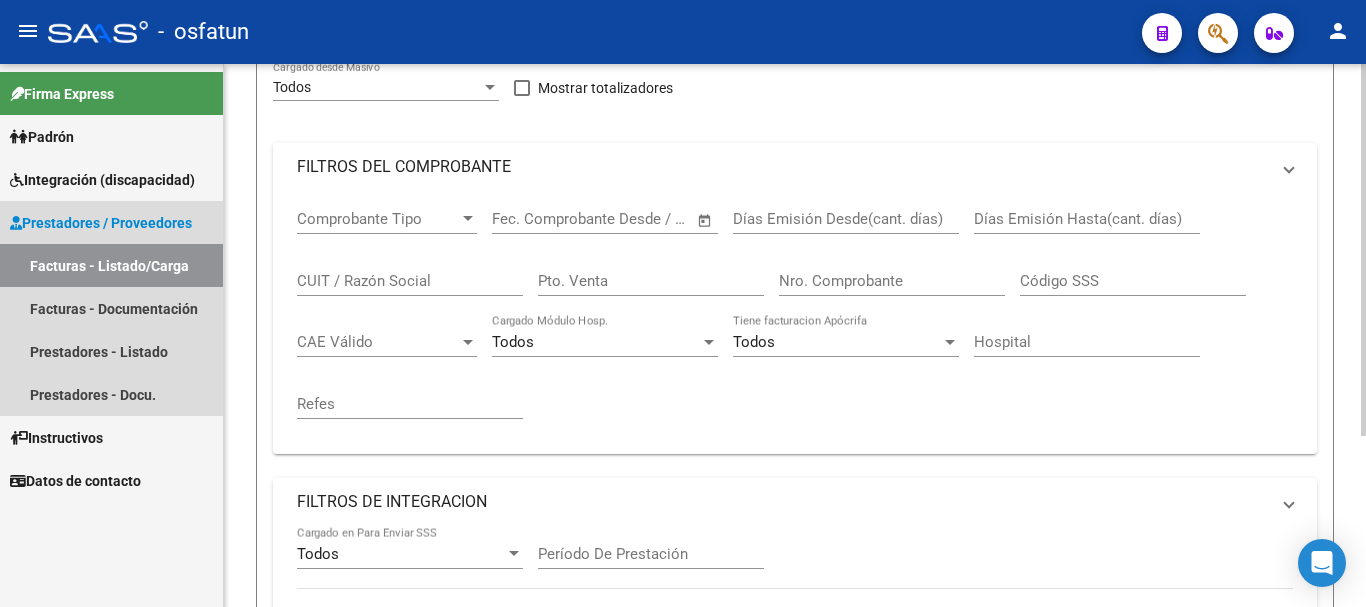scroll, scrollTop: 0, scrollLeft: 0, axis: both 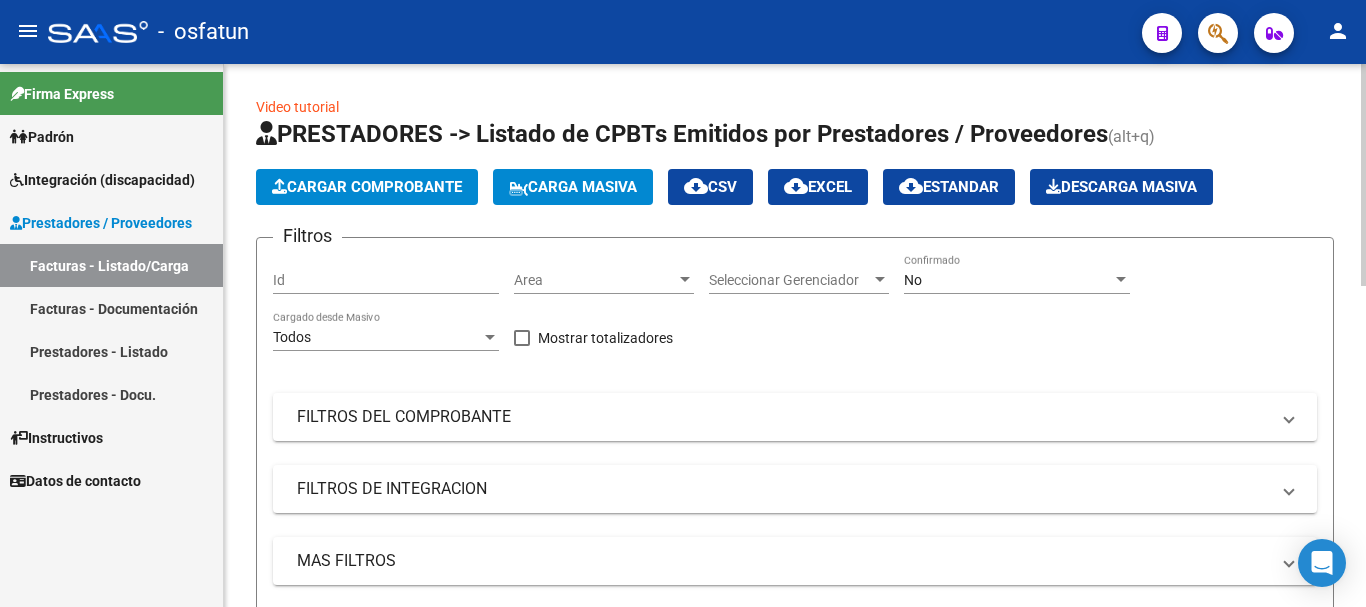click on "Cargar Comprobante" 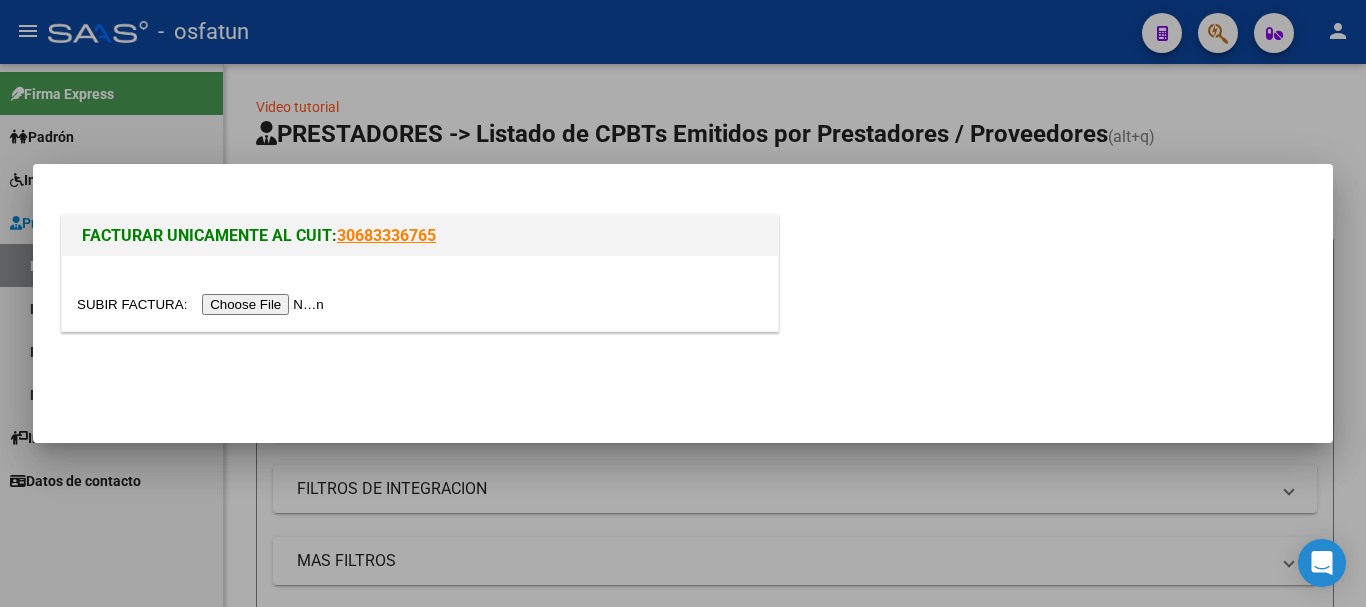 click at bounding box center [203, 304] 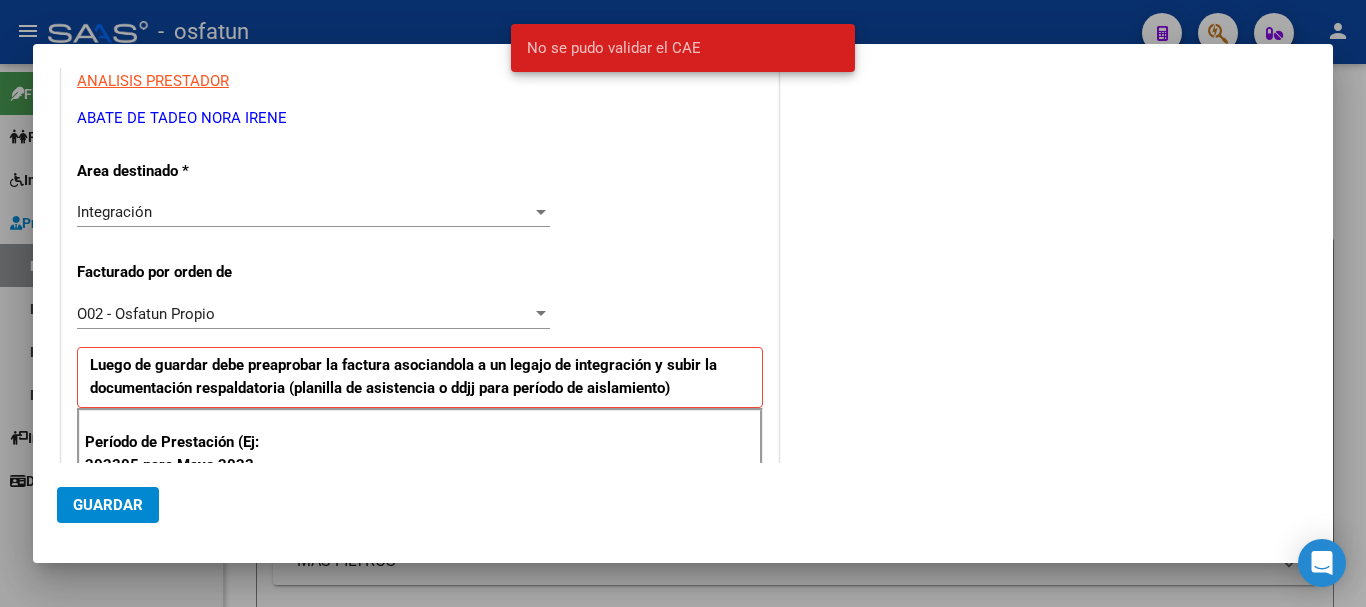 scroll, scrollTop: 407, scrollLeft: 0, axis: vertical 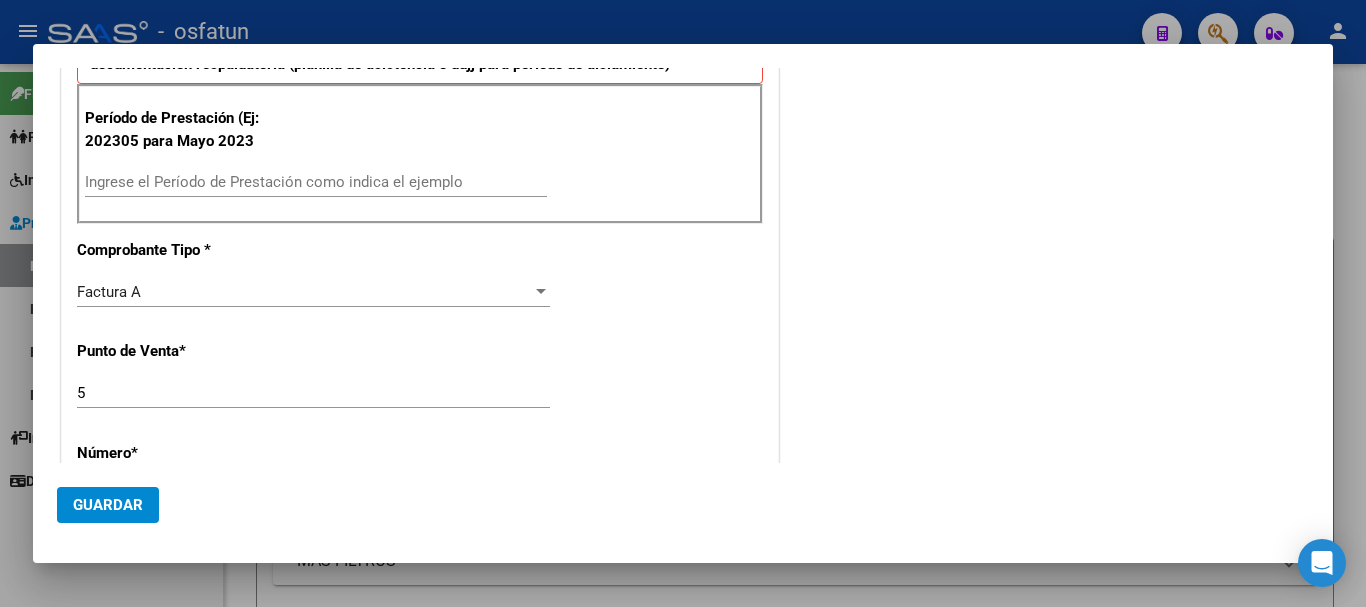 click on "Ingrese el Período de Prestación como indica el ejemplo" at bounding box center (316, 182) 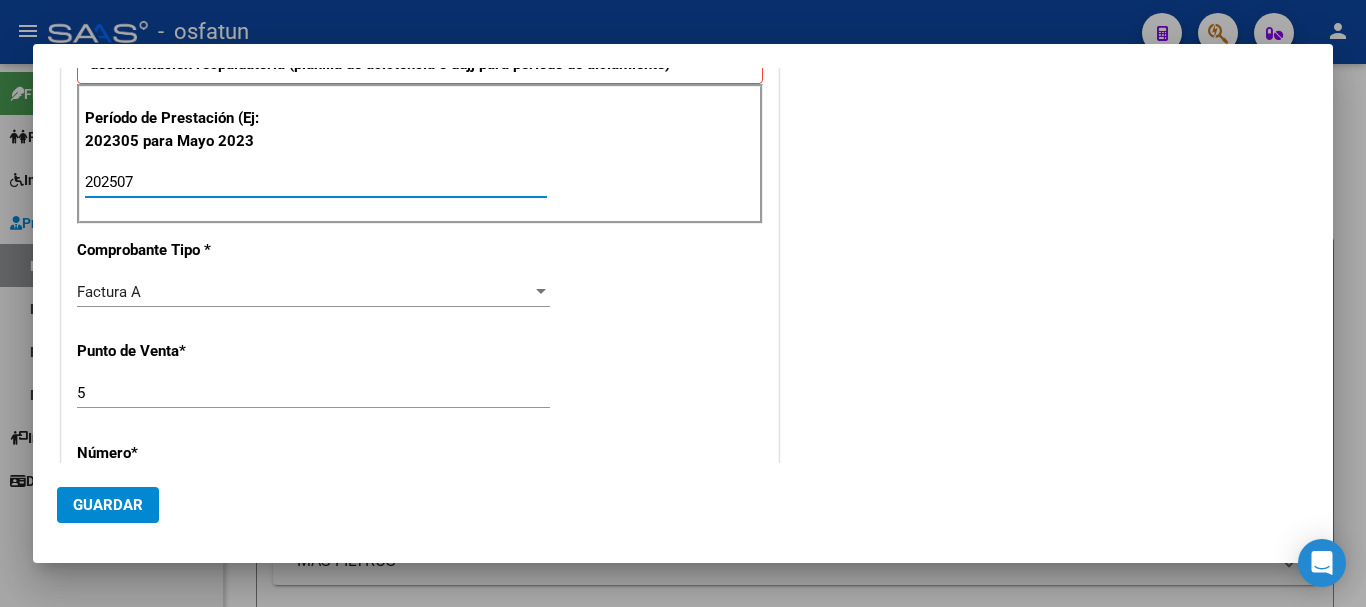 type on "202507" 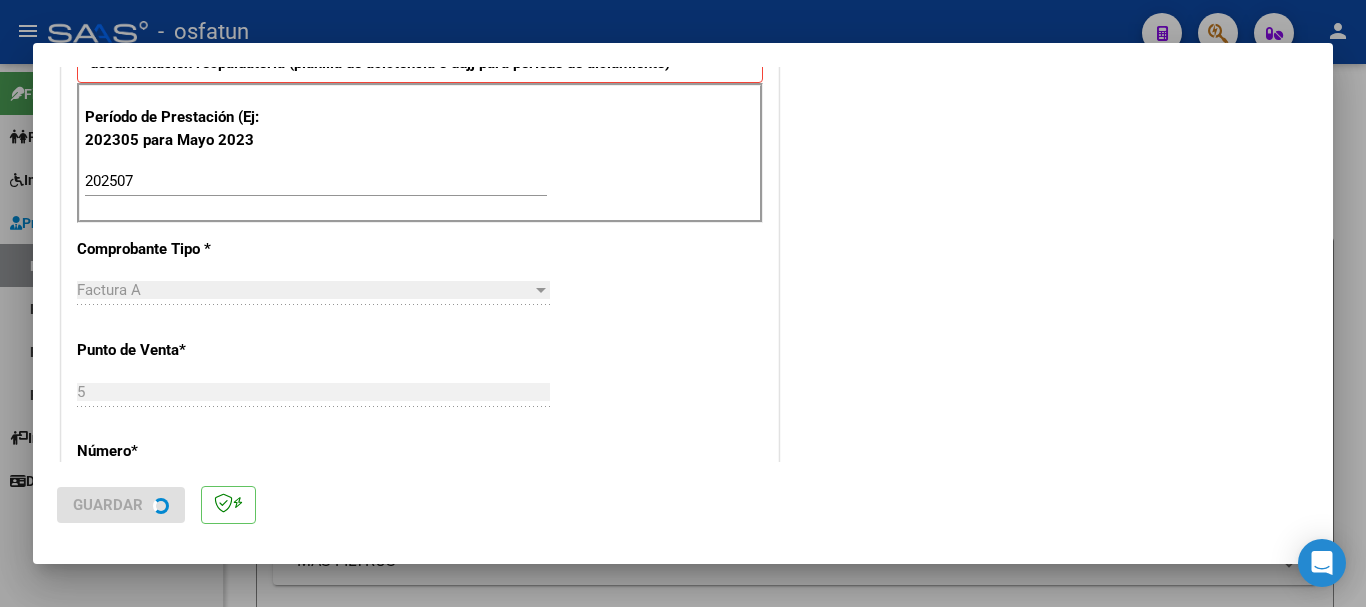 scroll, scrollTop: 0, scrollLeft: 0, axis: both 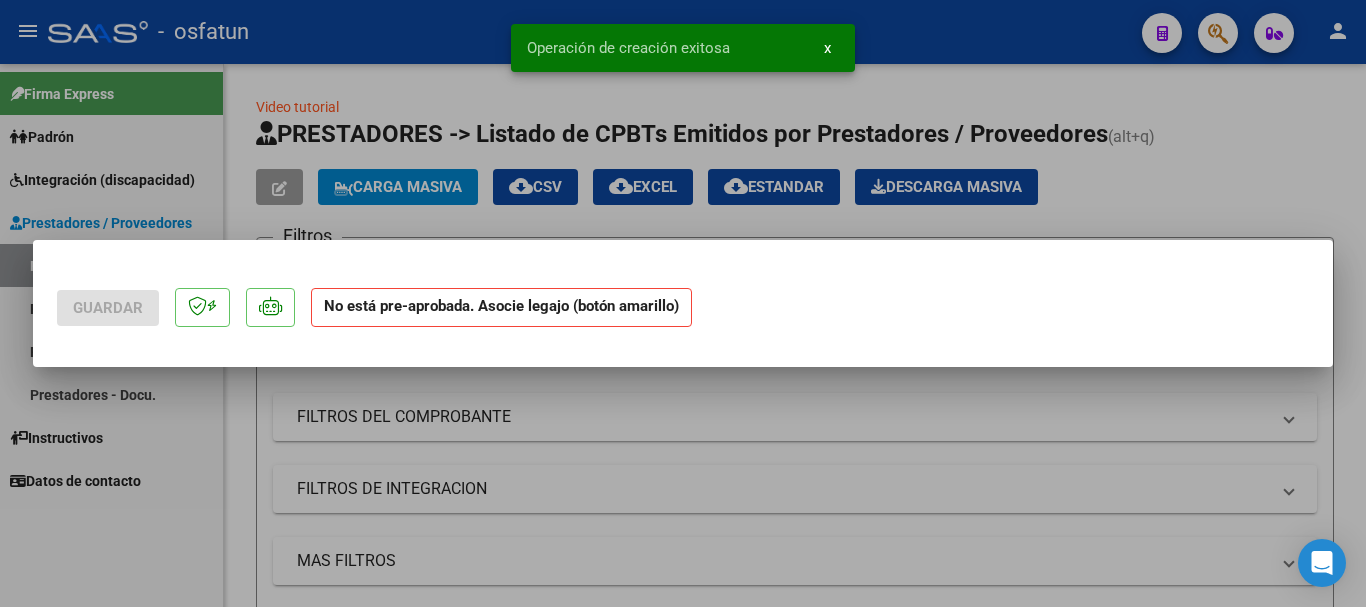 drag, startPoint x: 1327, startPoint y: 264, endPoint x: 1327, endPoint y: 328, distance: 64 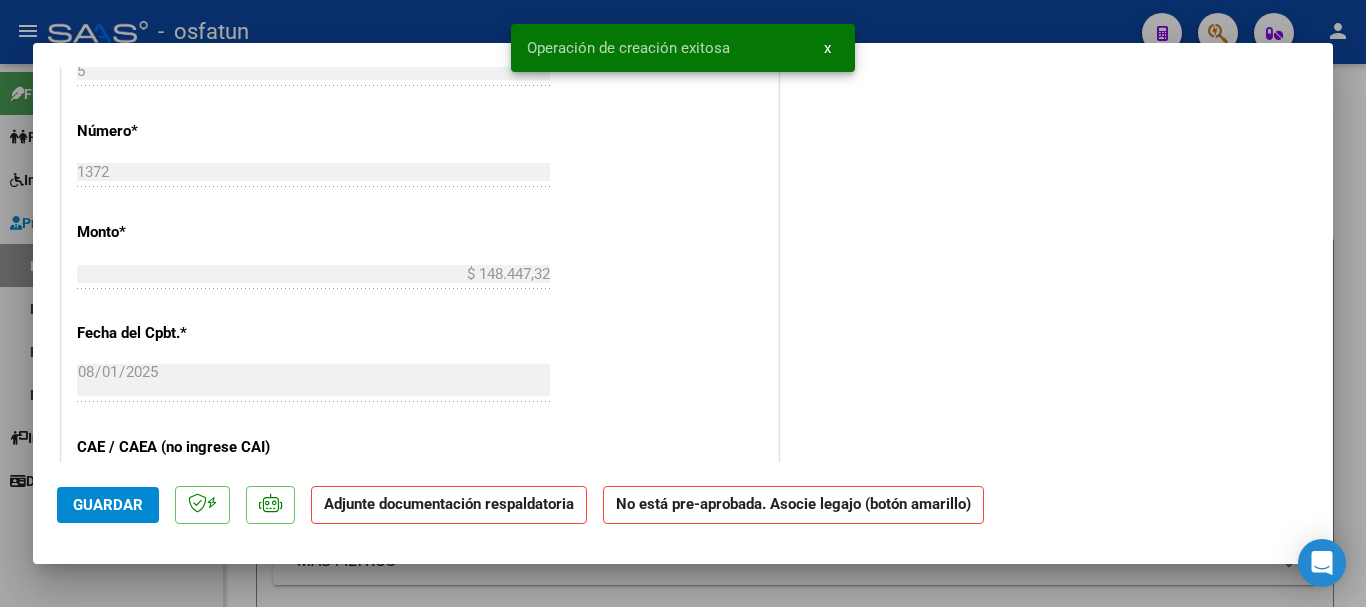 scroll, scrollTop: 1035, scrollLeft: 0, axis: vertical 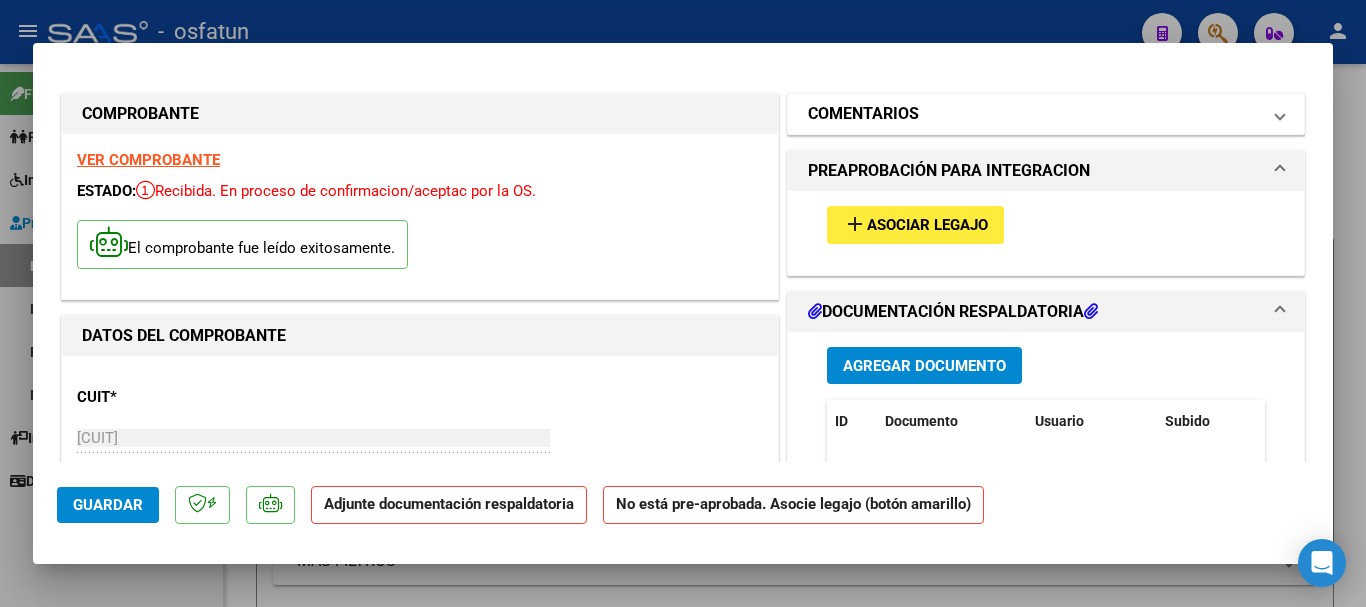 click on "COMENTARIOS" at bounding box center [863, 114] 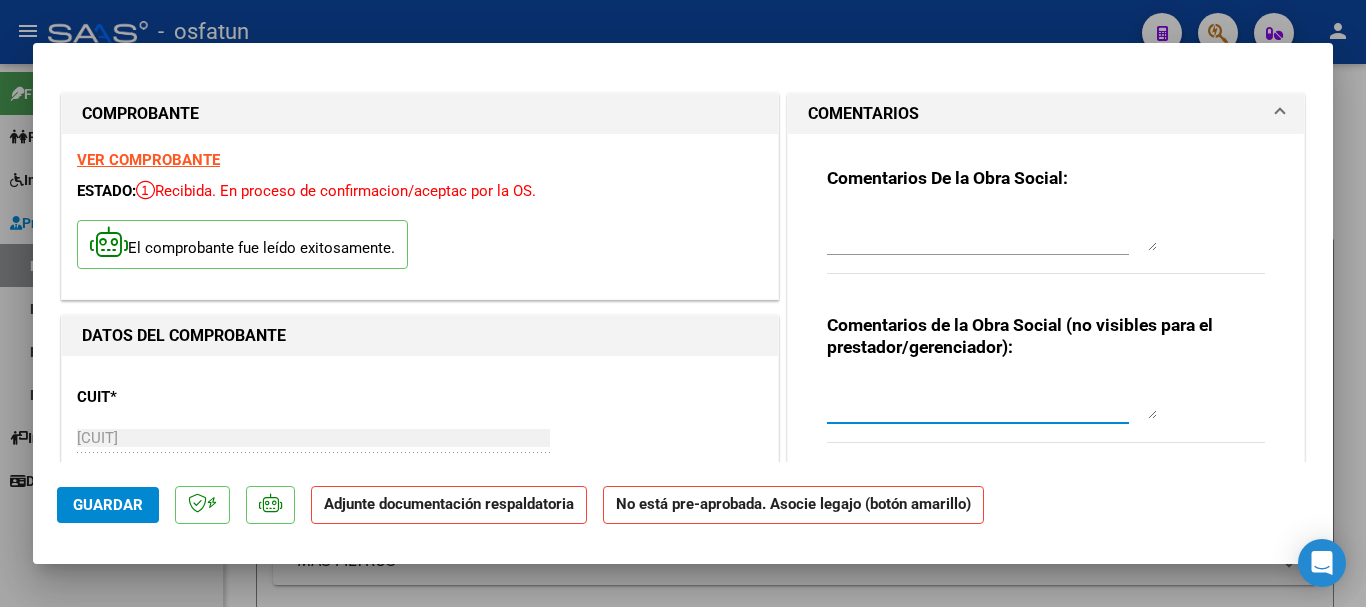 click at bounding box center (992, 399) 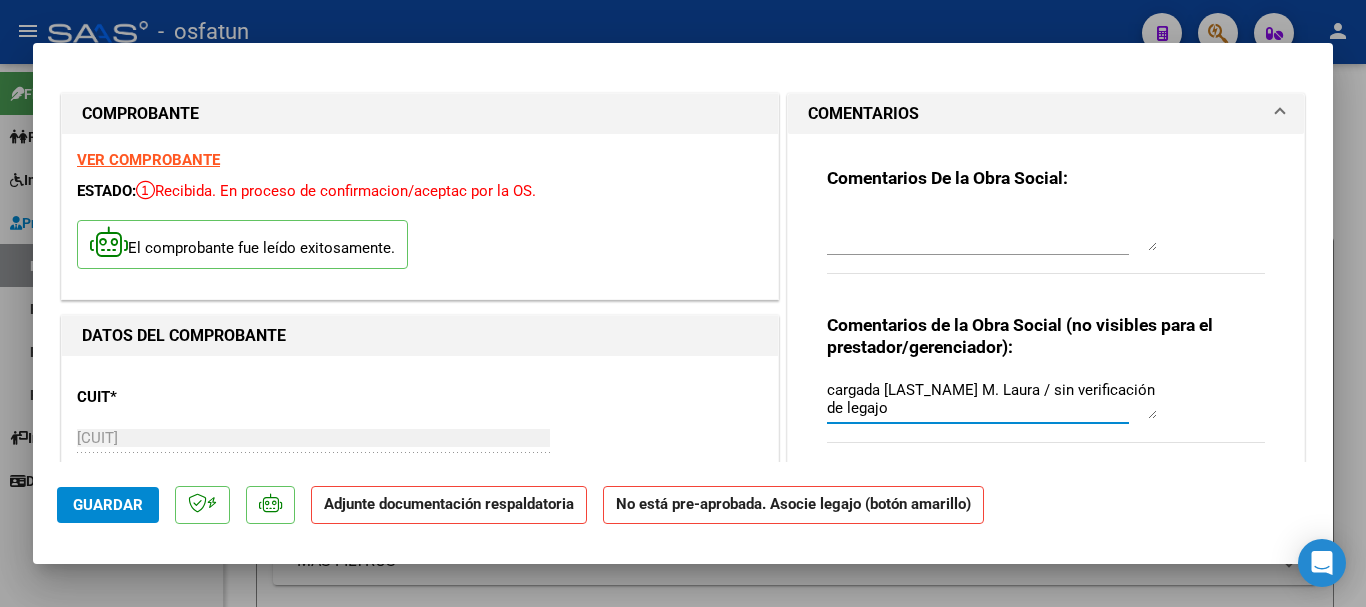 type on "cargada Banegas M. Laura / sin verificación de legajo" 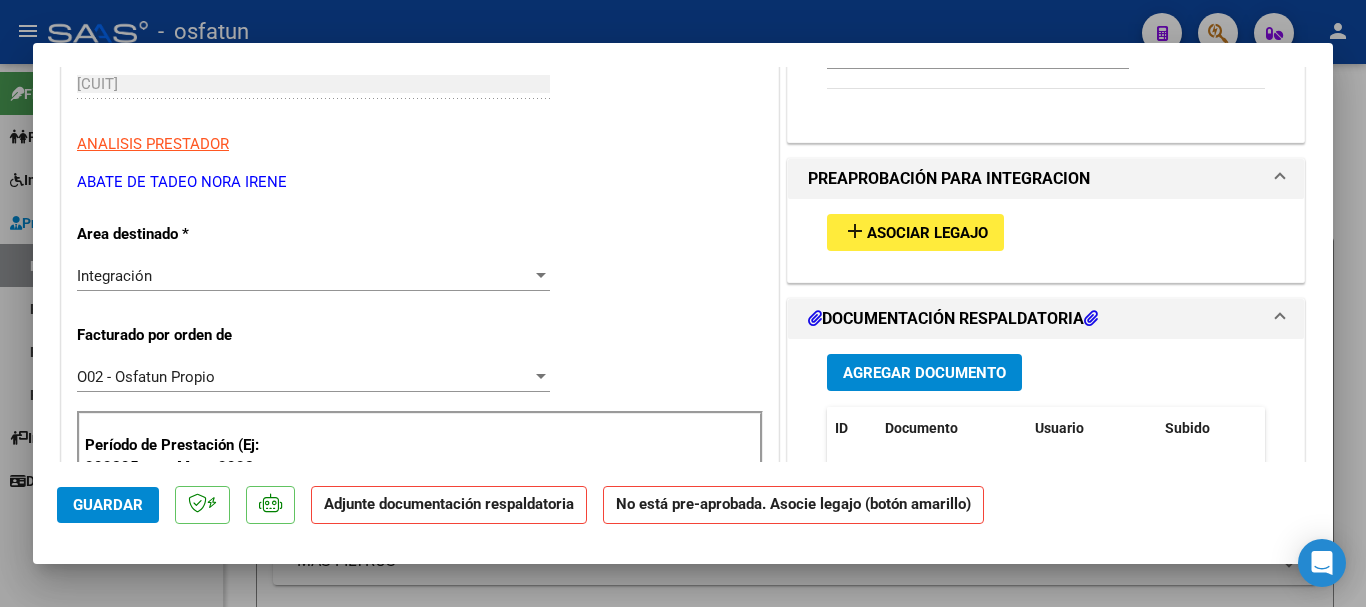 scroll, scrollTop: 387, scrollLeft: 0, axis: vertical 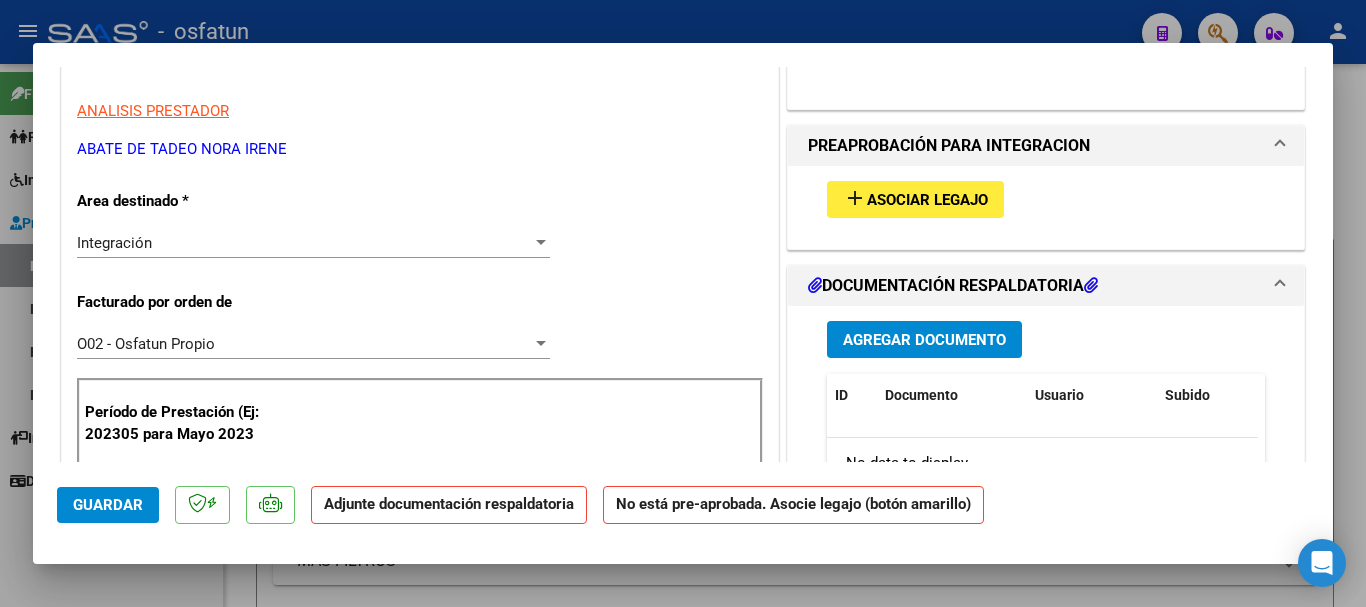 click on "Asociar Legajo" at bounding box center [927, 200] 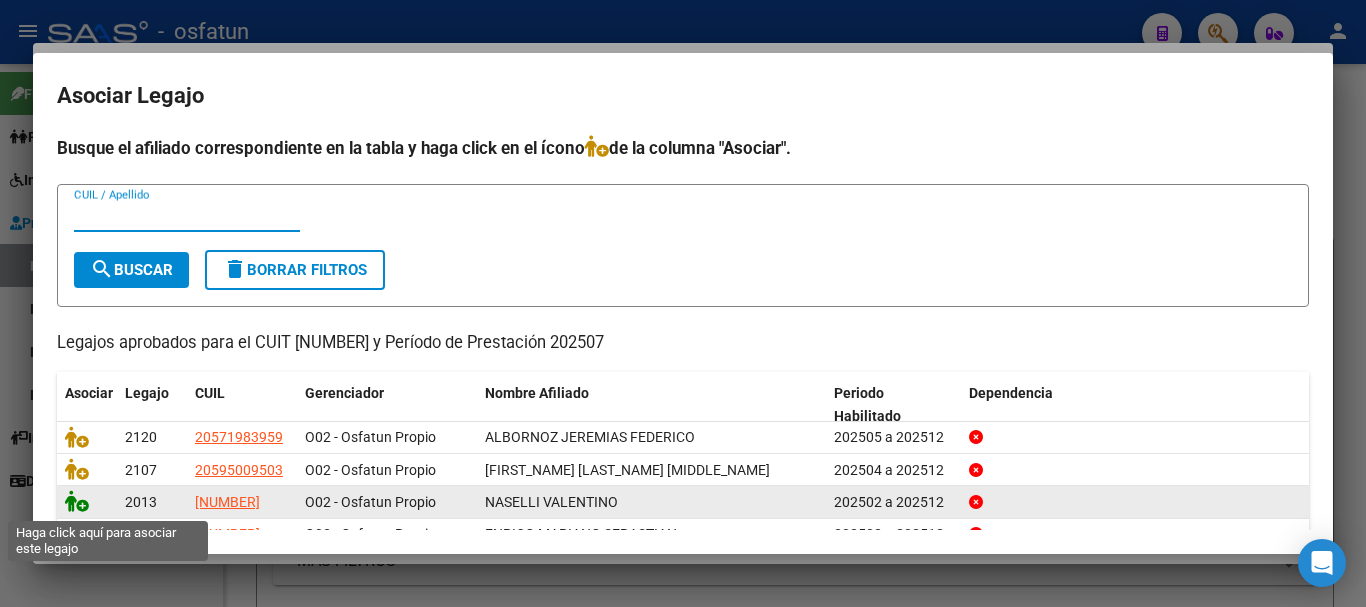 click 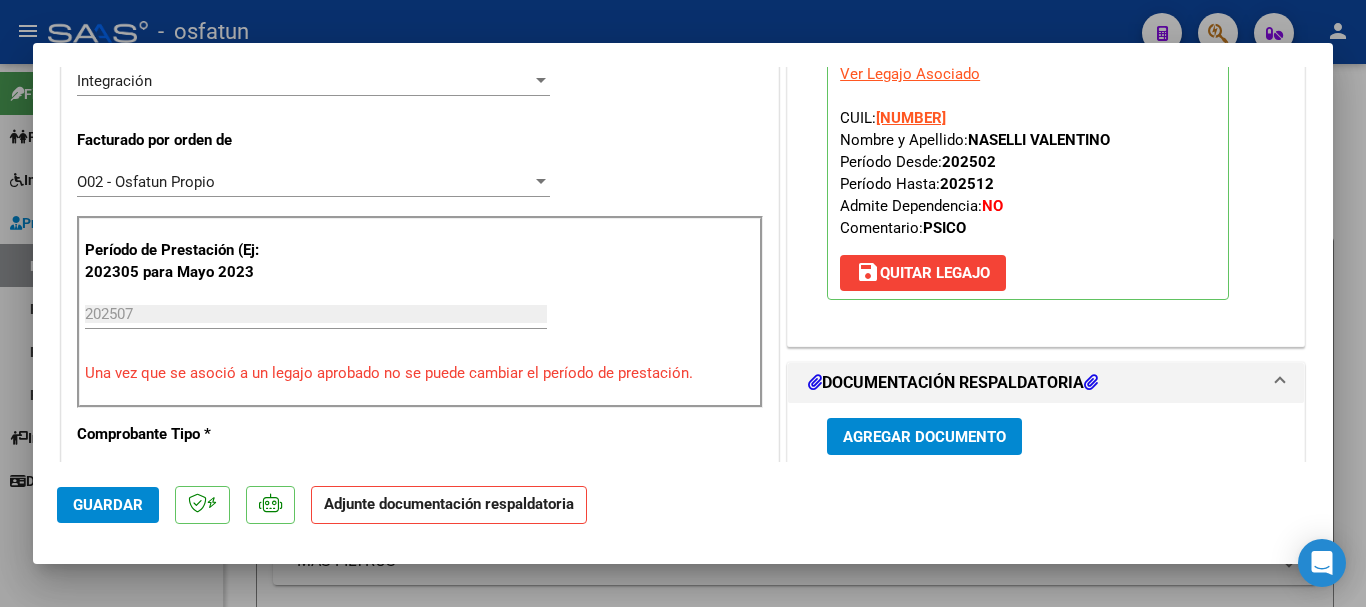 scroll, scrollTop: 789, scrollLeft: 0, axis: vertical 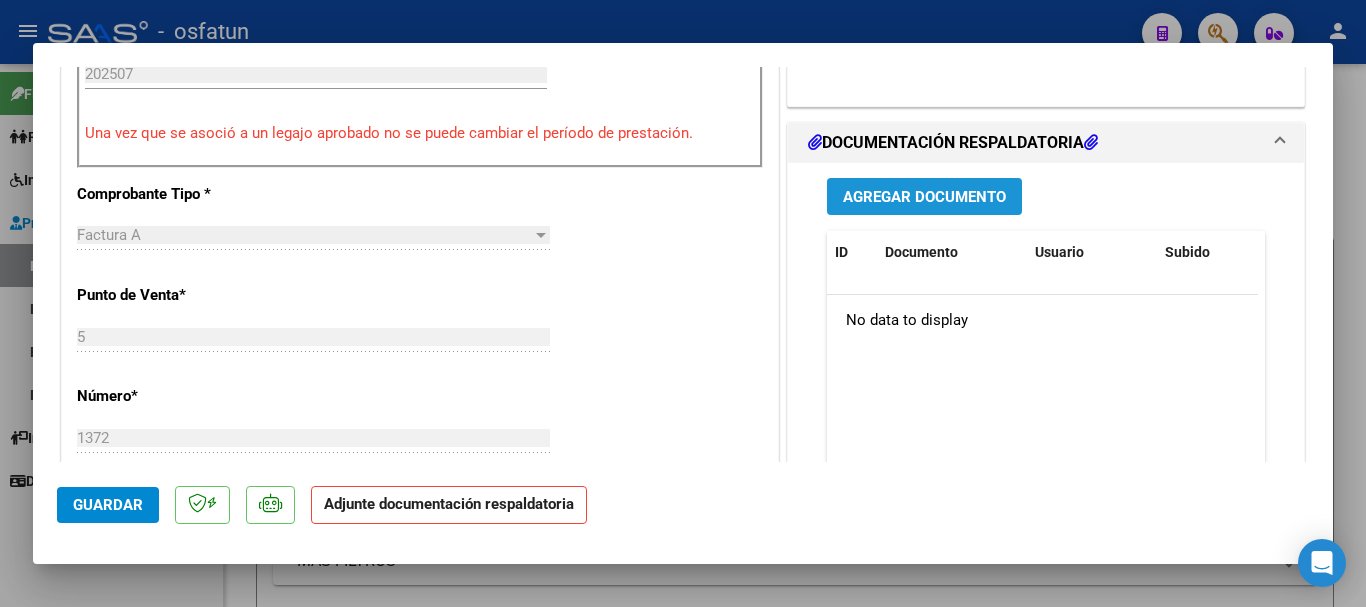 click on "Agregar Documento" at bounding box center (924, 196) 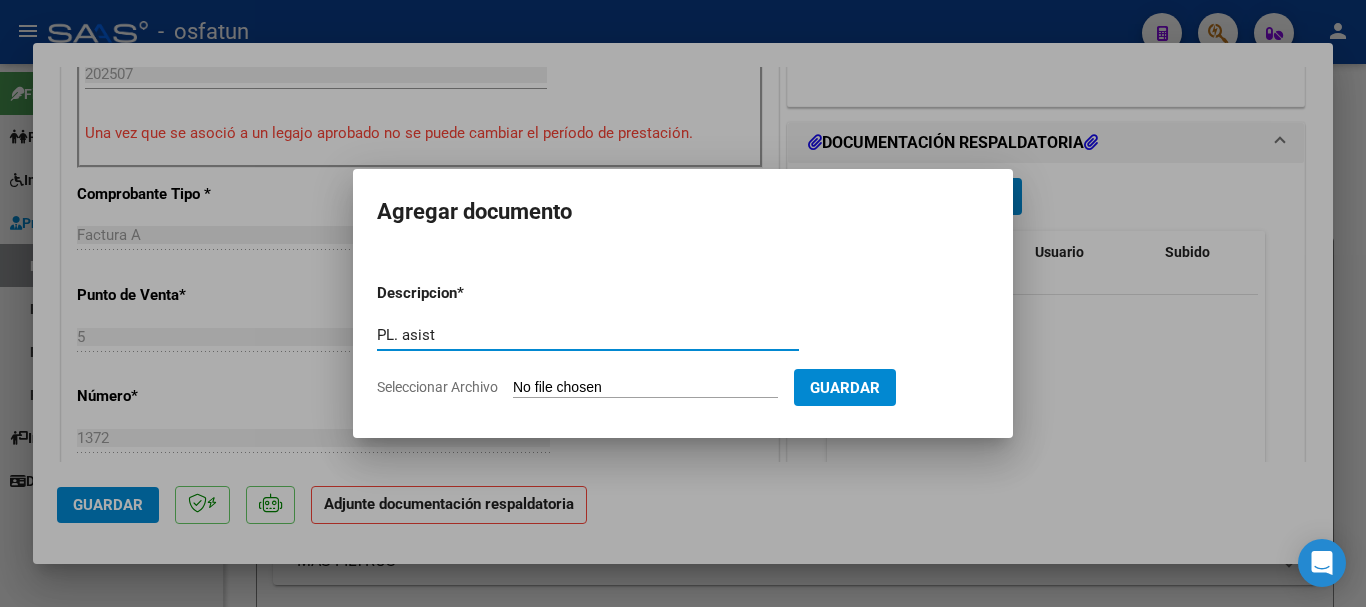 type on "PL. asist" 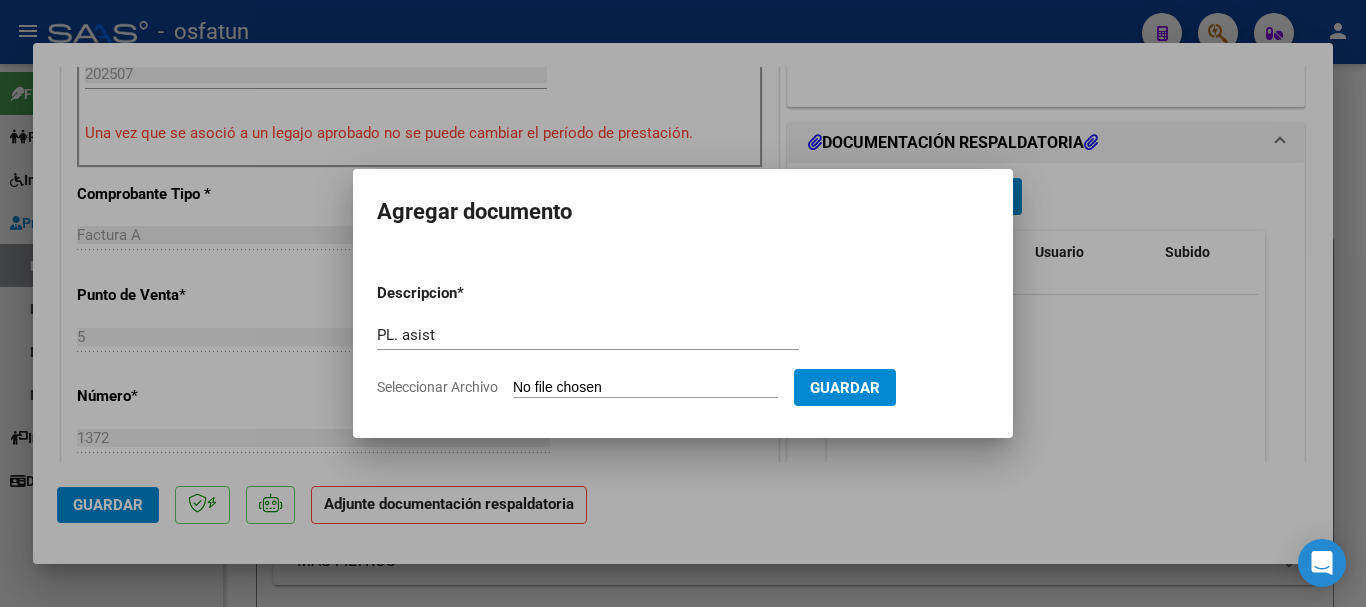 click on "Seleccionar Archivo" at bounding box center [645, 388] 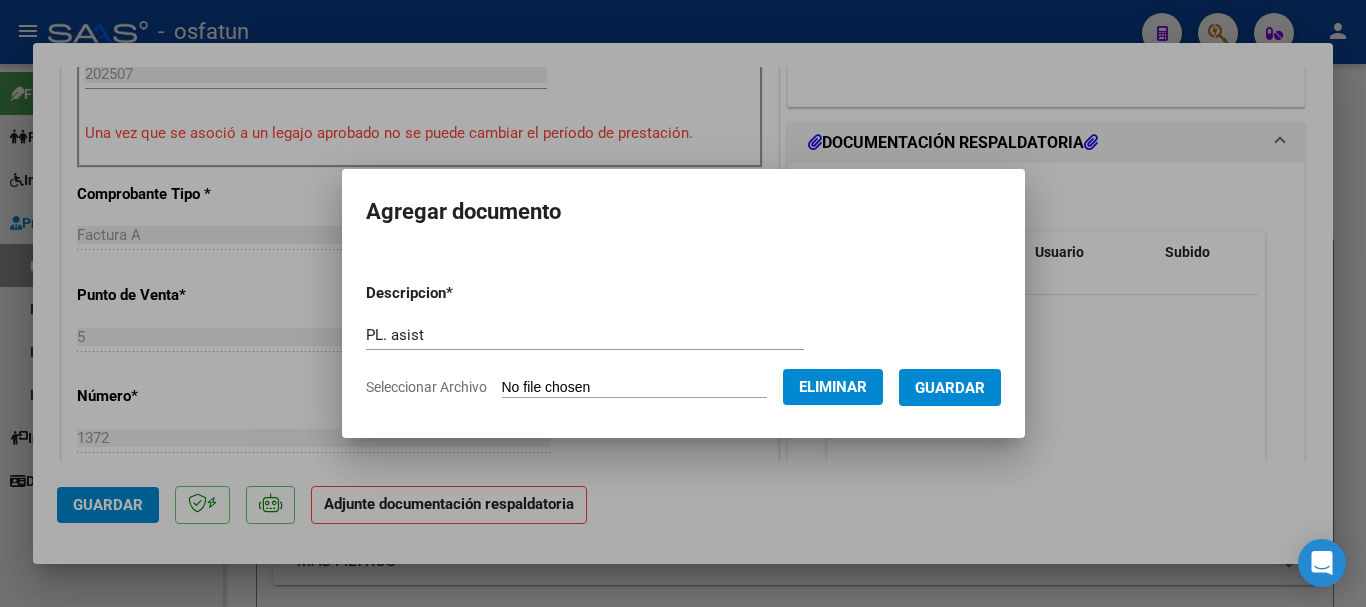 click on "Guardar" at bounding box center (950, 388) 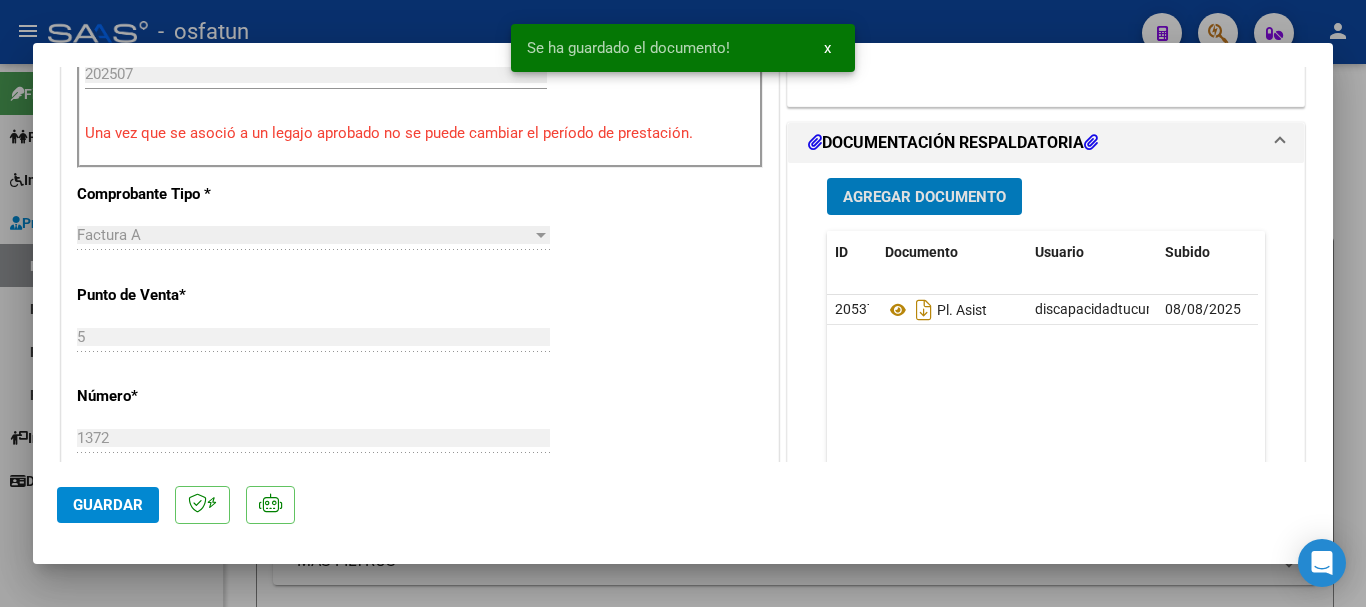 click on "Agregar Documento" at bounding box center [924, 197] 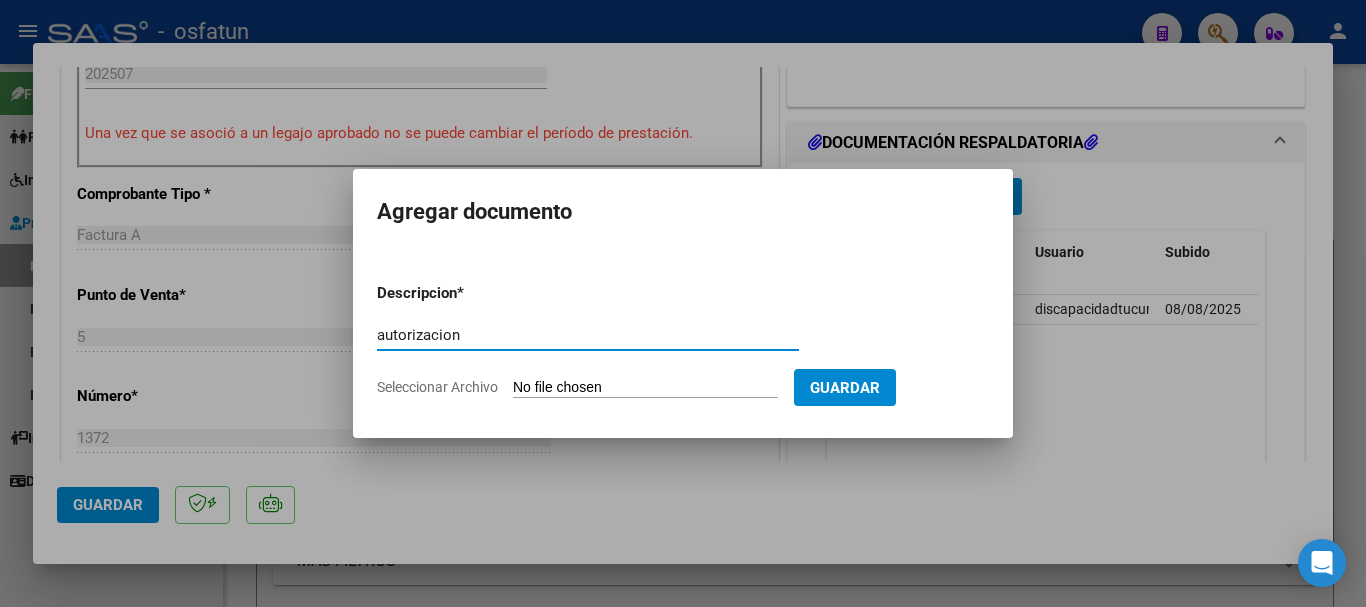 type on "autorizacion" 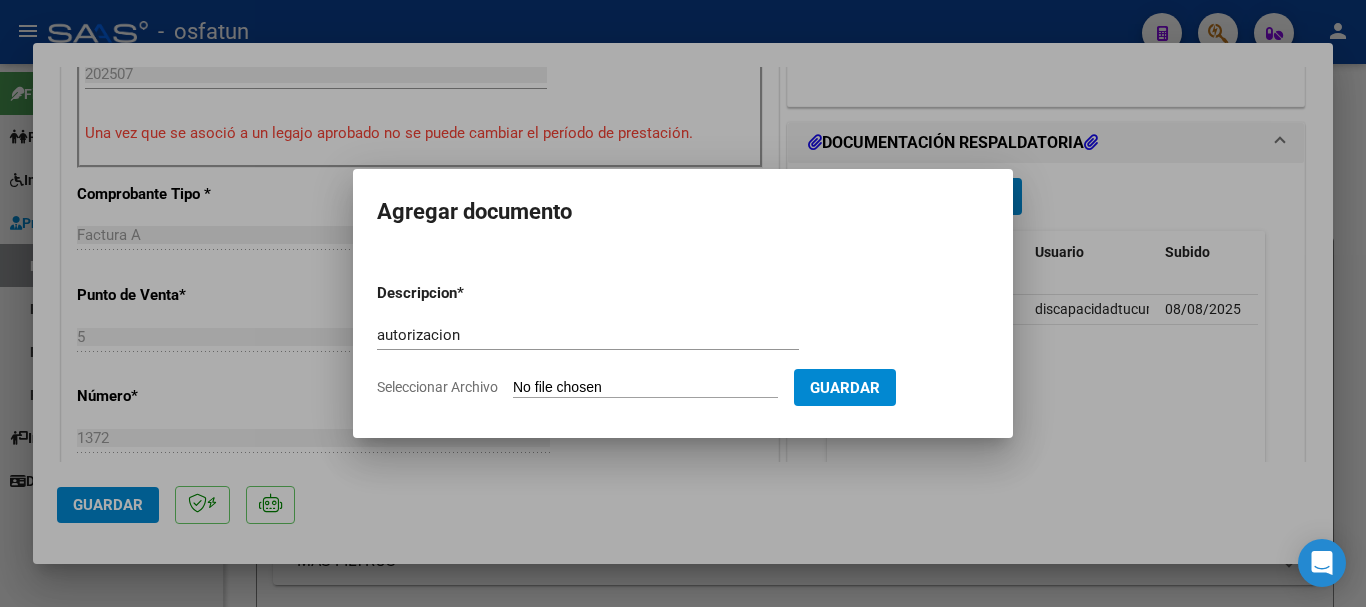 type on "C:\fakepath\autorizacion Naselli.pdf" 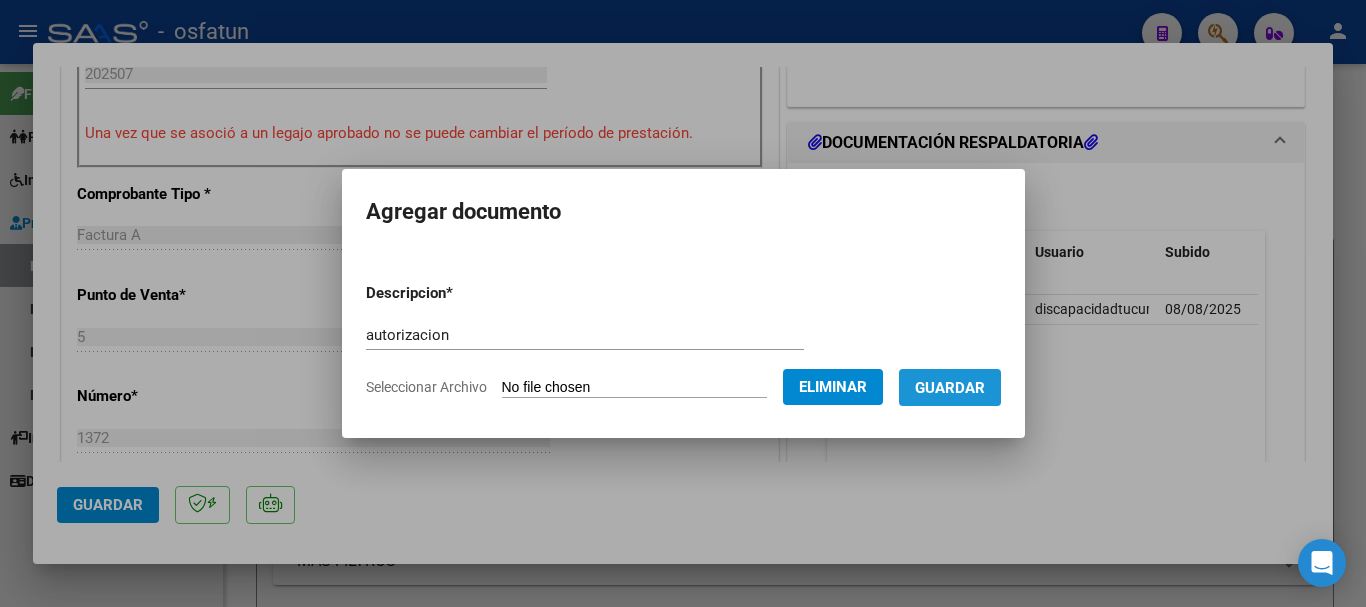 drag, startPoint x: 990, startPoint y: 388, endPoint x: 872, endPoint y: 427, distance: 124.277916 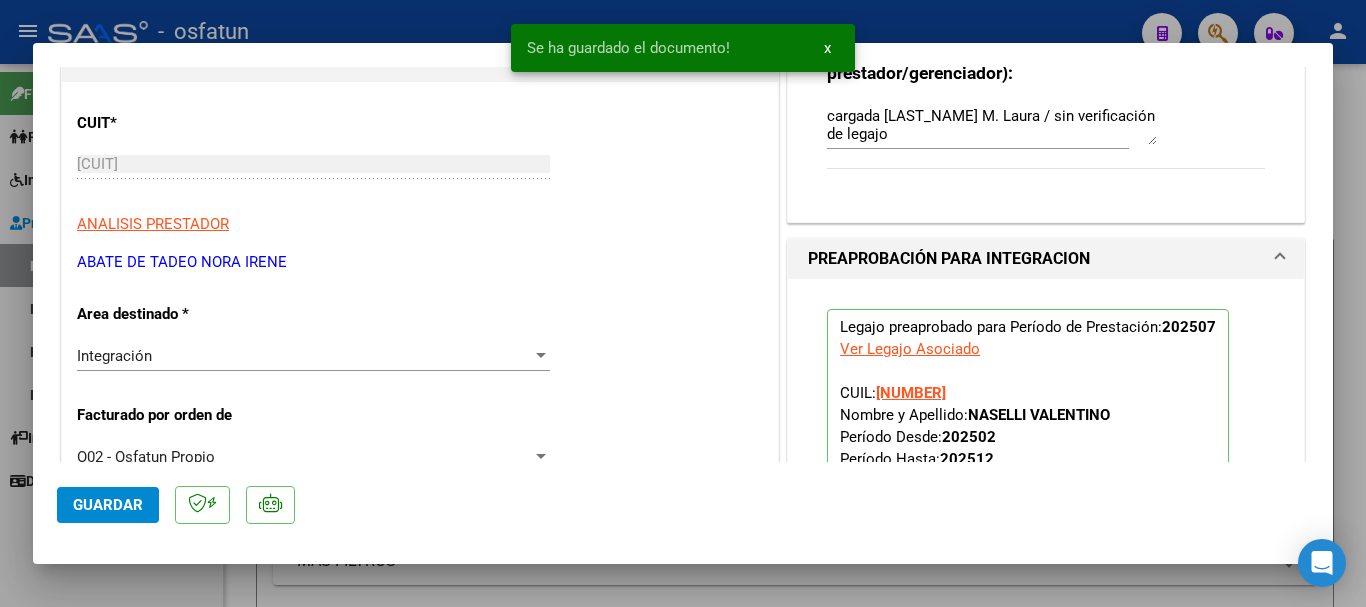scroll, scrollTop: 123, scrollLeft: 0, axis: vertical 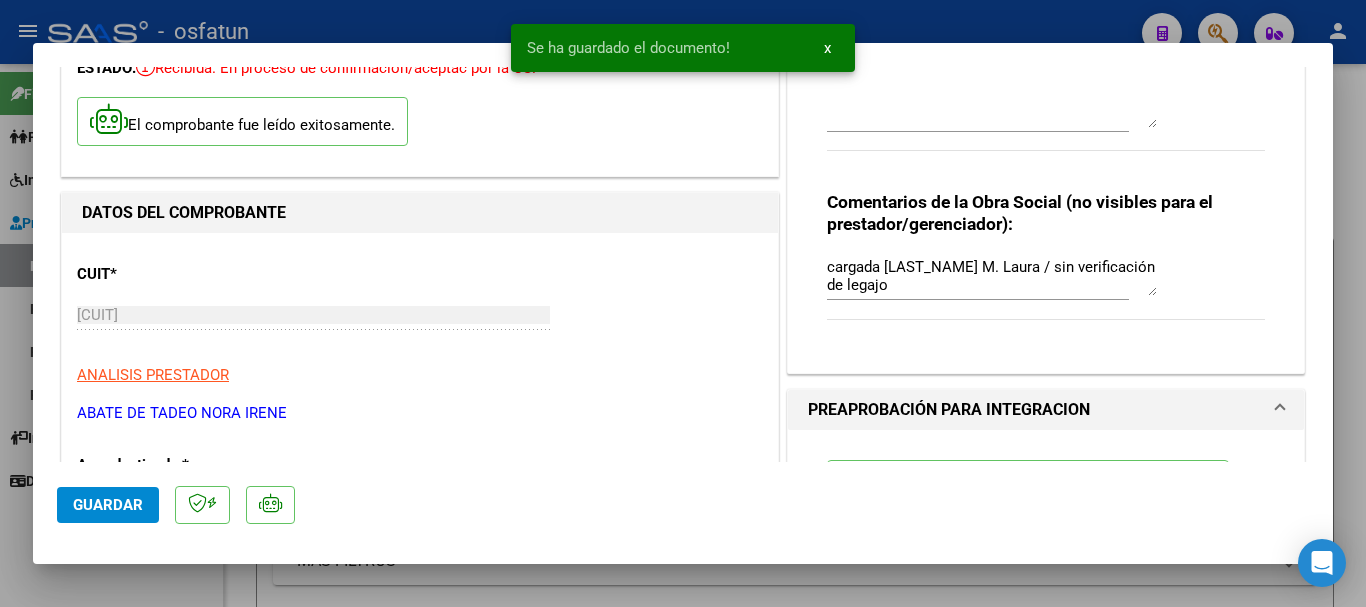 drag, startPoint x: 299, startPoint y: 414, endPoint x: 65, endPoint y: 399, distance: 234.48027 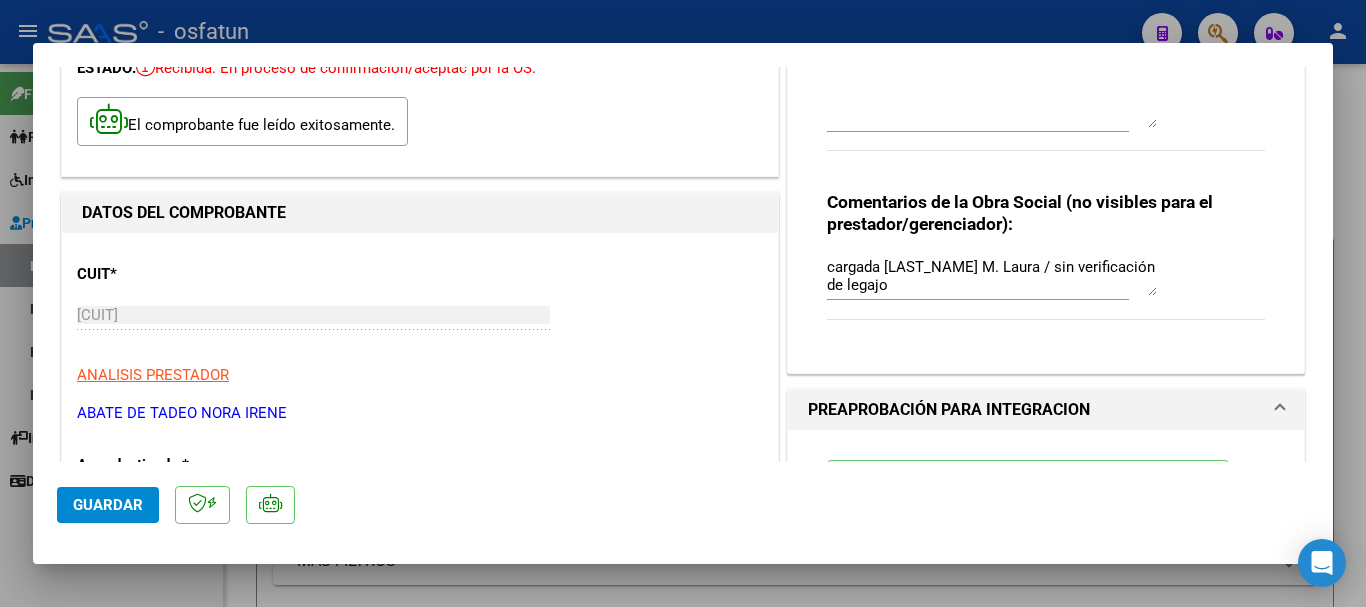 copy on "ABATE DE TADEO NORA IRENE" 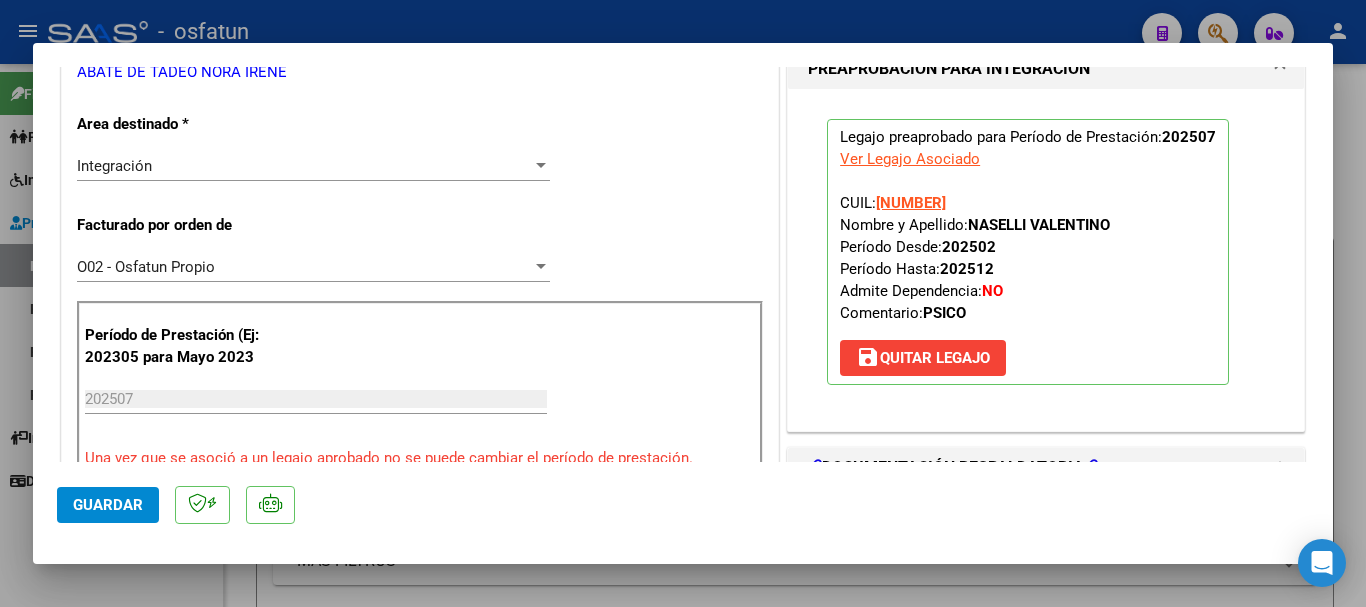 scroll, scrollTop: 515, scrollLeft: 0, axis: vertical 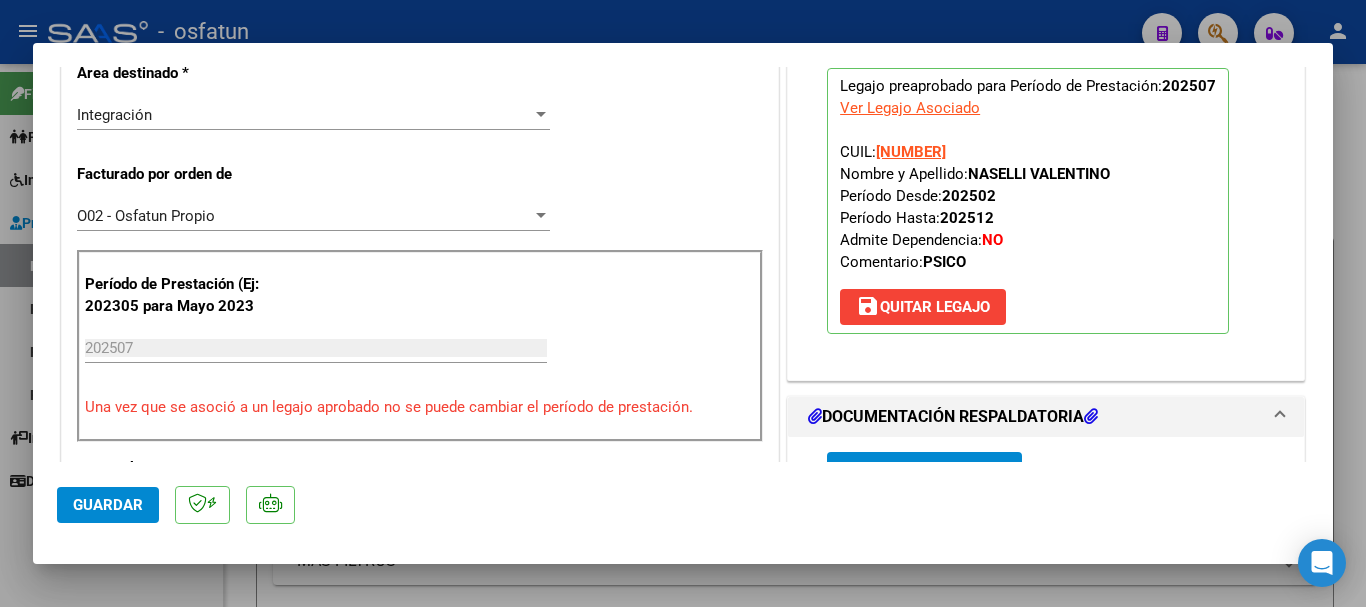 drag, startPoint x: 1105, startPoint y: 178, endPoint x: 1002, endPoint y: 183, distance: 103.121284 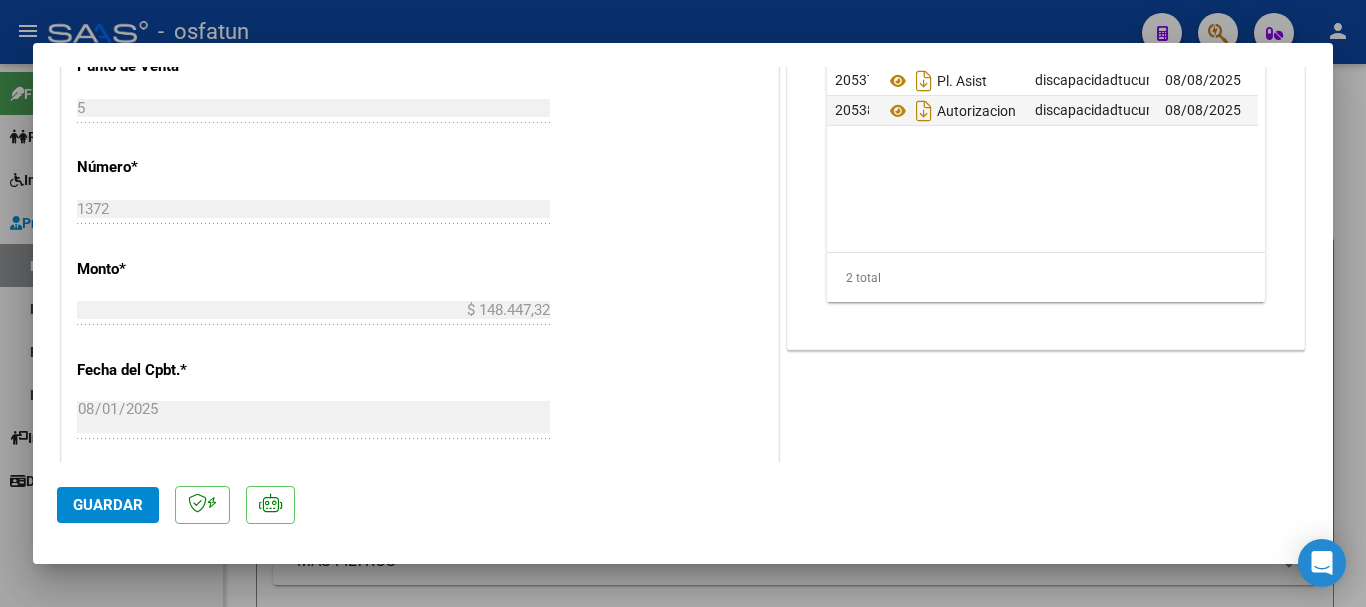scroll, scrollTop: 1051, scrollLeft: 0, axis: vertical 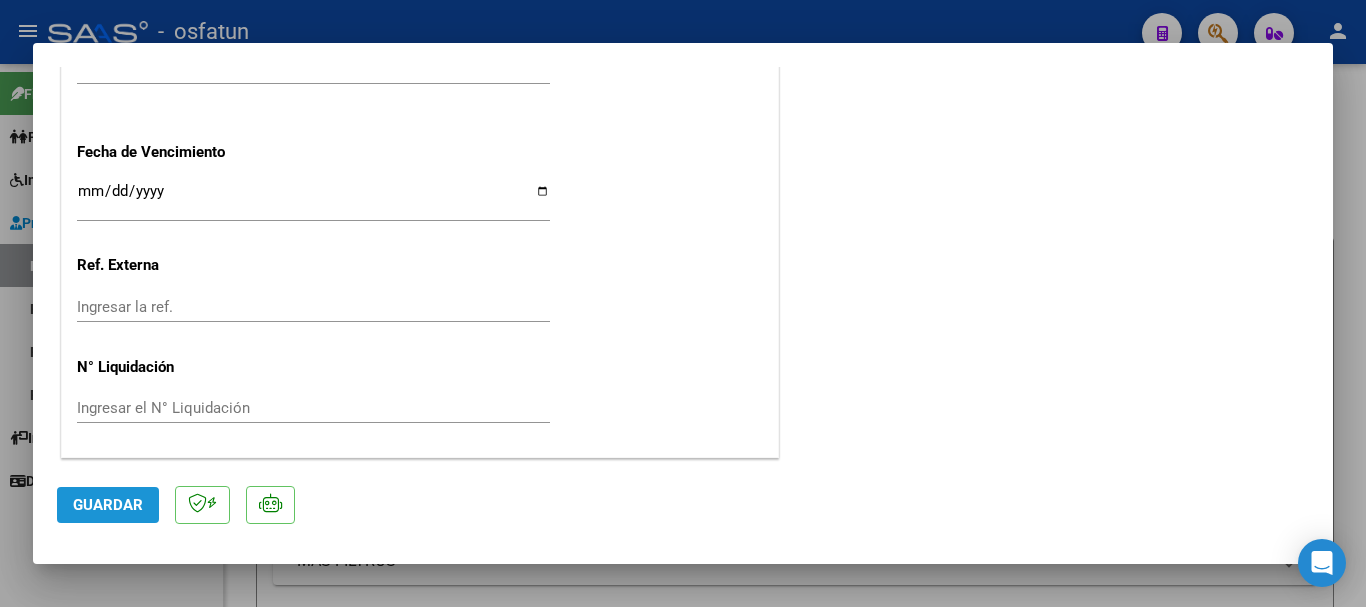 click on "Guardar" 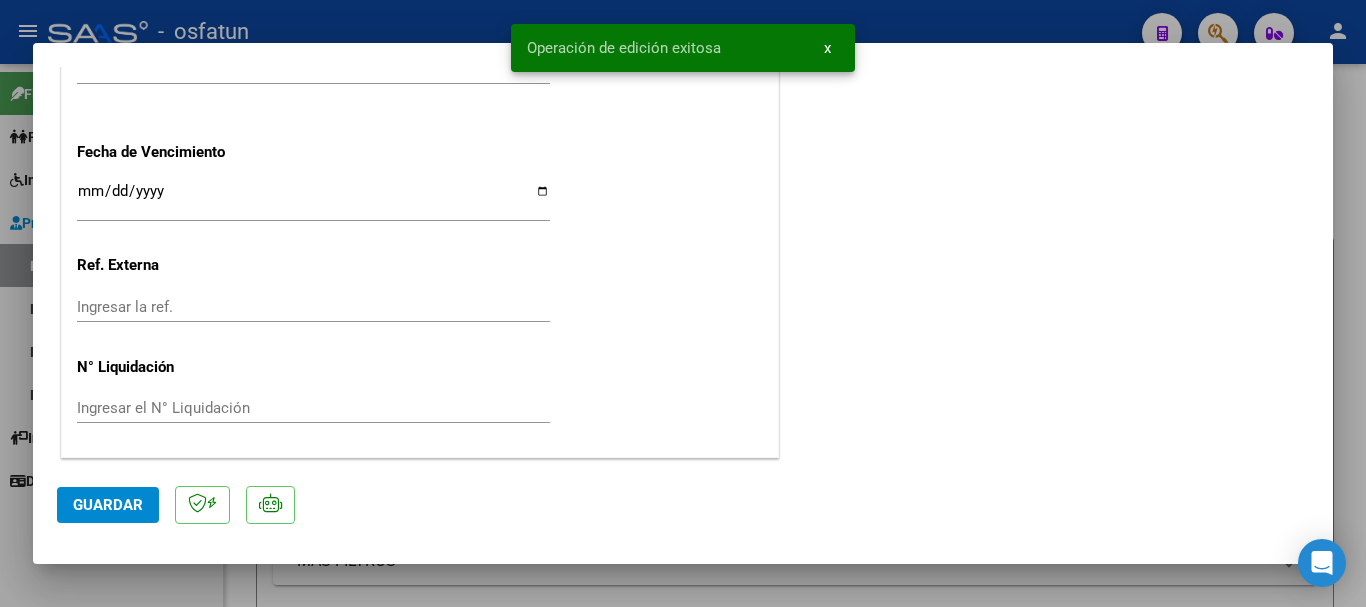 drag, startPoint x: 1355, startPoint y: 295, endPoint x: 1003, endPoint y: 457, distance: 387.48935 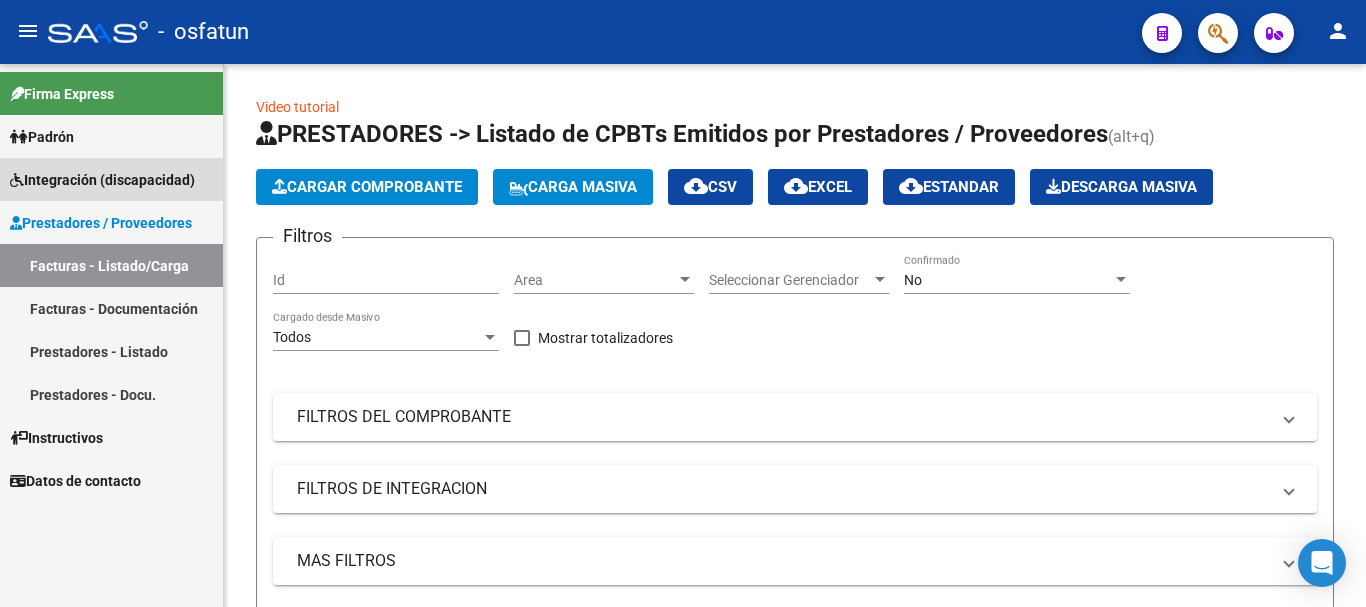 drag, startPoint x: 81, startPoint y: 168, endPoint x: 62, endPoint y: 281, distance: 114.58621 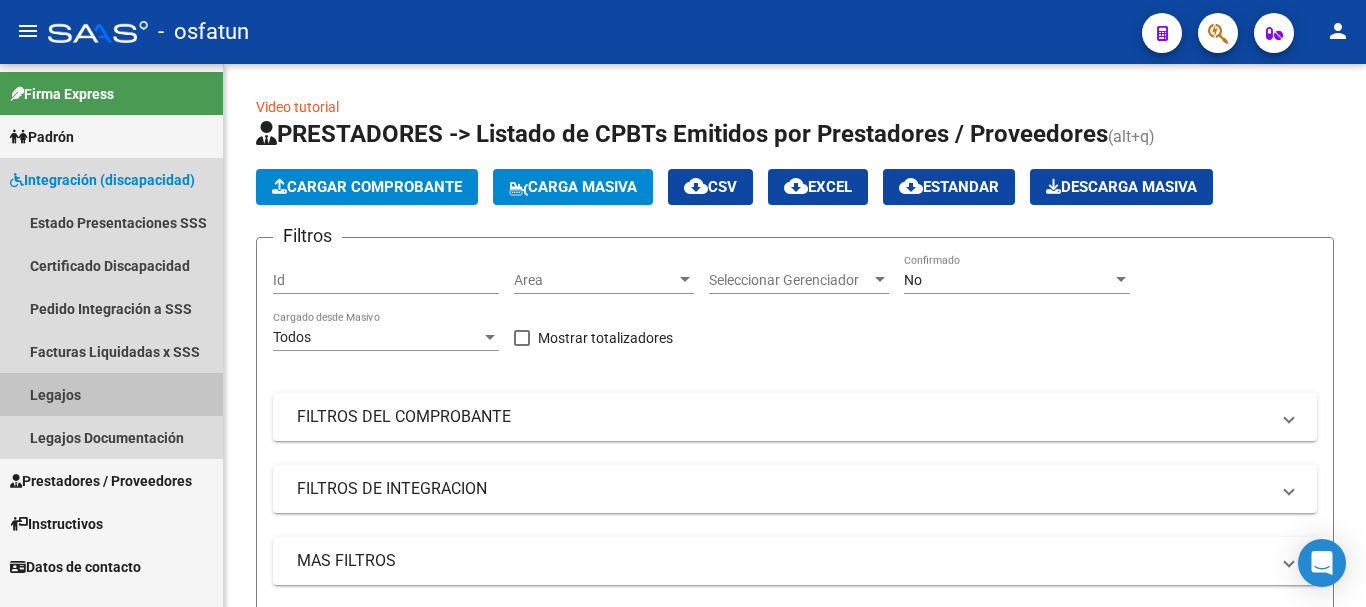 click on "Legajos" at bounding box center [111, 394] 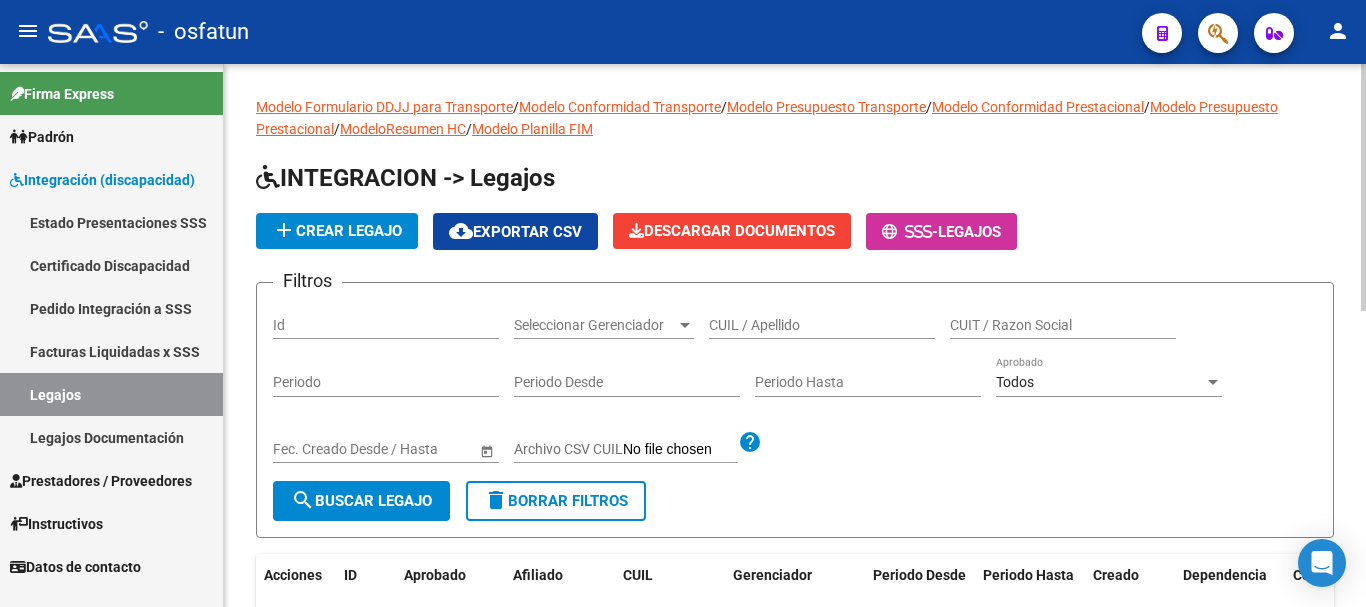 click on "CUIL / Apellido" at bounding box center [822, 325] 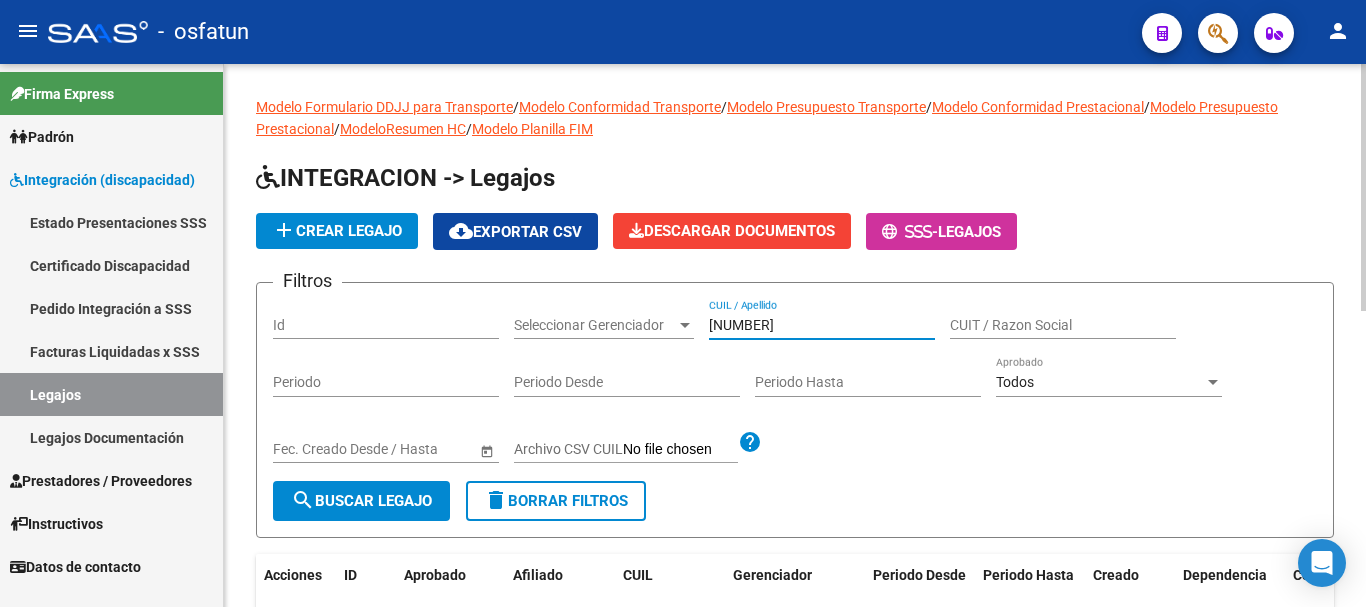 type on "55940760" 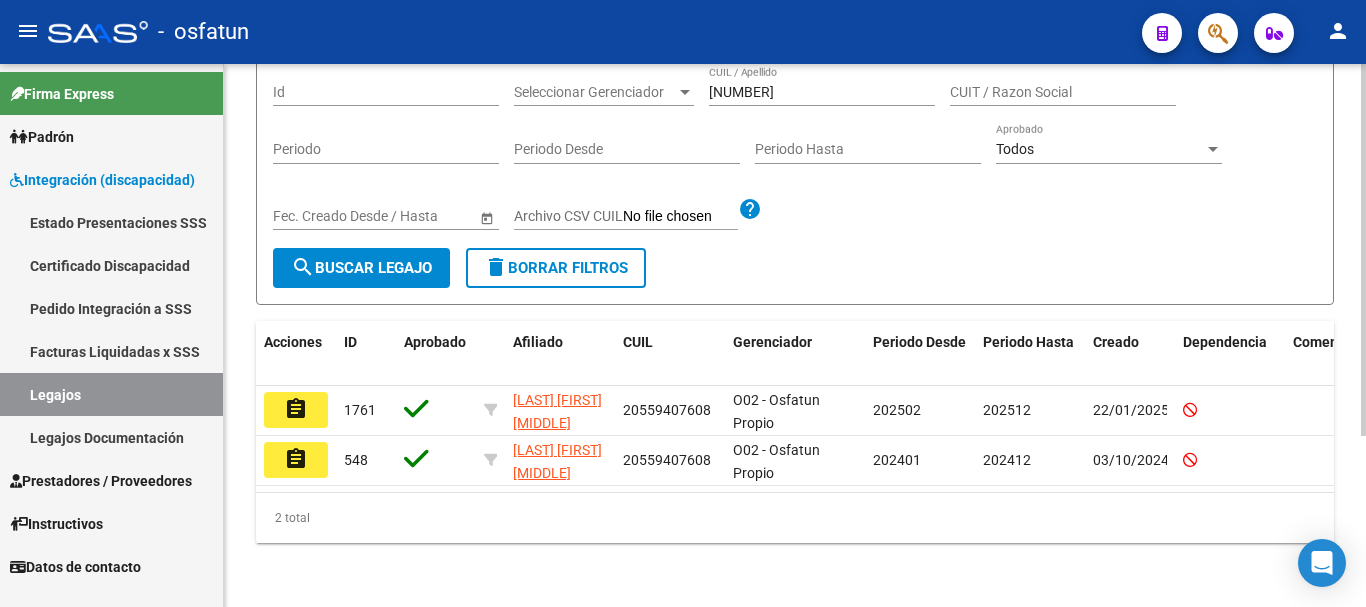 click 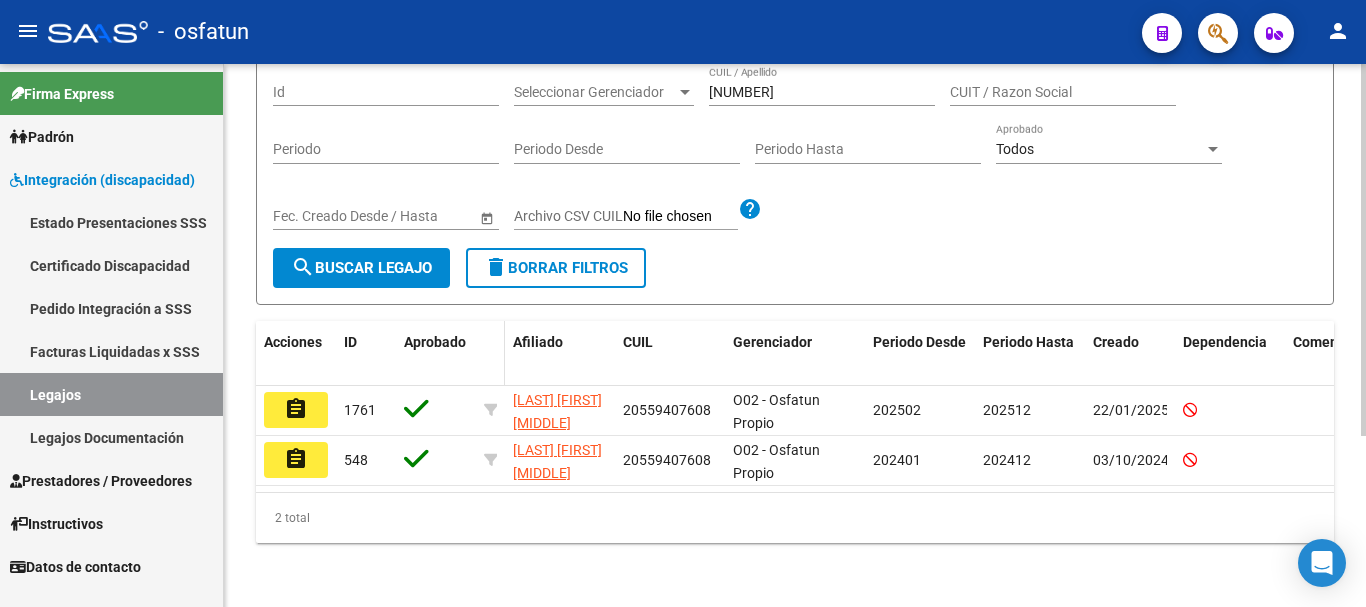 scroll, scrollTop: 245, scrollLeft: 0, axis: vertical 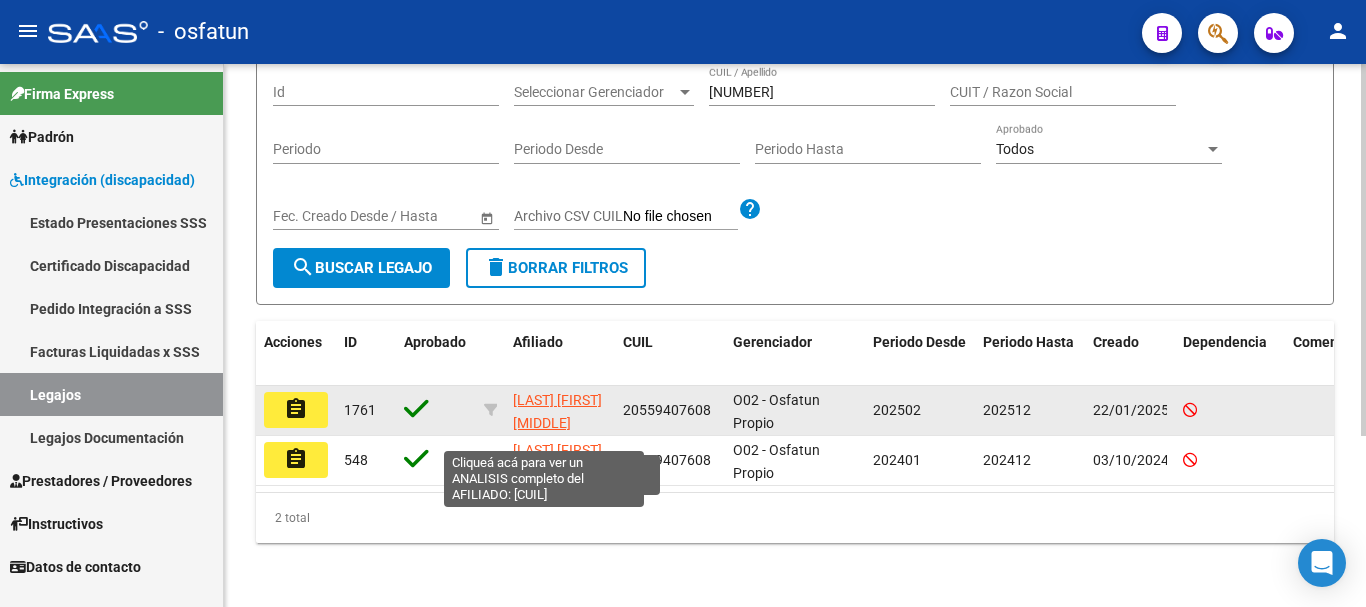 click on "DELGADO EZEQUIEL TOMAS" 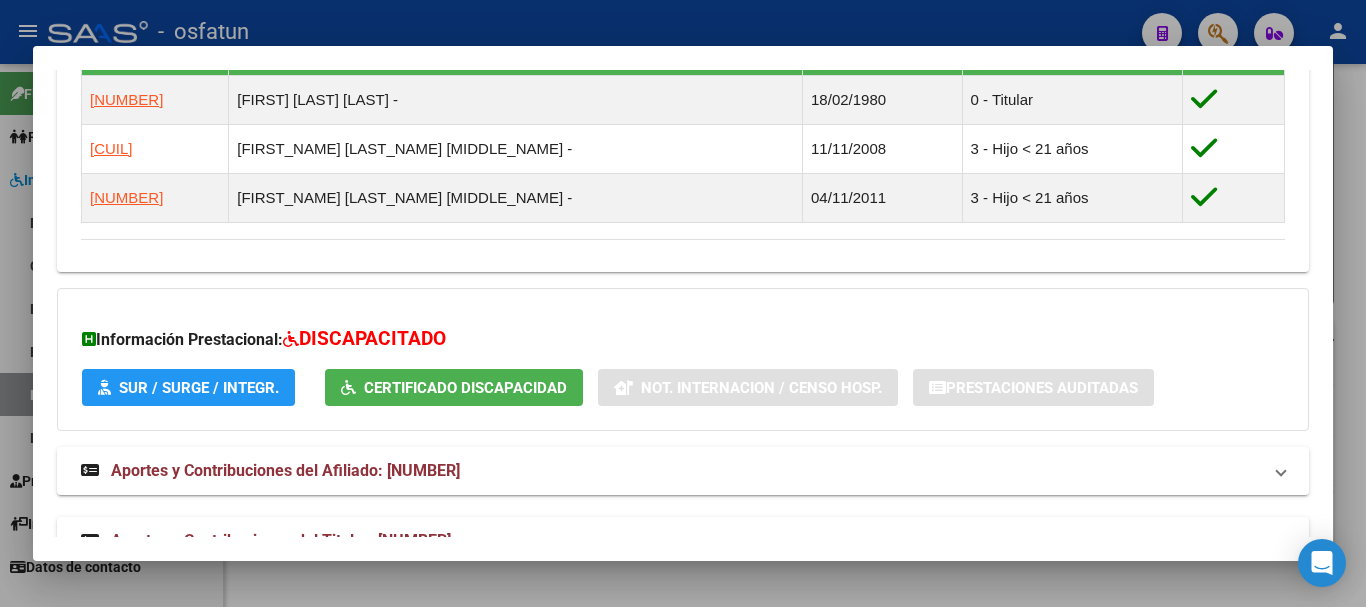 scroll, scrollTop: 1175, scrollLeft: 0, axis: vertical 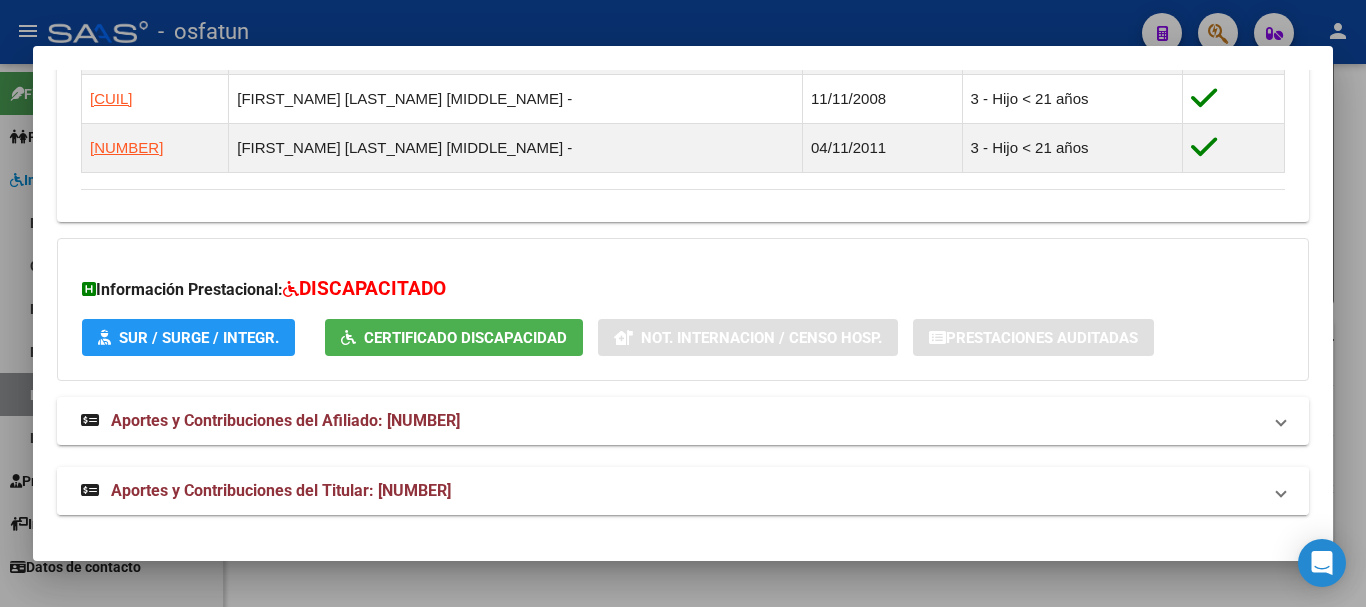 click on "Aportes y Contribuciones del Titular: 27278862734" at bounding box center [281, 490] 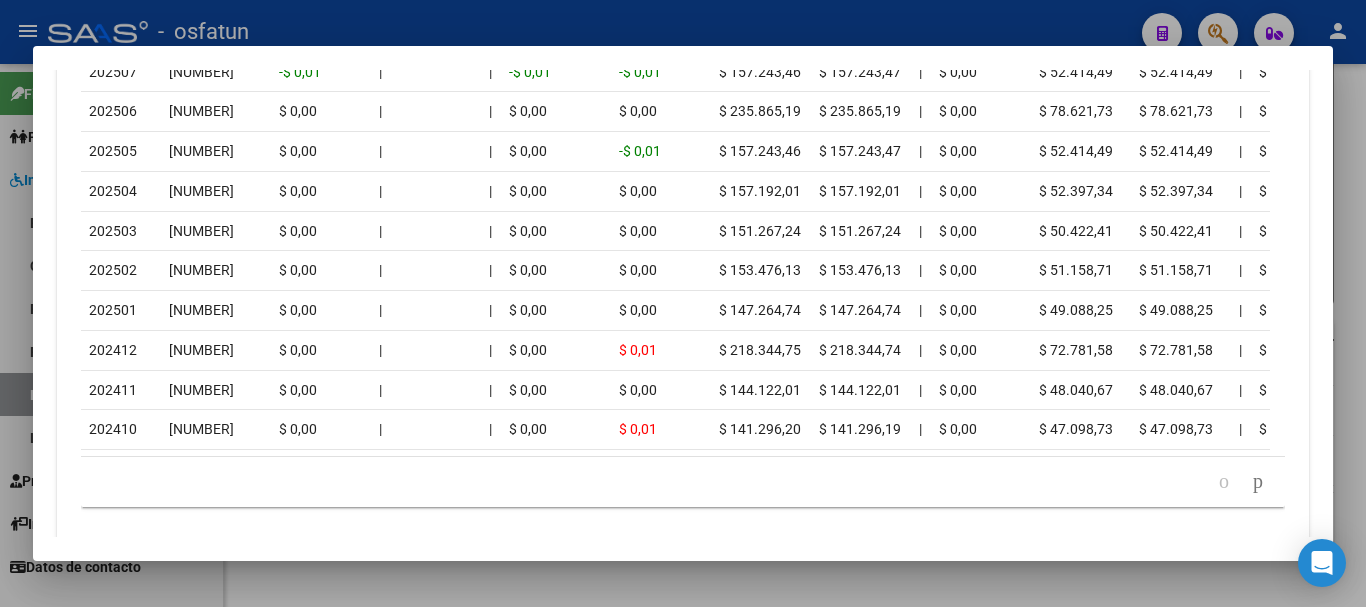 scroll, scrollTop: 2222, scrollLeft: 0, axis: vertical 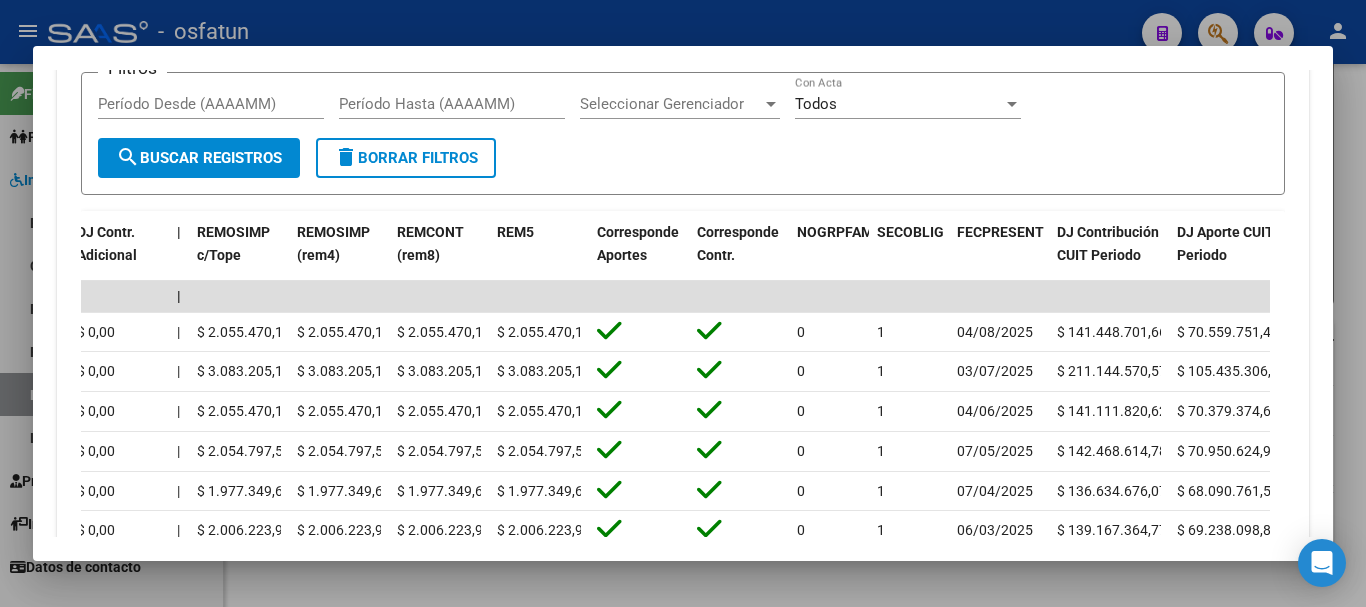 click at bounding box center (683, 303) 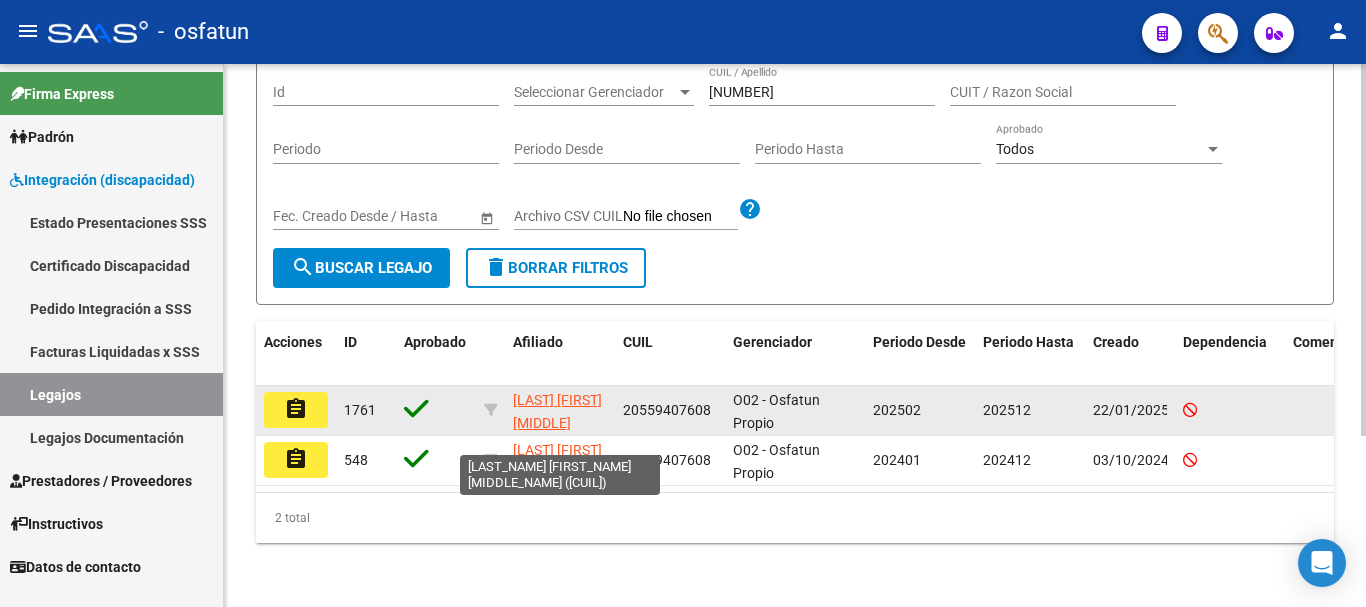 scroll, scrollTop: 26, scrollLeft: 0, axis: vertical 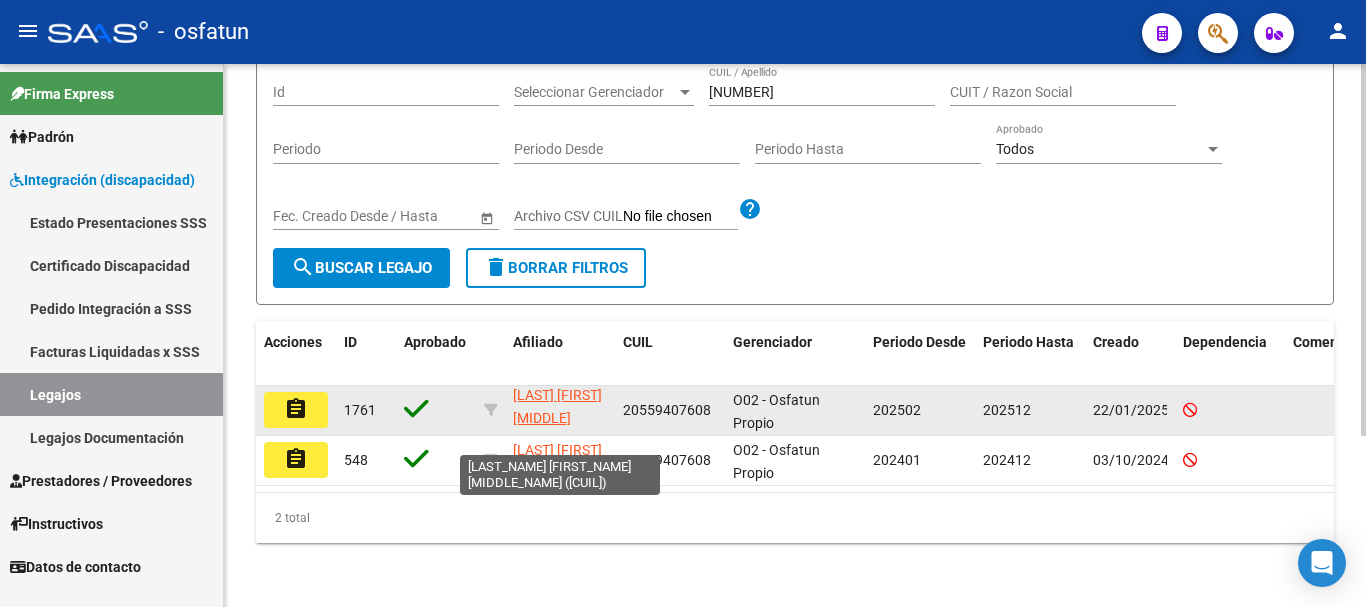 drag, startPoint x: 517, startPoint y: 387, endPoint x: 549, endPoint y: 394, distance: 32.75668 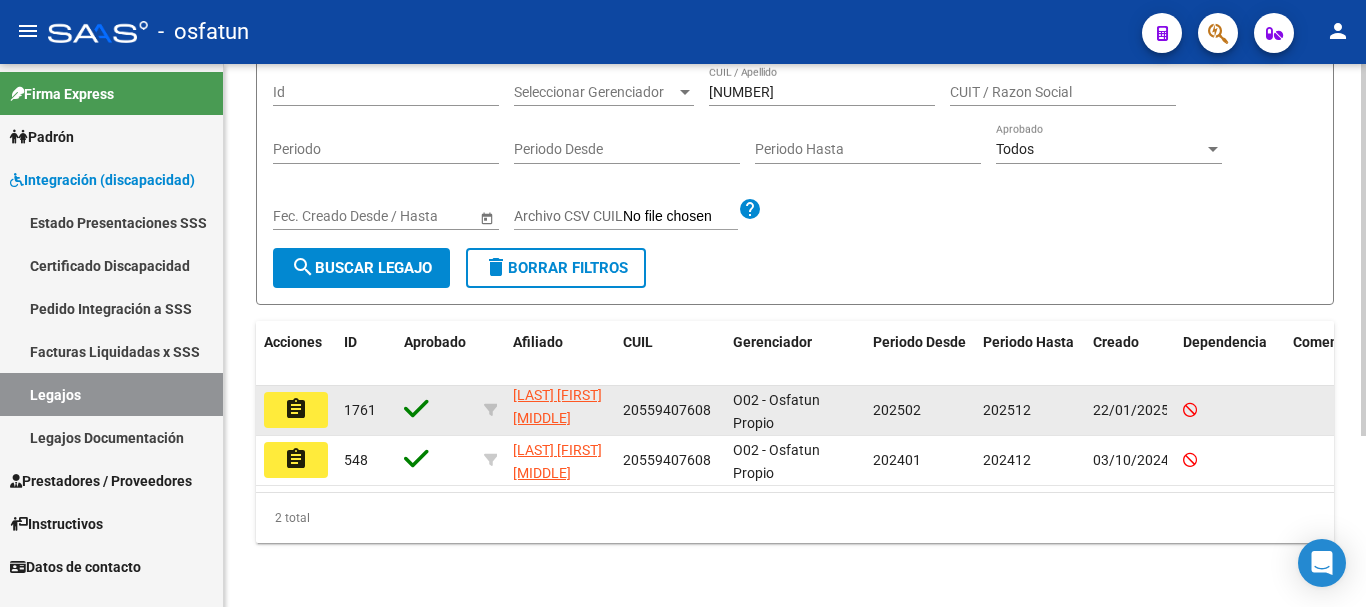 copy on "DELGADO EZEQUIEL TOMAS" 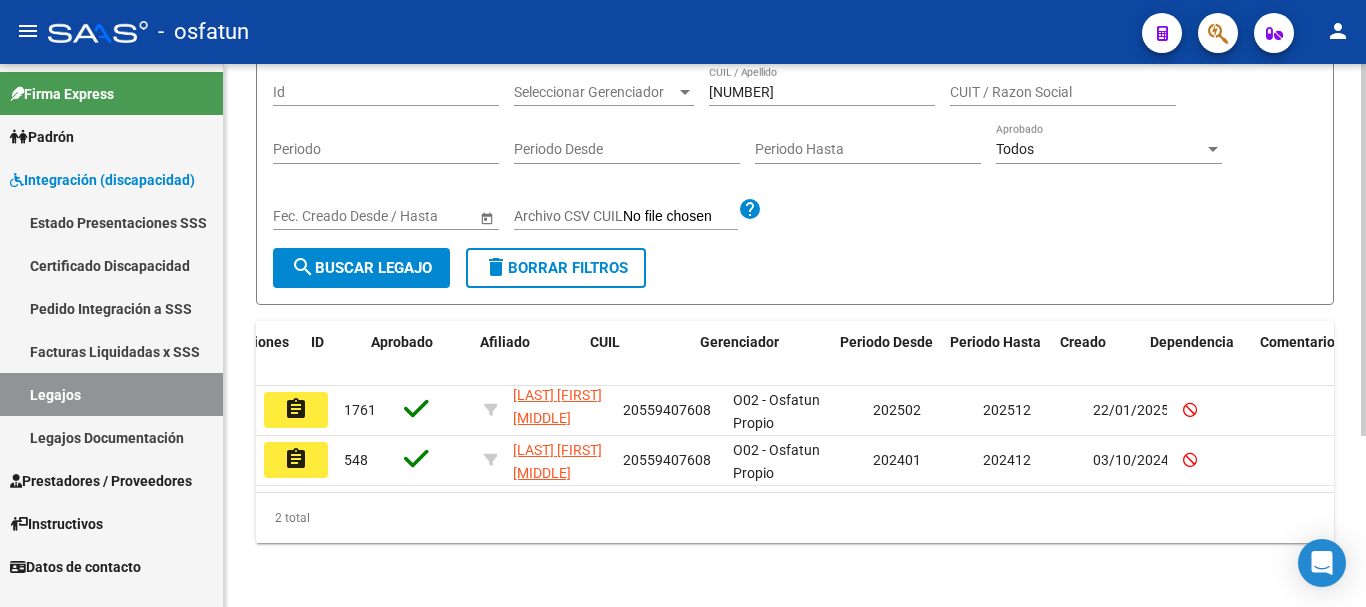 scroll, scrollTop: 0, scrollLeft: 191, axis: horizontal 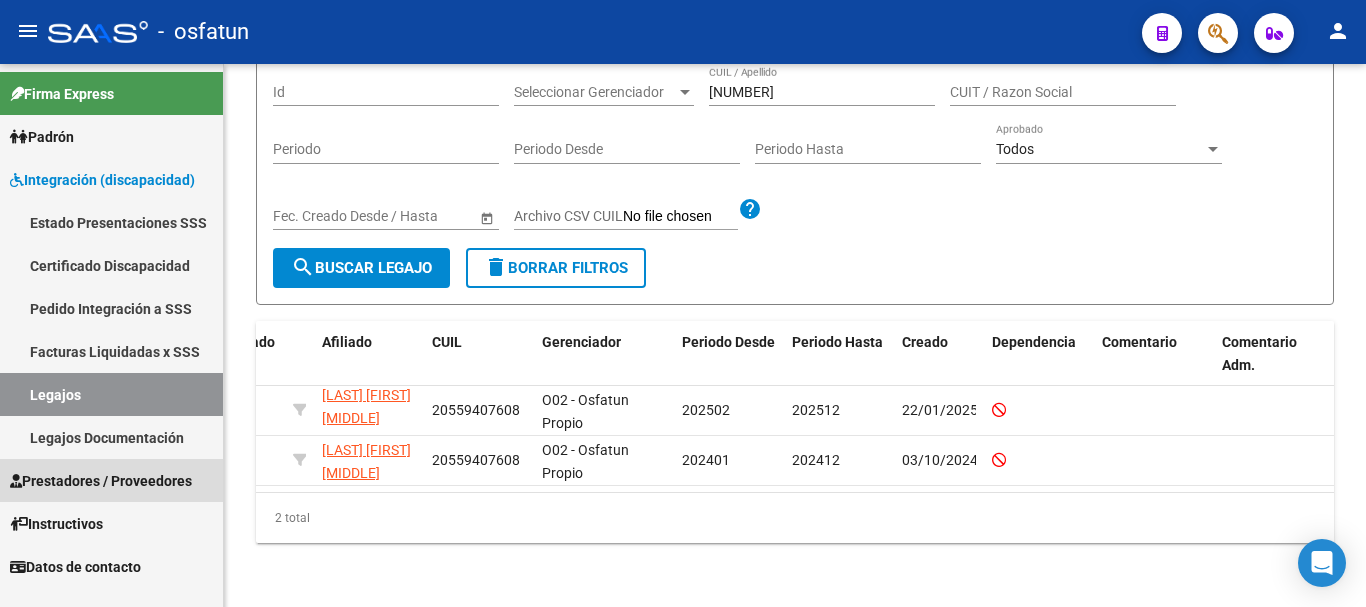 click on "Prestadores / Proveedores" at bounding box center (101, 481) 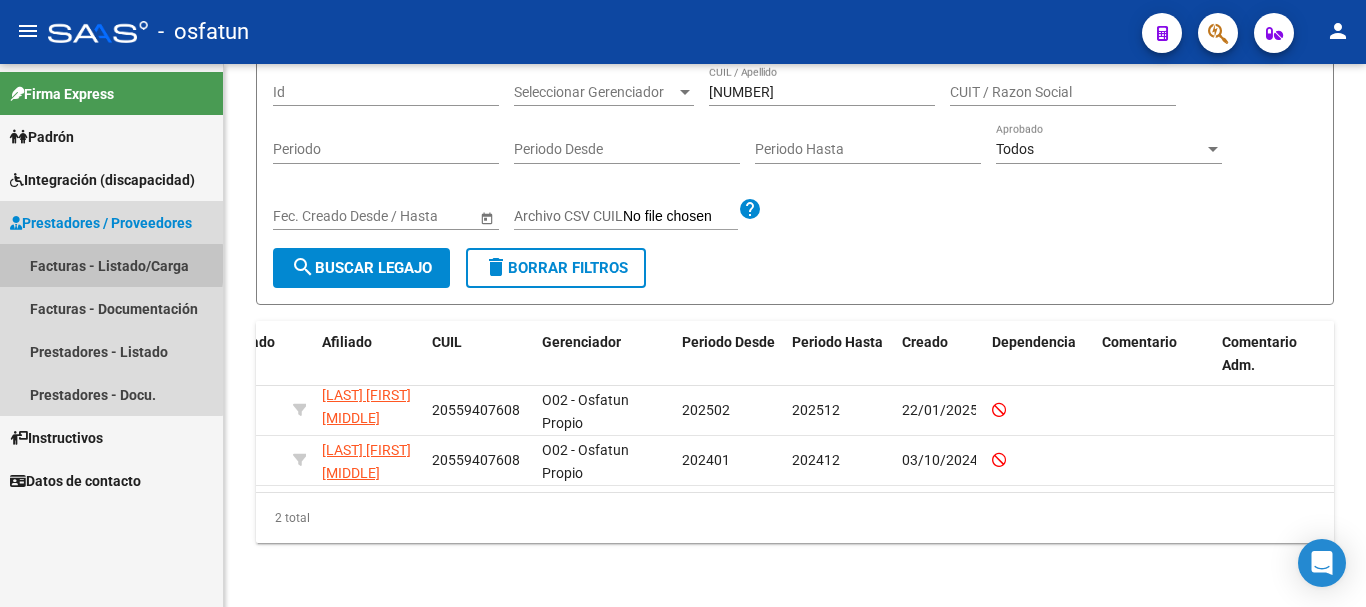 click on "Facturas - Listado/Carga" at bounding box center [111, 265] 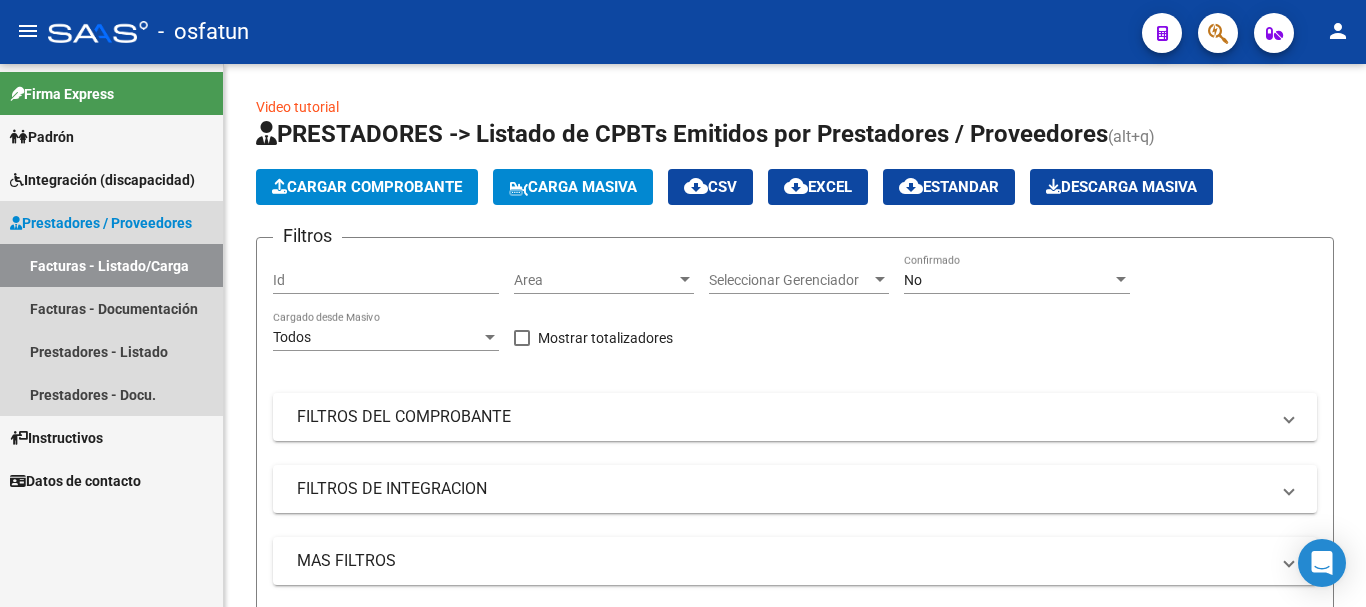 click on "Facturas - Listado/Carga" at bounding box center (111, 265) 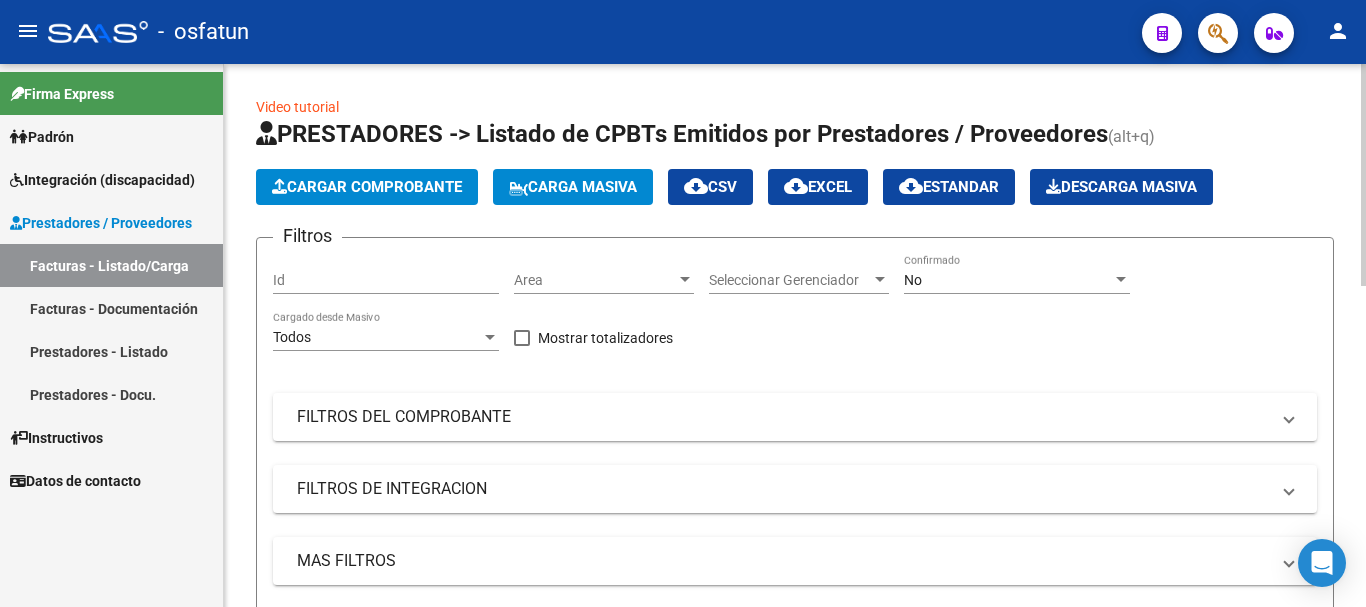 click on "Cargar Comprobante" 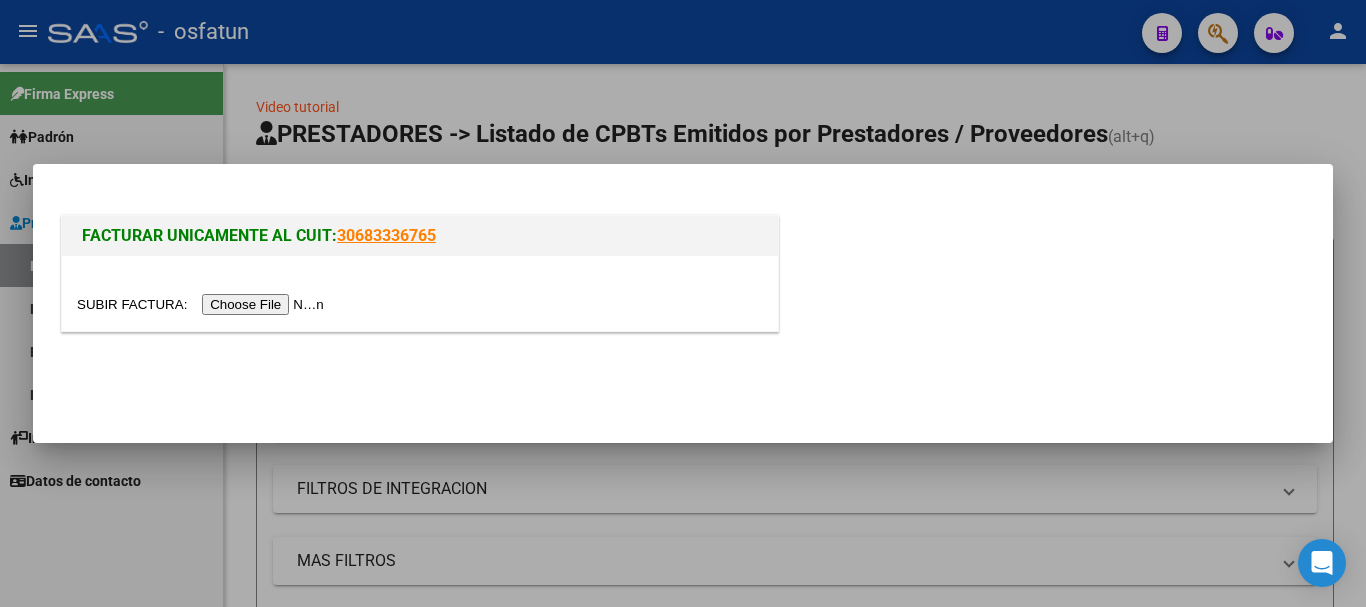 click at bounding box center [203, 304] 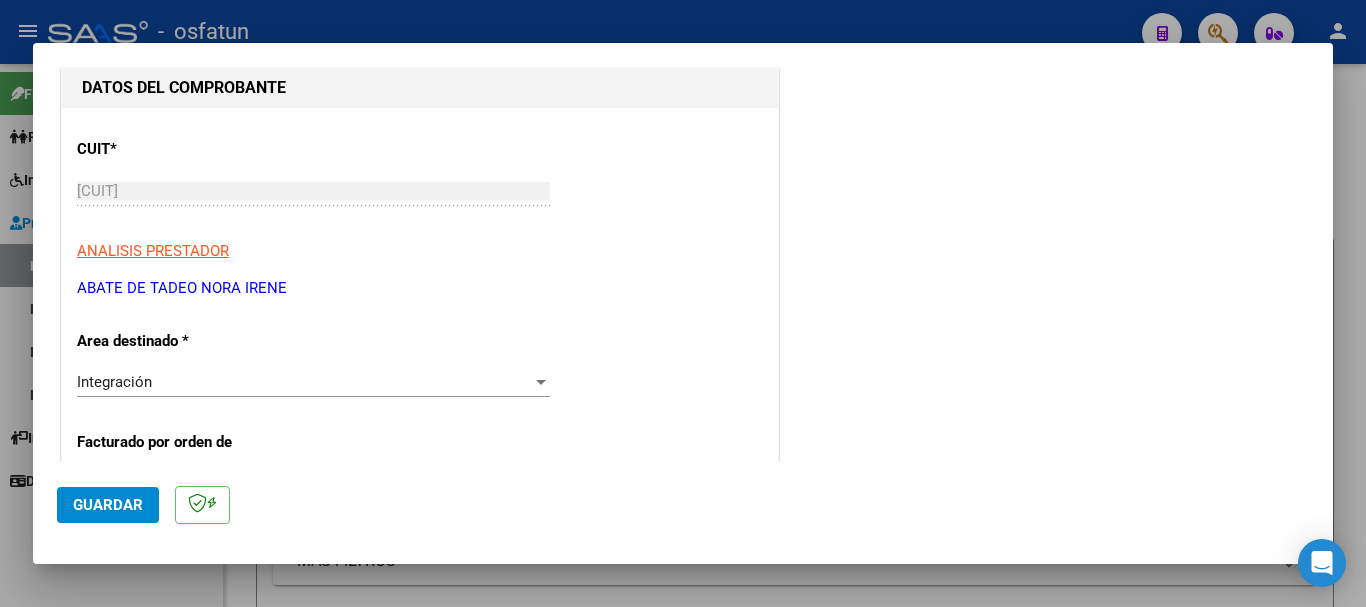 scroll, scrollTop: 242, scrollLeft: 0, axis: vertical 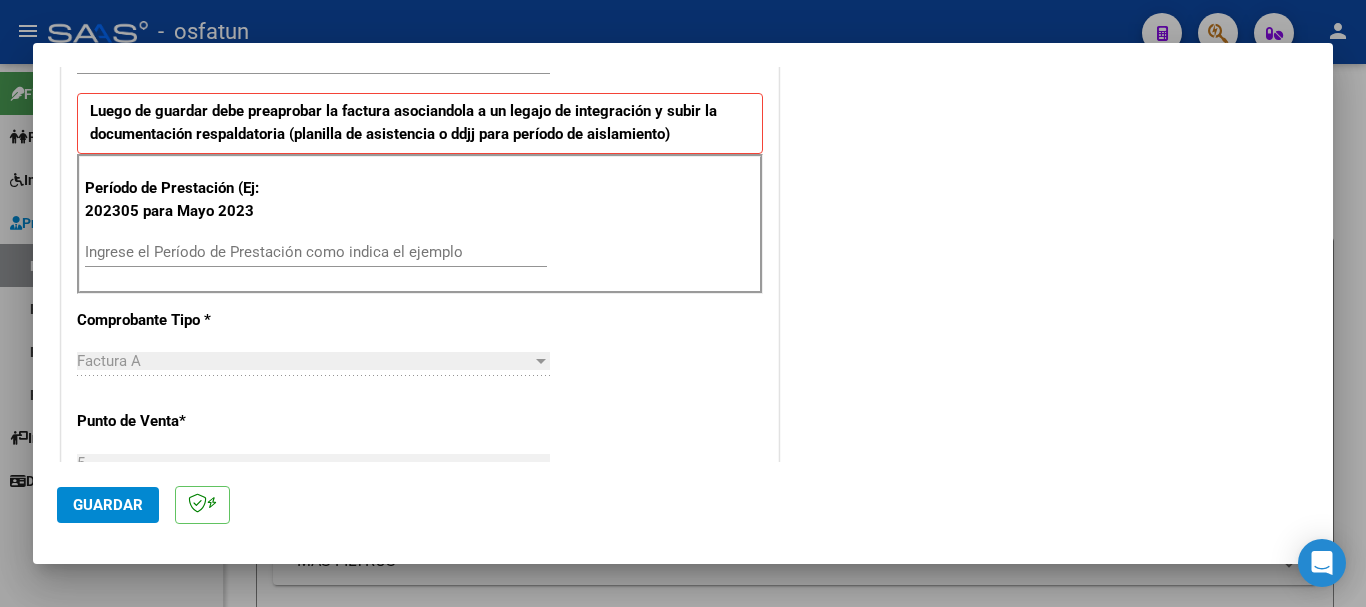 click on "Ingrese el Período de Prestación como indica el ejemplo" at bounding box center [316, 252] 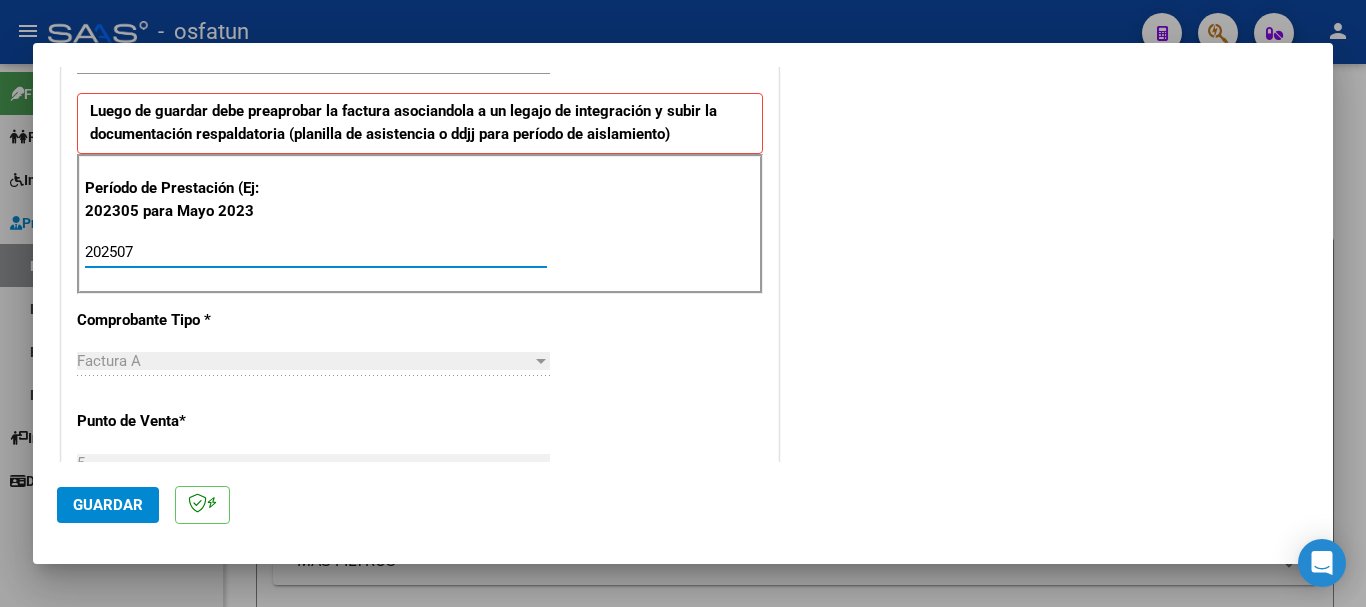 type on "202507" 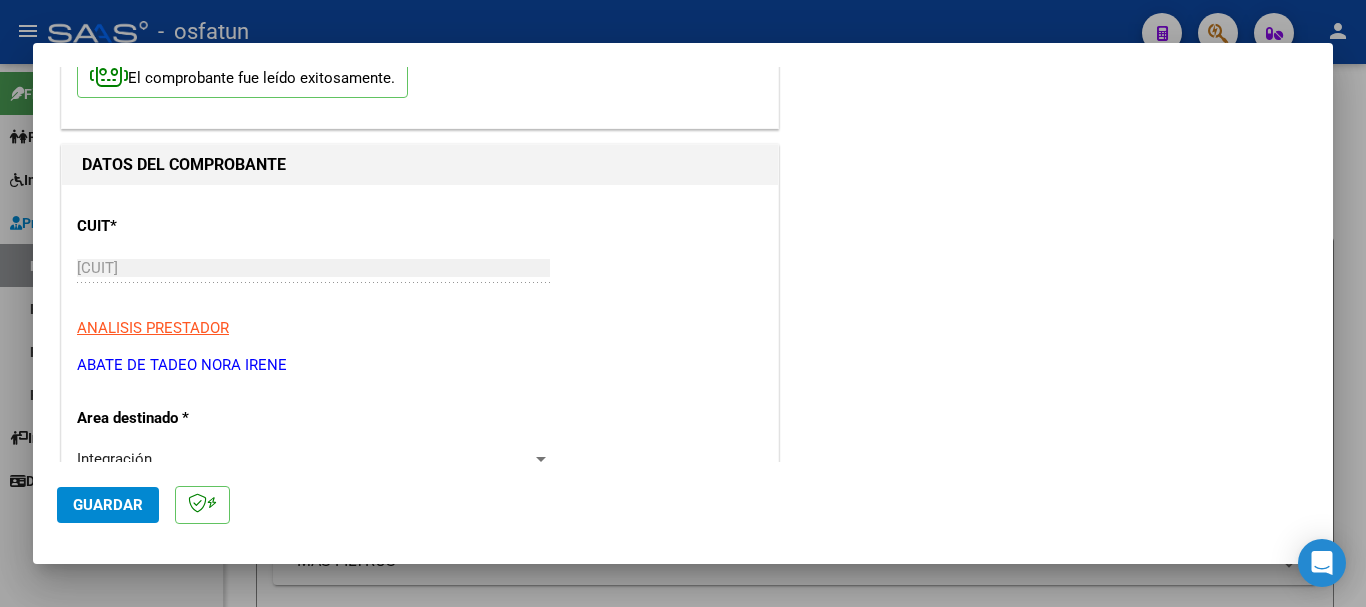scroll, scrollTop: 0, scrollLeft: 0, axis: both 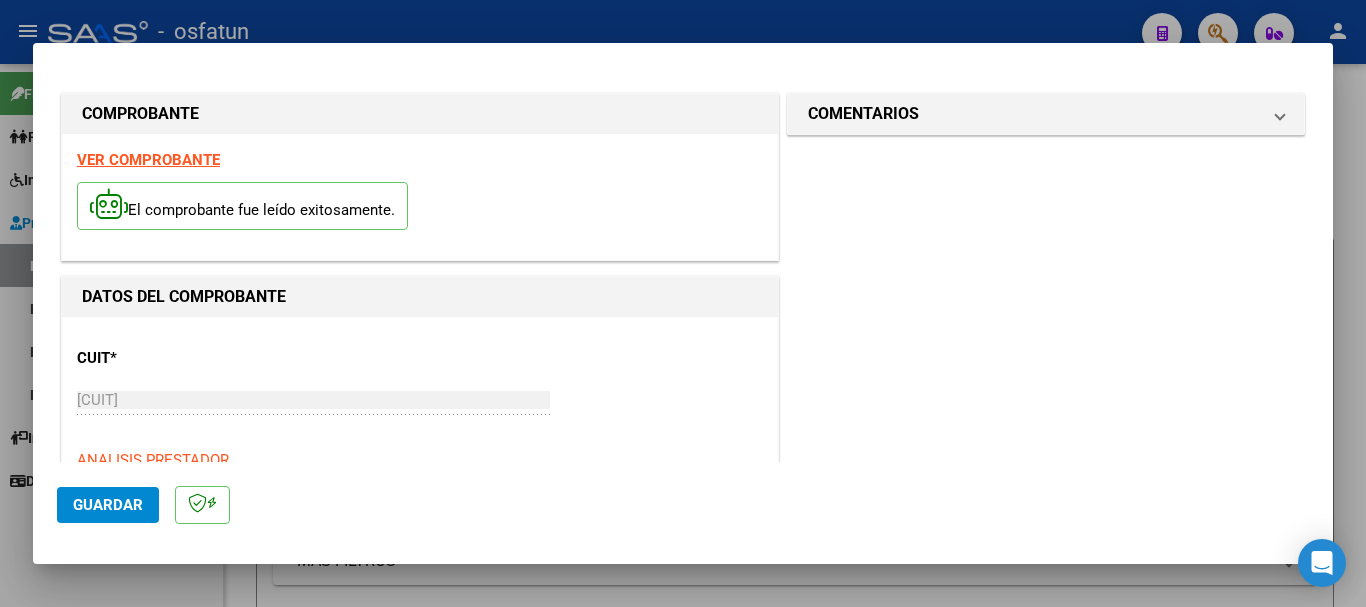 drag, startPoint x: 1119, startPoint y: 111, endPoint x: 1071, endPoint y: 156, distance: 65.795135 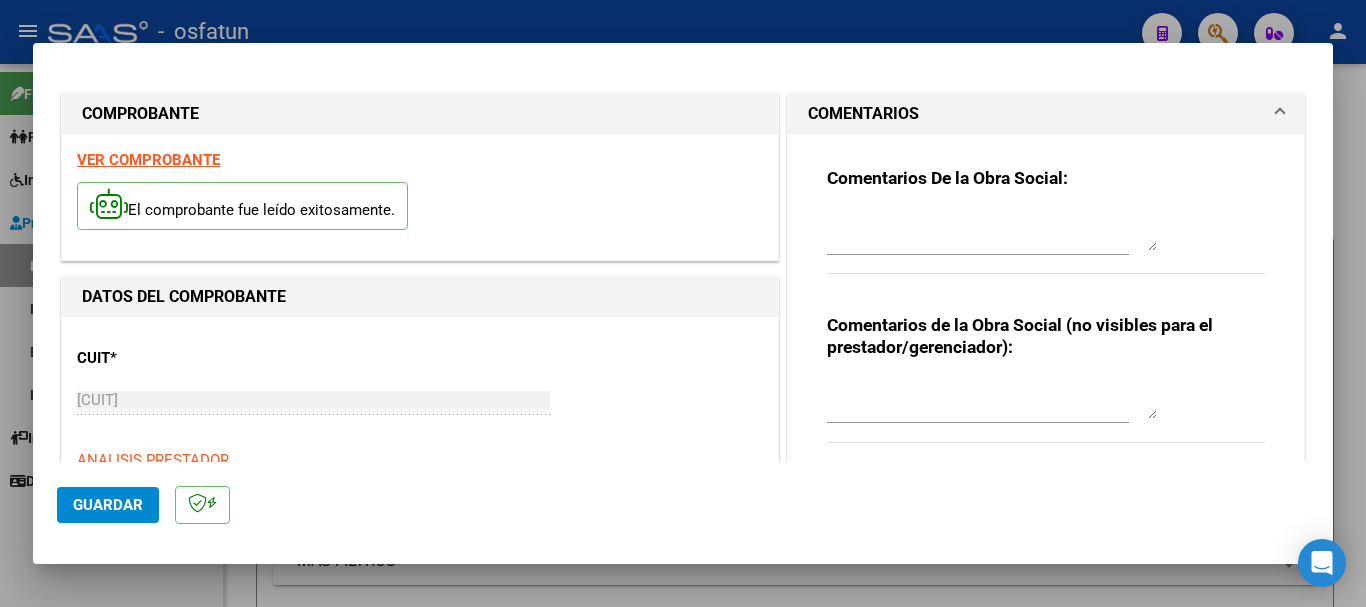 click at bounding box center [992, 399] 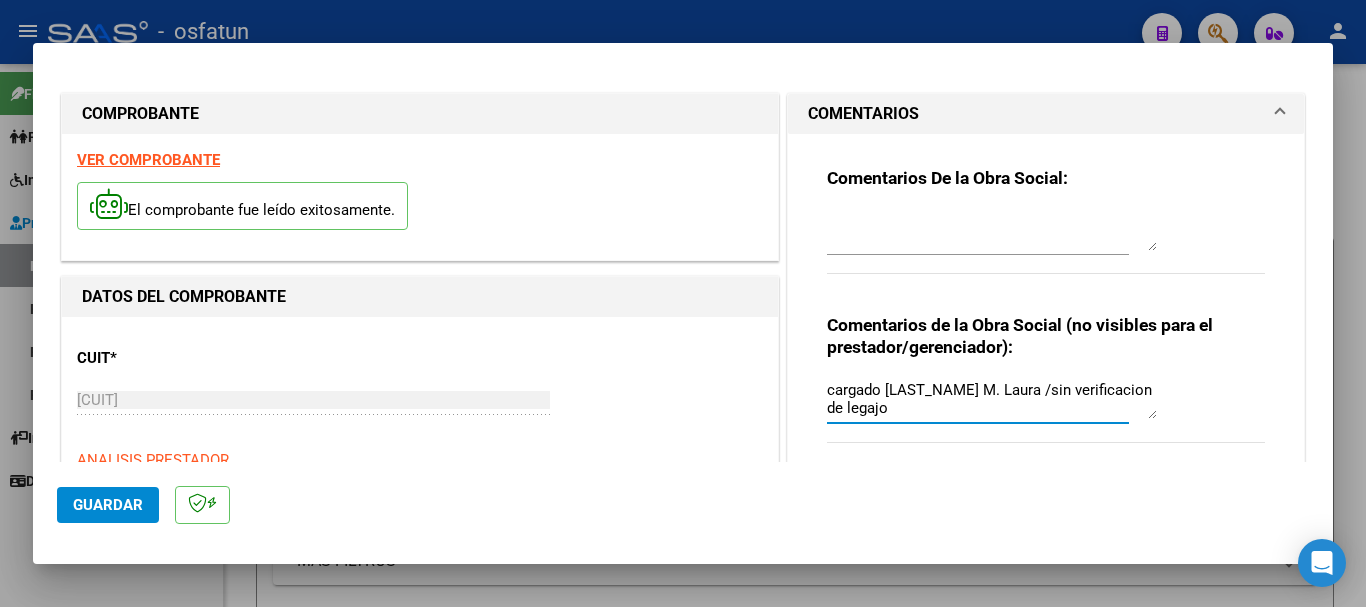 drag, startPoint x: 1053, startPoint y: 400, endPoint x: 986, endPoint y: 392, distance: 67.47592 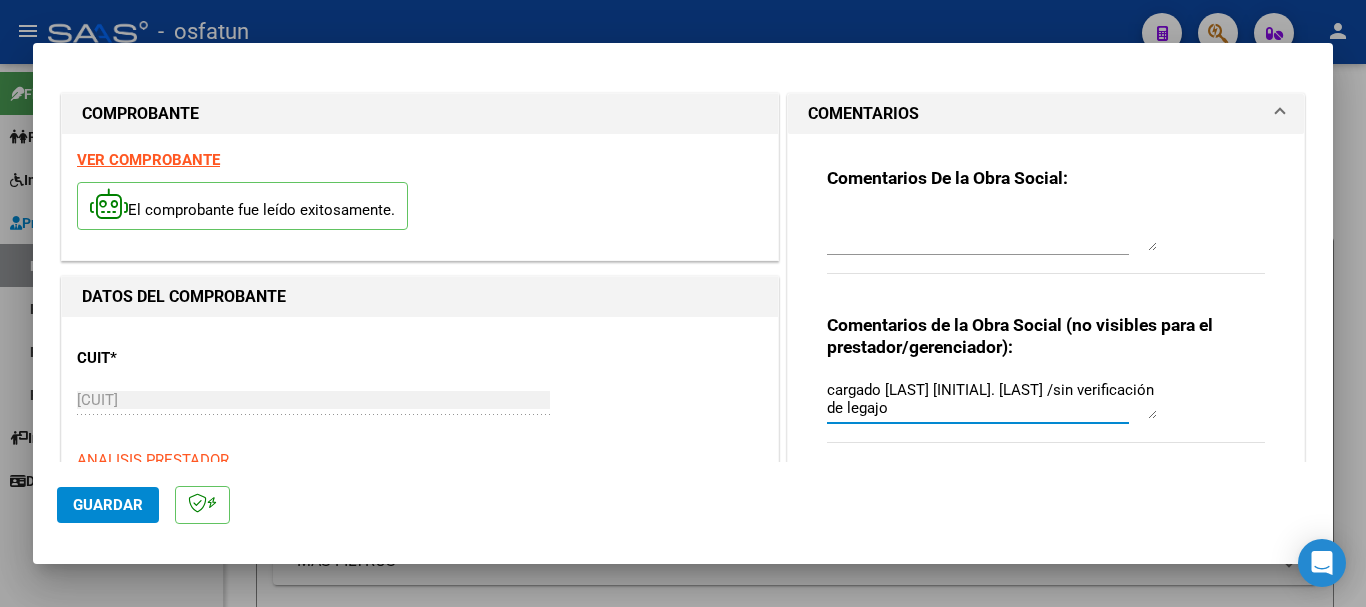 type on "cargado Banegas M. Laura /sin verificación de legajo" 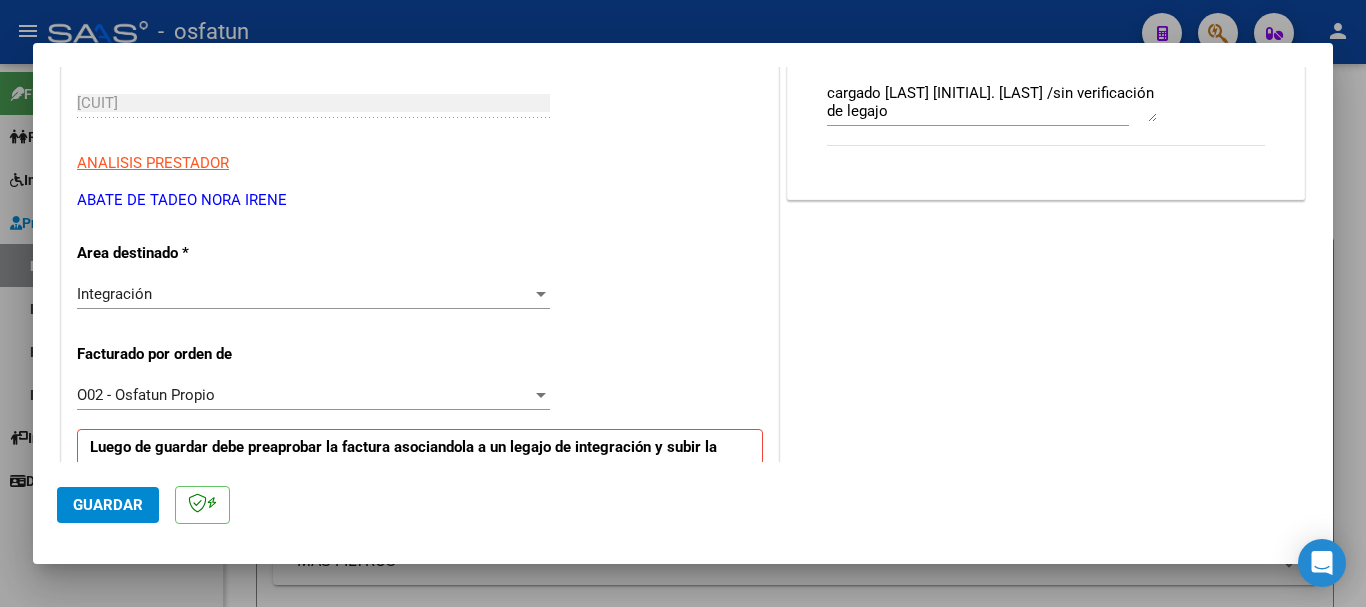 scroll, scrollTop: 369, scrollLeft: 0, axis: vertical 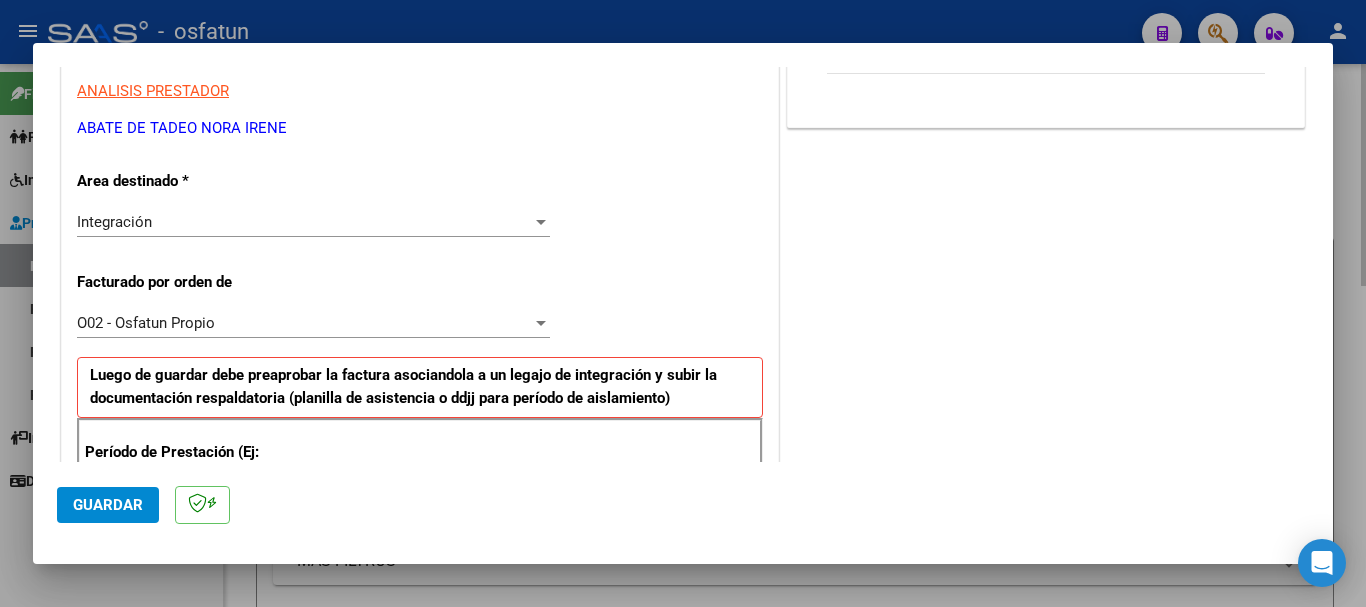 click at bounding box center (683, 303) 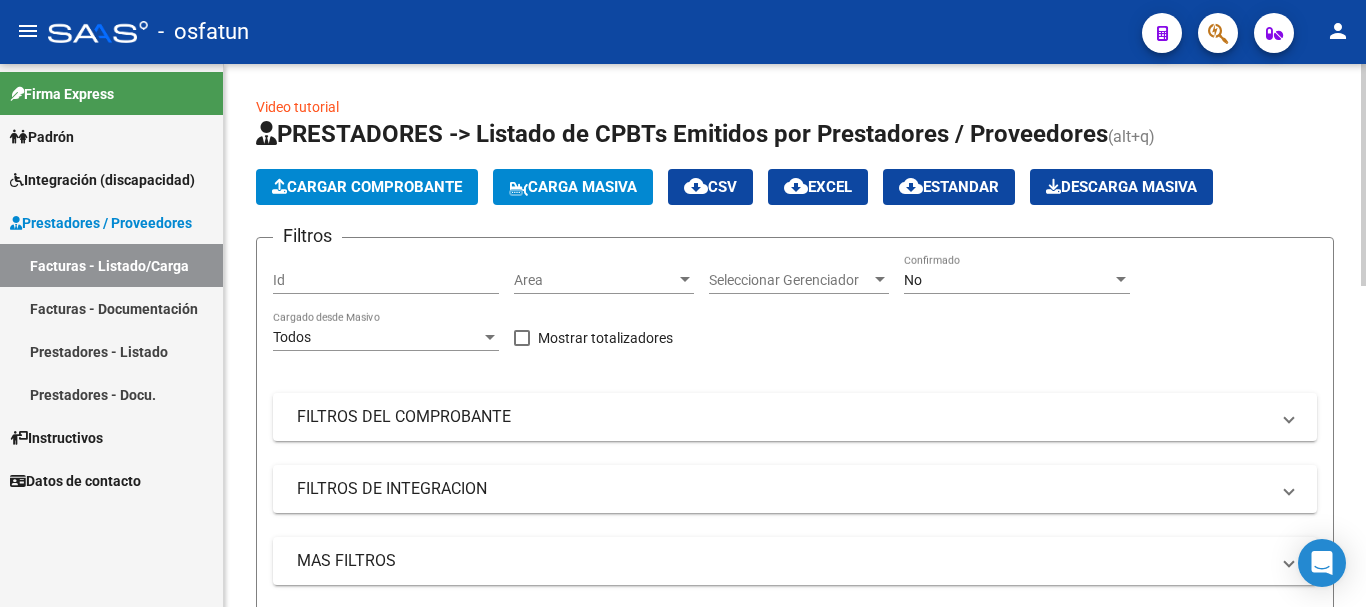 drag, startPoint x: 1365, startPoint y: 268, endPoint x: 1365, endPoint y: 395, distance: 127 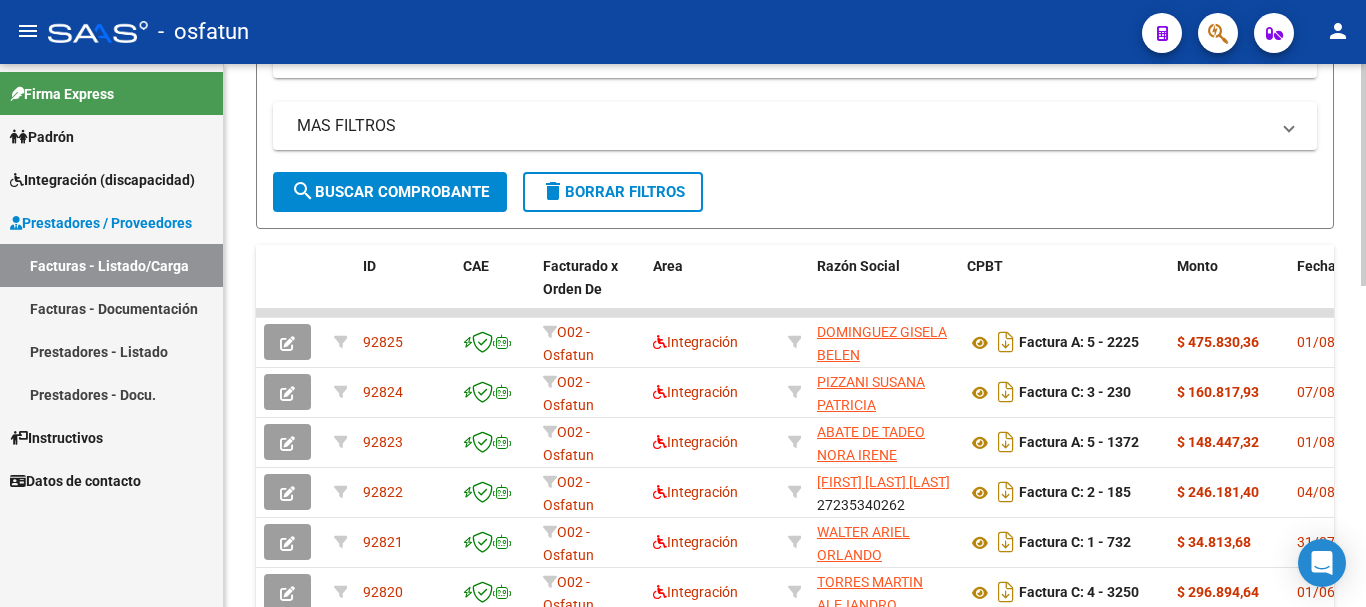 scroll, scrollTop: 437, scrollLeft: 0, axis: vertical 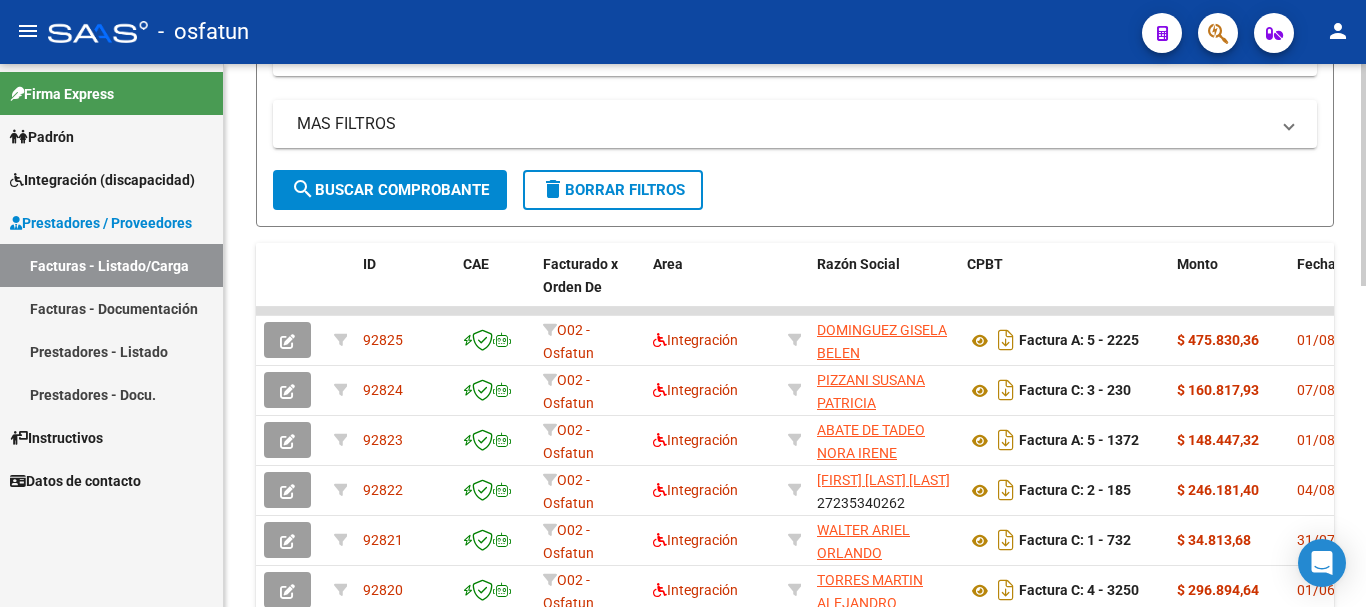 click 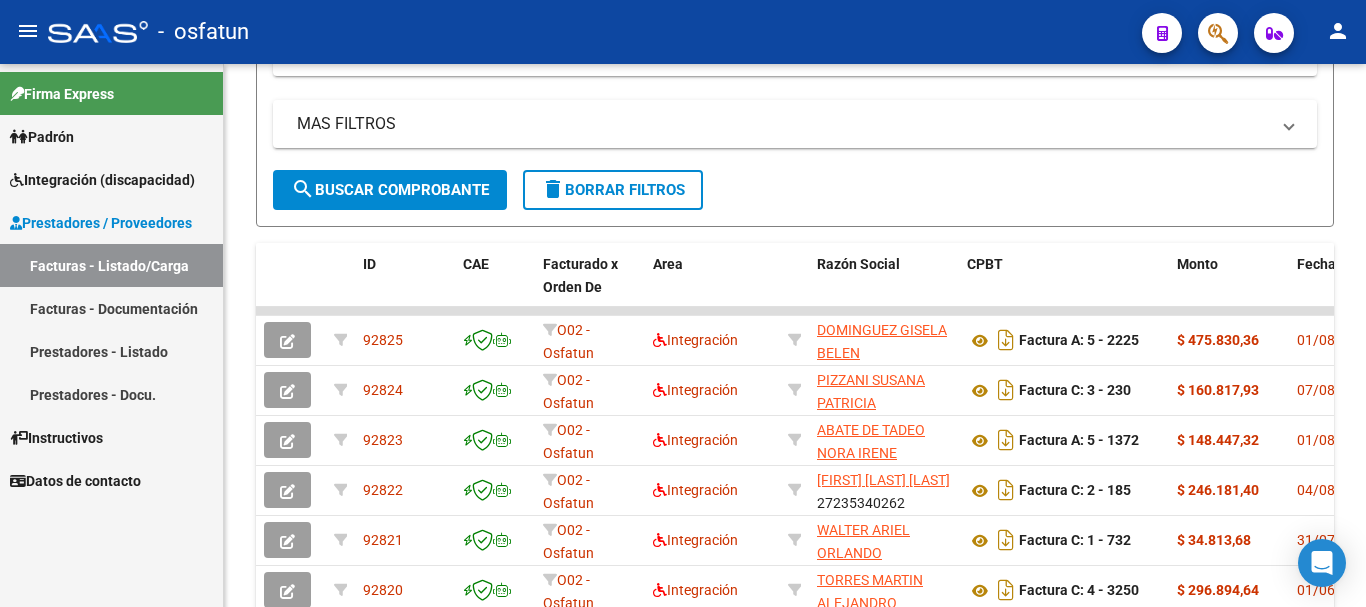 click on "Facturas - Listado/Carga" at bounding box center [111, 265] 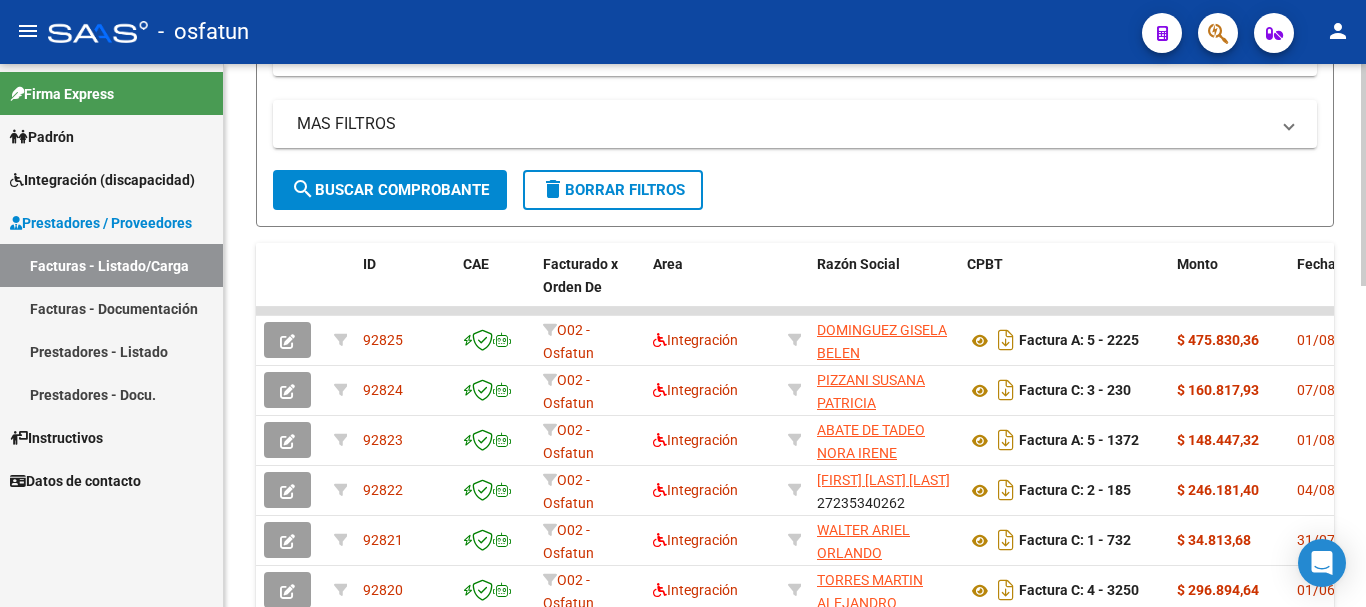 scroll, scrollTop: 0, scrollLeft: 0, axis: both 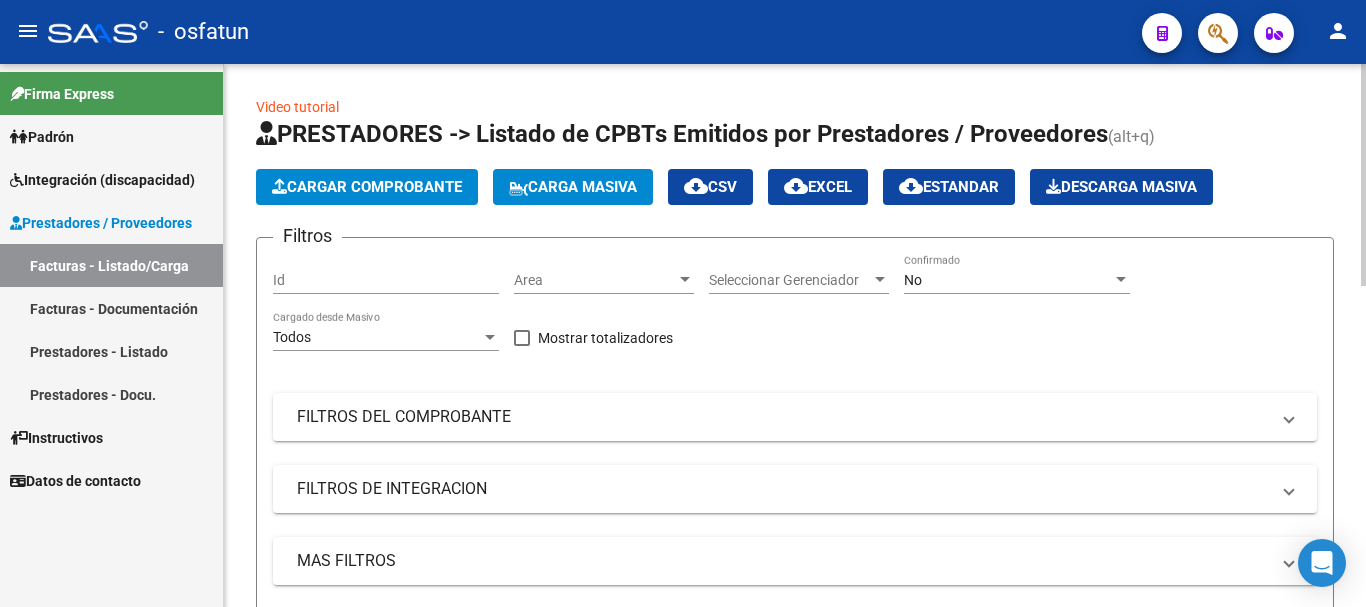 click on "menu -   osfatun  person    Firma Express     Padrón Análisis Afiliado    Integración (discapacidad) Estado Presentaciones SSS Certificado Discapacidad Pedido Integración a SSS Facturas Liquidadas x SSS Legajos Legajos Documentación    Prestadores / Proveedores Facturas - Listado/Carga Facturas - Documentación Prestadores - Listado Prestadores - Docu.    Instructivos    Datos de contacto  Video tutorial   PRESTADORES -> Listado de CPBTs Emitidos por Prestadores / Proveedores (alt+q)   Cargar Comprobante
Carga Masiva  cloud_download  CSV  cloud_download  EXCEL  cloud_download  Estandar   Descarga Masiva
Filtros Id Area Area Seleccionar Gerenciador Seleccionar Gerenciador No Confirmado Todos Cargado desde Masivo   Mostrar totalizadores   FILTROS DEL COMPROBANTE  Comprobante Tipo Comprobante Tipo Start date – End date Fec. Comprobante Desde / Hasta Días Emisión Desde(cant. días) Días Emisión Hasta(cant. días) CUIT / Razón Social Pto. Venta Nro. Comprobante Código SSS CAE Válido –" 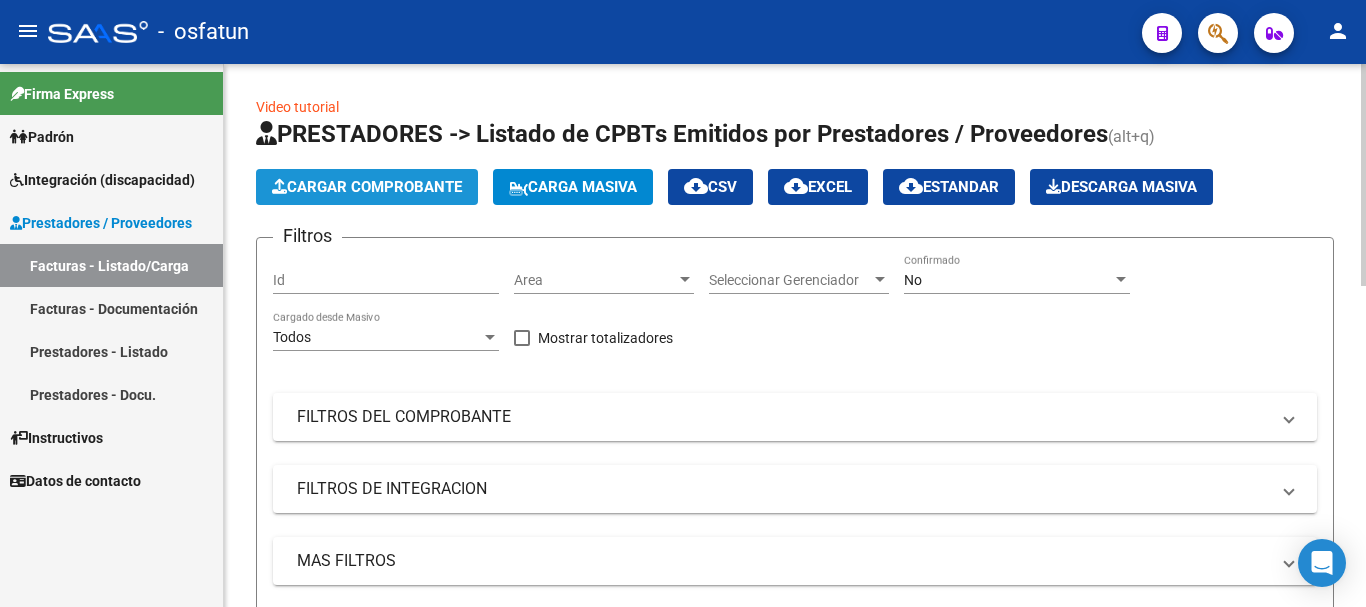 click on "Cargar Comprobante" 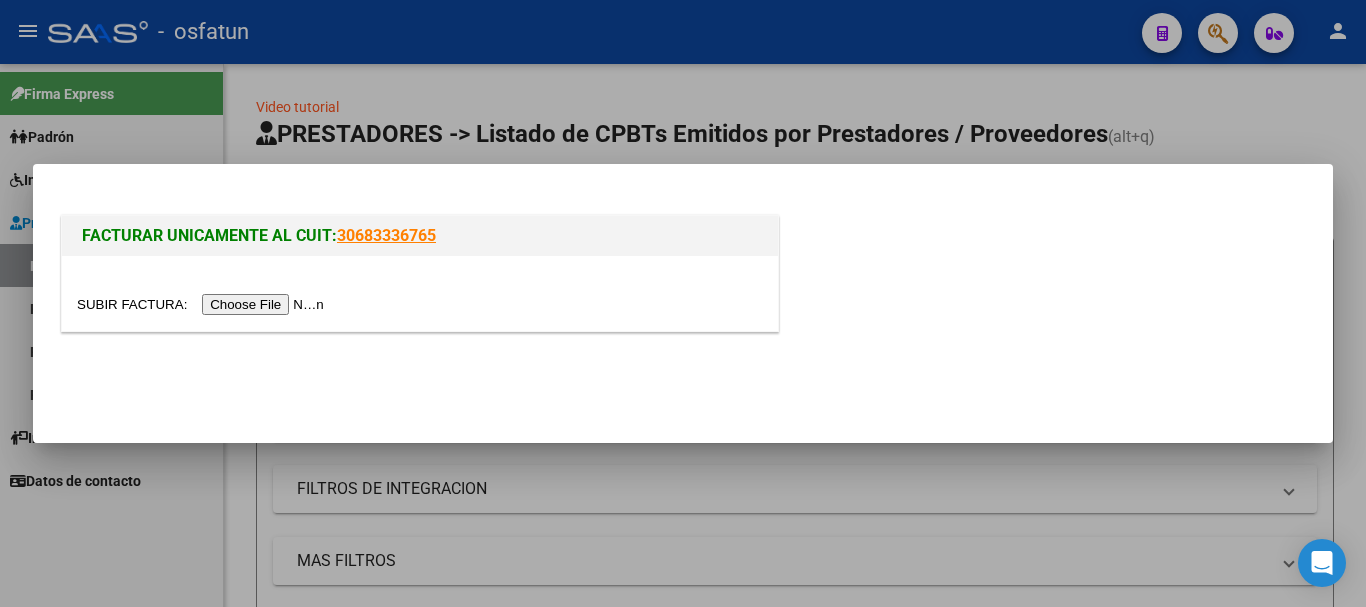 click at bounding box center [203, 304] 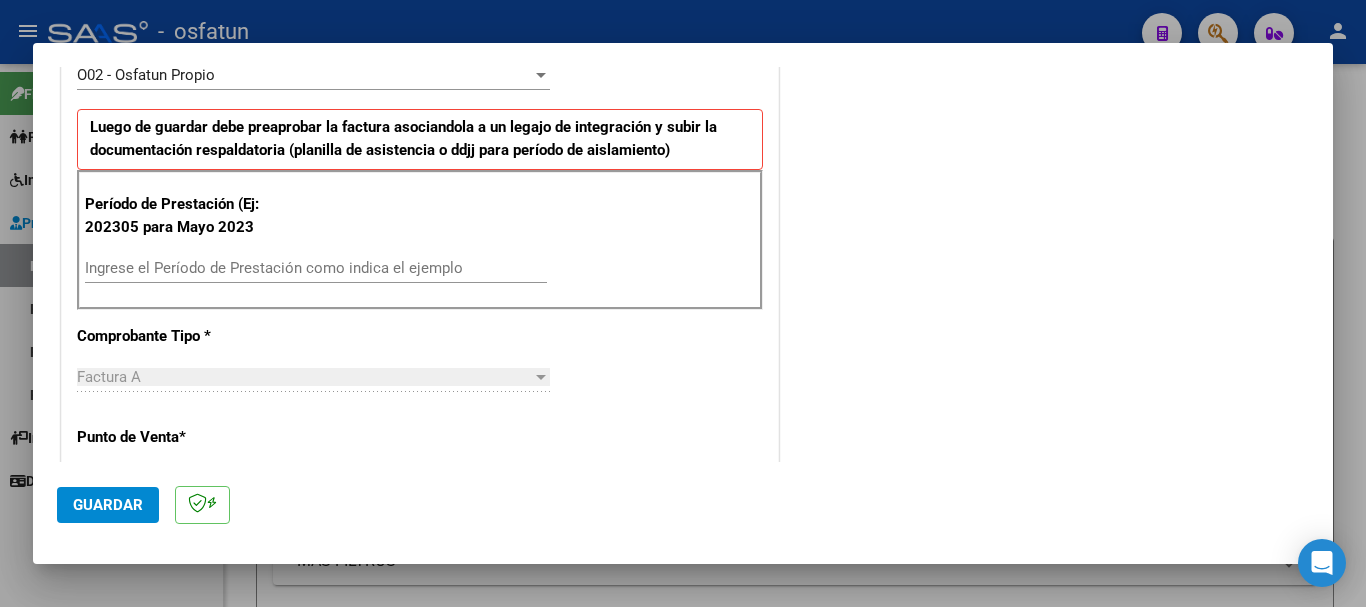 scroll, scrollTop: 622, scrollLeft: 0, axis: vertical 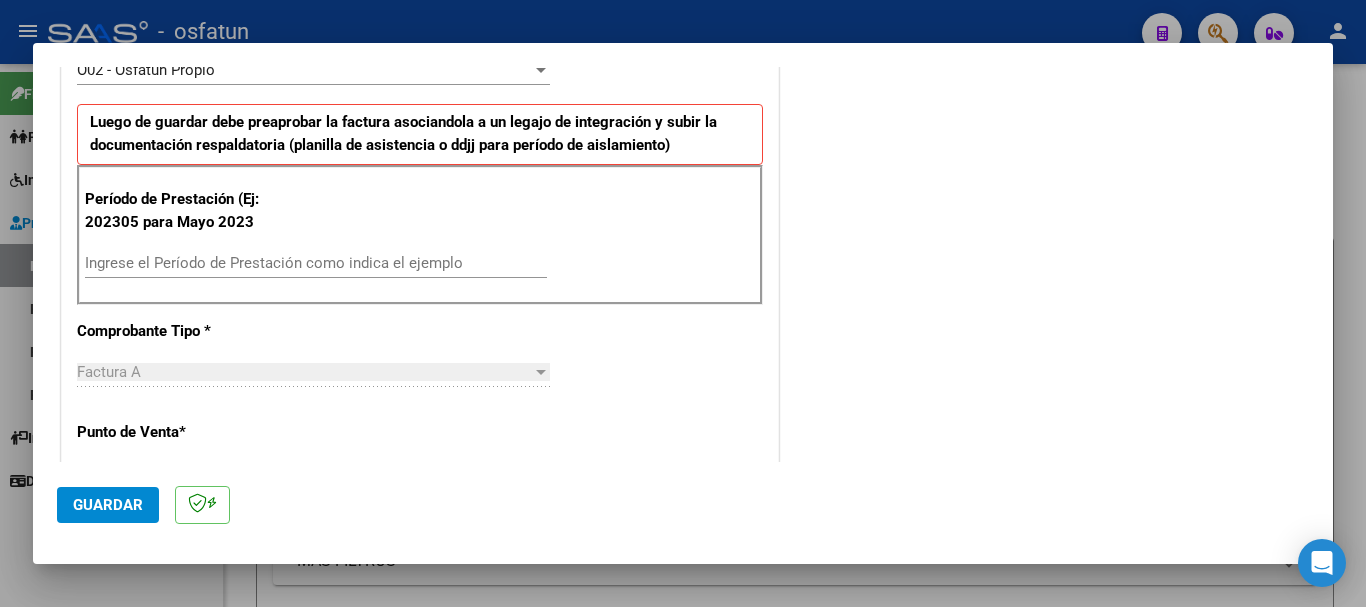 click on "Ingrese el Período de Prestación como indica el ejemplo" at bounding box center (316, 263) 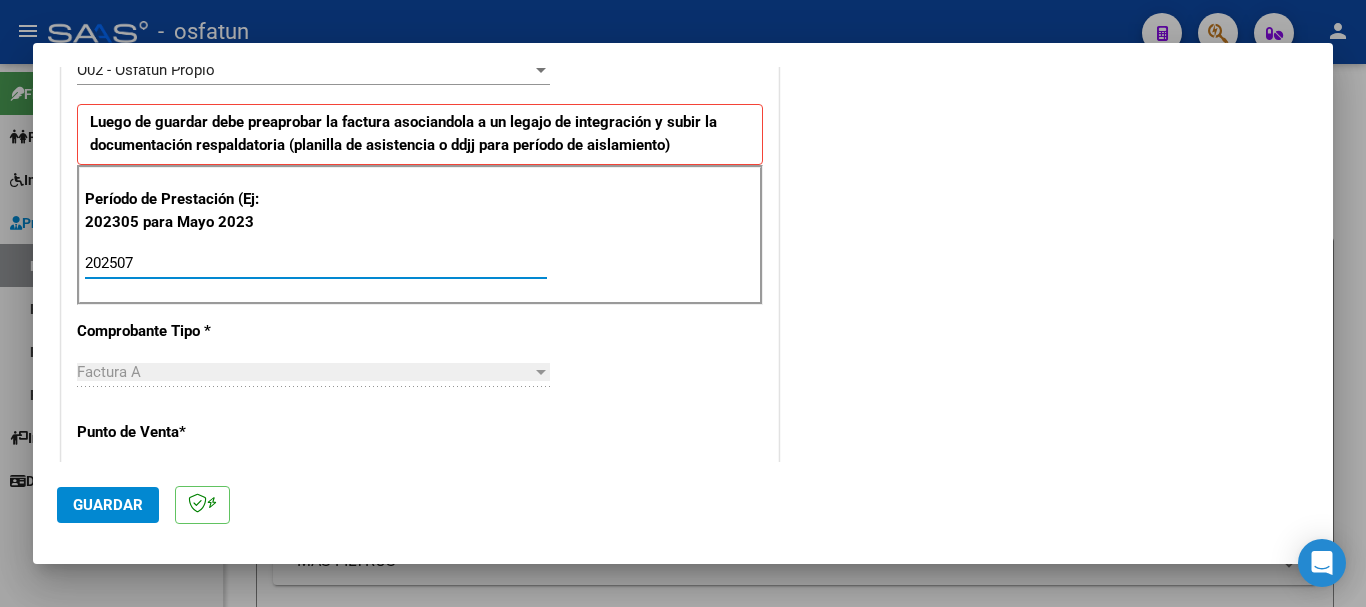 type on "202507" 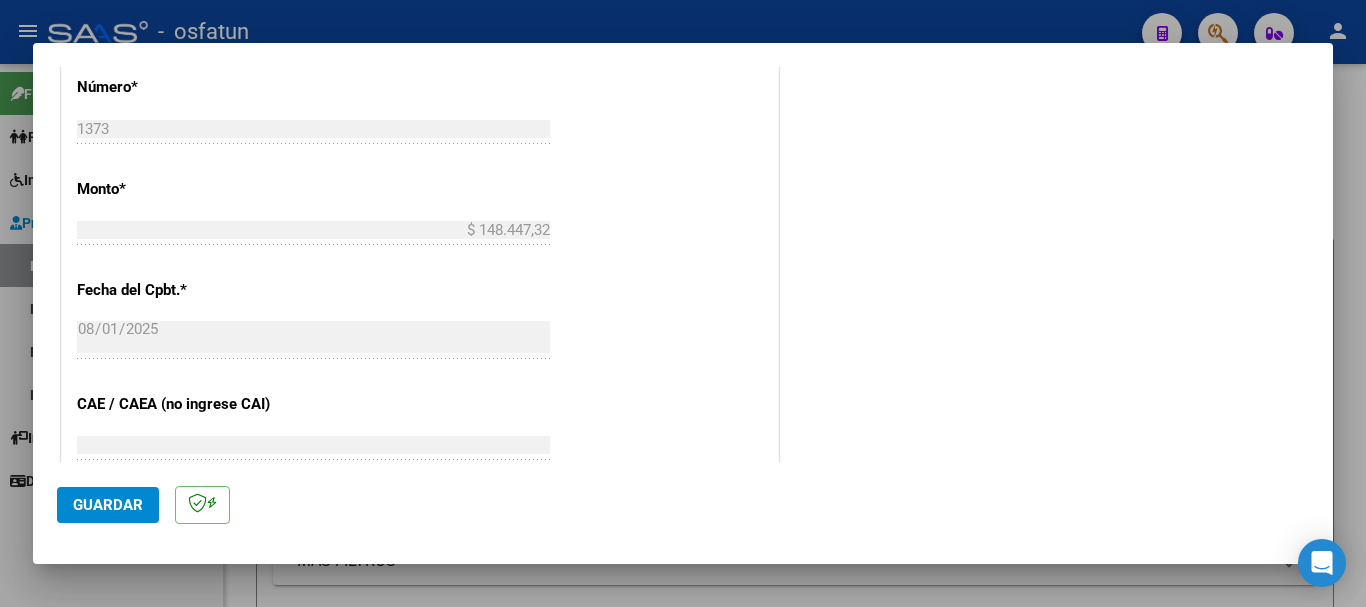 scroll, scrollTop: 1580, scrollLeft: 0, axis: vertical 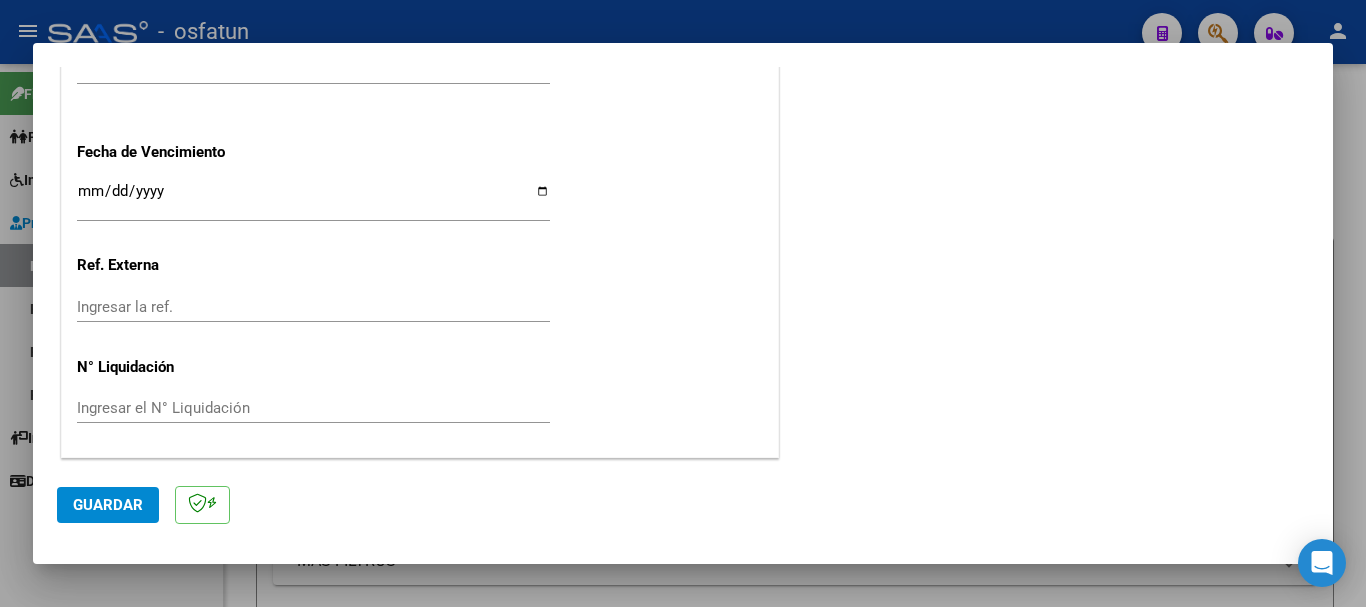 click on "Guardar" 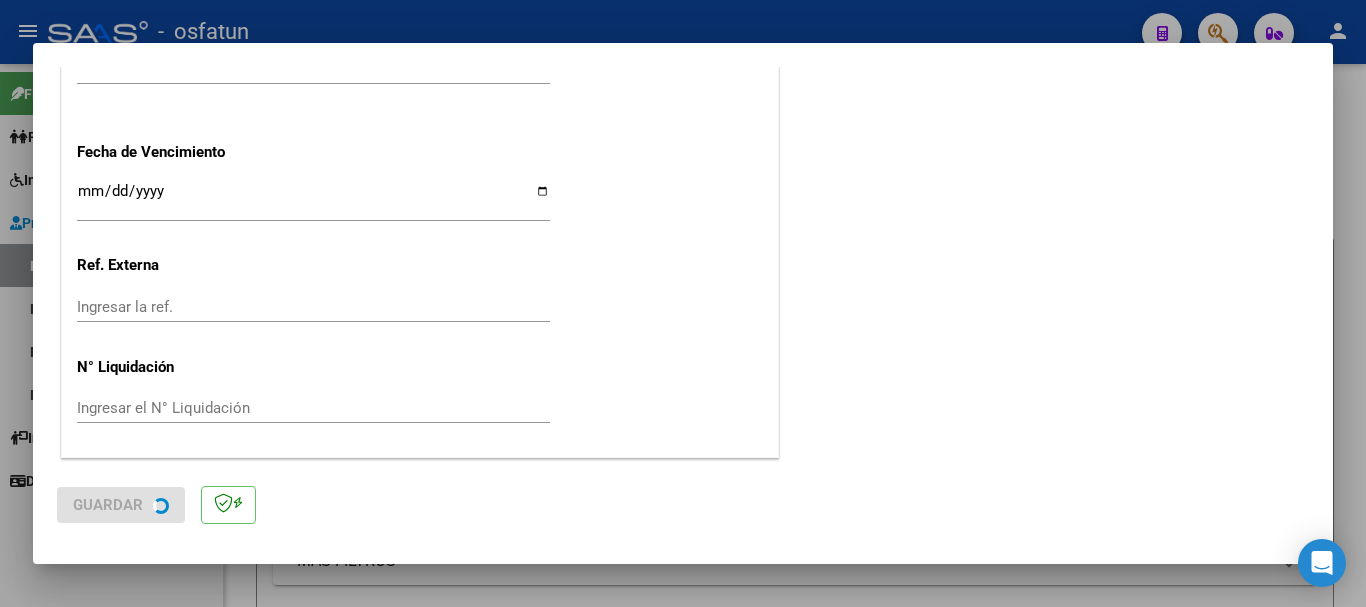 scroll, scrollTop: 0, scrollLeft: 0, axis: both 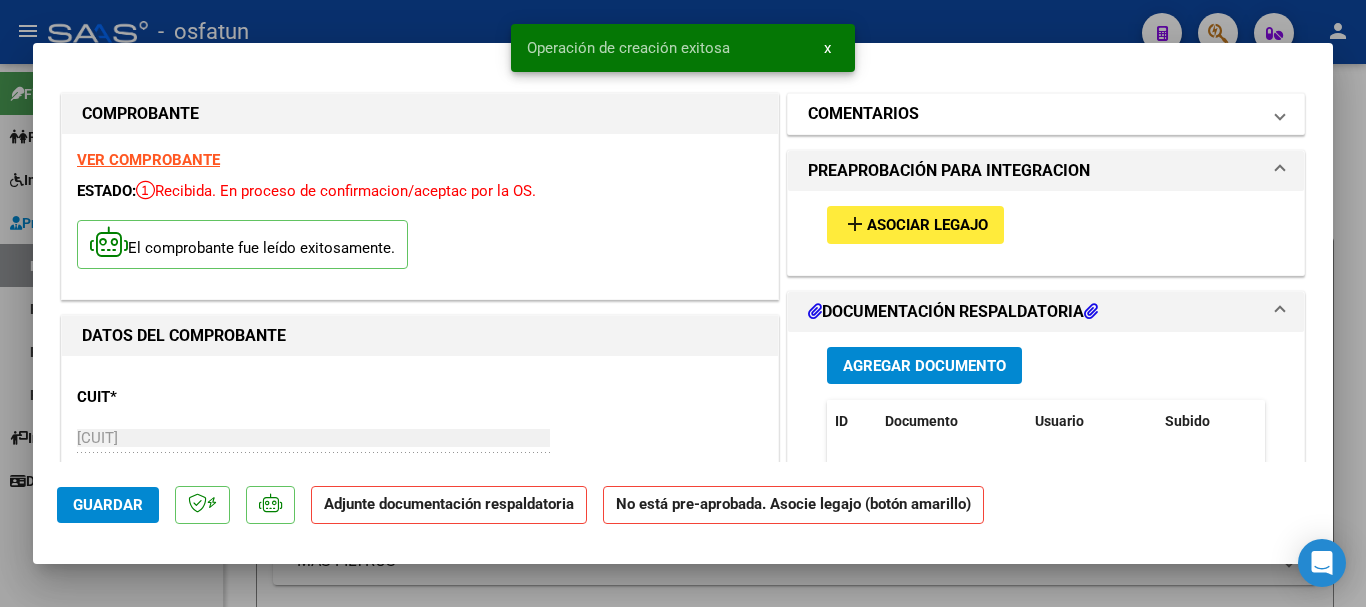 click on "COMENTARIOS" at bounding box center [1034, 114] 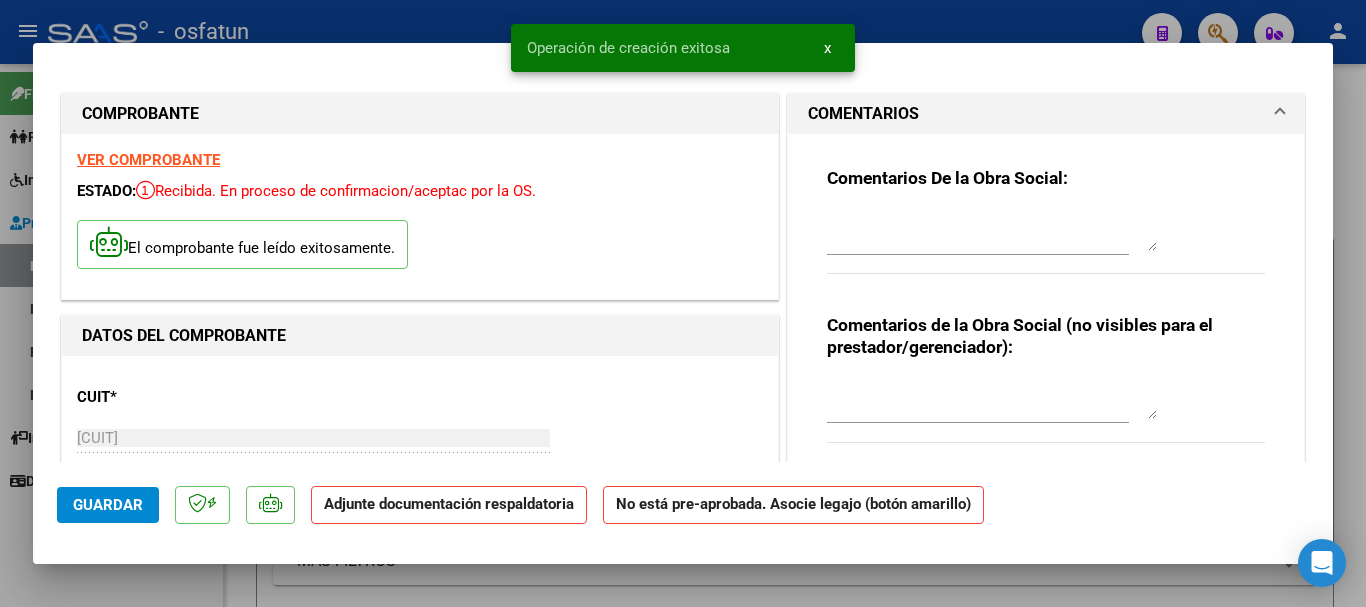 click at bounding box center (992, 399) 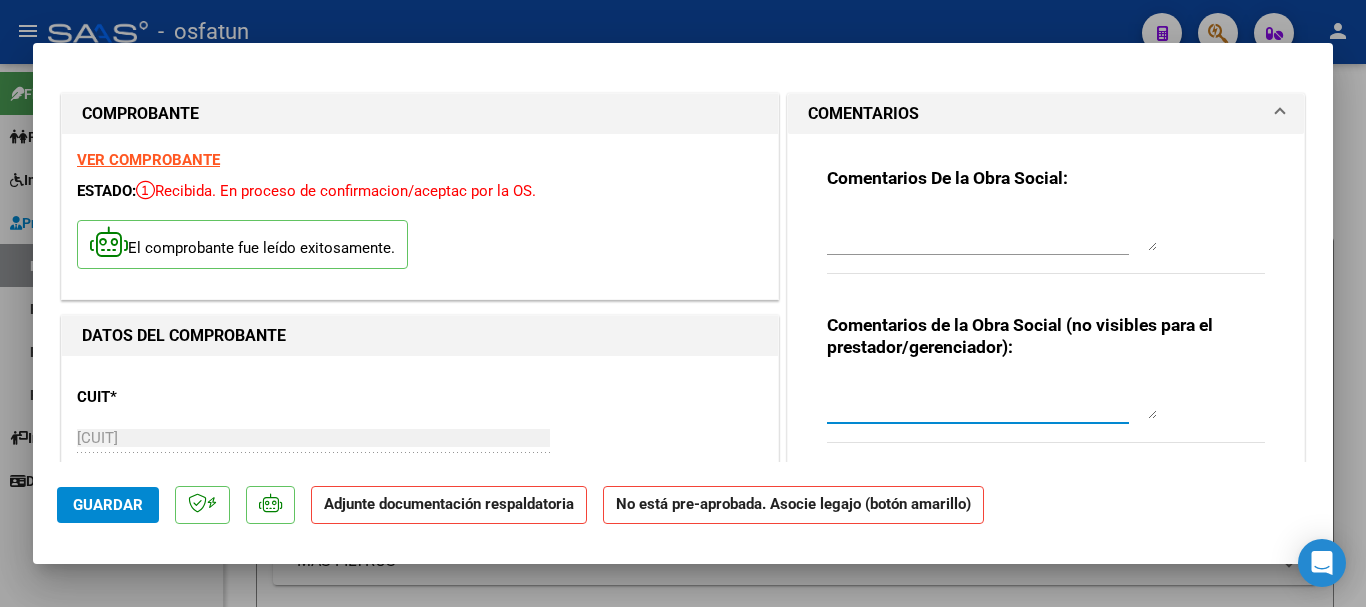 click at bounding box center (992, 399) 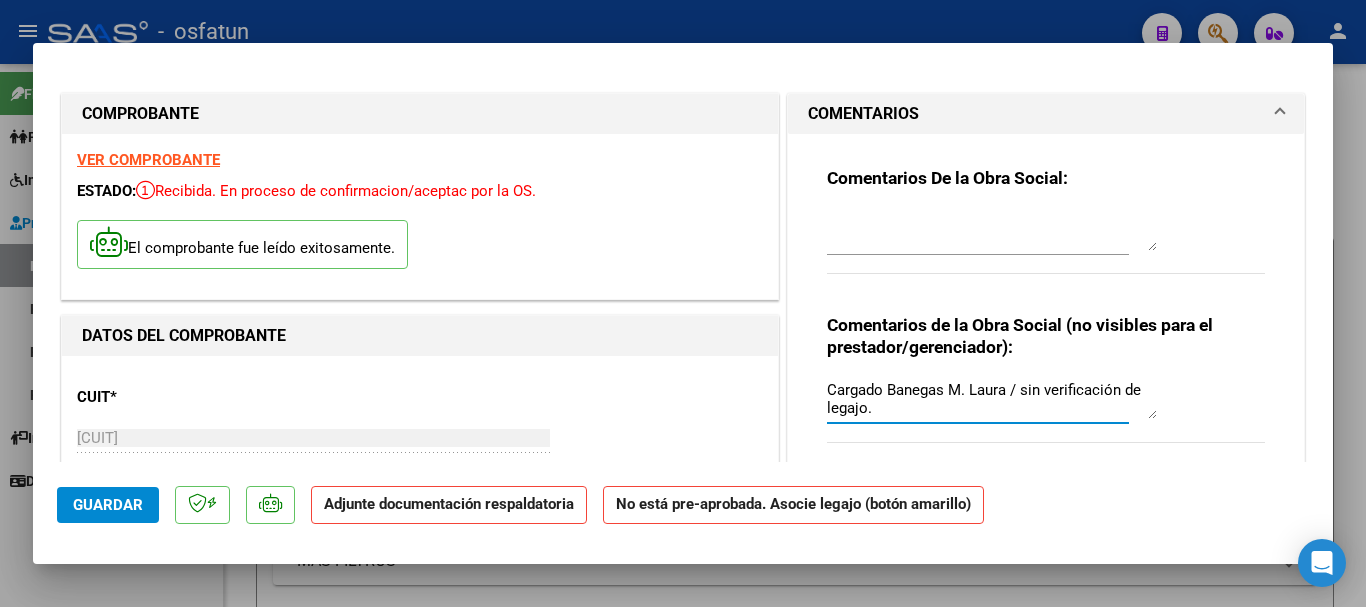 type on "Cargado Banegas M. Laura / sin verificación de legajo." 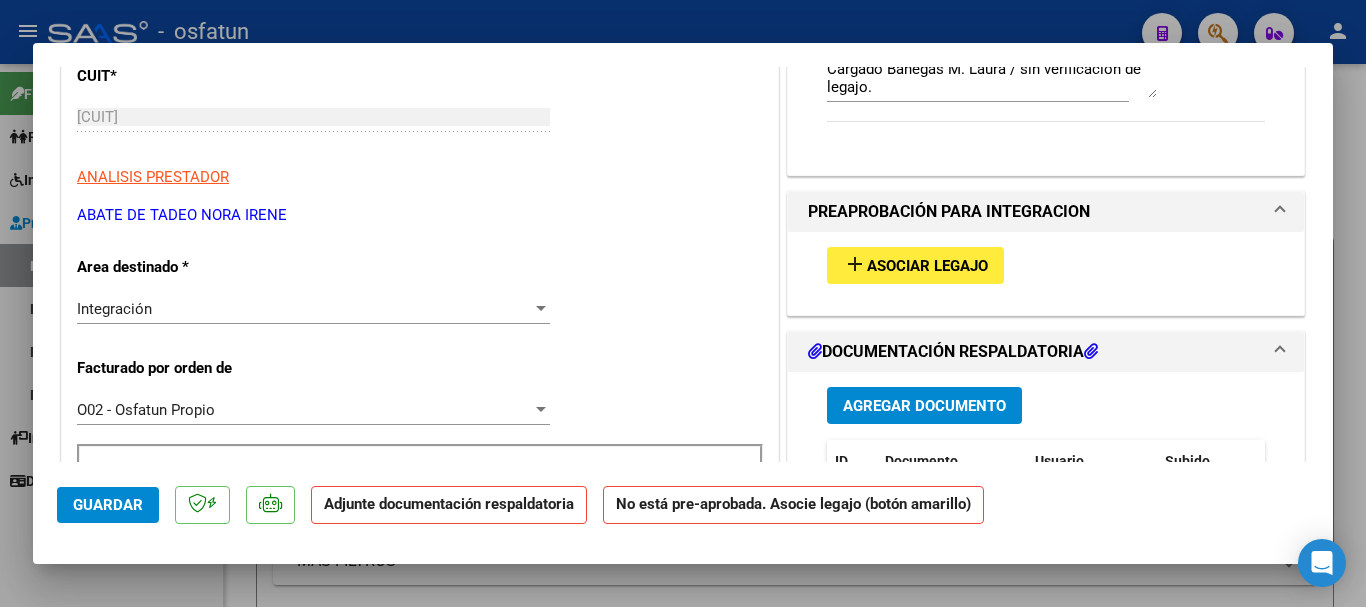 scroll, scrollTop: 397, scrollLeft: 0, axis: vertical 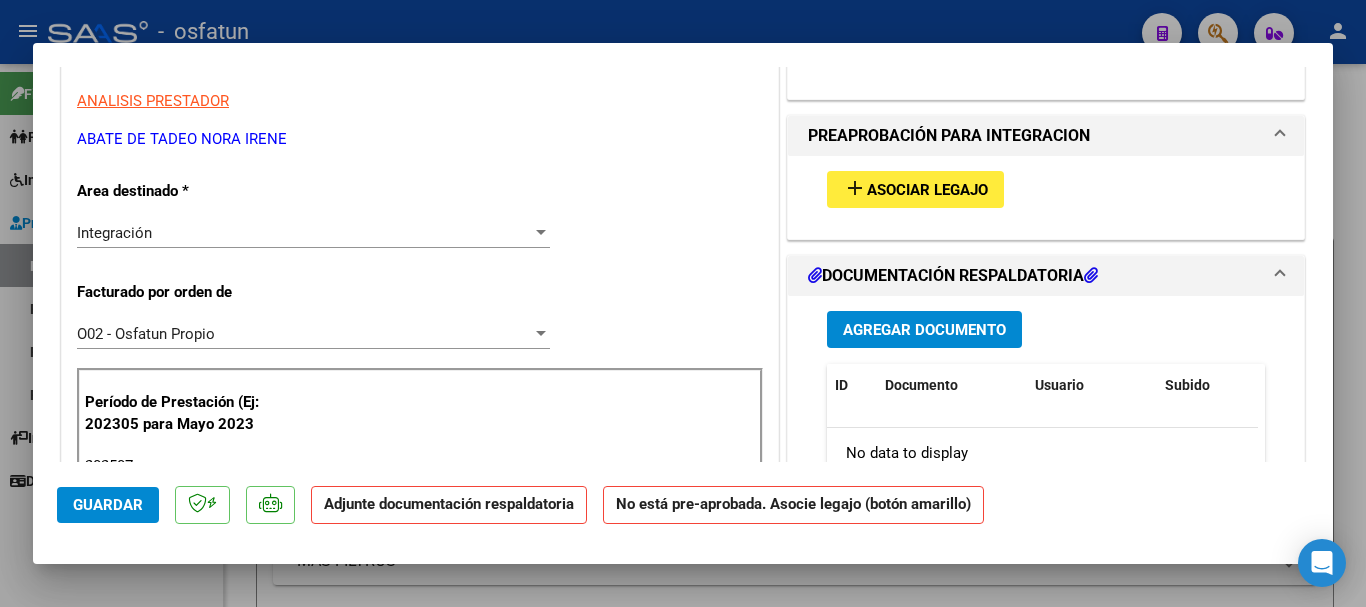 click on "Asociar Legajo" at bounding box center (927, 190) 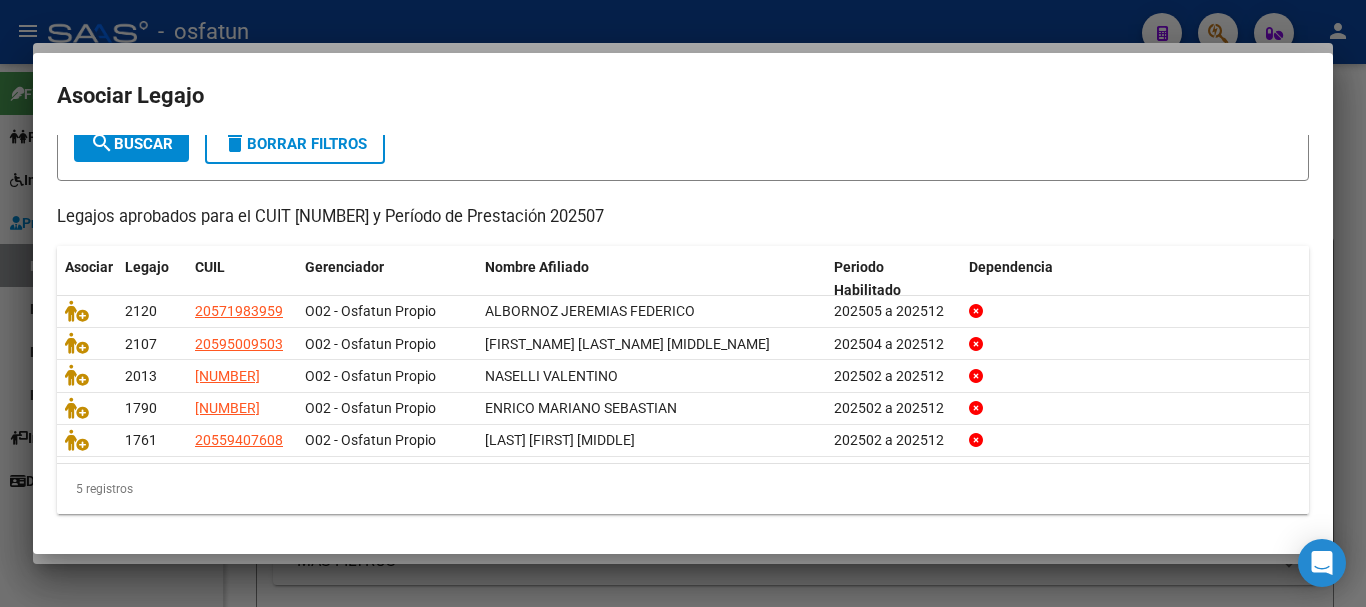 scroll, scrollTop: 131, scrollLeft: 0, axis: vertical 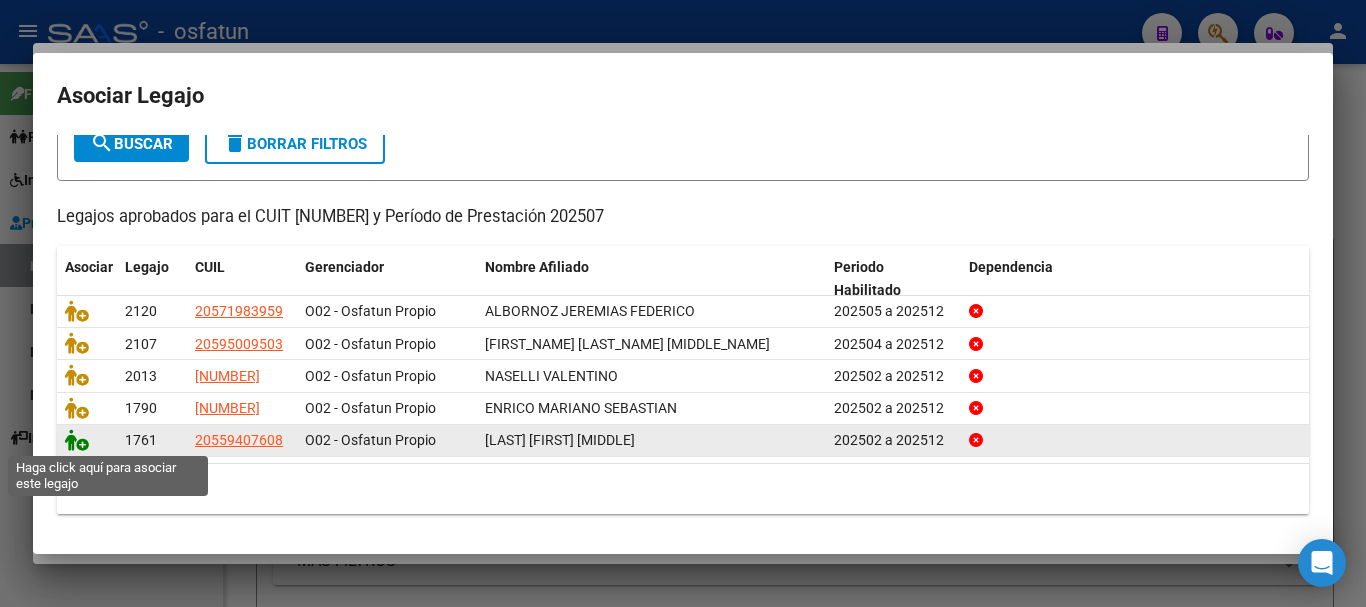 click 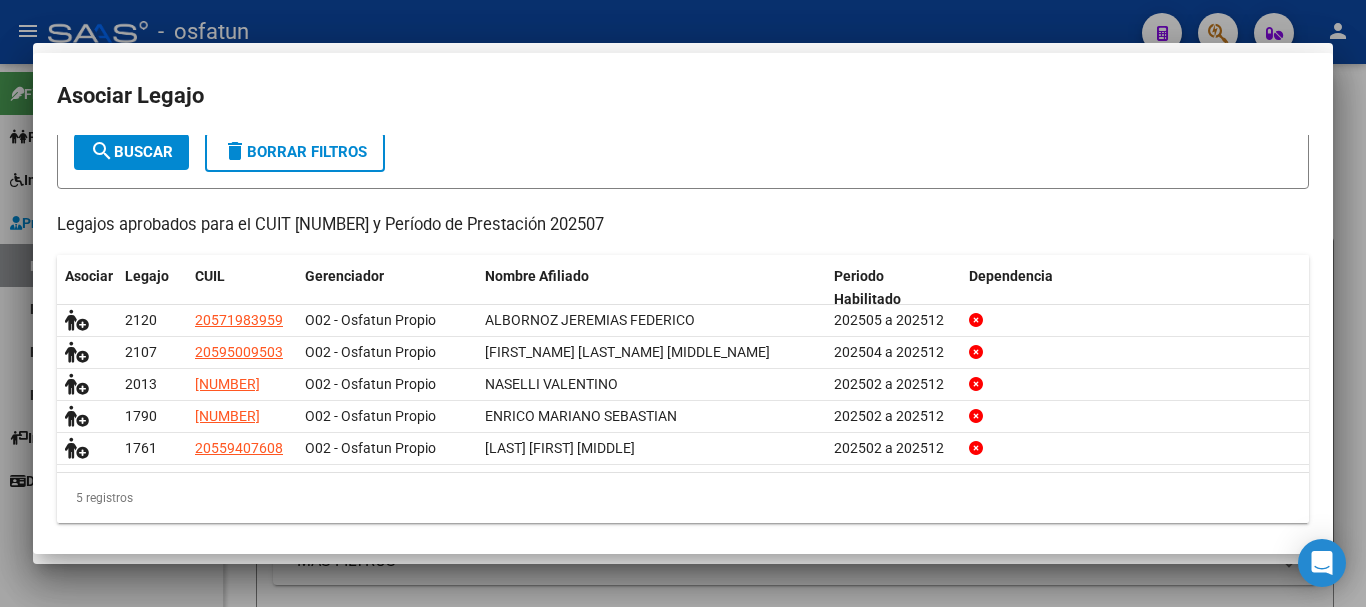 scroll, scrollTop: 144, scrollLeft: 0, axis: vertical 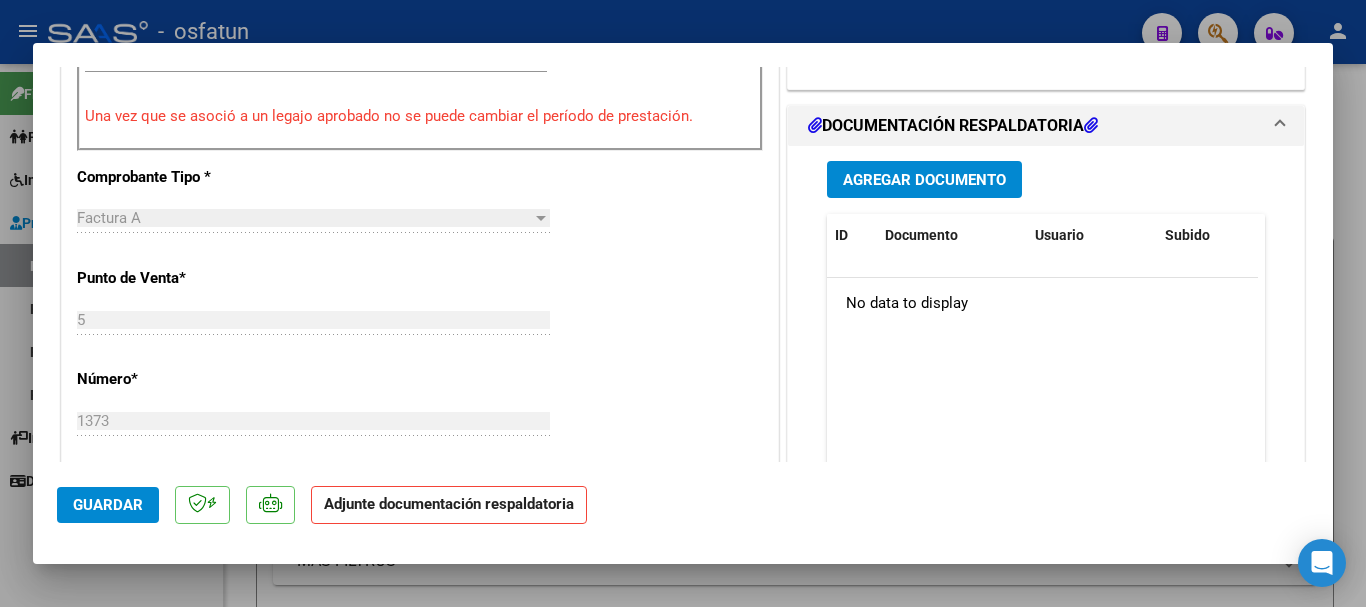 click on "Agregar Documento" at bounding box center (924, 180) 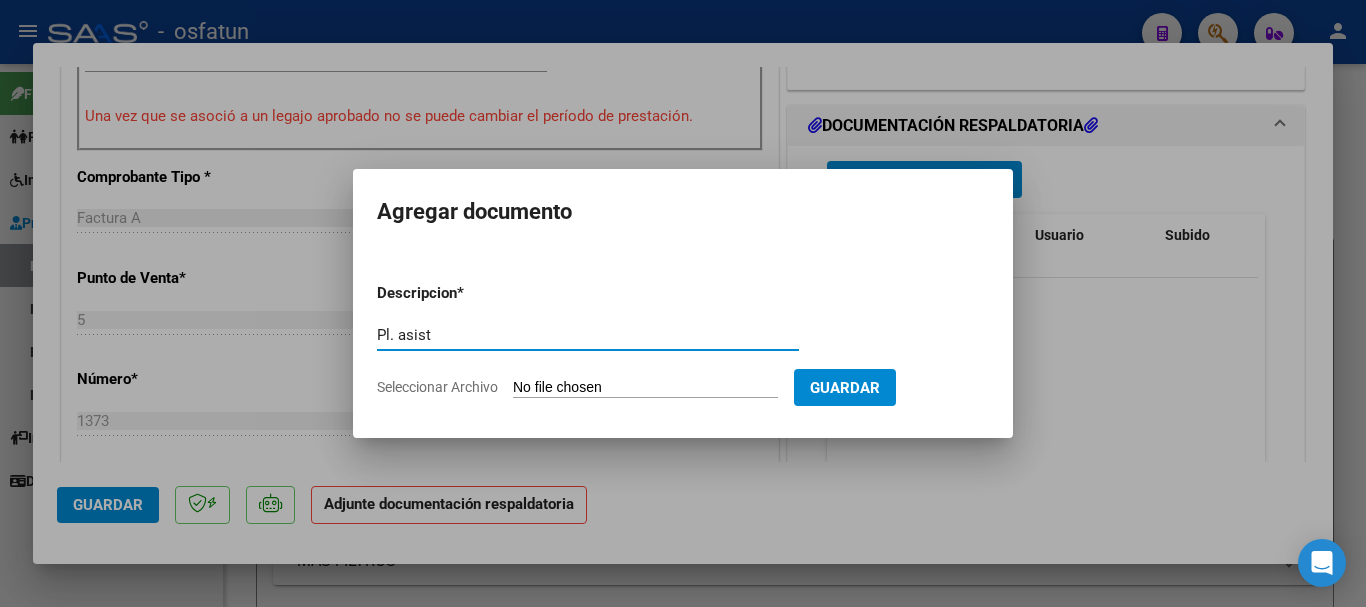 type on "Pl. asist" 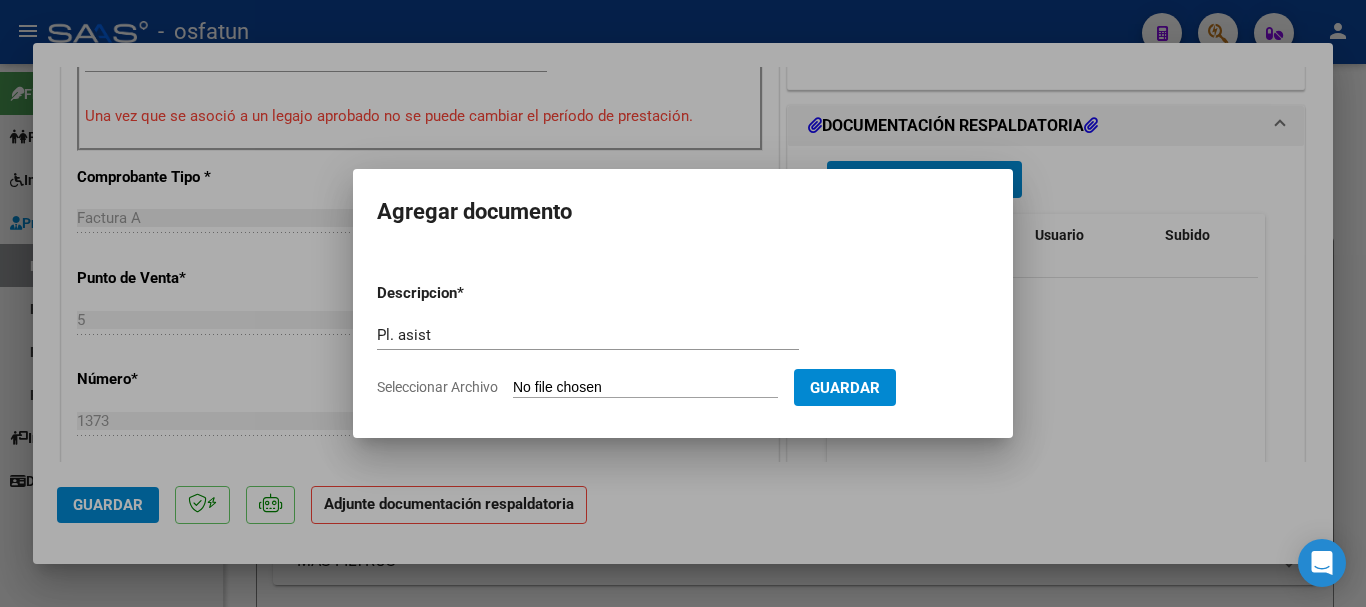 click on "Seleccionar Archivo" at bounding box center [645, 388] 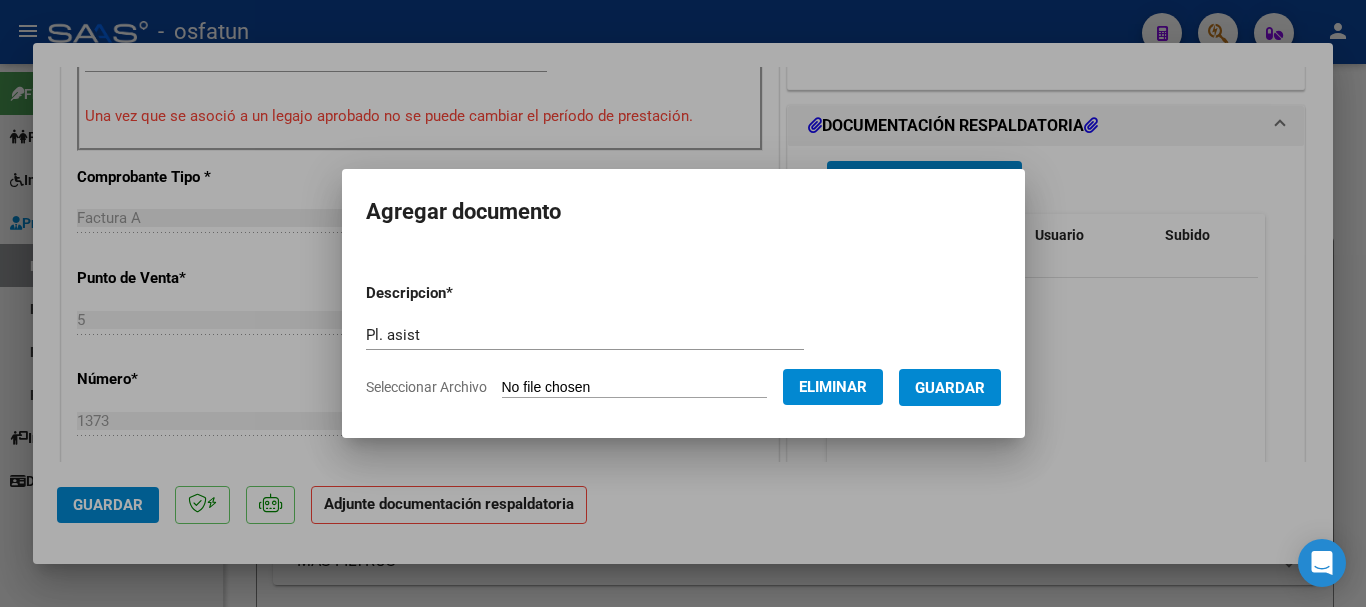 click on "Guardar" at bounding box center (950, 388) 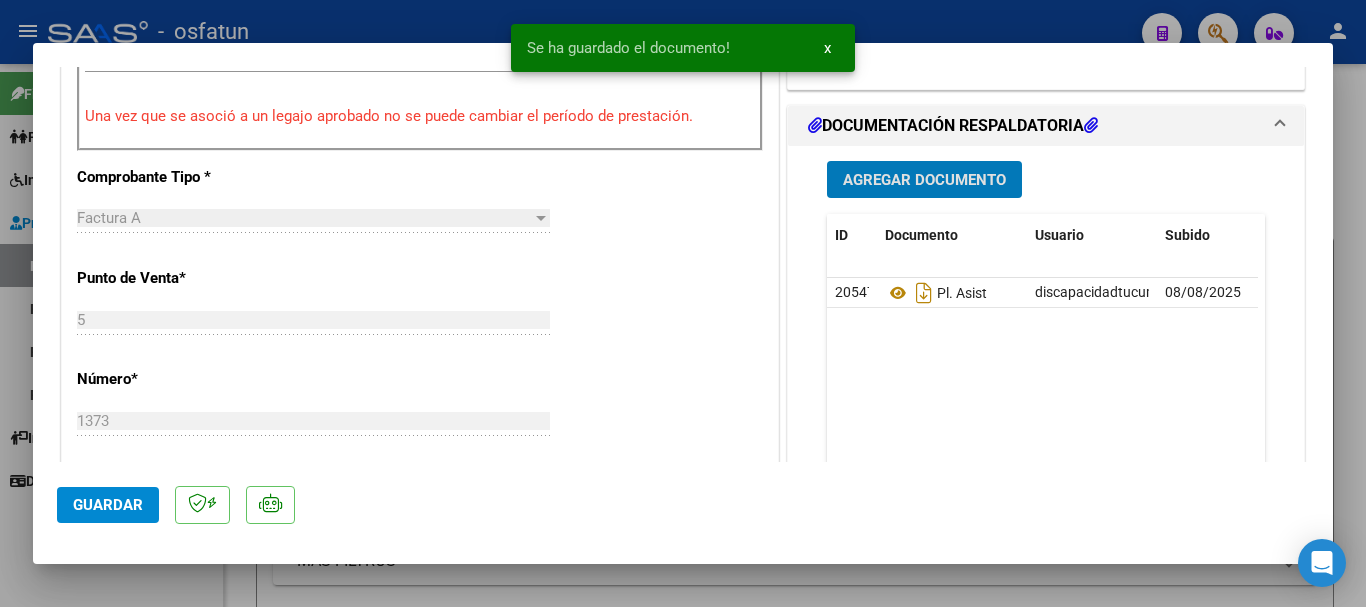 click on "Agregar Documento" at bounding box center (924, 180) 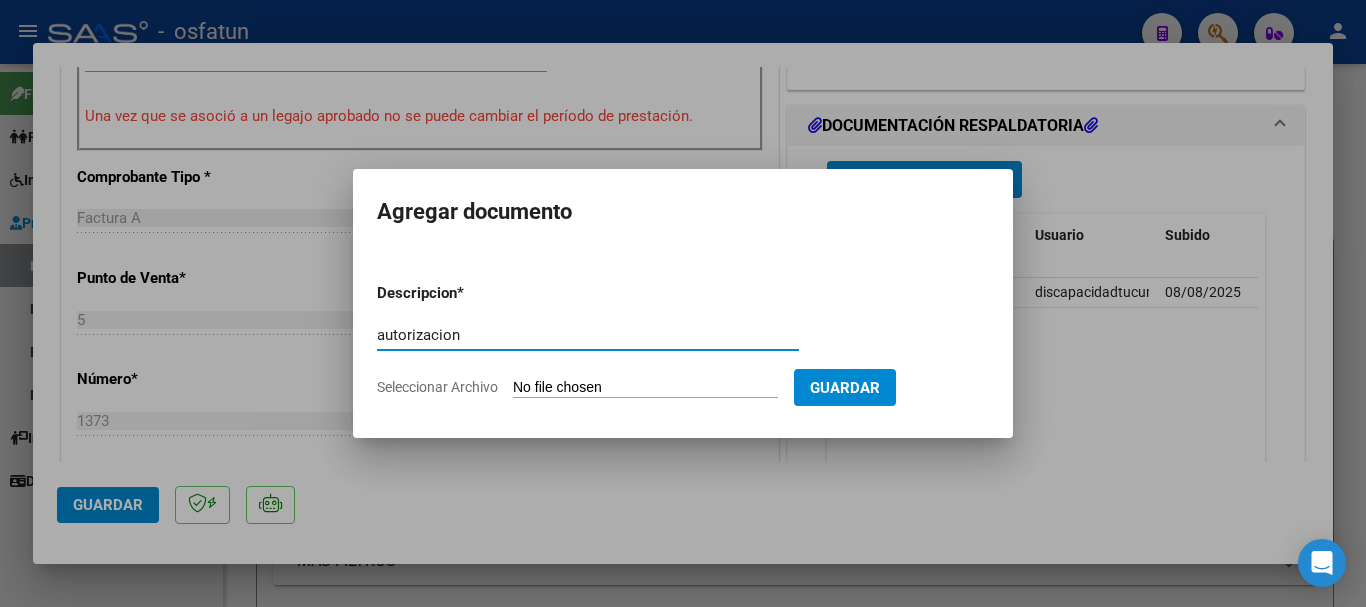 type on "autorizacion" 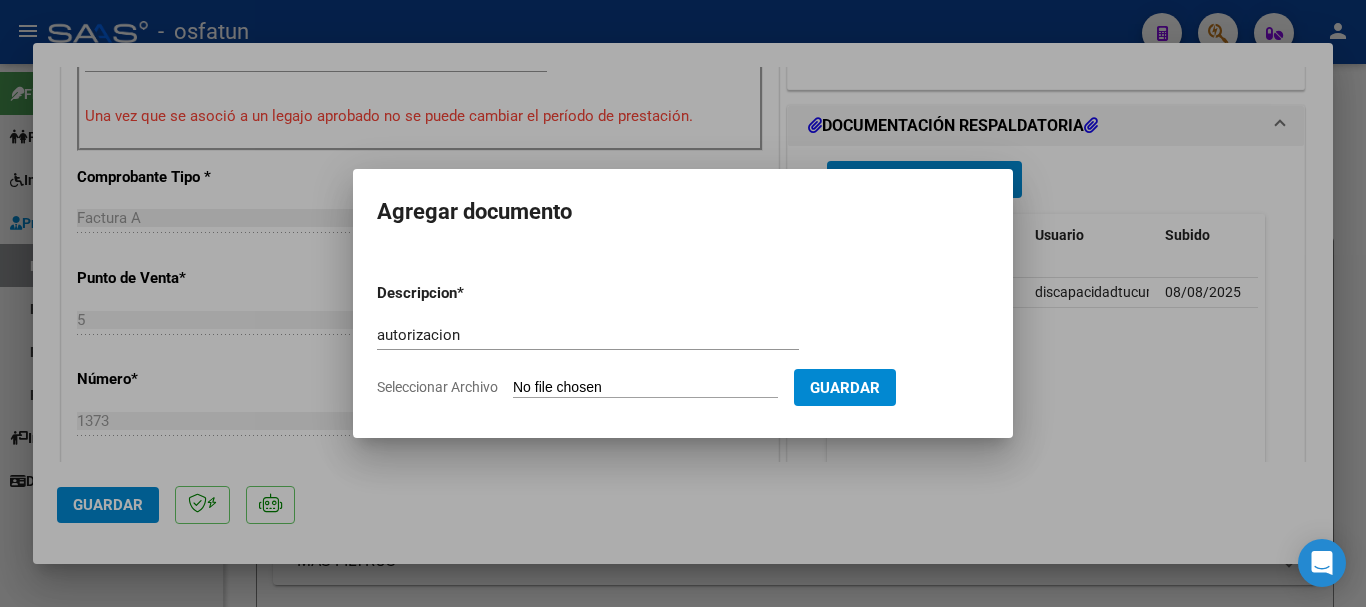 type on "C:\fakepath\Autorizacion Anual 2025 DelgadoEzequiel Tomas.pdf" 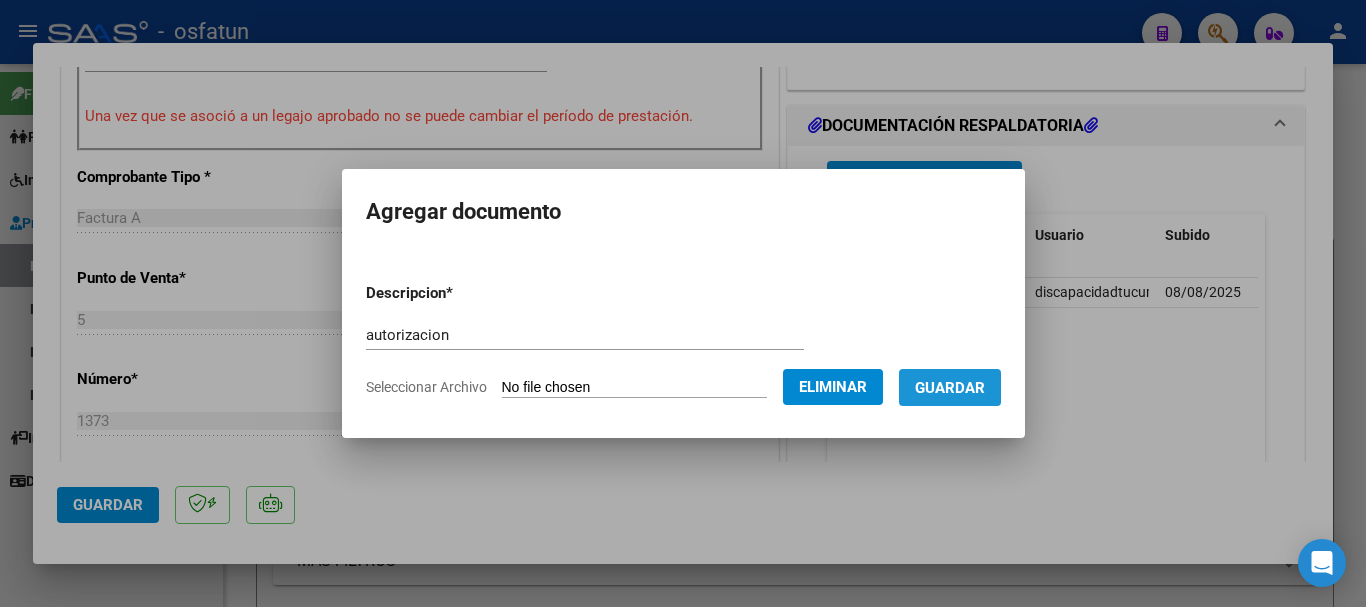 click on "Guardar" at bounding box center [950, 388] 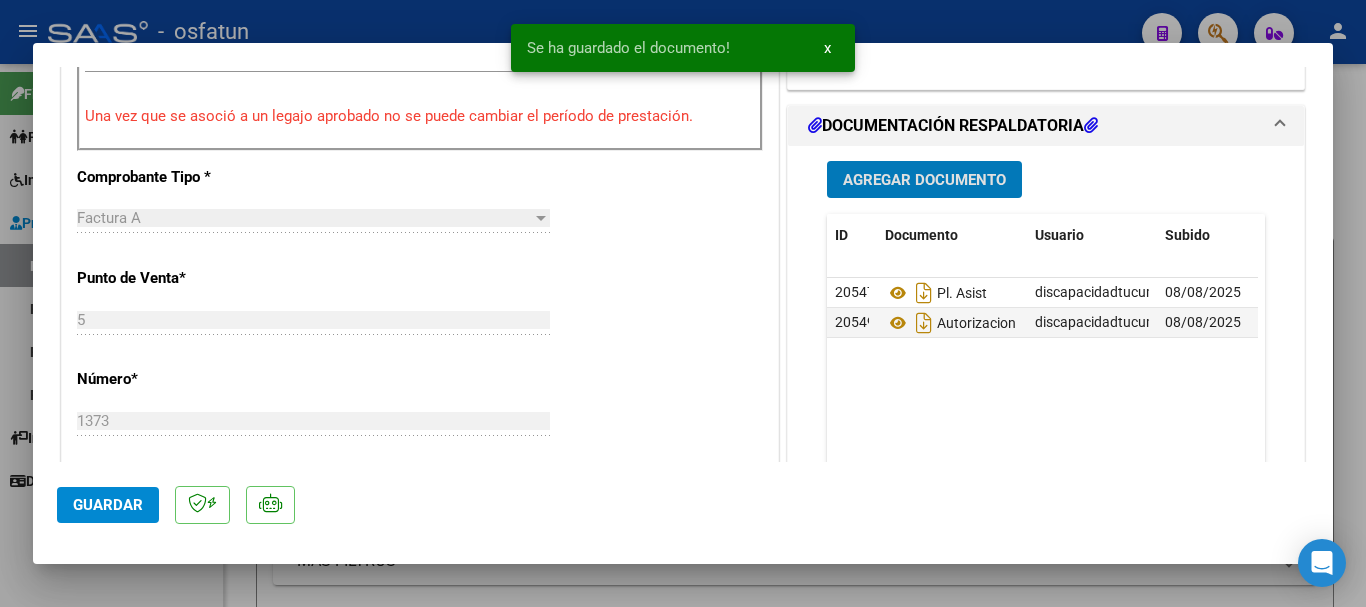 click on "Guardar" 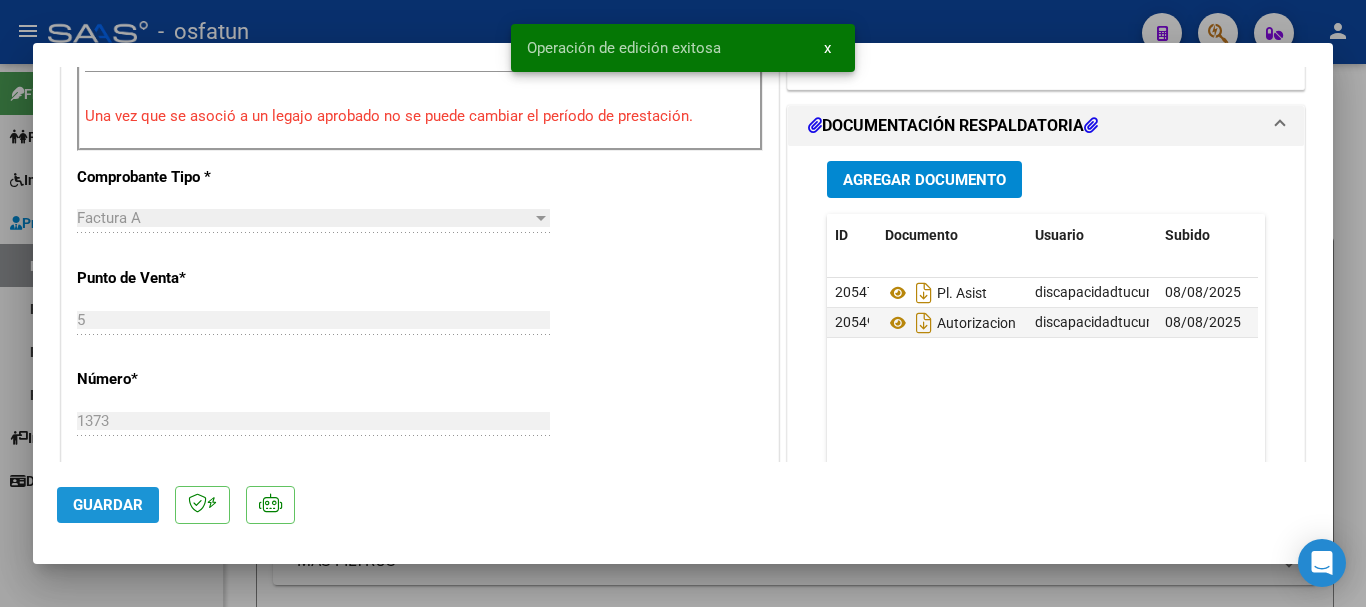 drag, startPoint x: 78, startPoint y: 514, endPoint x: 96, endPoint y: 514, distance: 18 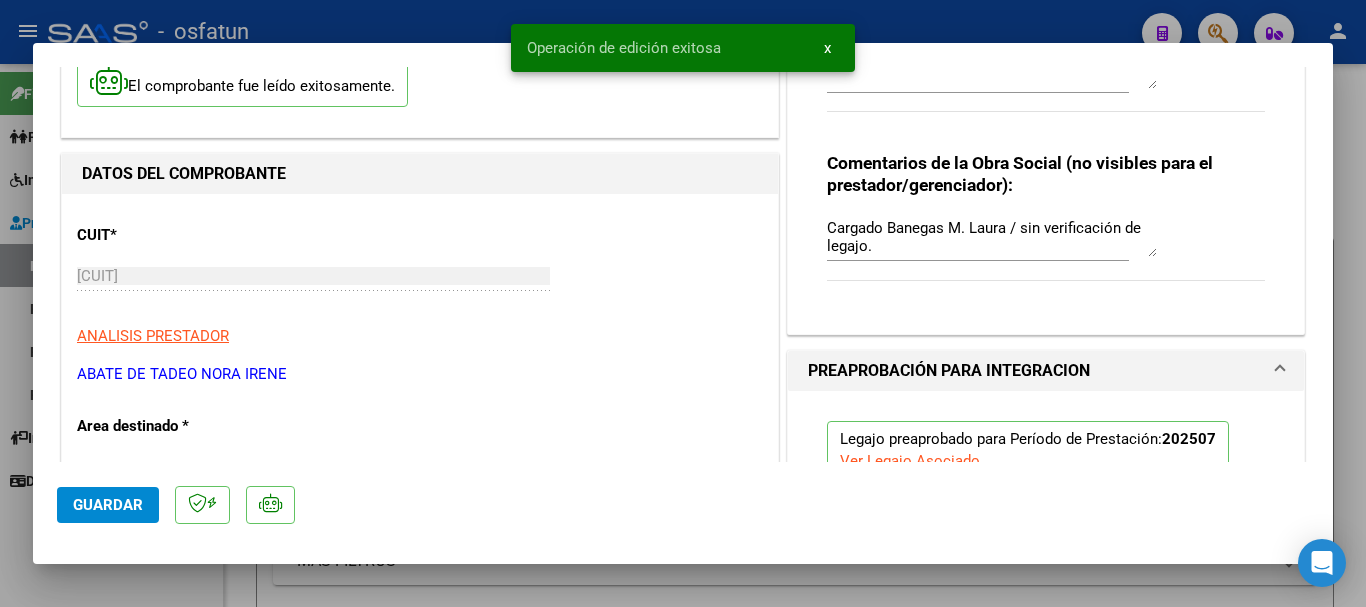 scroll, scrollTop: 151, scrollLeft: 0, axis: vertical 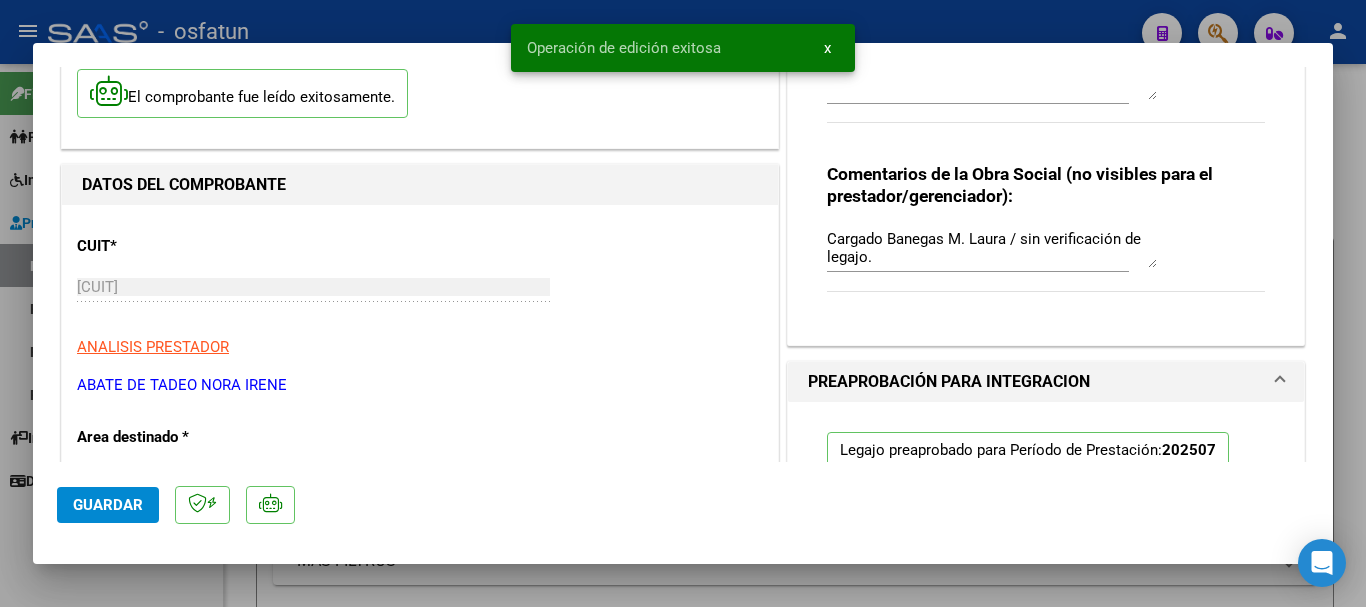 click on "COMPROBANTE VER COMPROBANTE       ESTADO:   Recibida. En proceso de confirmacion/aceptac por la OS.     El comprobante fue leído exitosamente.  DATOS DEL COMPROBANTE CUIT  *   27-16007634-3 Ingresar CUIT  ANALISIS PRESTADOR  ABATE DE TADEO NORA IRENE  ARCA Padrón ARCA Padrón  Area destinado * Integración Seleccionar Area  Facturado por orden de  O02 - Osfatun Propio Seleccionar Gerenciador Período de Prestación (Ej: 202305 para Mayo 2023    202507 Ingrese el Período de Prestación como indica el ejemplo   Una vez que se asoció a un legajo aprobado no se puede cambiar el período de prestación.   Comprobante Tipo * Factura A Seleccionar Tipo Punto de Venta  *   5 Ingresar el Nro.  Número  *   1373 Ingresar el Nro.  Monto  *   $ 148.447,32 Ingresar el monto  Fecha del Cpbt.  *   2025-08-01 Ingresar la fecha  CAE / CAEA (no ingrese CAI)    75303154983980 Ingresar el CAE o CAEA (no ingrese CAI)  Fecha Recibido  *   2025-08-08 Ingresar la fecha  Fecha de Vencimiento    Ingresar la fecha  Ref. Externa" at bounding box center (683, 264) 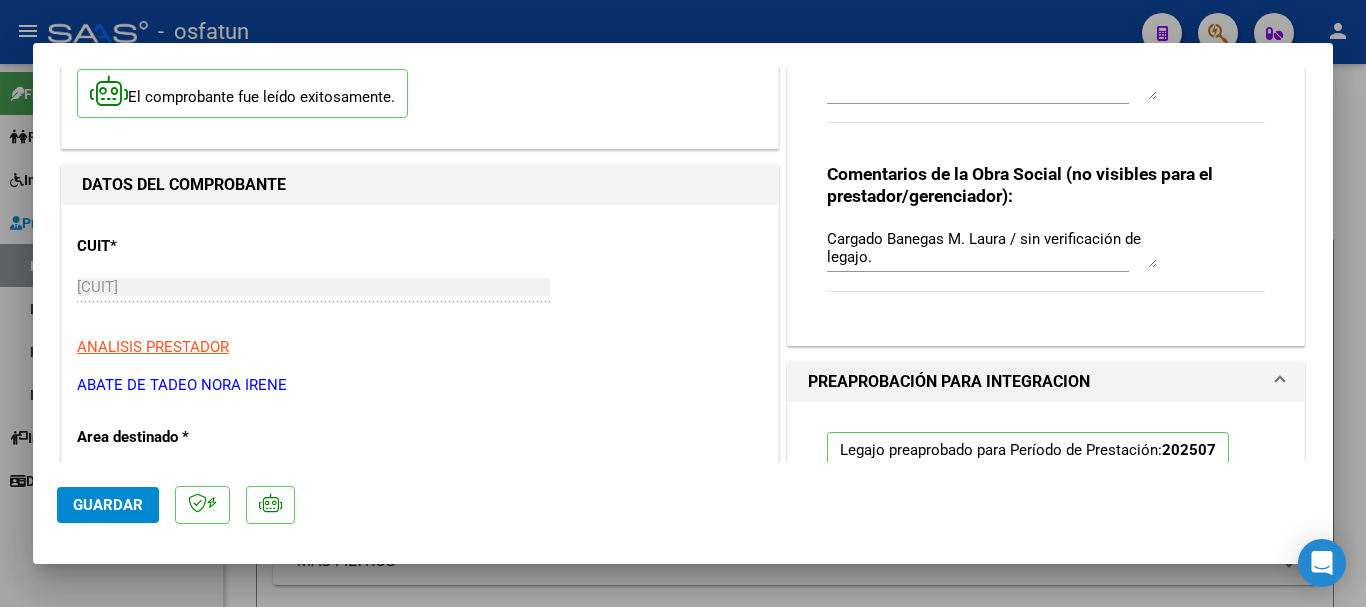 drag, startPoint x: 297, startPoint y: 388, endPoint x: 39, endPoint y: 389, distance: 258.00195 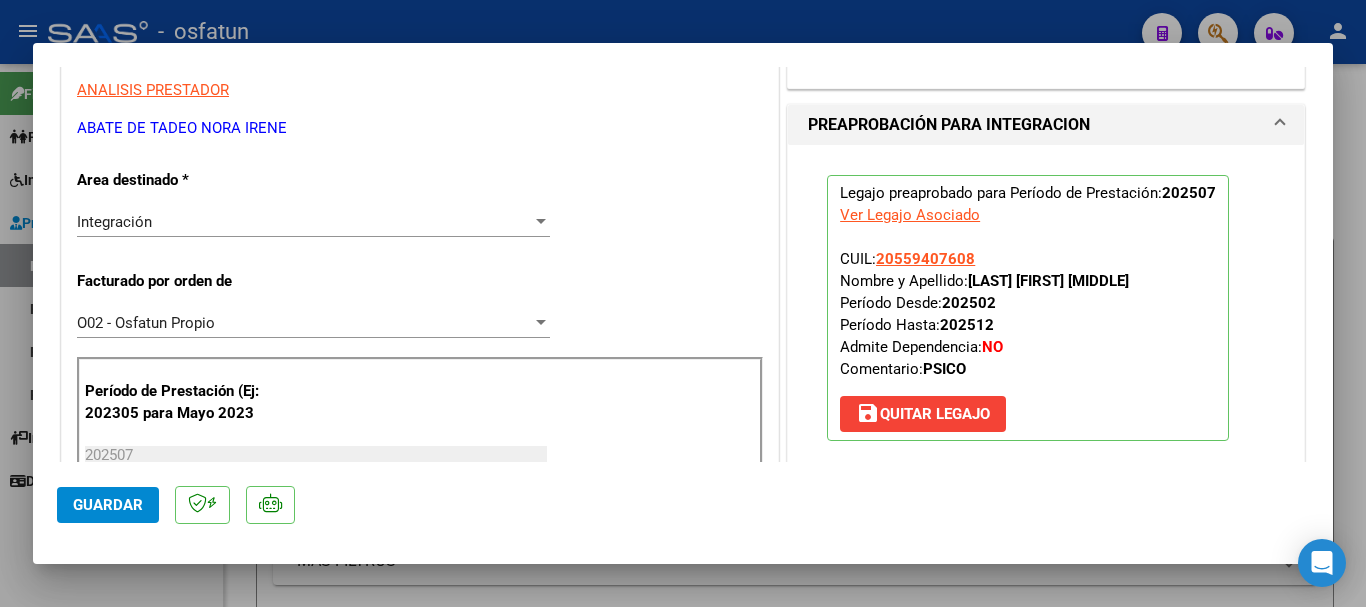 scroll, scrollTop: 497, scrollLeft: 0, axis: vertical 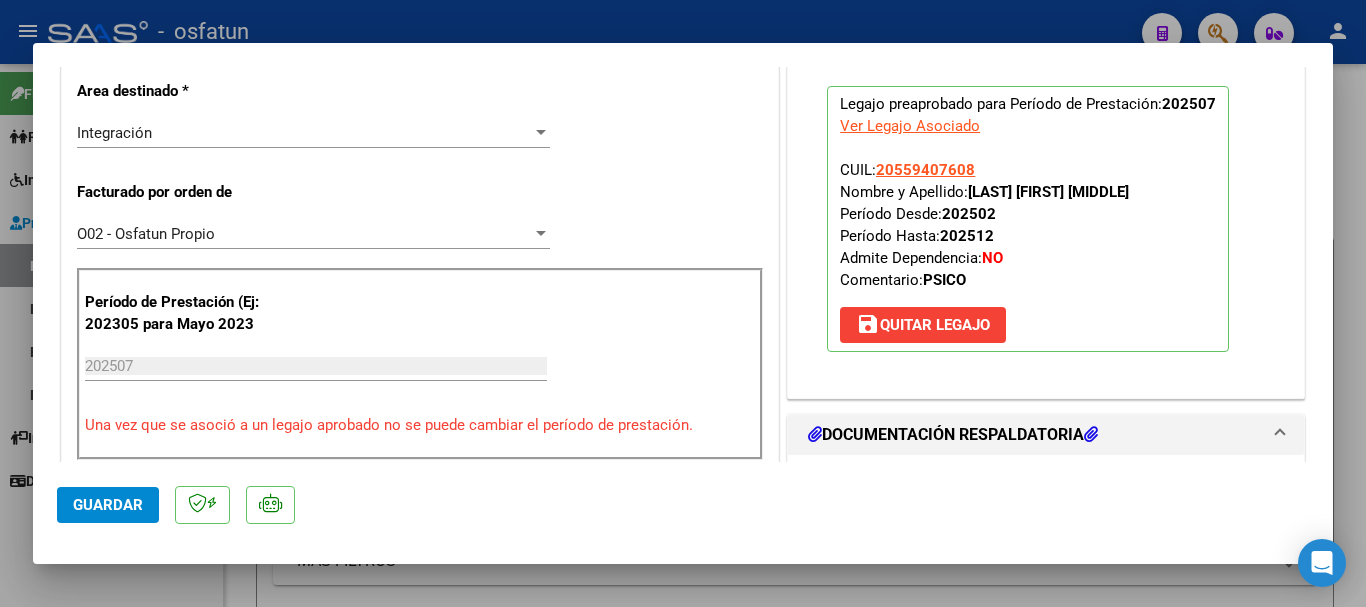 drag, startPoint x: 1164, startPoint y: 190, endPoint x: 985, endPoint y: 190, distance: 179 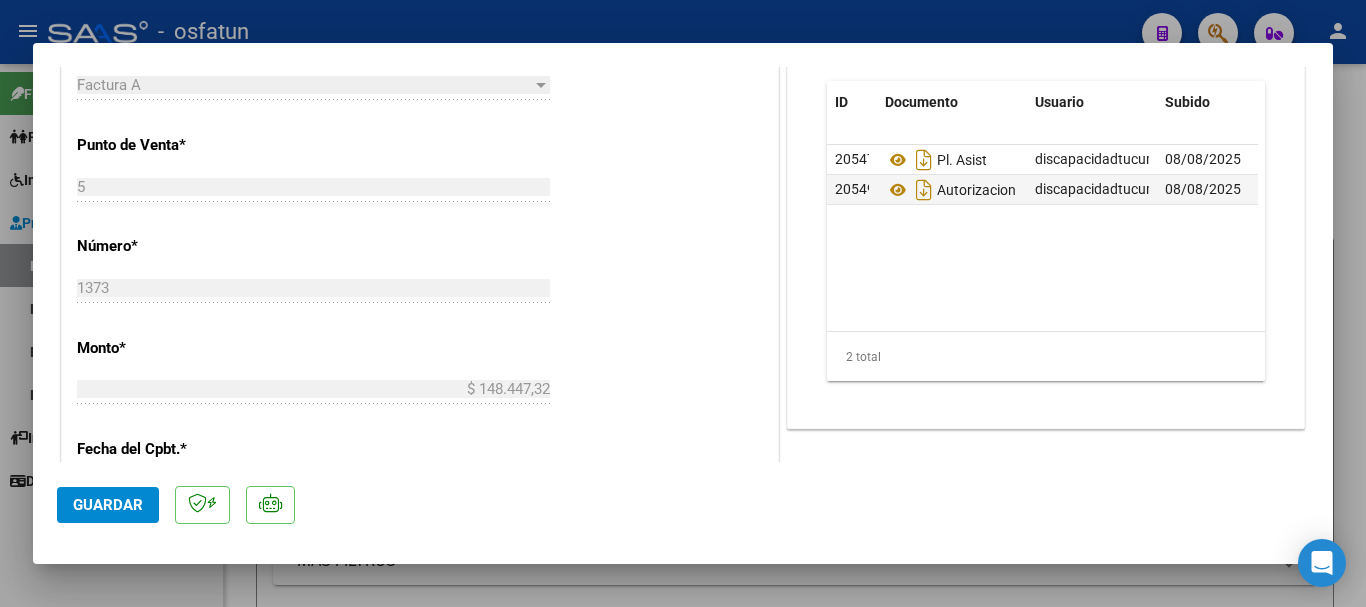 scroll, scrollTop: 984, scrollLeft: 0, axis: vertical 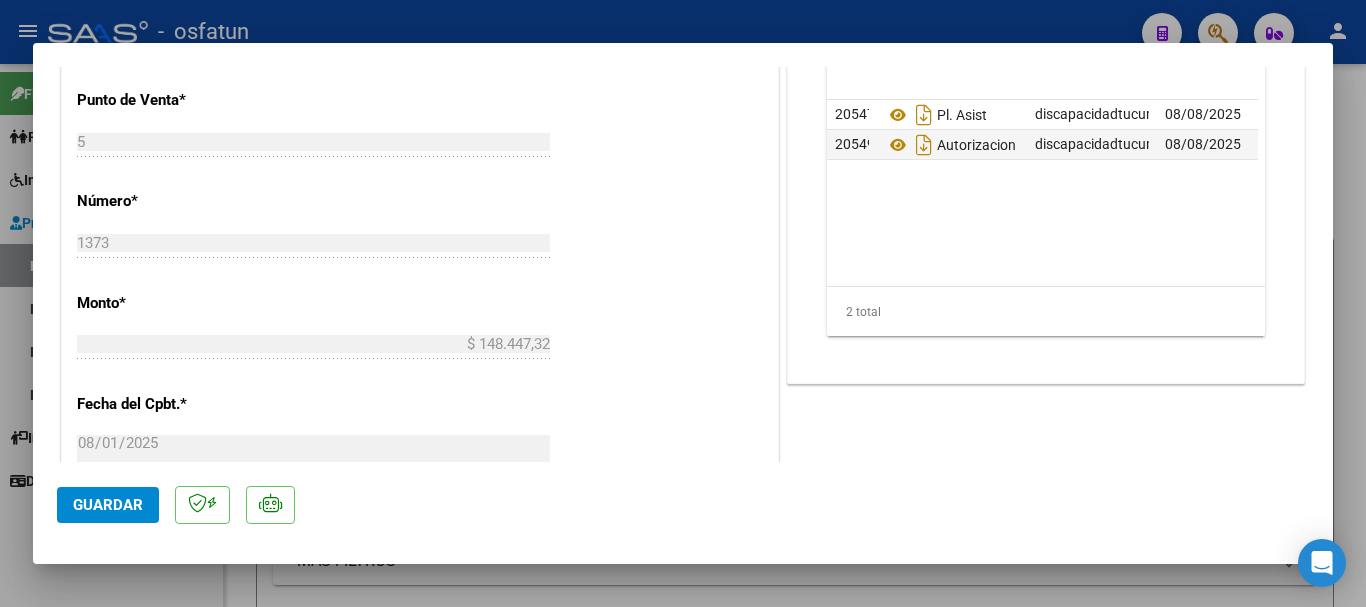 click on "Guardar" 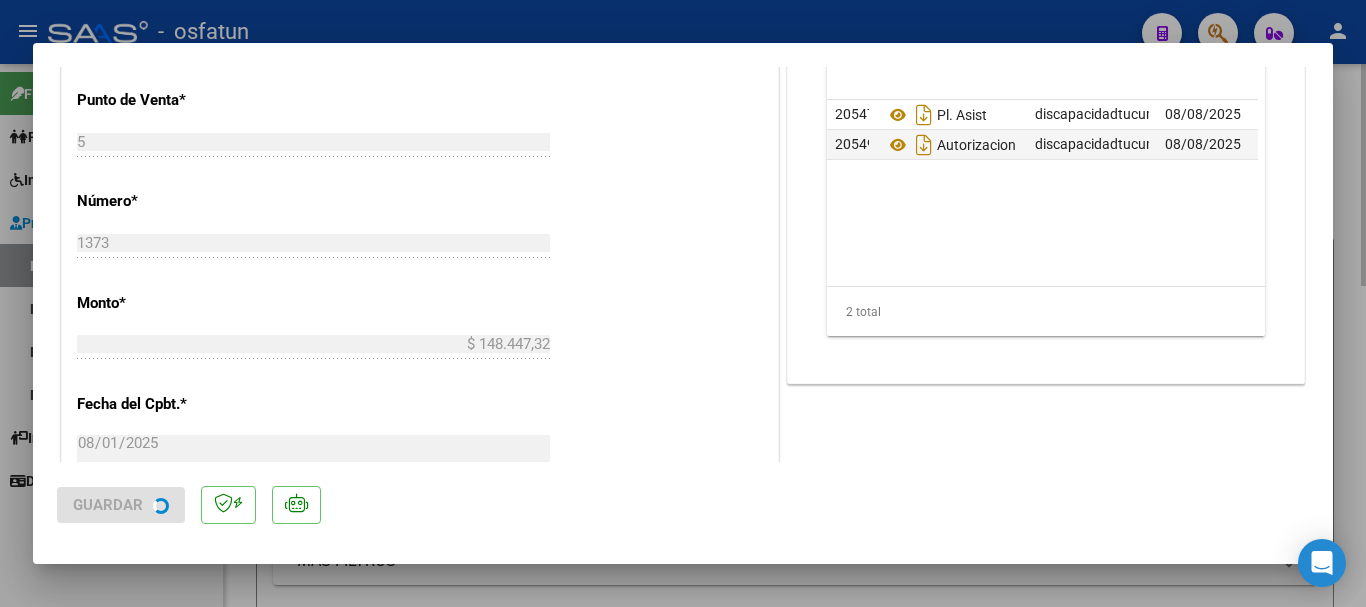 click at bounding box center [683, 303] 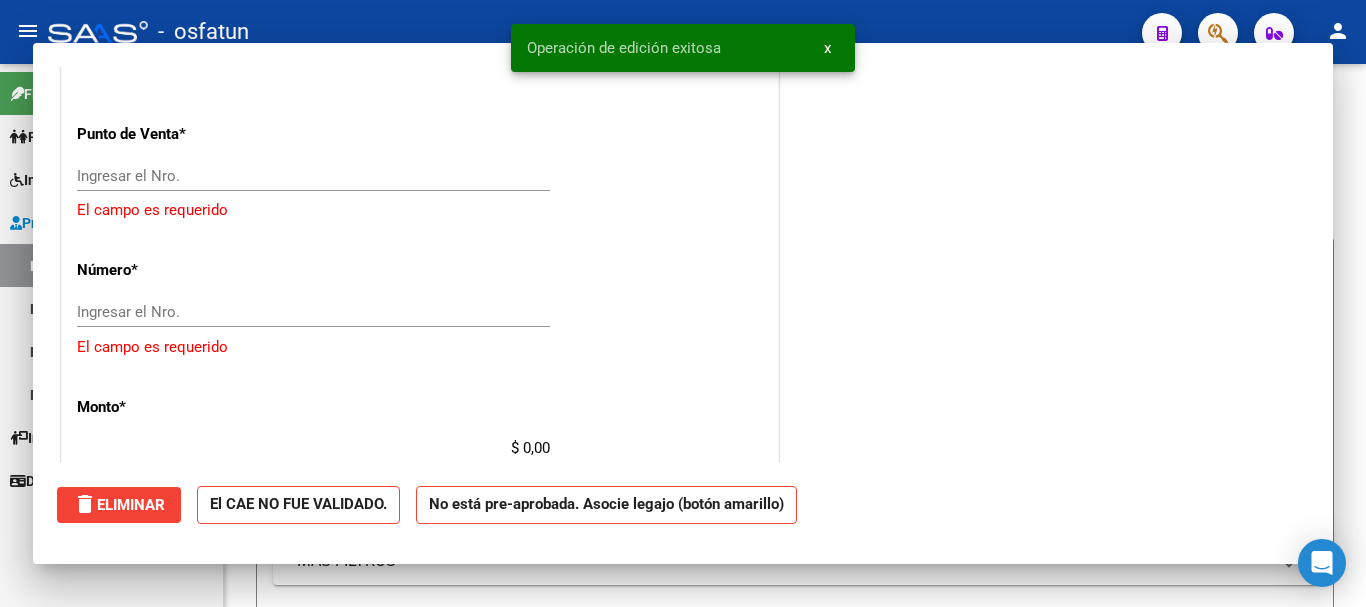 scroll, scrollTop: 943, scrollLeft: 0, axis: vertical 